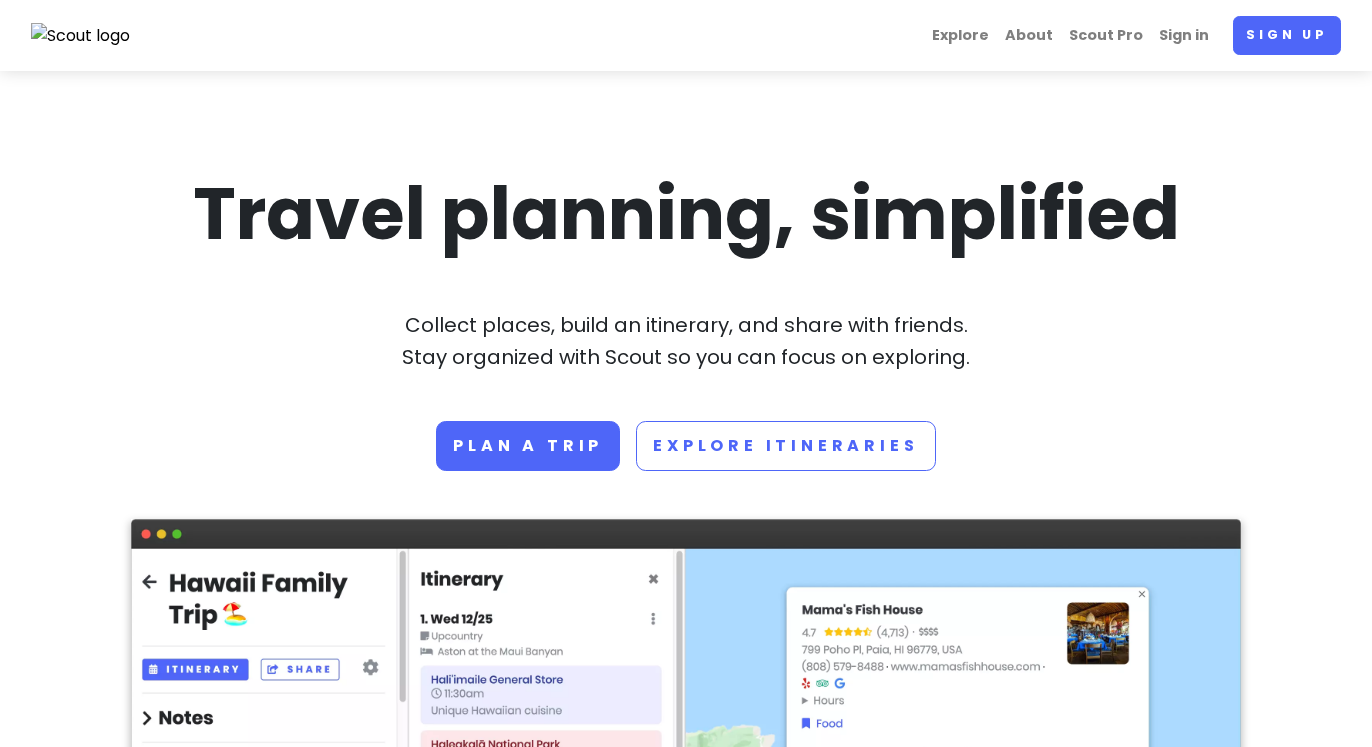 scroll, scrollTop: 0, scrollLeft: 0, axis: both 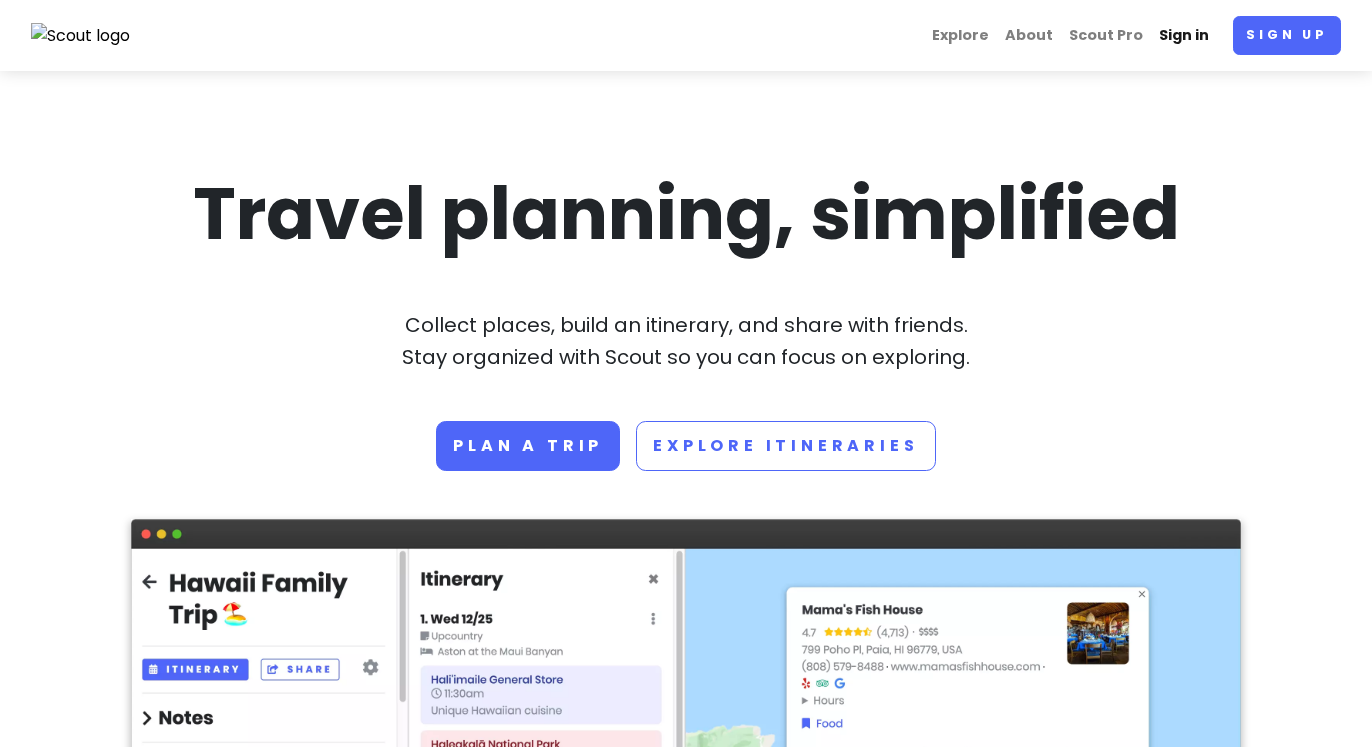 click on "Sign in" at bounding box center [1184, 35] 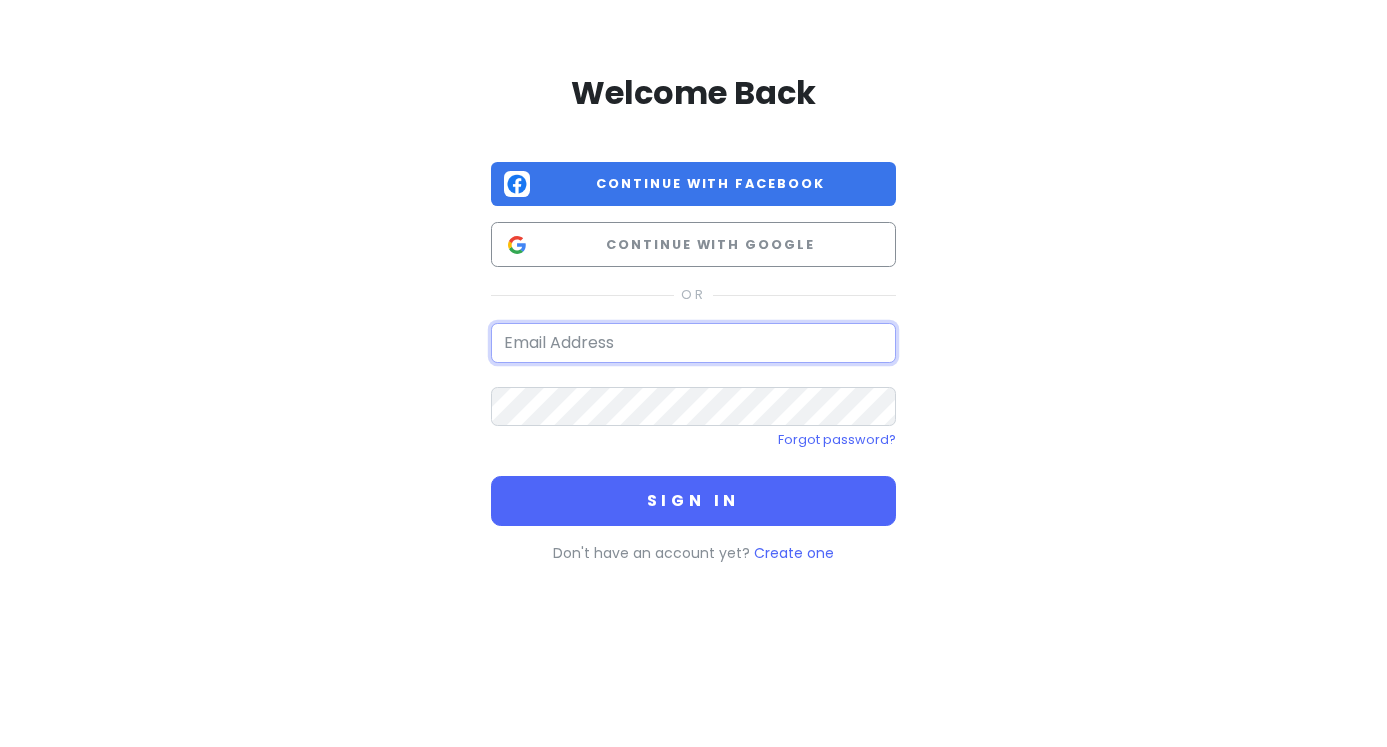 click at bounding box center [693, 343] 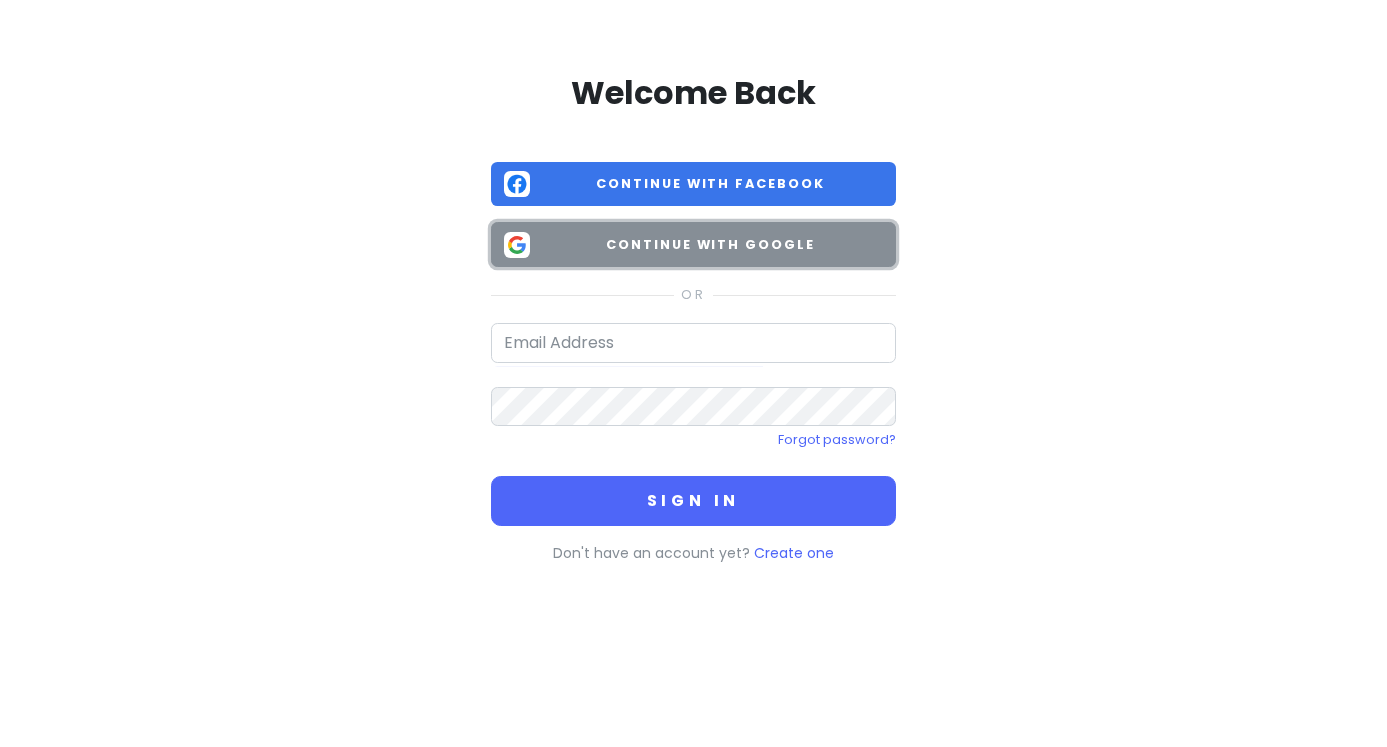 click on "Continue with Google" at bounding box center [693, 244] 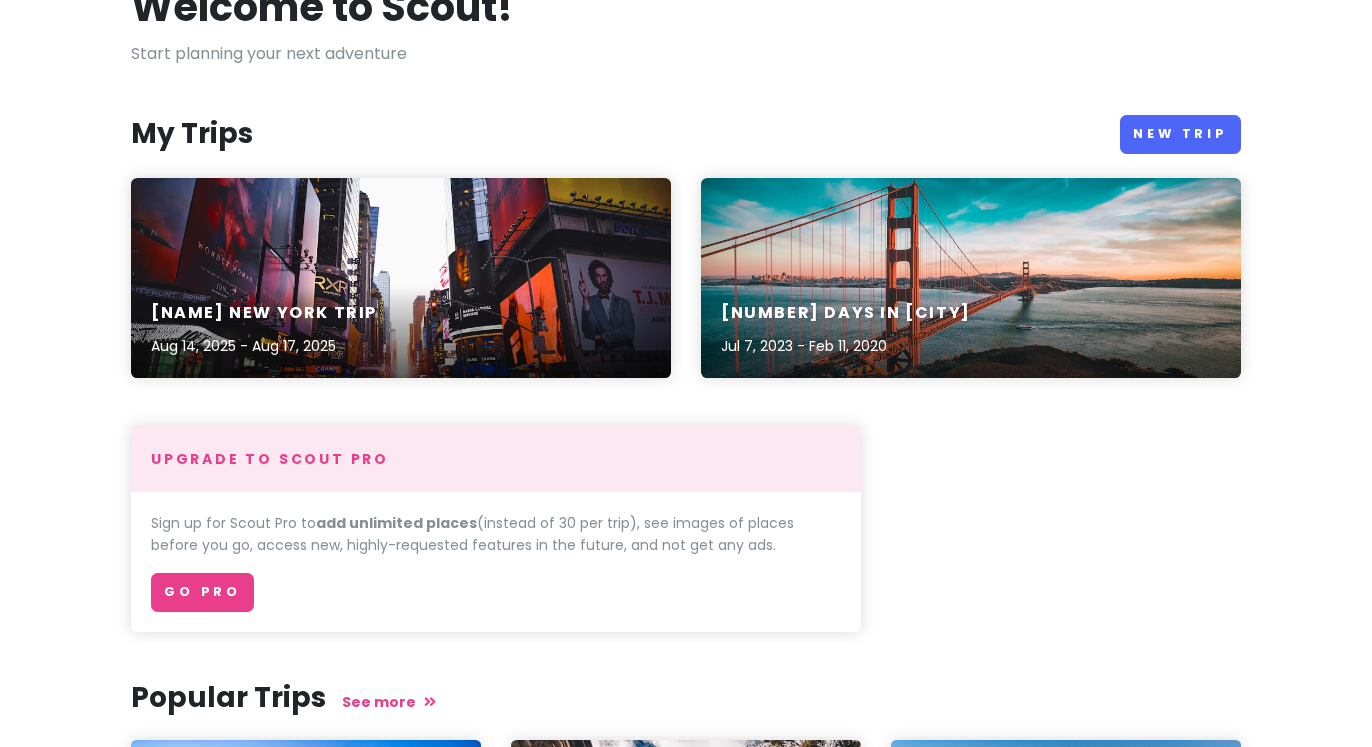 scroll, scrollTop: 200, scrollLeft: 0, axis: vertical 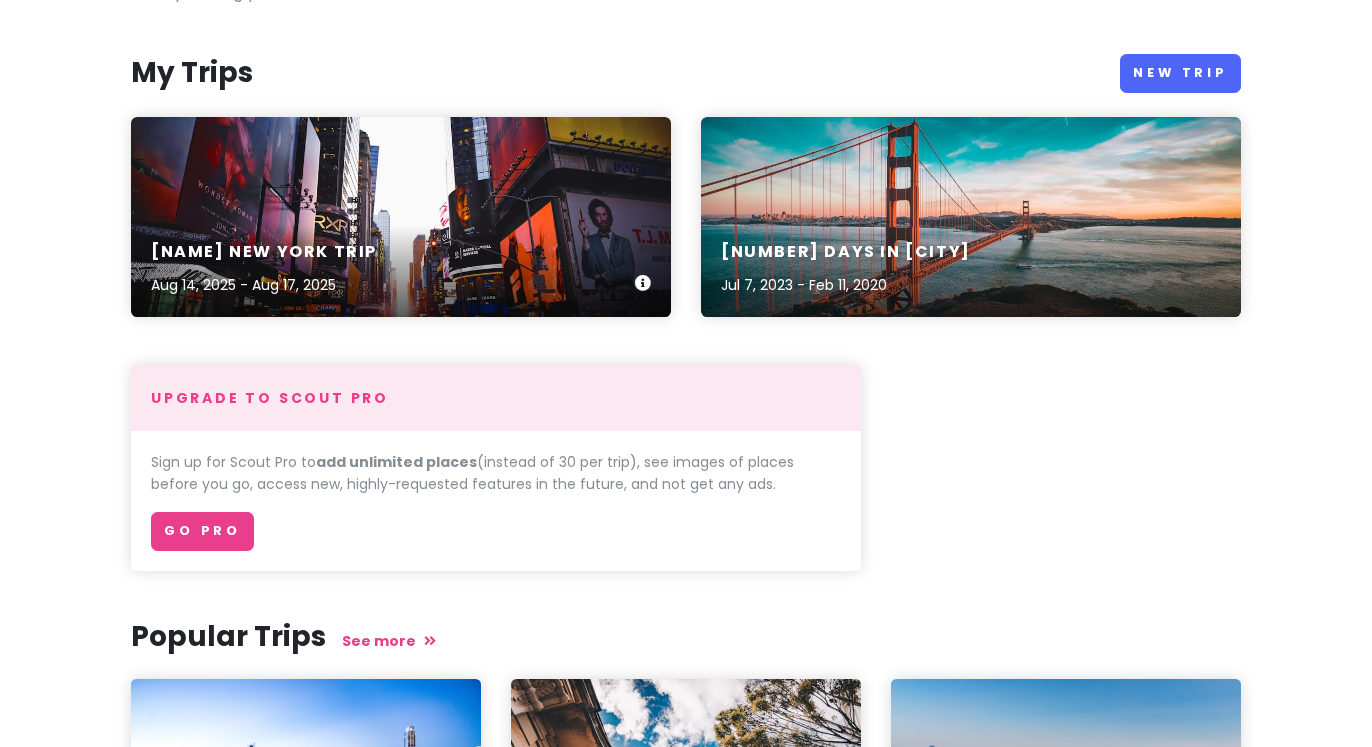 click on "[NAME] New York Trip [MONTH] [DAY], [YEAR] - [MONTH] [DAY], [YEAR]" at bounding box center (401, 217) 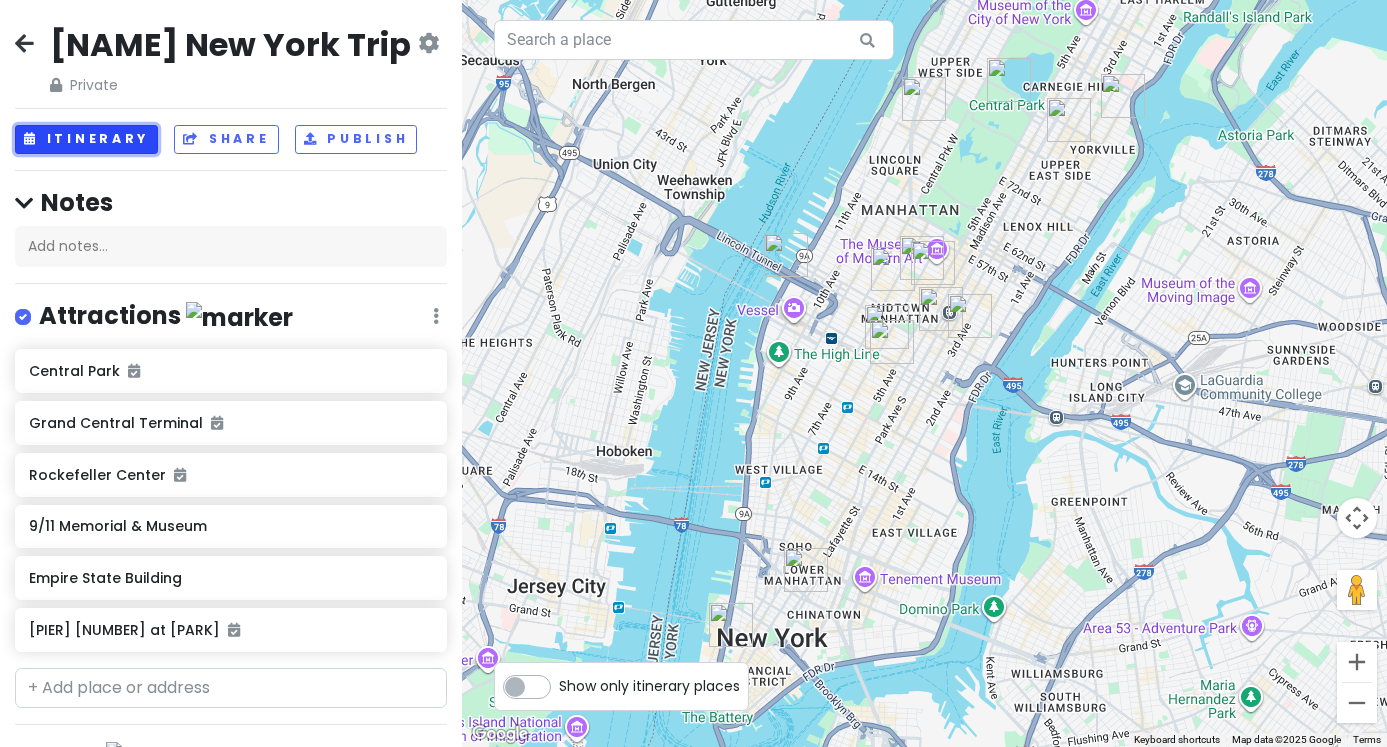 click on "Itinerary" at bounding box center [86, 139] 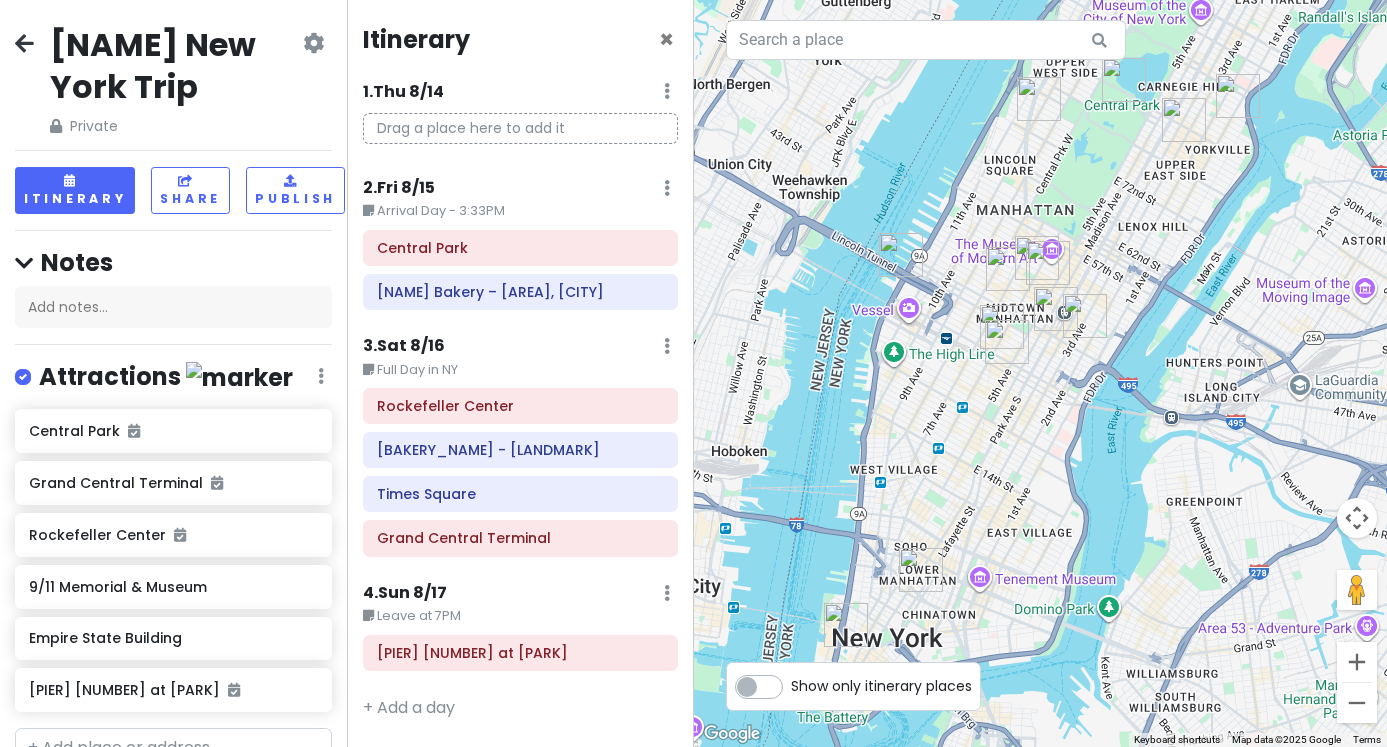 click at bounding box center (24, 43) 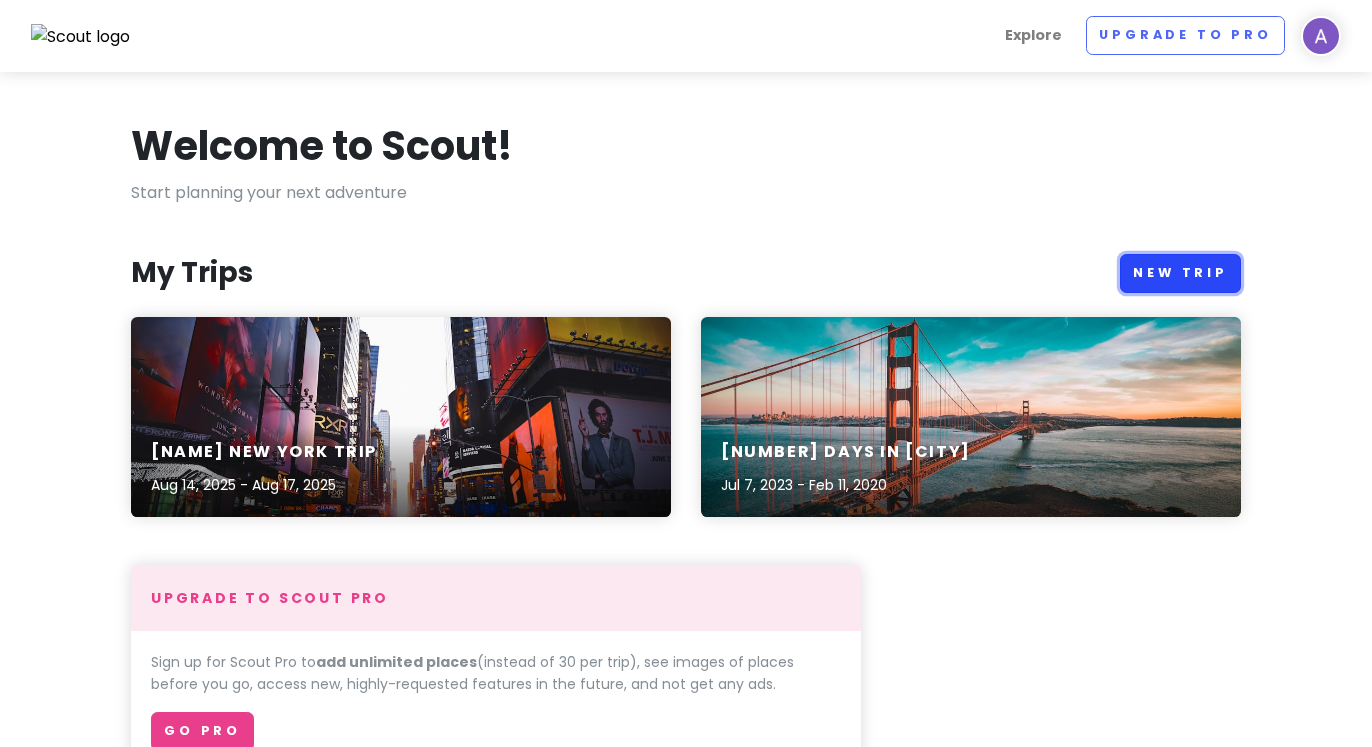 click on "New Trip" at bounding box center [1180, 273] 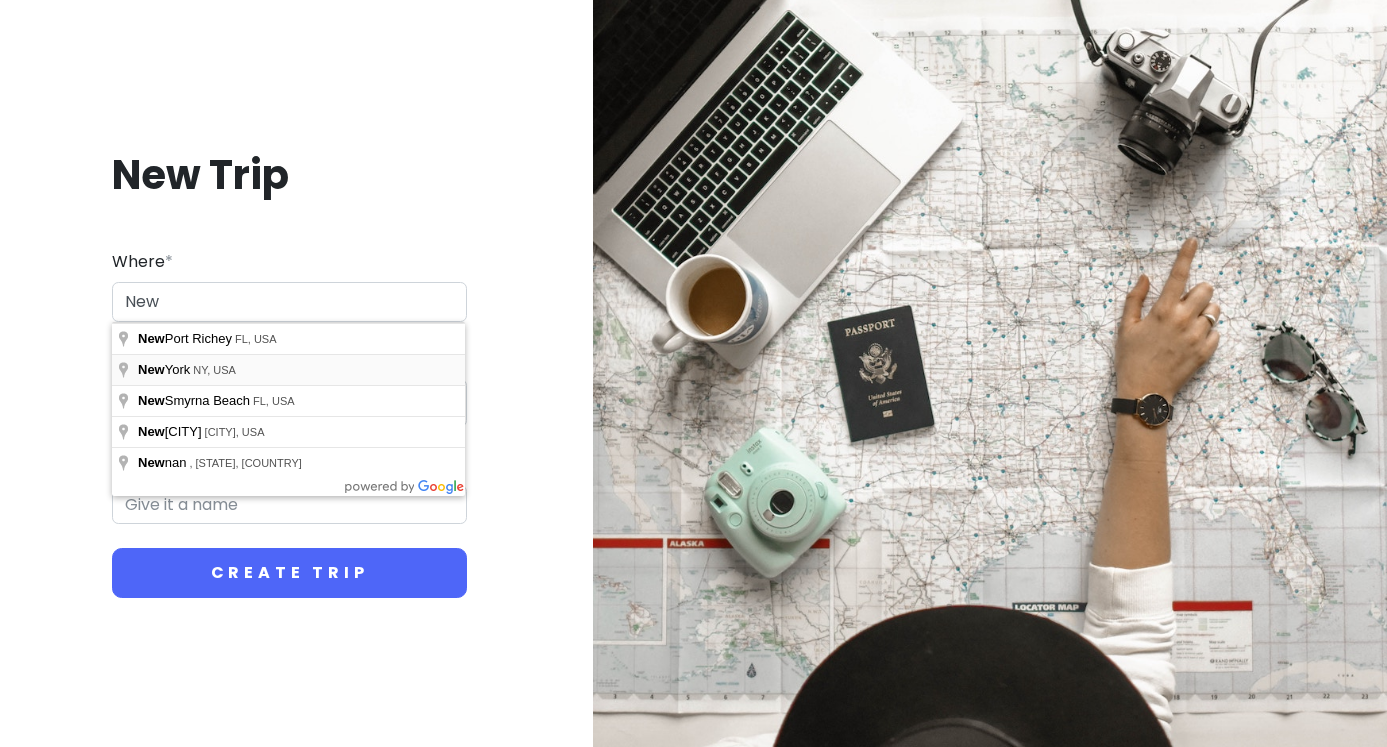 type on "[CITY], [STATE], [COUNTRY]" 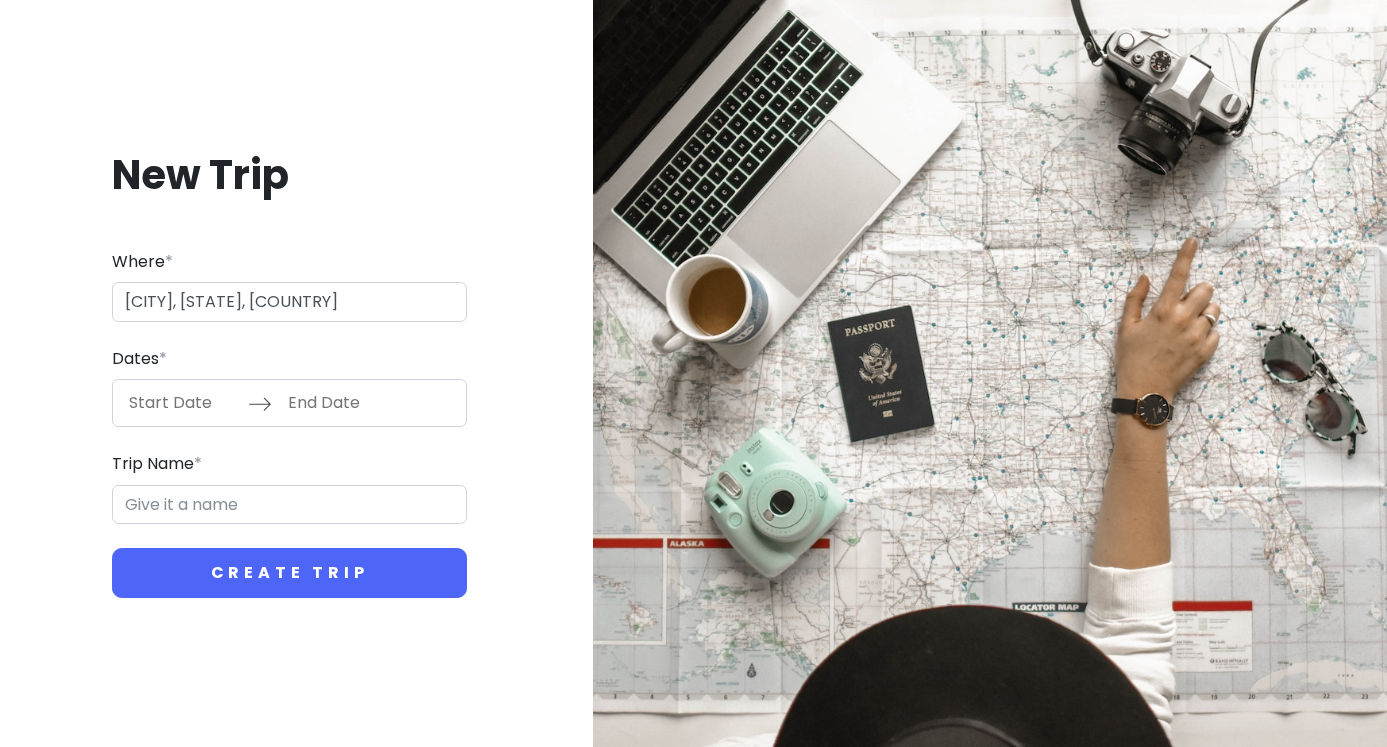 type on "[CITY] Trip" 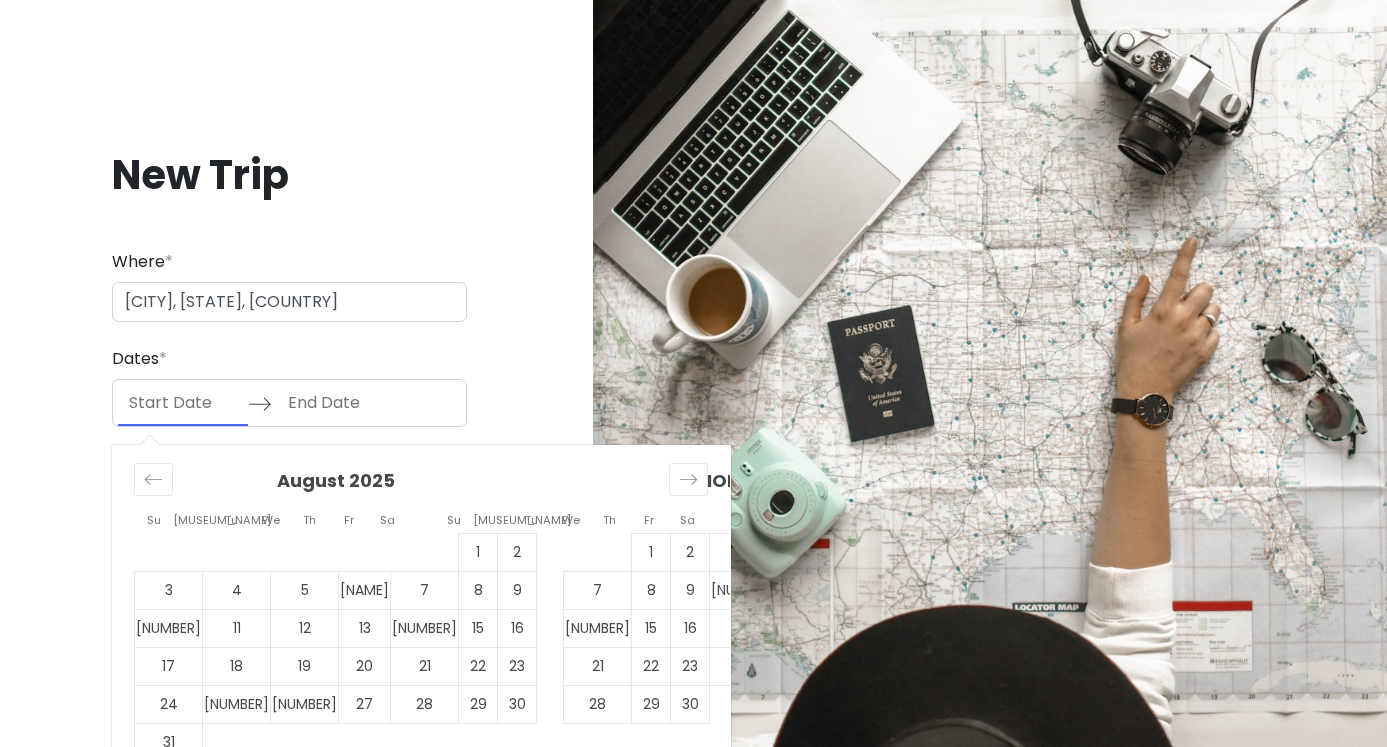 click at bounding box center (183, 403) 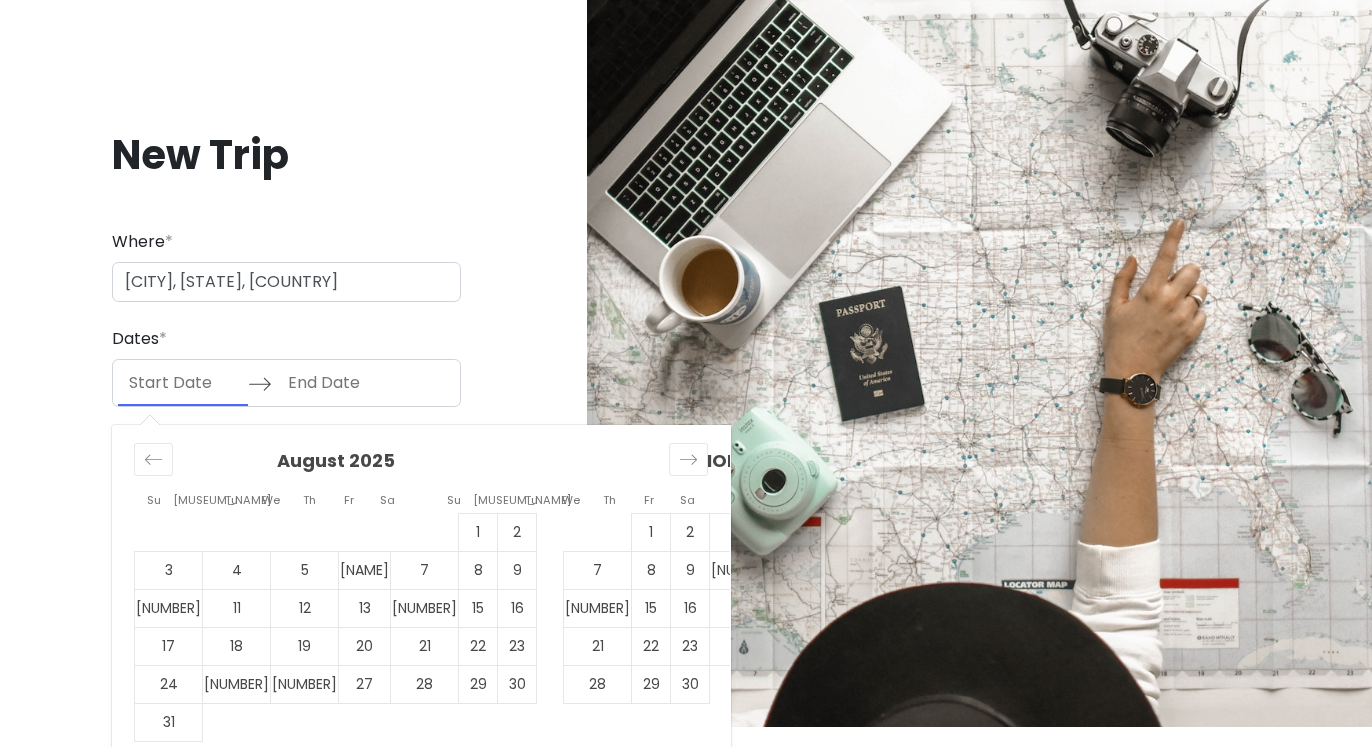 scroll, scrollTop: 38, scrollLeft: 0, axis: vertical 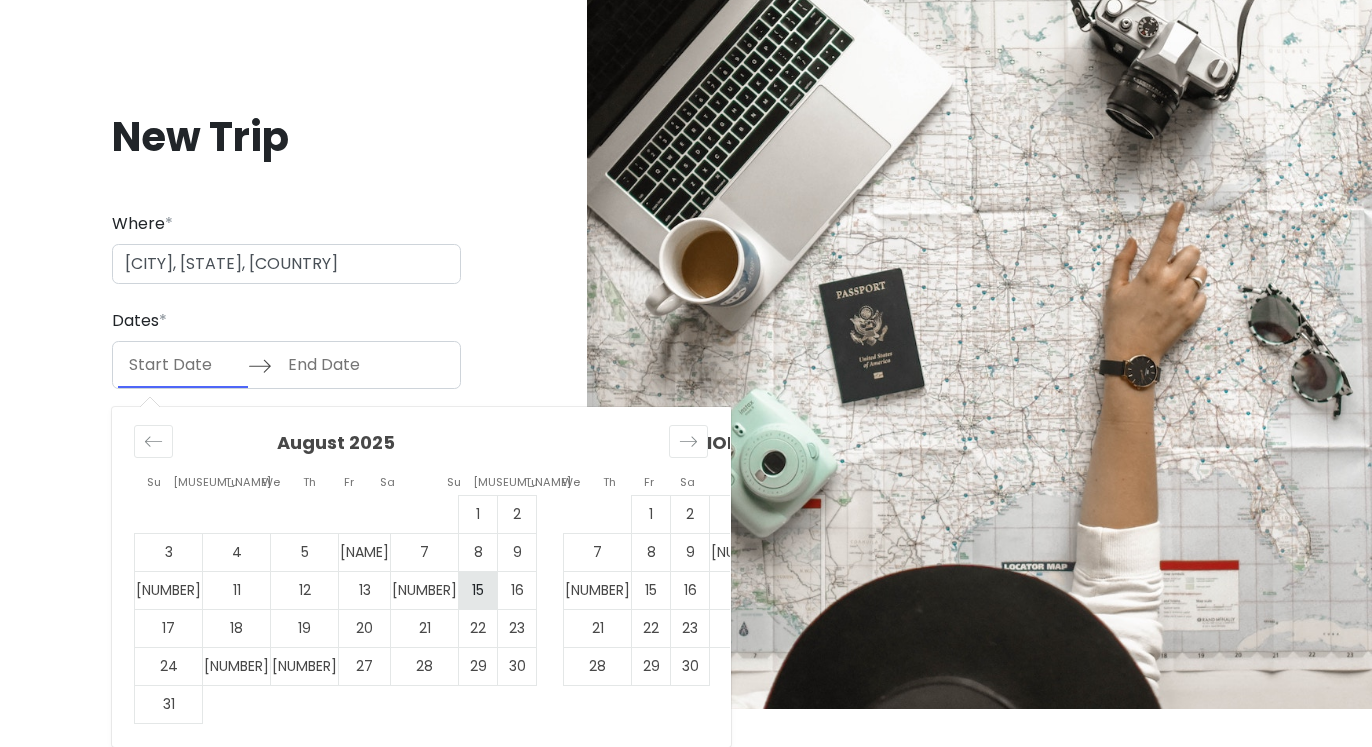 click on "15" at bounding box center [478, 591] 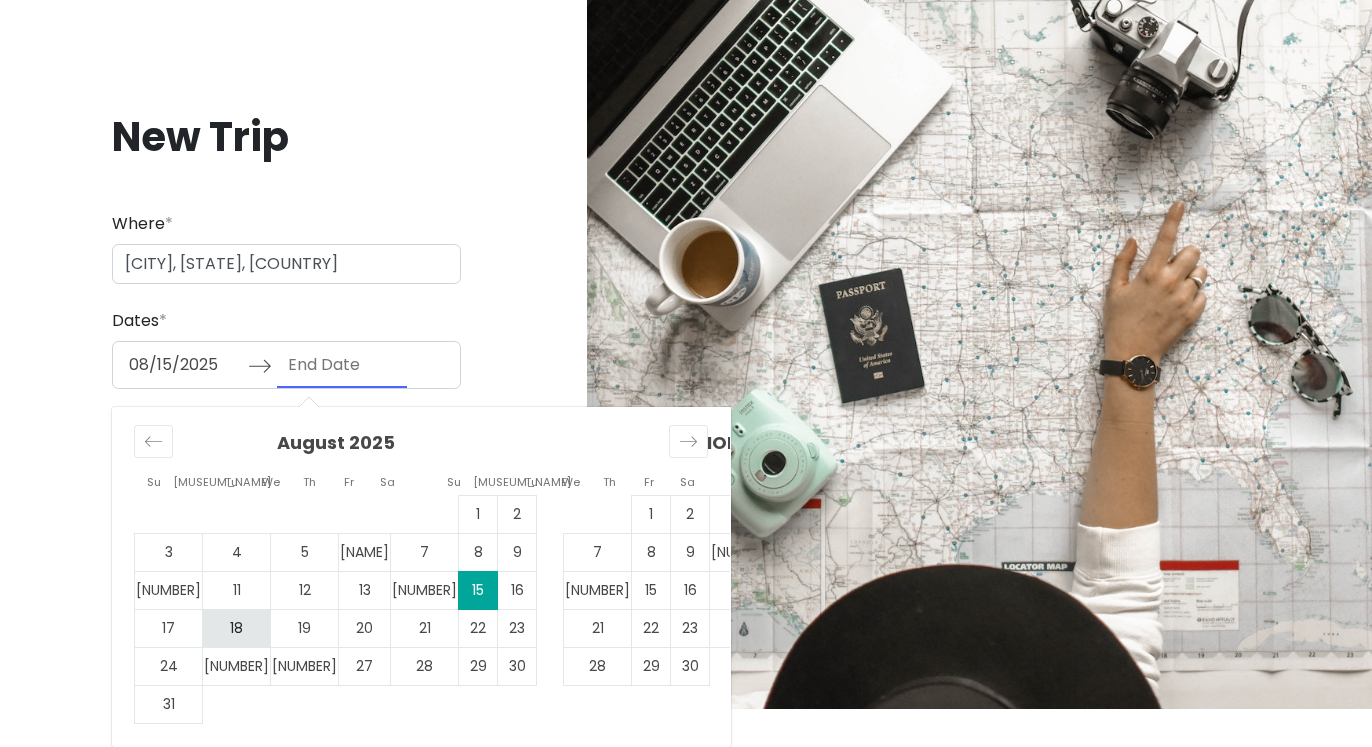 click on "18" at bounding box center (237, 629) 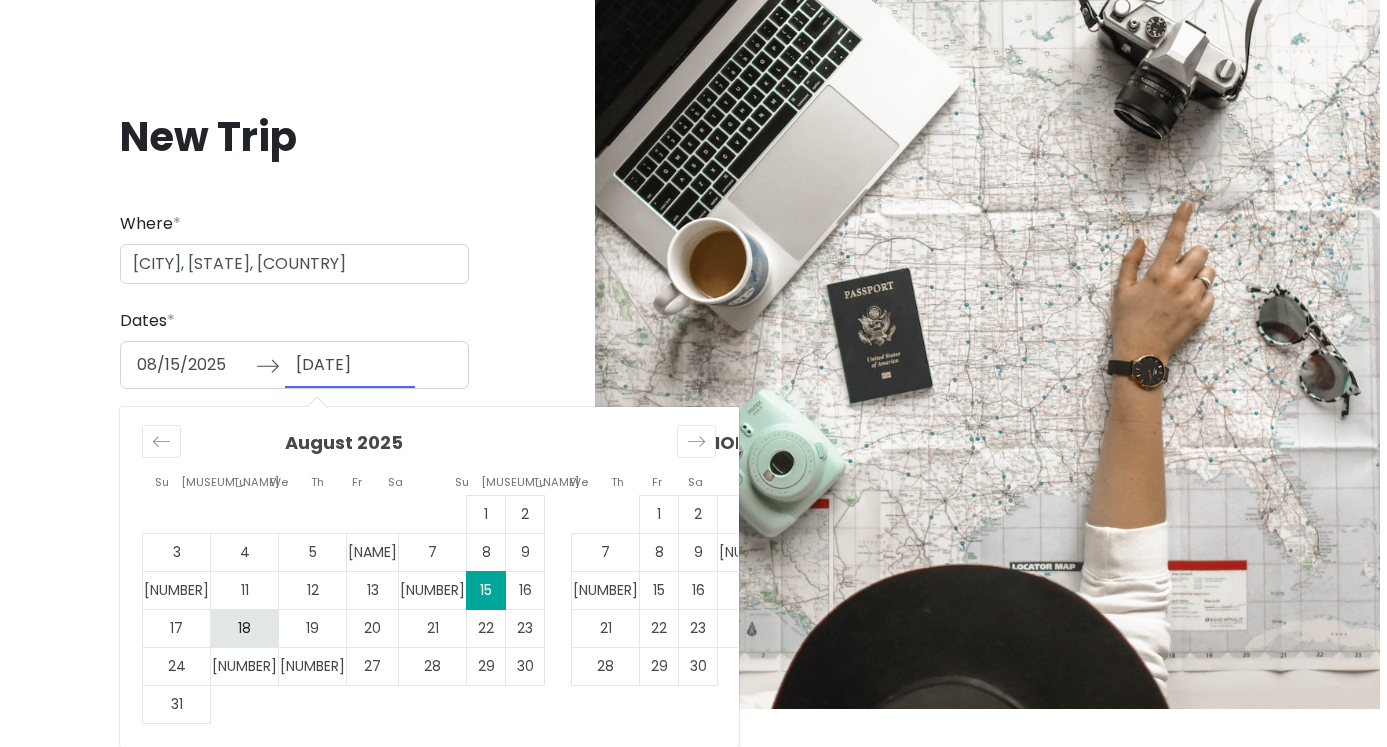 scroll, scrollTop: 0, scrollLeft: 0, axis: both 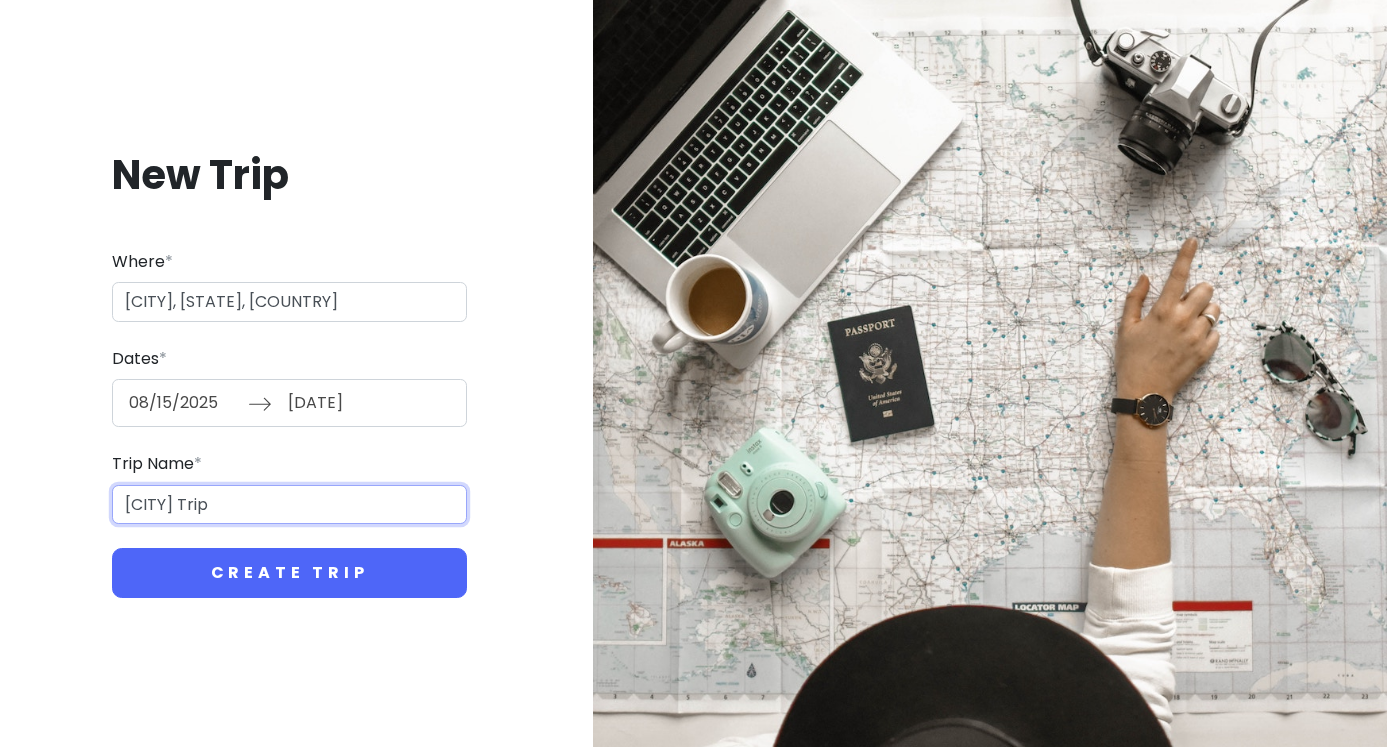 click on "[CITY] Trip" at bounding box center (289, 505) 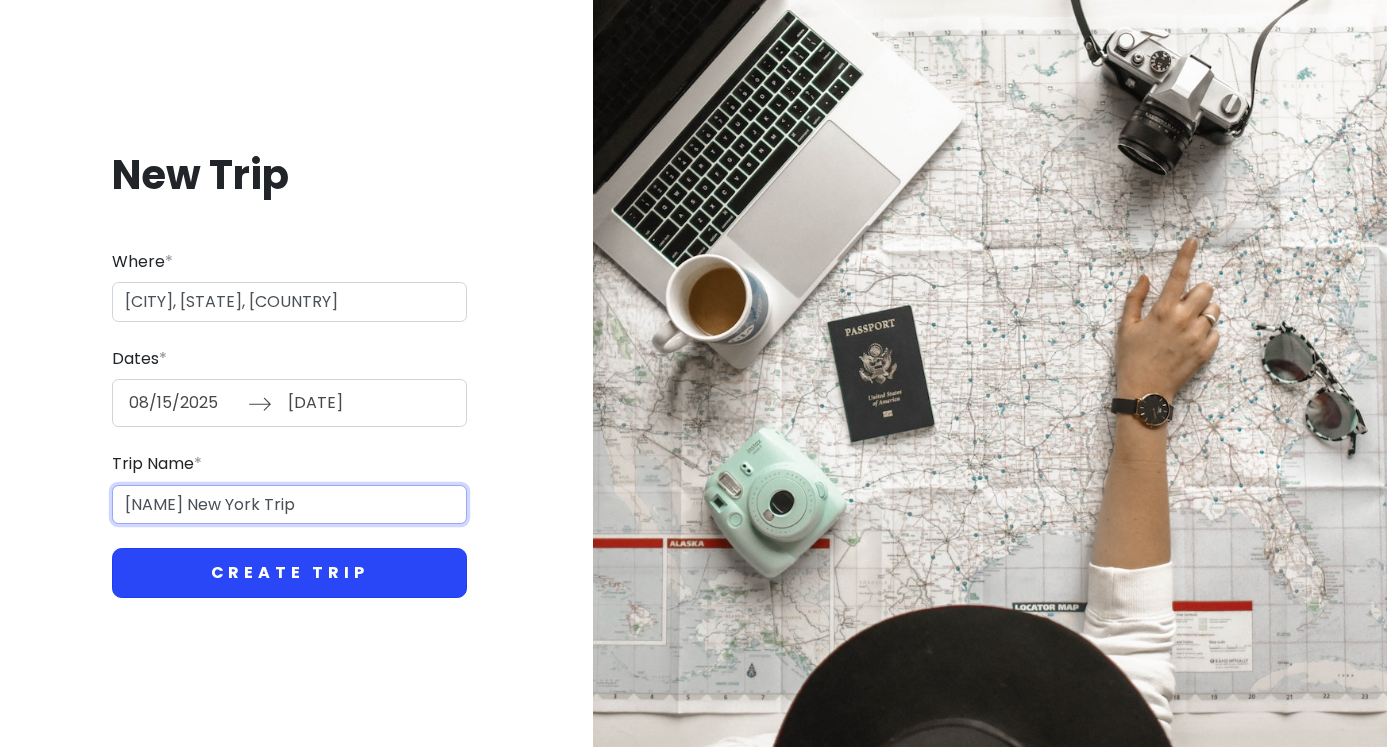 type on "[NAME] New York Trip" 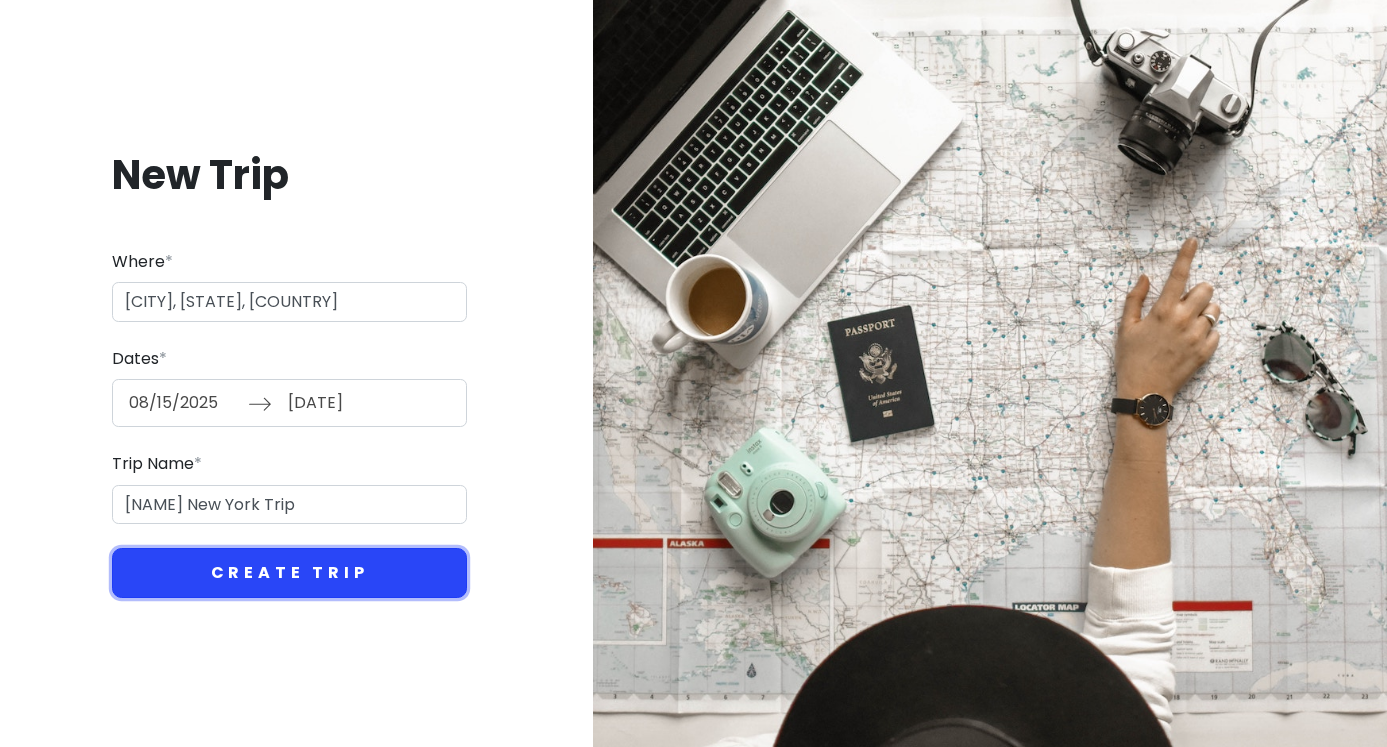 click on "Create Trip" at bounding box center (289, 573) 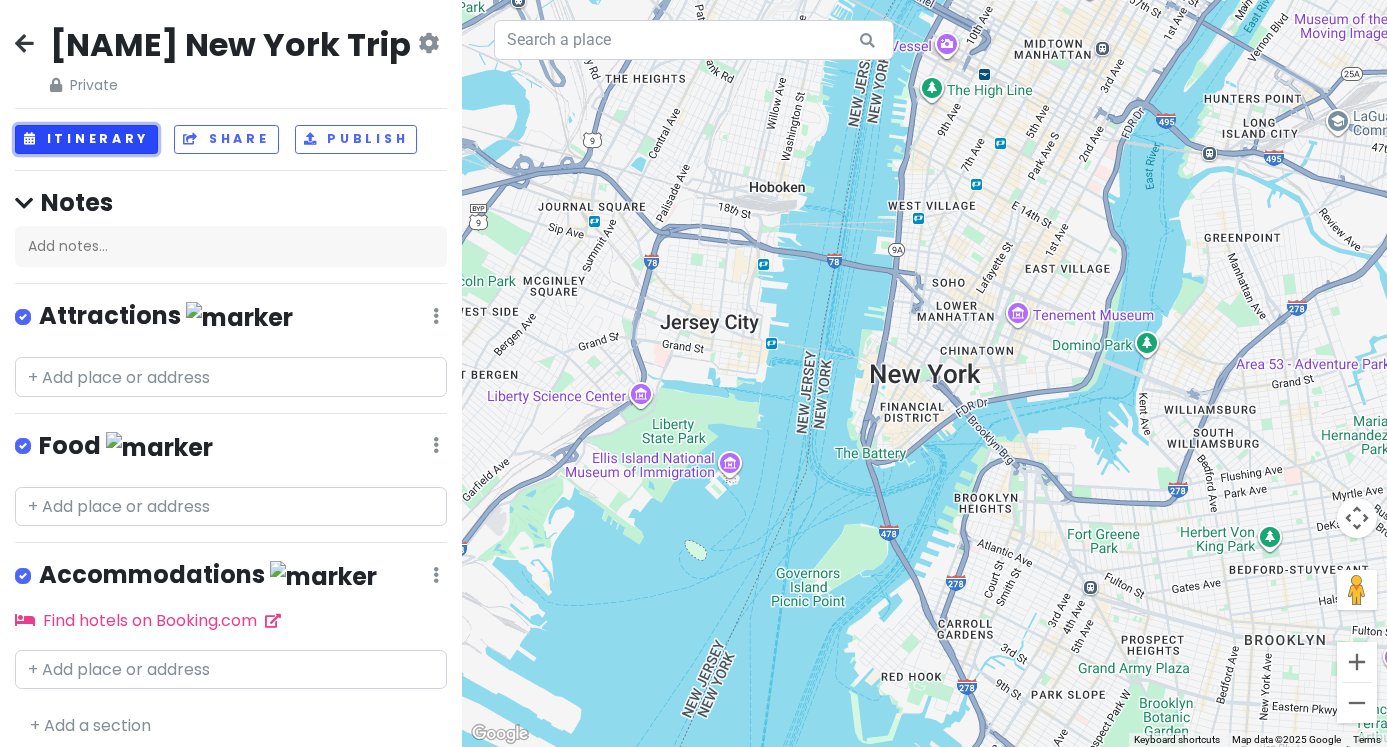 click on "Itinerary" at bounding box center (86, 139) 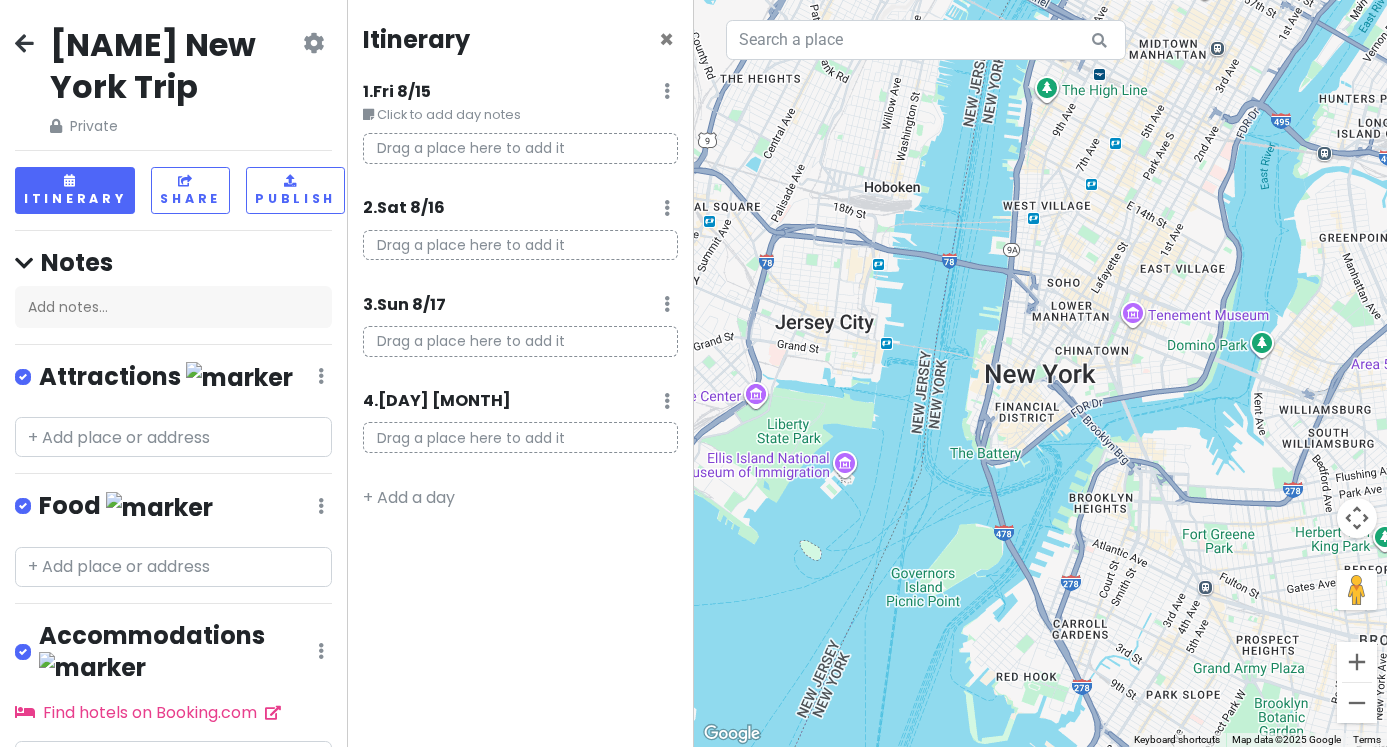 click on "Click to add day notes" at bounding box center (520, 115) 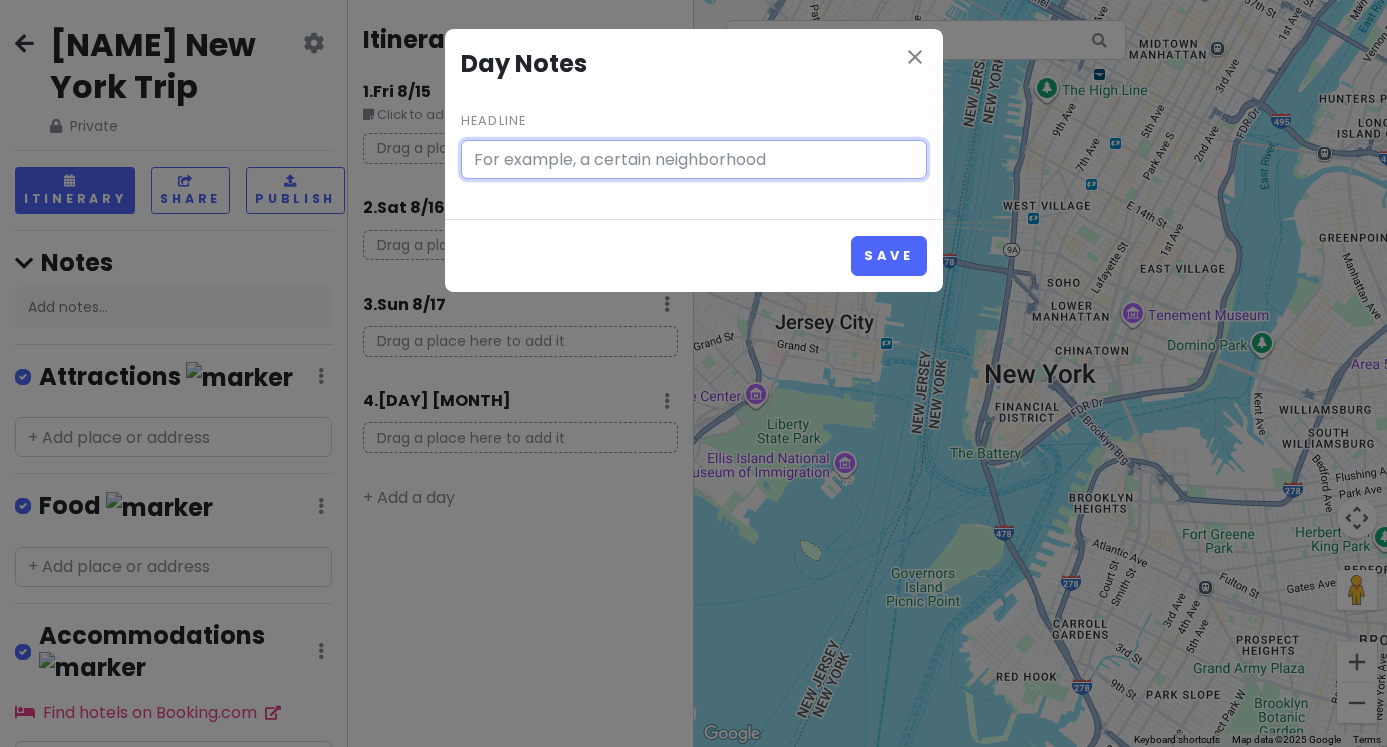 type on "Click to add day notes" 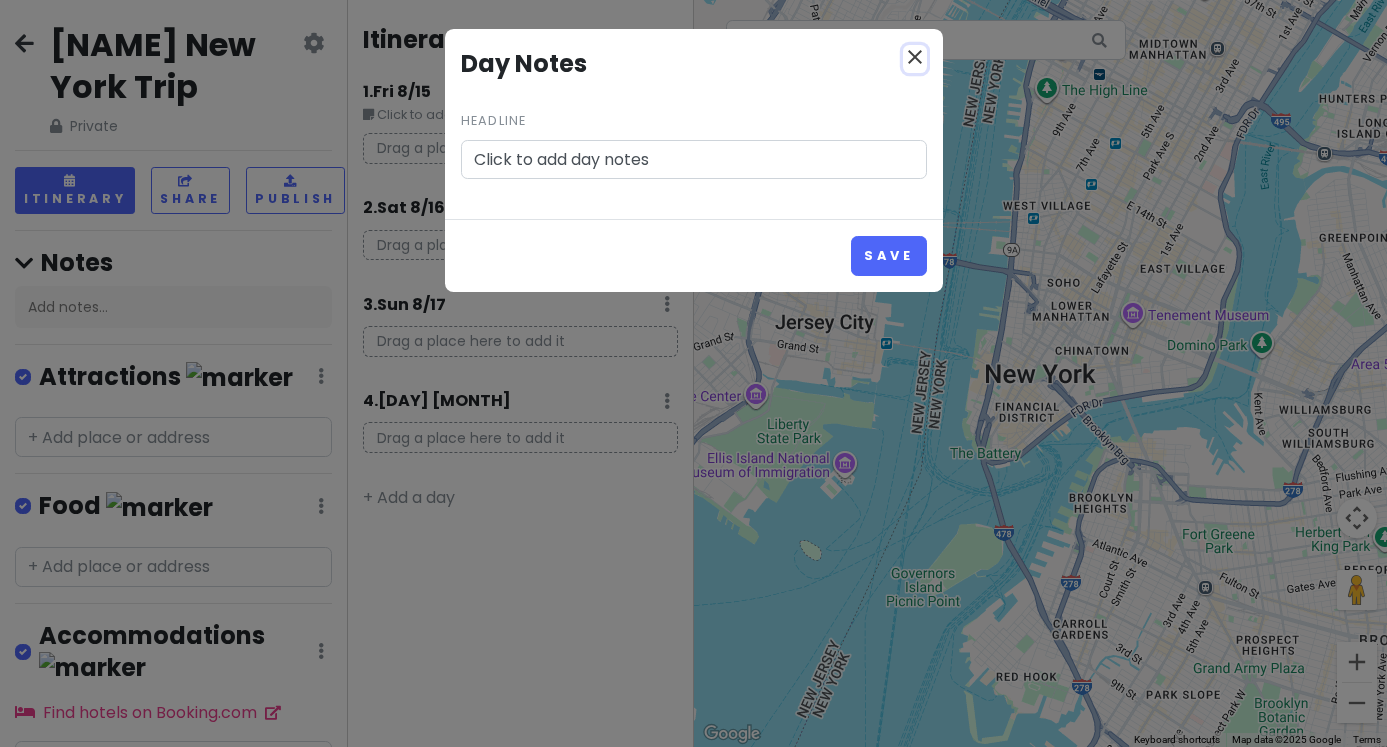 click on "close" at bounding box center (915, 57) 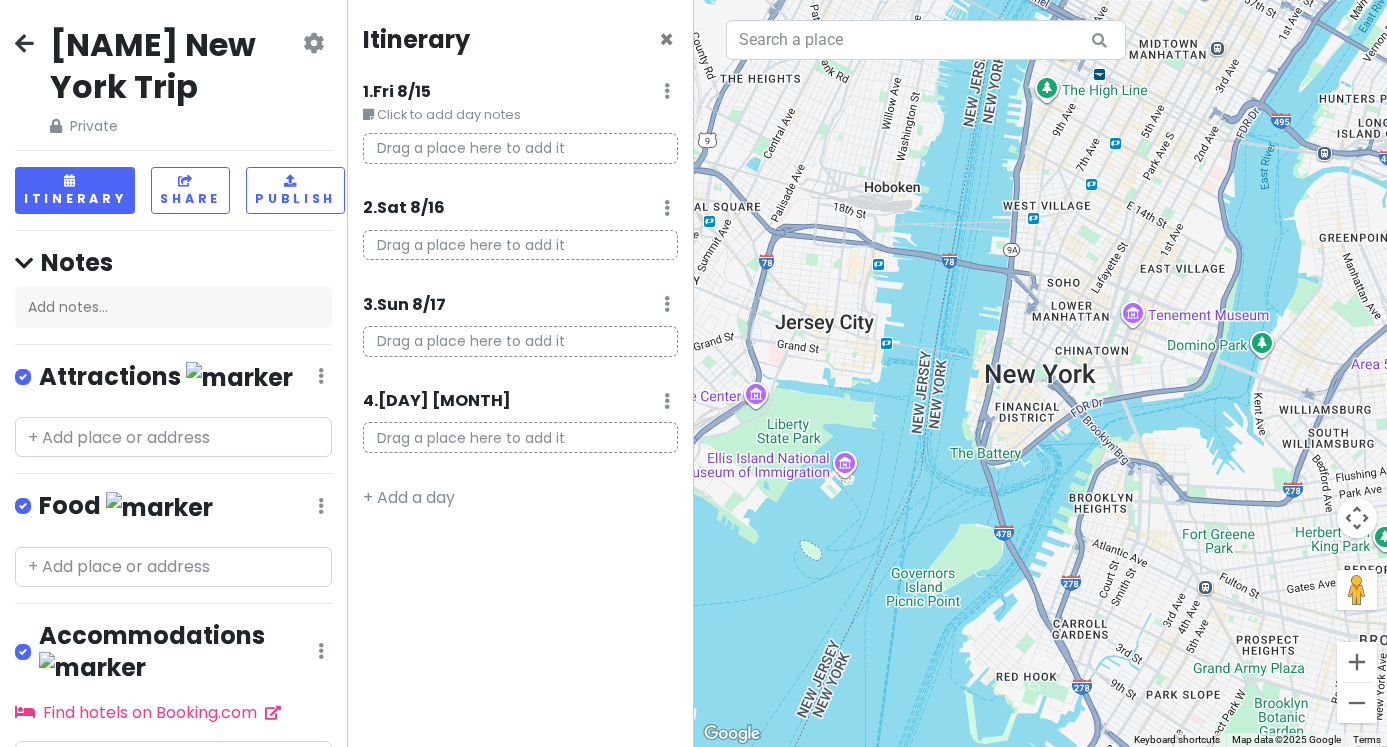 click on "Itinerary × 1 .  Fri 8/15 Edit Day Notes Delete Day   Click to add day notes Drag a place here to add it 2 .  Sat 8/16 Add Day Notes Delete Day Drag a place here to add it 3 .  Sun 8/17 Add Day Notes Delete Day Drag a place here to add it 4 .  Mon 8/18 Add Day Notes Delete Day Drag a place here to add it + Add a day" at bounding box center [520, 373] 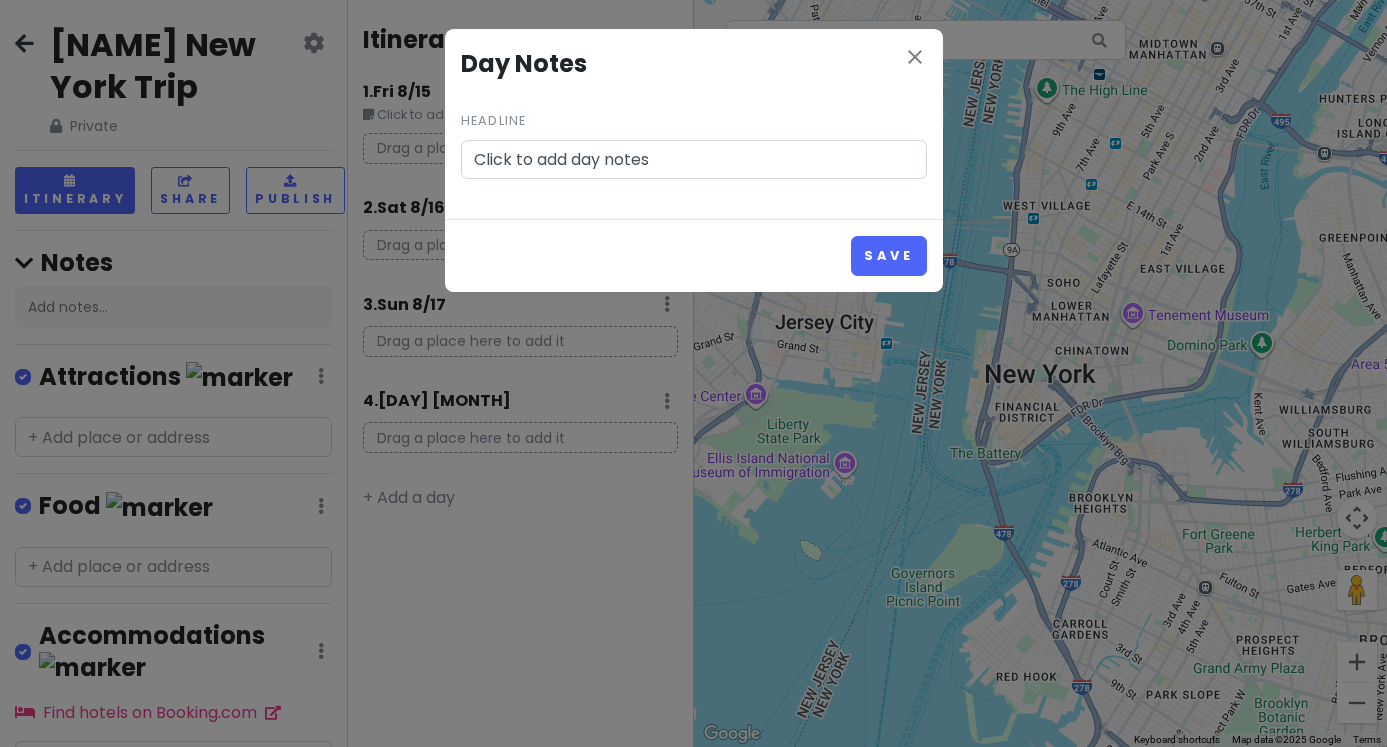 drag, startPoint x: 668, startPoint y: 162, endPoint x: 340, endPoint y: 150, distance: 328.21945 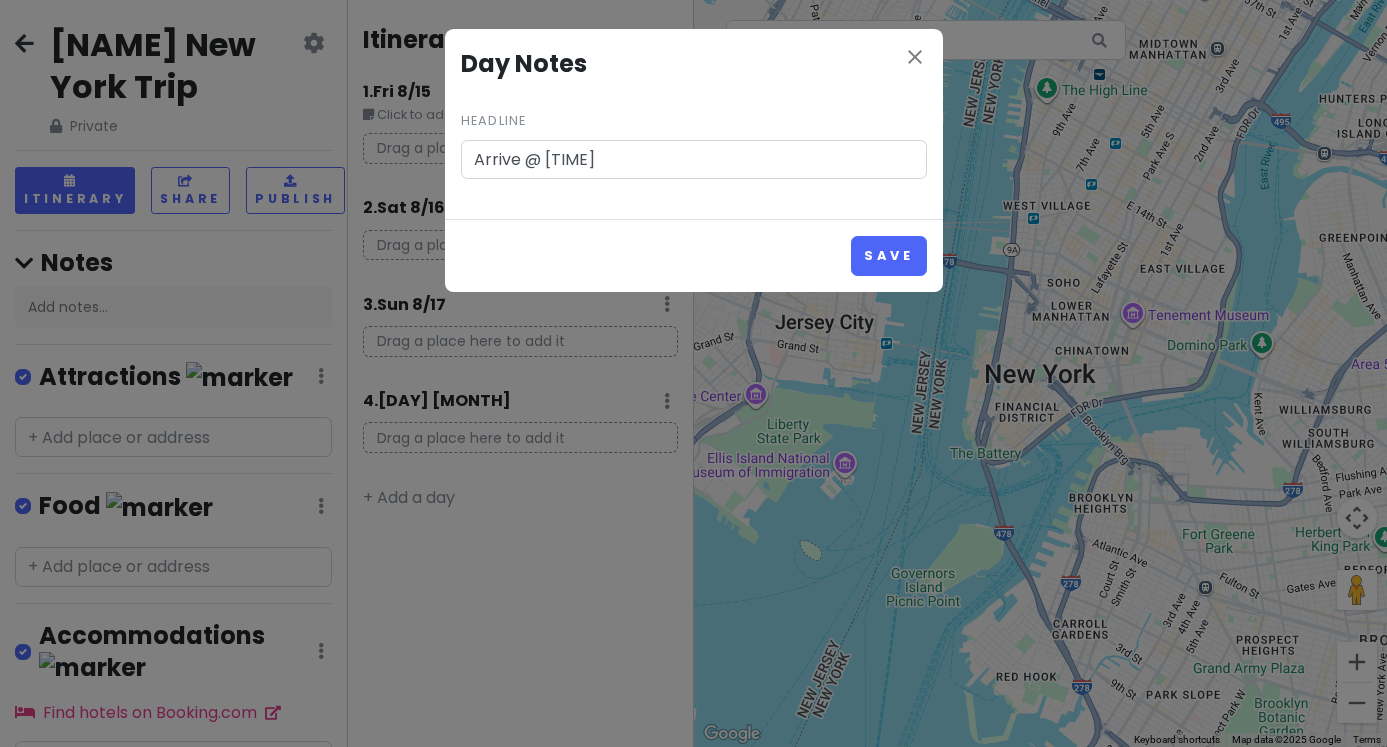 type on "Arrive @ [TIME]" 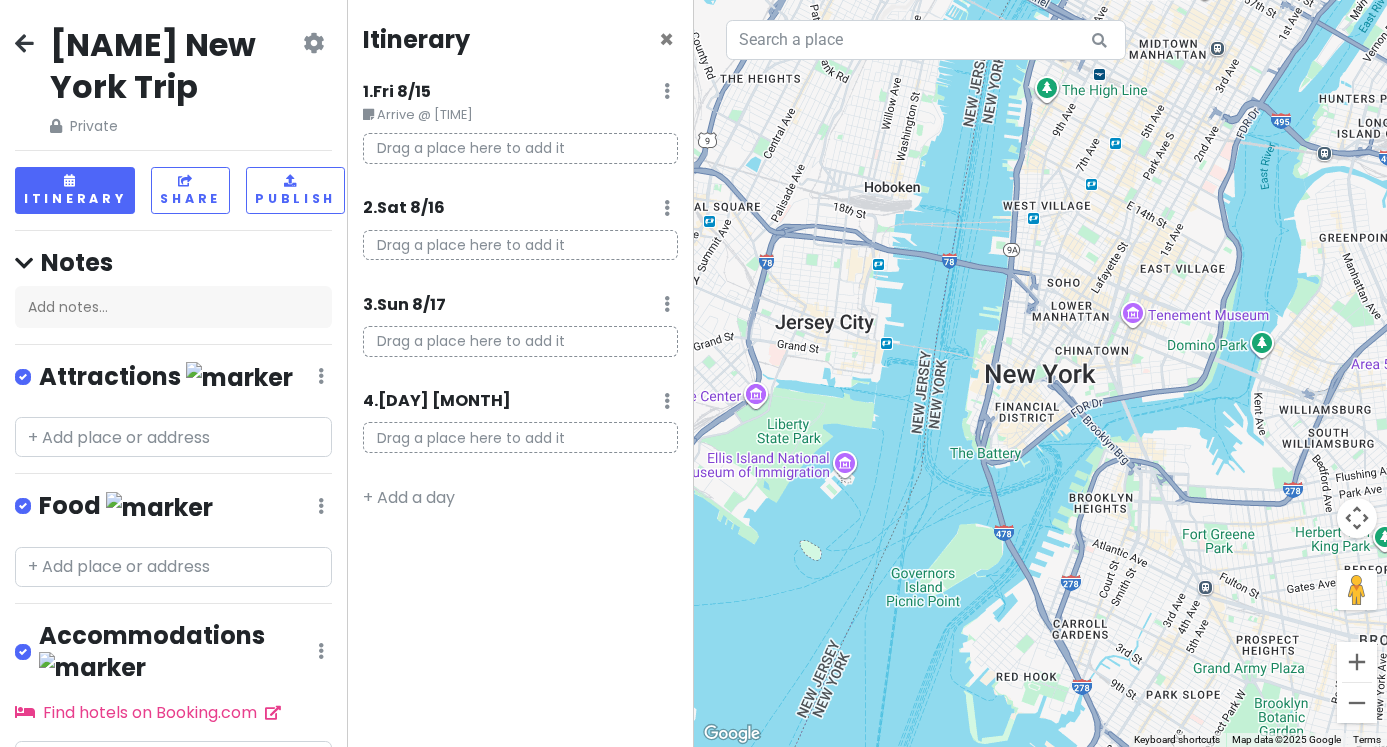 click on "4 .  Mon 8/18 Add Day Notes Delete Day" at bounding box center [520, 406] 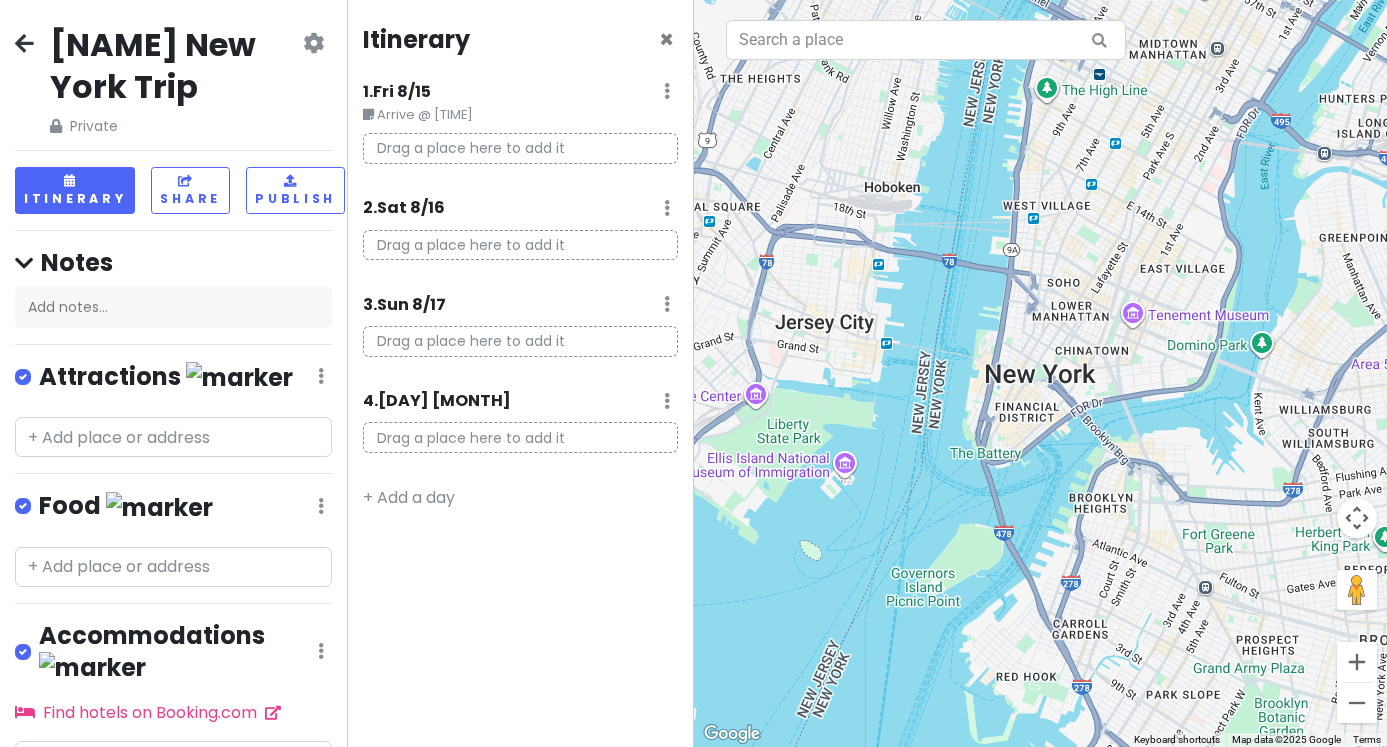 click on "4 .  Mon 8/18 Add Day Notes Delete Day" at bounding box center (520, 406) 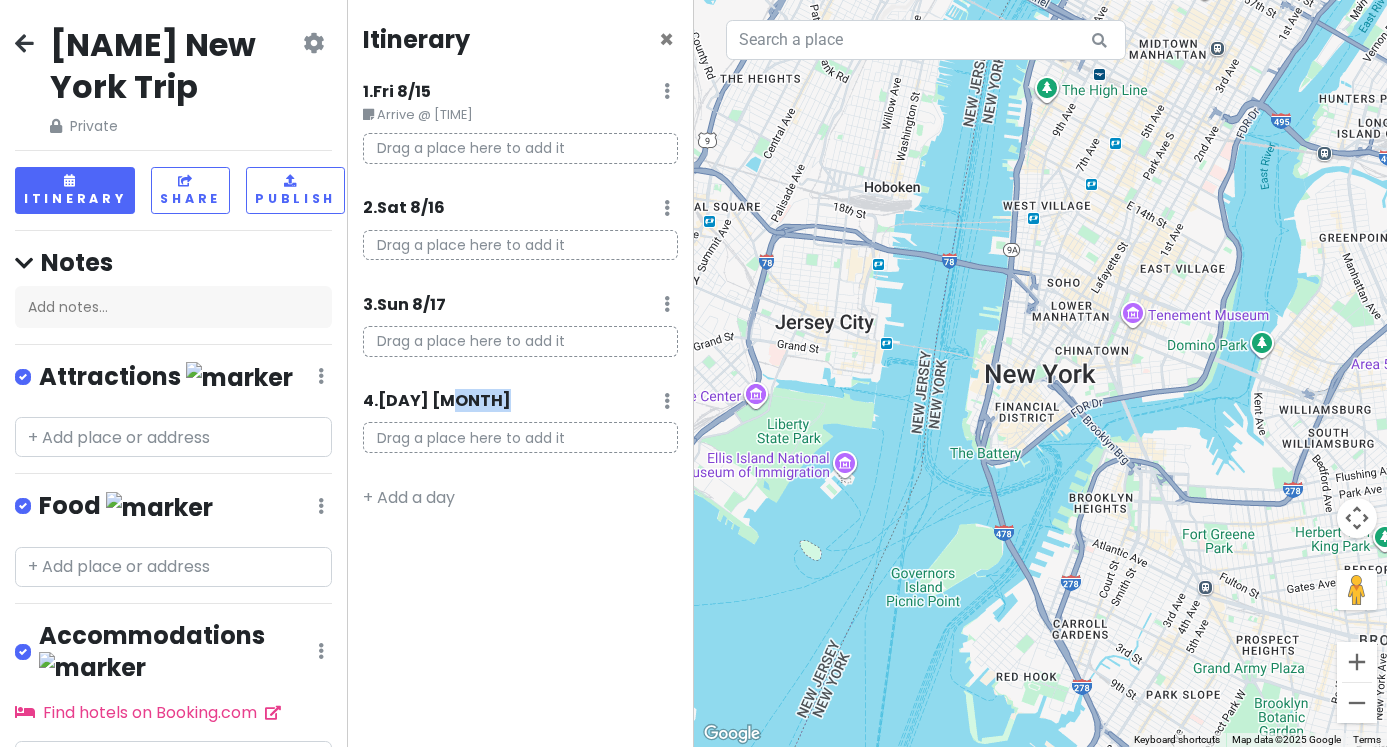 click on "4 .  Mon 8/18 Add Day Notes Delete Day" at bounding box center (520, 406) 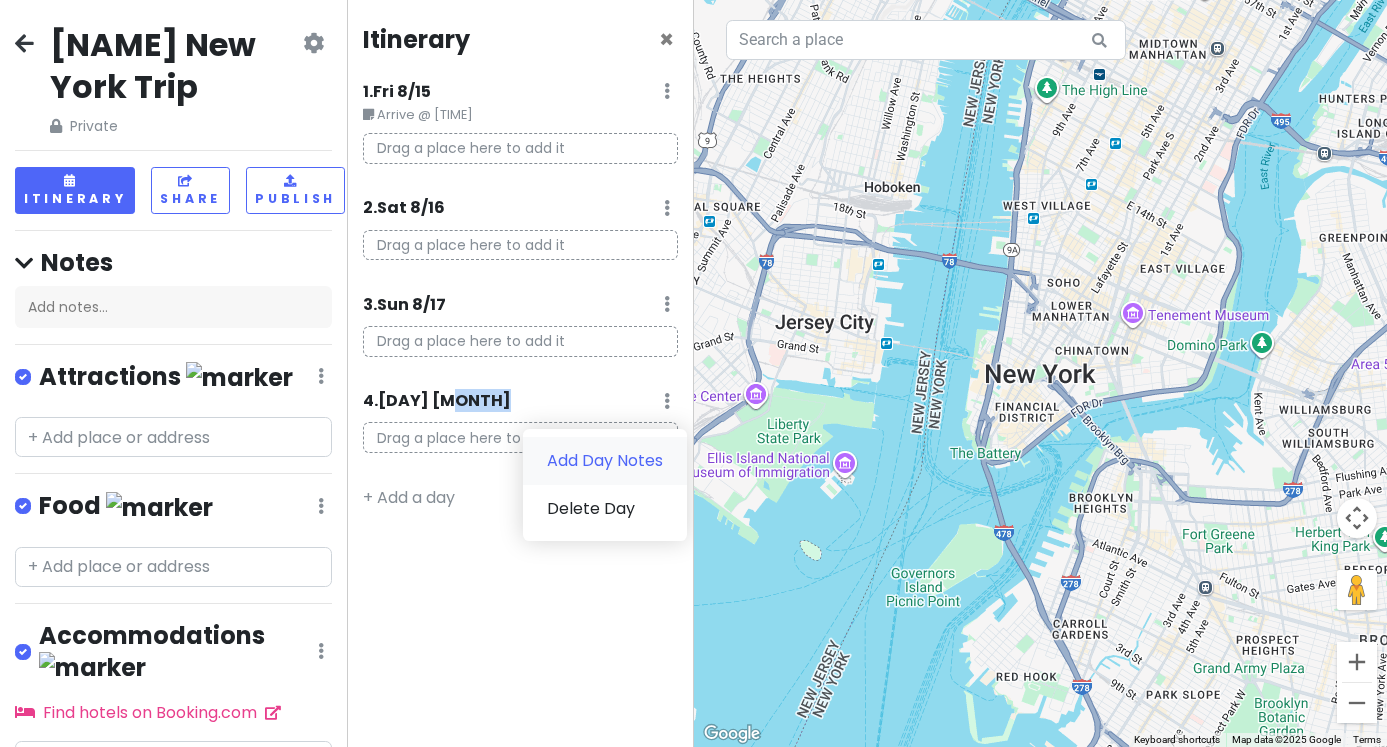 click on "Add Day Notes" at bounding box center (605, 461) 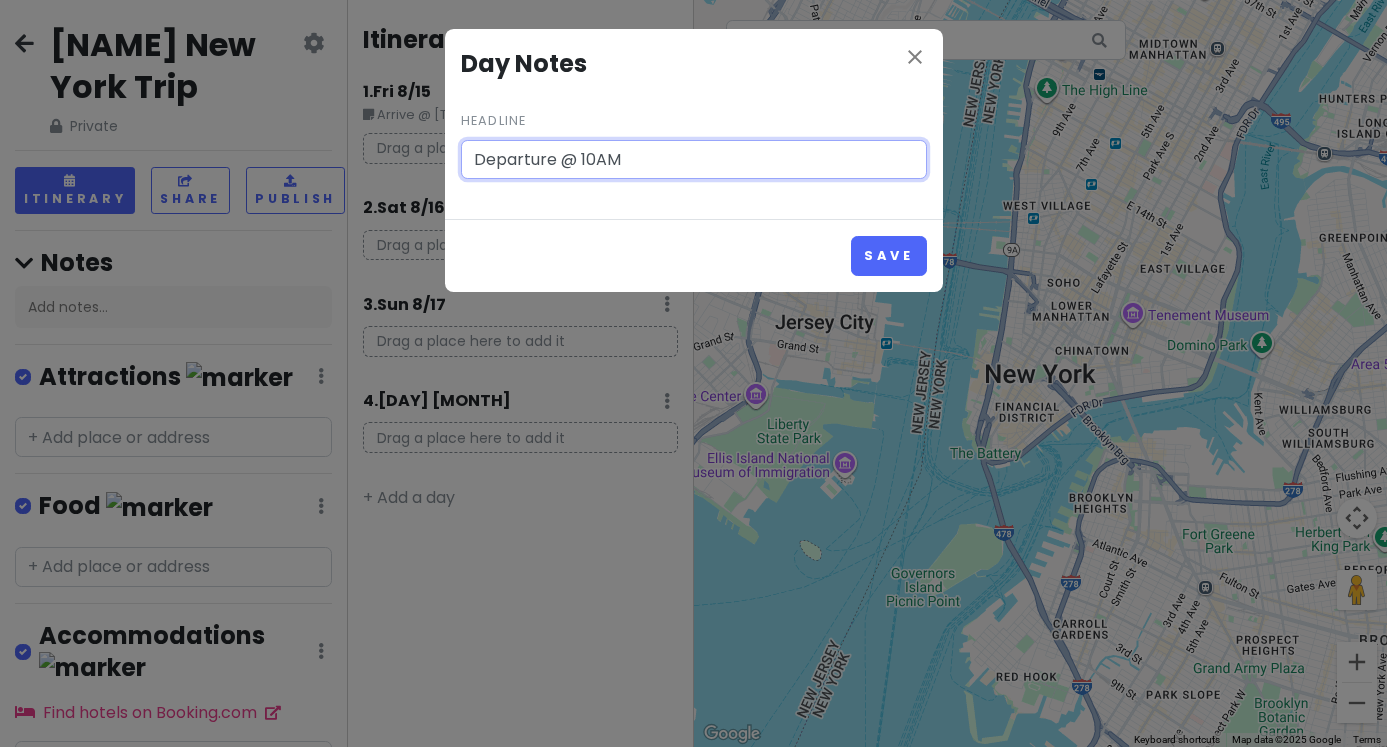 type on "Departure @ 10AM" 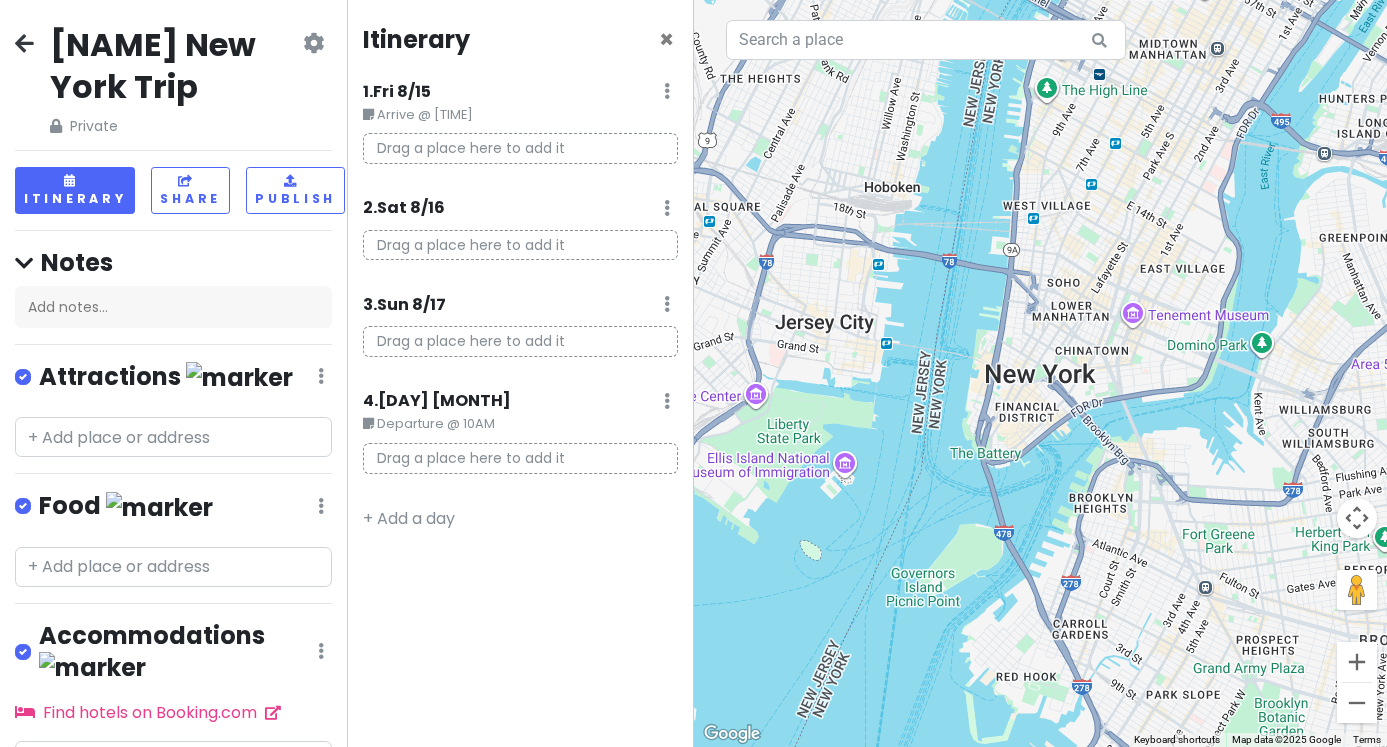 click on "Drag a place here to add it" at bounding box center [520, 148] 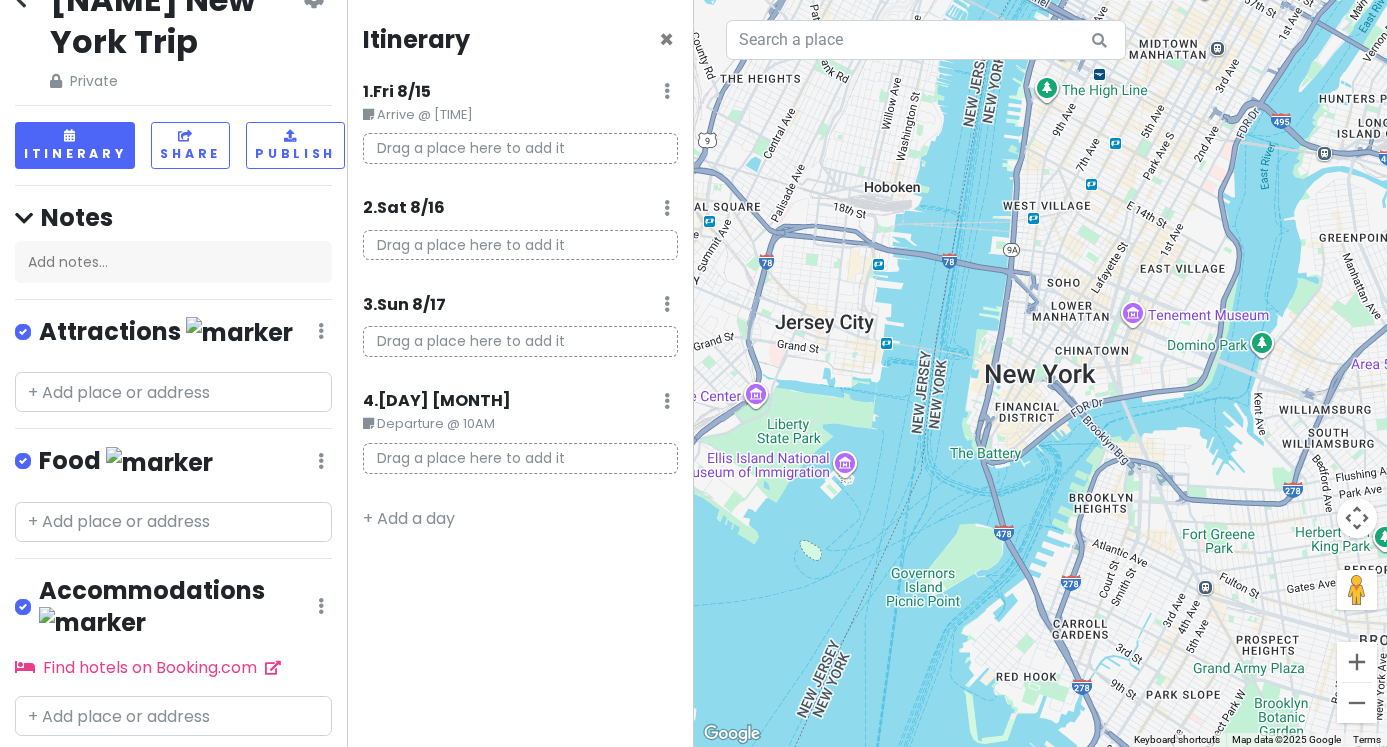 scroll, scrollTop: 86, scrollLeft: 0, axis: vertical 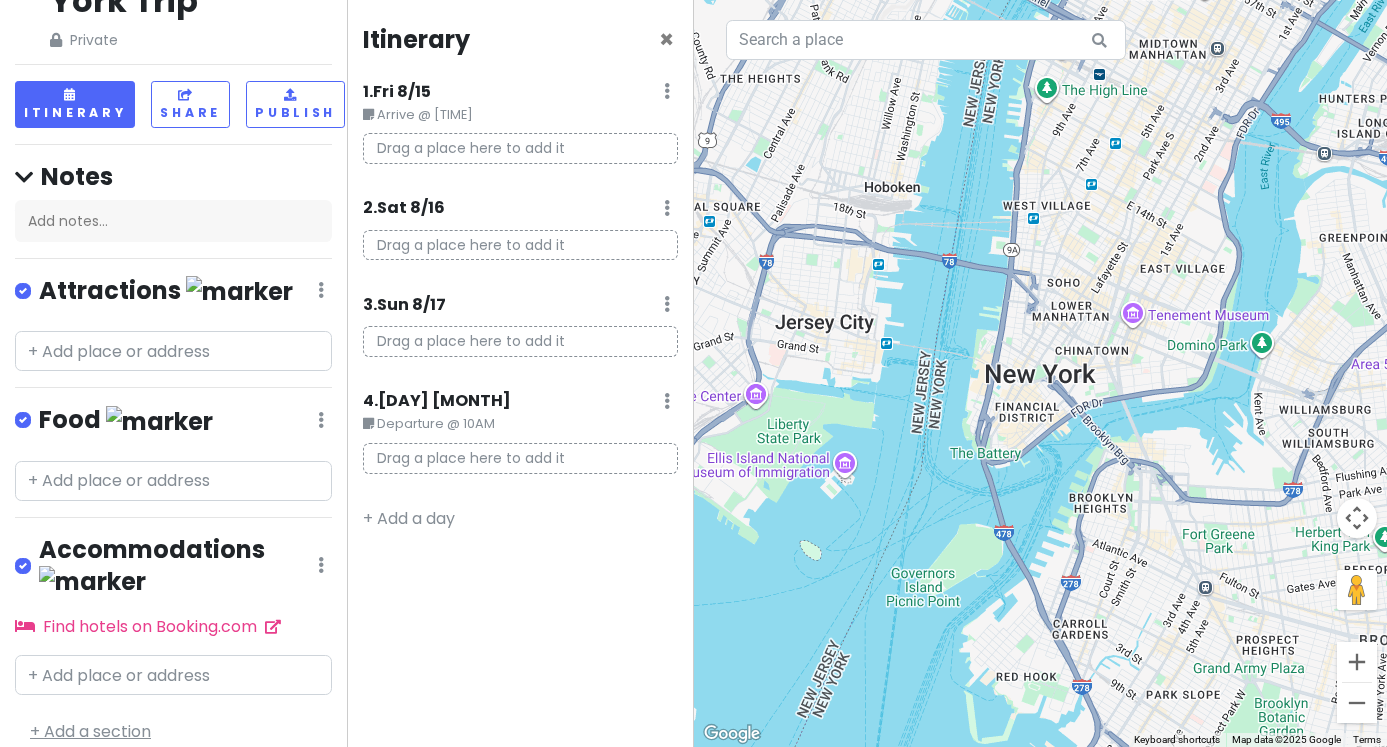 click on "+ Add a section" at bounding box center [90, 731] 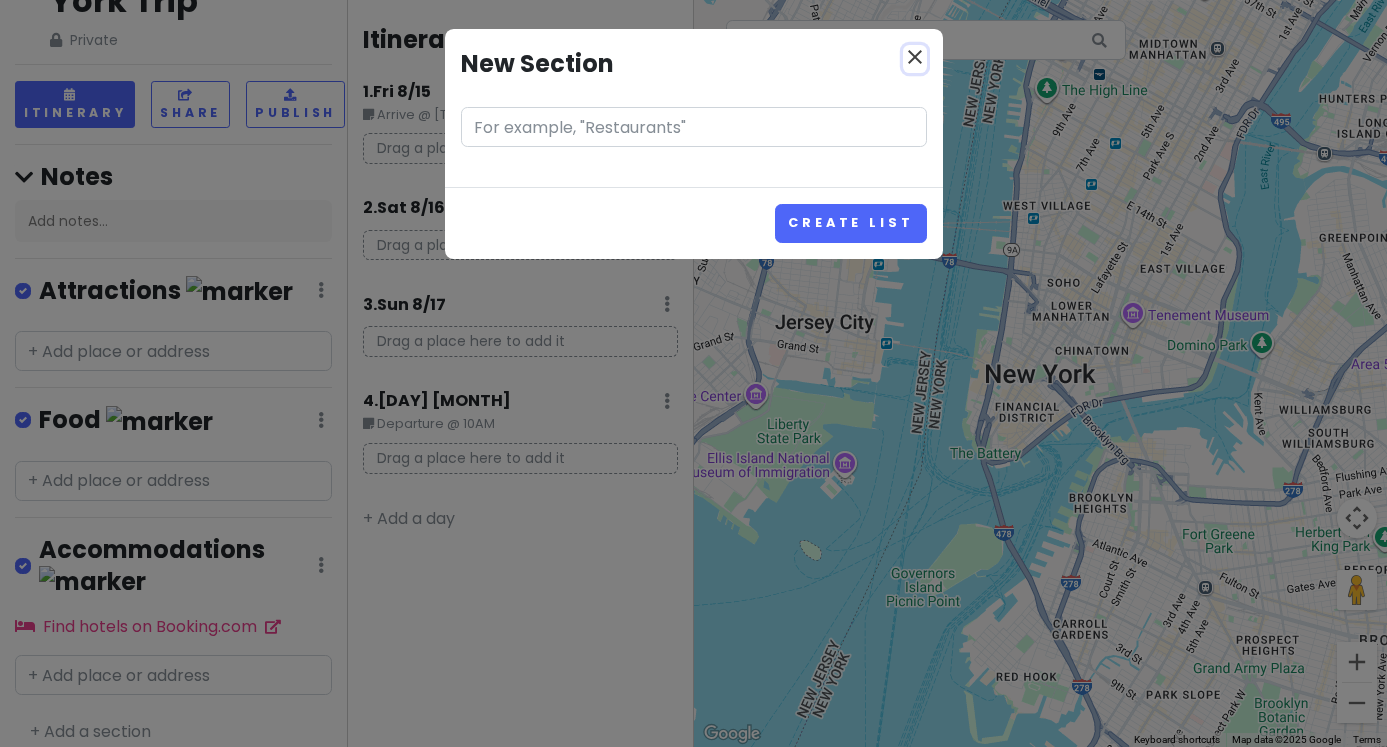 click on "close" at bounding box center (915, 57) 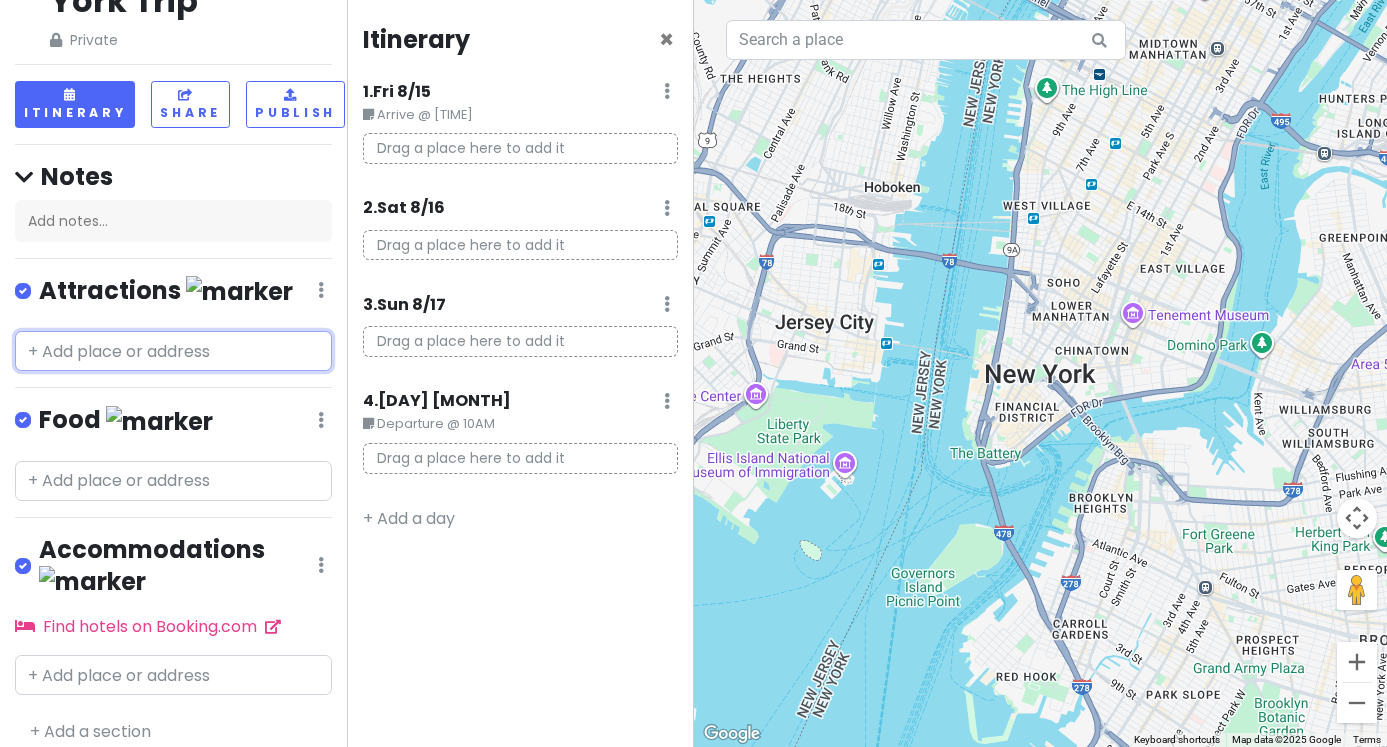 click at bounding box center [173, 351] 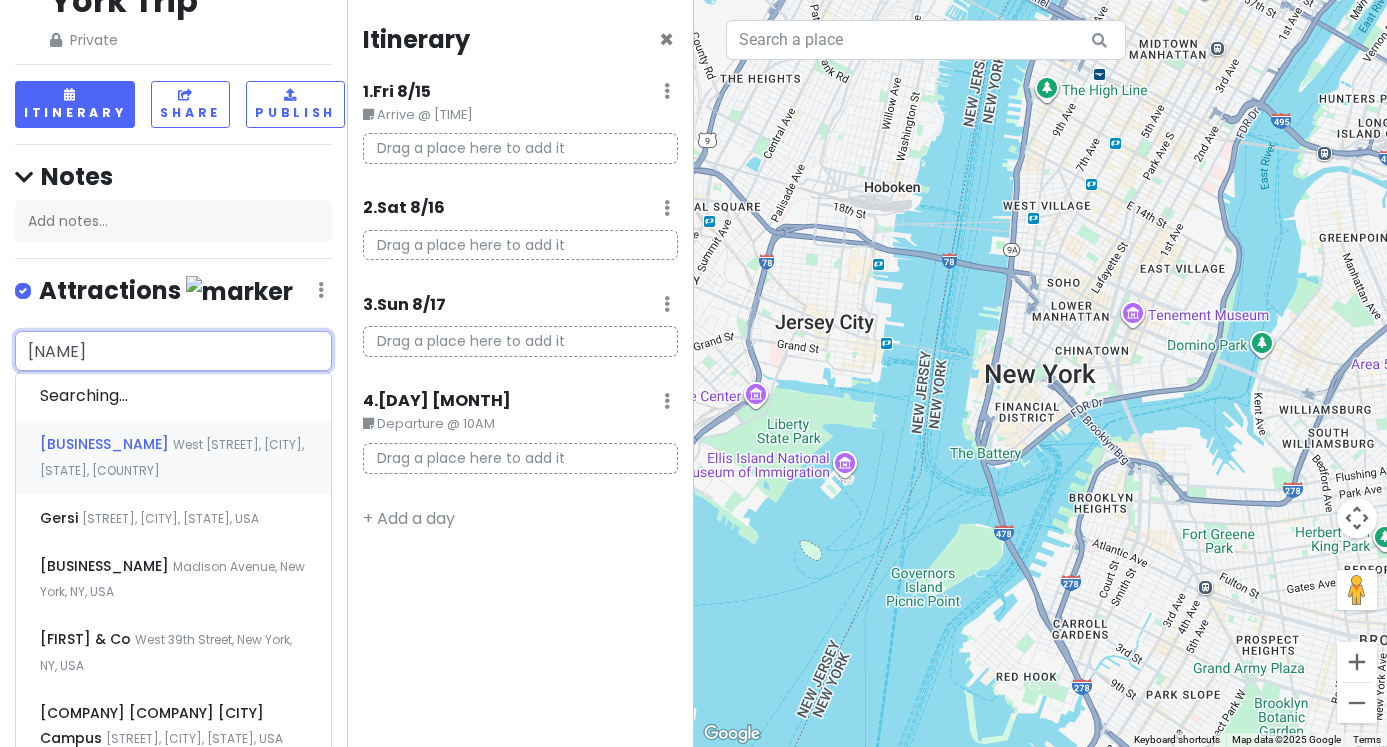 type on "[NAME]" 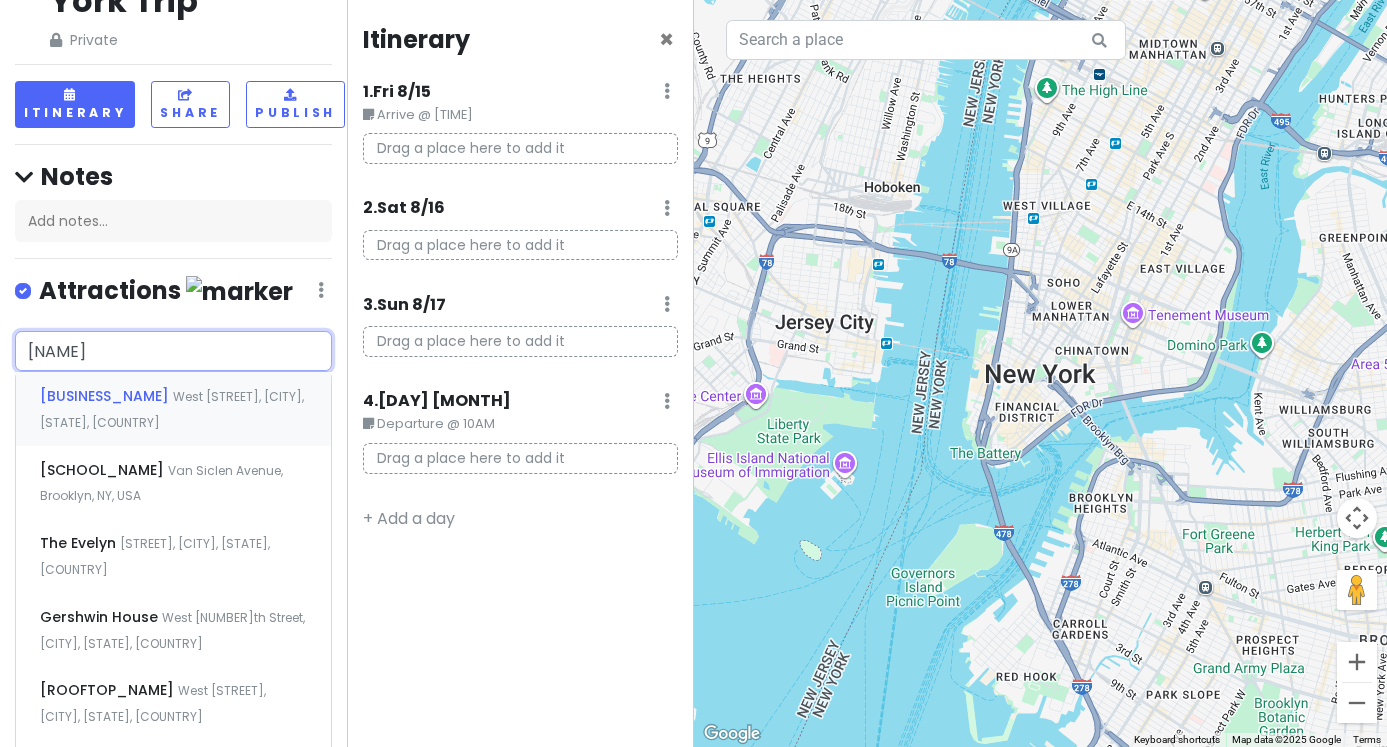click on "[THEATER] [TIME] – [TIME], [CITY], [STATE], [COUNTRY]" at bounding box center (173, 409) 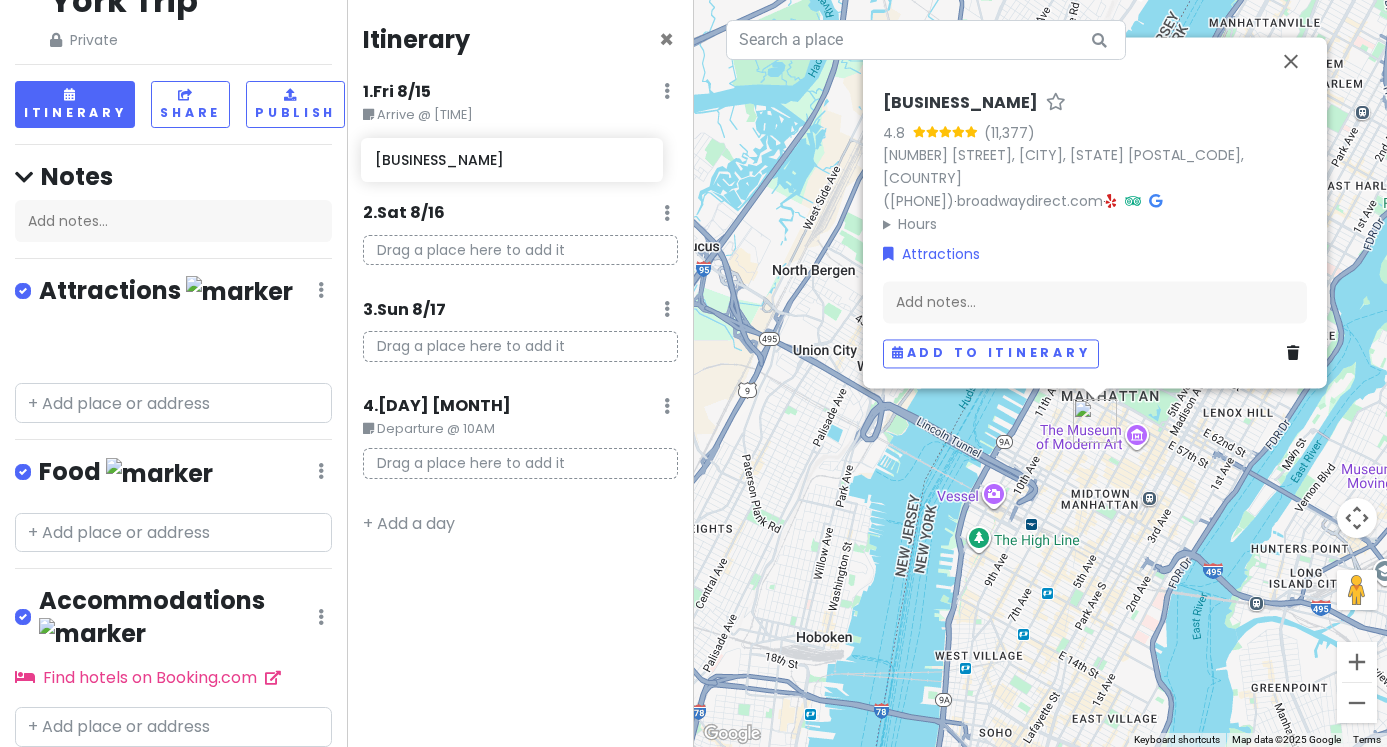 drag, startPoint x: 143, startPoint y: 356, endPoint x: 487, endPoint y: 169, distance: 391.5418 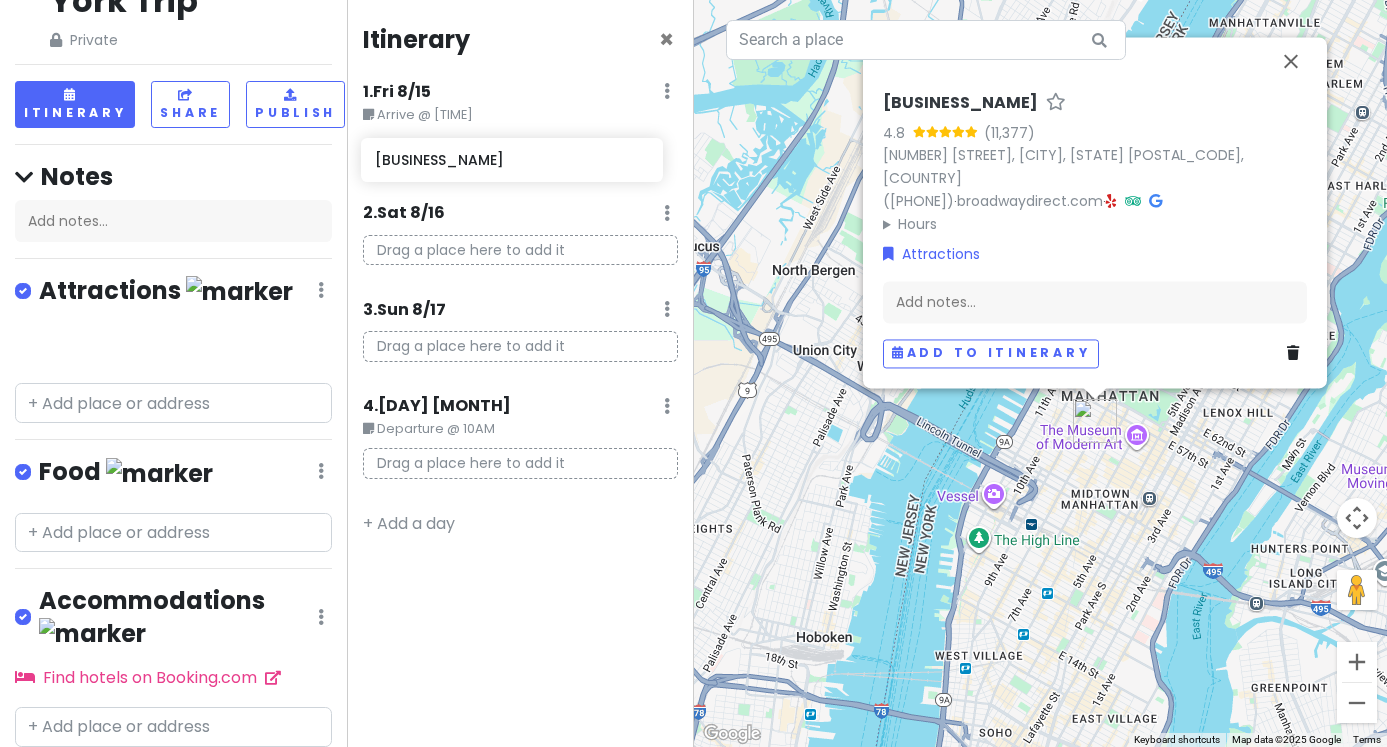 click on "Luiz New York Trip Private Change Dates Make a Copy Delete Trip Go Pro ⚡️ Give Feedback 💡 Support Scout ☕️ Itinerary Share Publish Notes Add notes... Attractions   Edit Reorder Delete List Gershwin Theatre Food   Edit Reorder Delete List Accommodations   Edit Reorder Delete List Find hotels on Booking.com + Add a section Itinerary × 1 .  Fri 8/15 Edit Day Notes Delete Day   Arrive @ 10:00 A 2 .  Sat 8/16 Add Day Notes Delete Day Drag a place here to add it 3 .  Sun 8/17 Add Day Notes Delete Day Drag a place here to add it 4 .  Mon 8/18 Edit Day Notes Delete Day   Departure @ 10AM Drag a place here to add it + Add a day To navigate the map with touch gestures double-tap and hold your finger on the map, then drag the map. ← Move left → Move right ↑ Move up ↓ Move down + Zoom in - Zoom out Home Jump left by 75% End Jump right by 75% Page Up Jump up by 75% Page Down Jump down by 75% Gershwin Theatre 4.8        (11,377) 222 [STREET], [CITY], [STATE] [POSTAL_CODE], USA ([PHONE])   ·     ·" at bounding box center (693, 373) 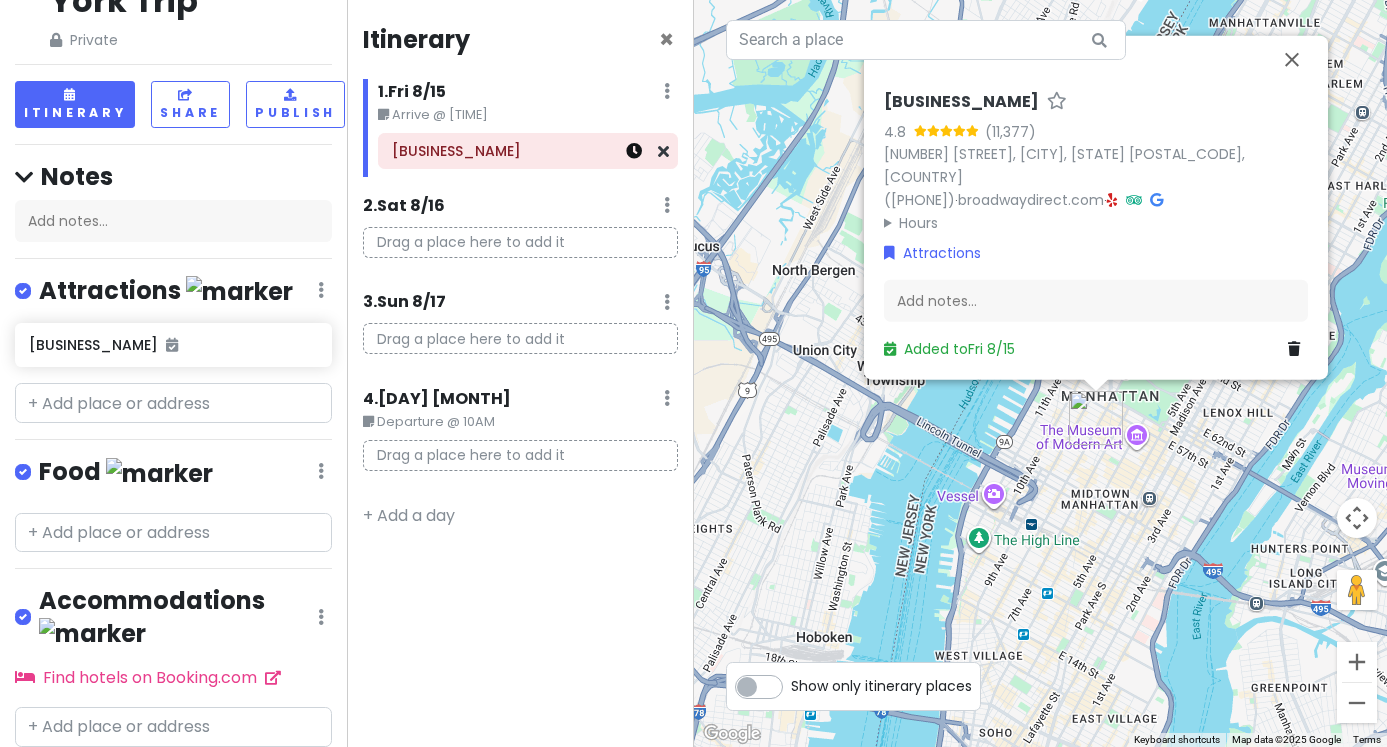 click at bounding box center [634, 151] 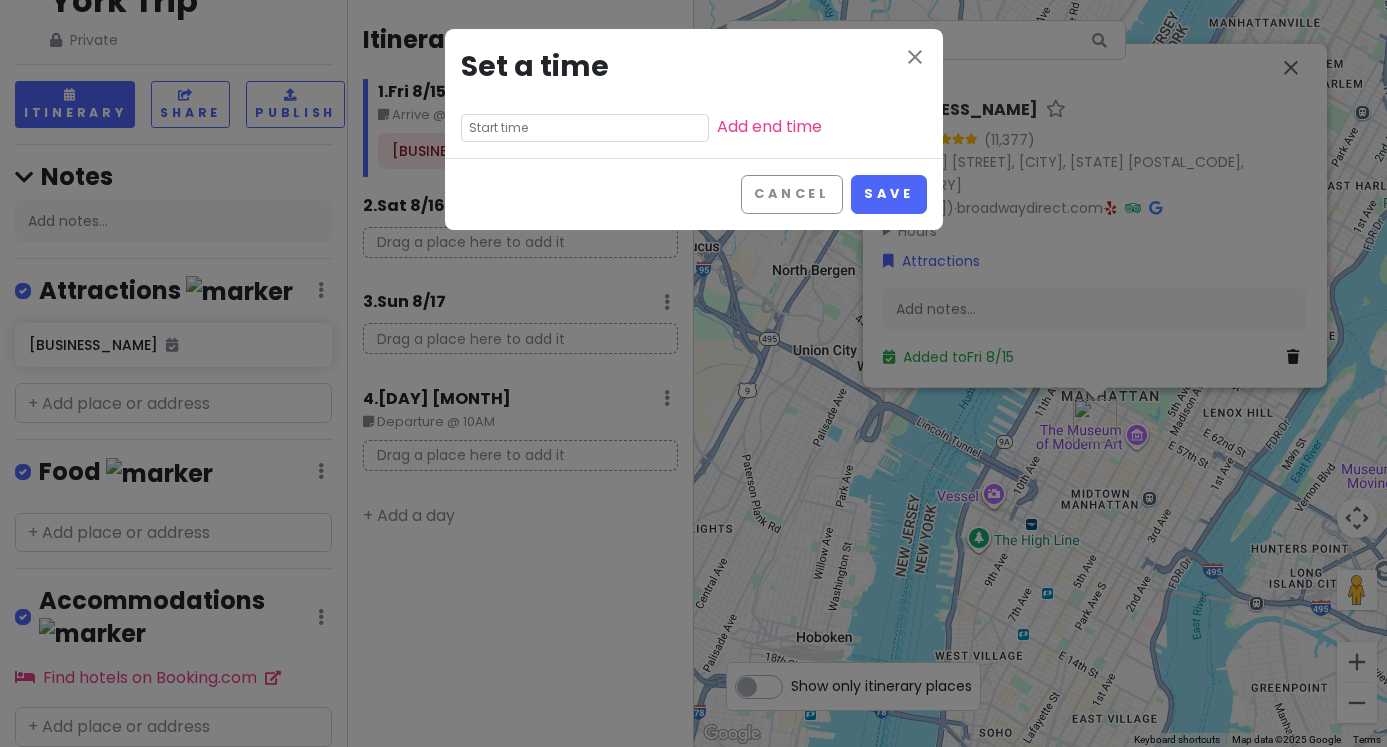 click at bounding box center [585, 128] 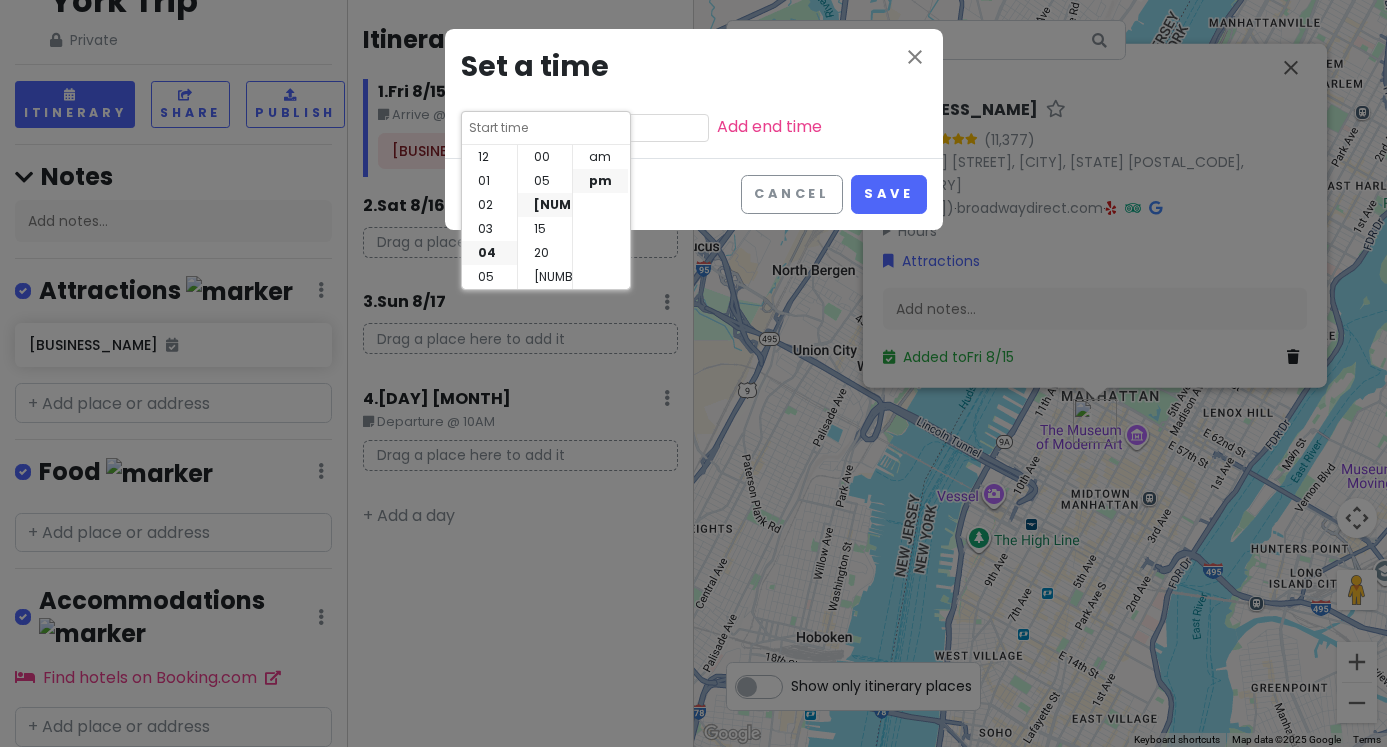 scroll, scrollTop: 96, scrollLeft: 0, axis: vertical 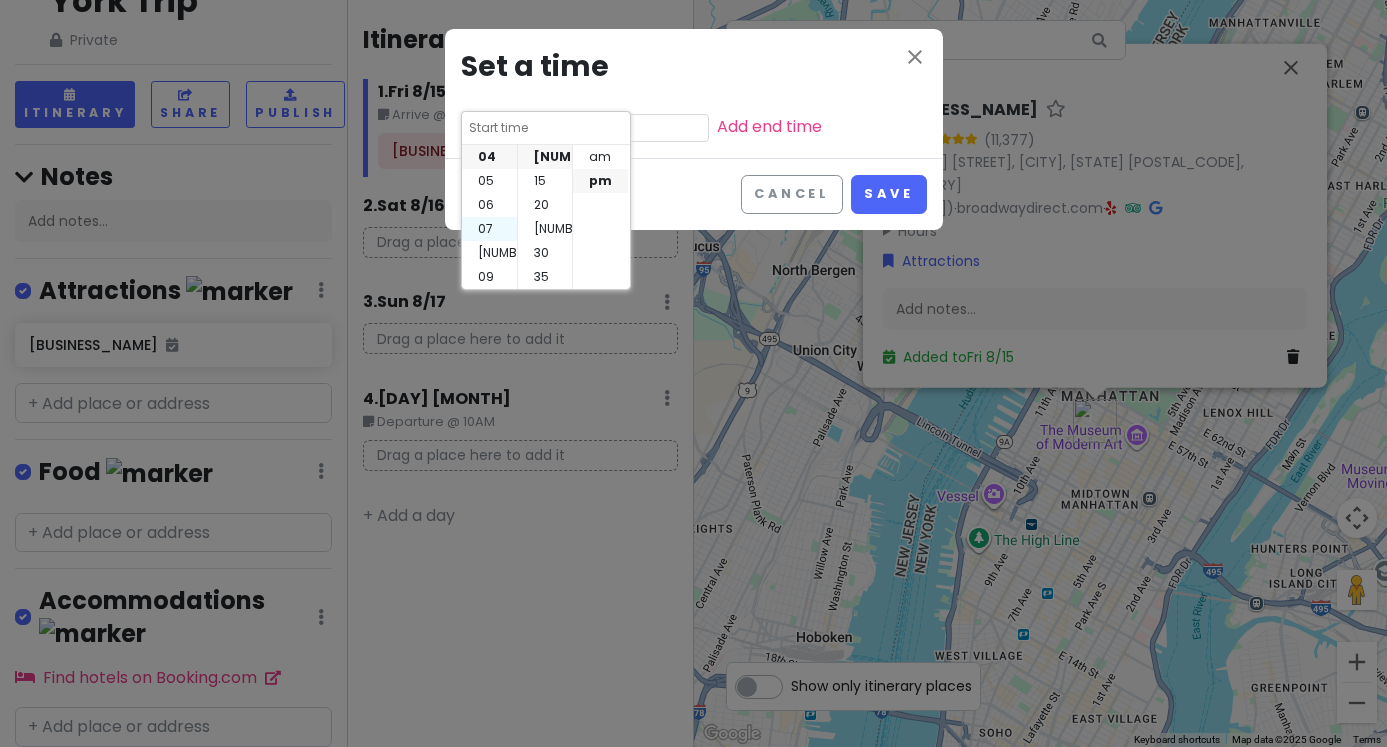 click on "07" at bounding box center (489, 229) 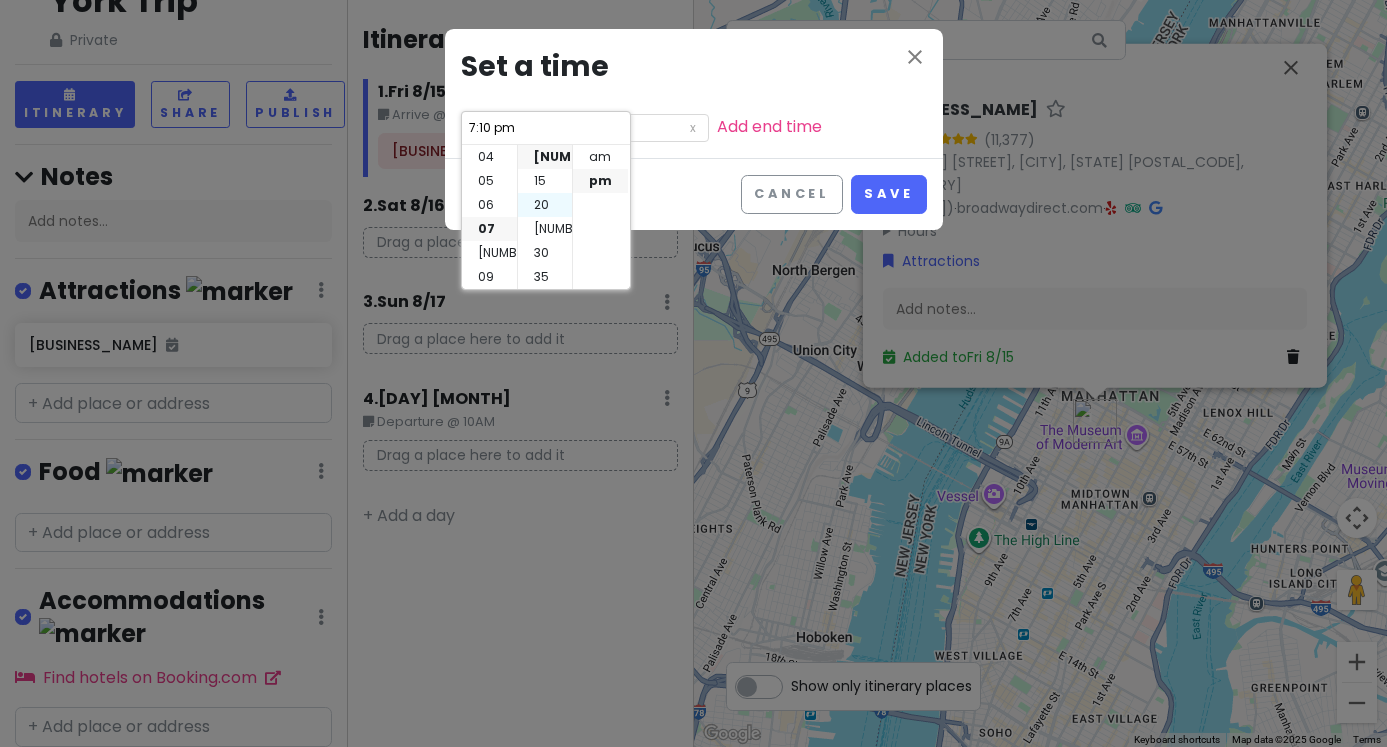 scroll, scrollTop: 144, scrollLeft: 0, axis: vertical 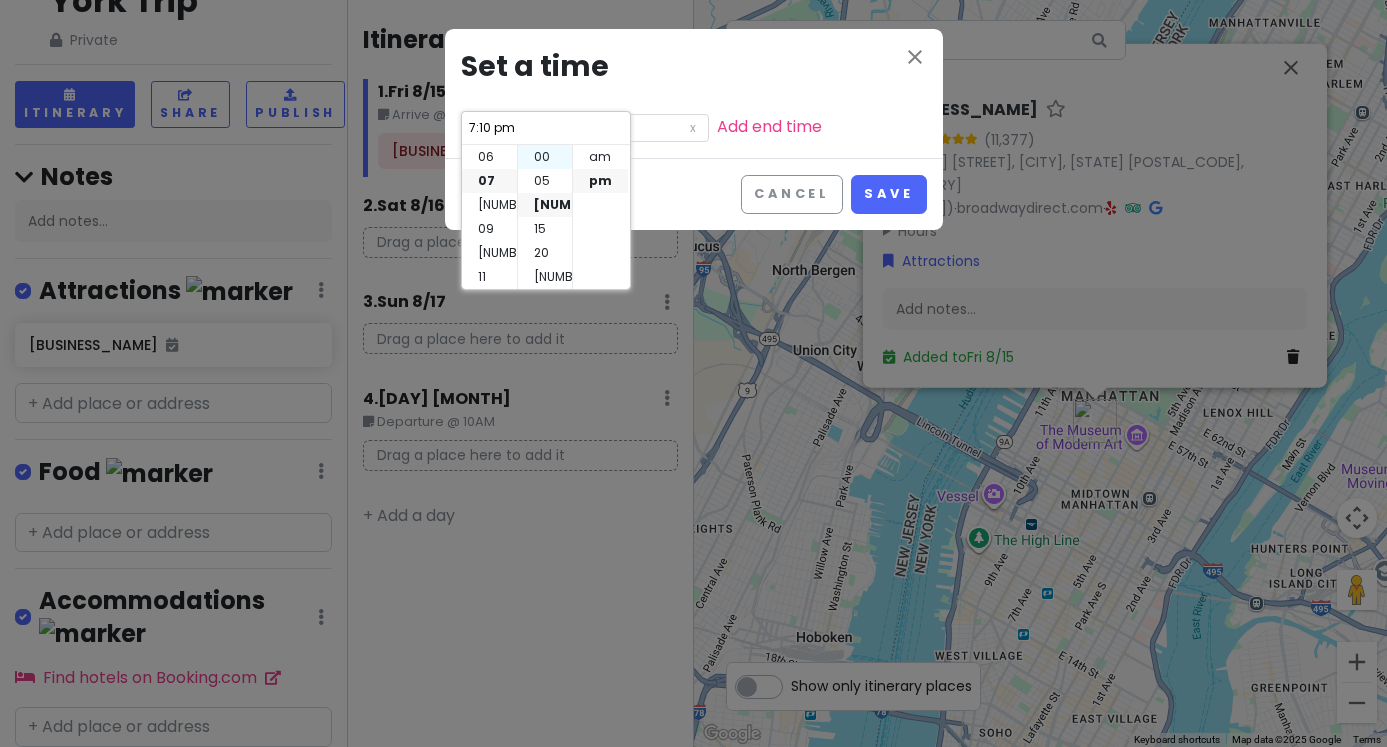 click on "00" at bounding box center (545, 157) 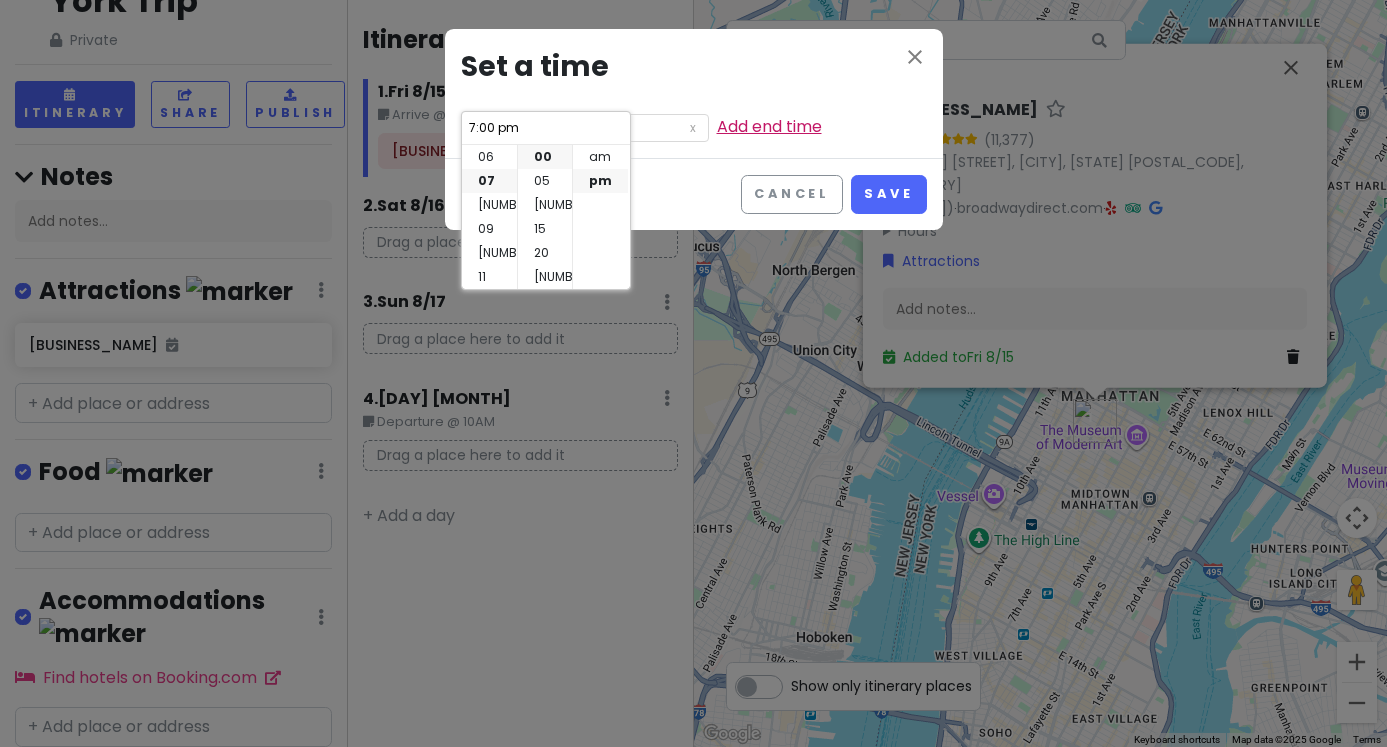 click on "Add end time" at bounding box center [769, 126] 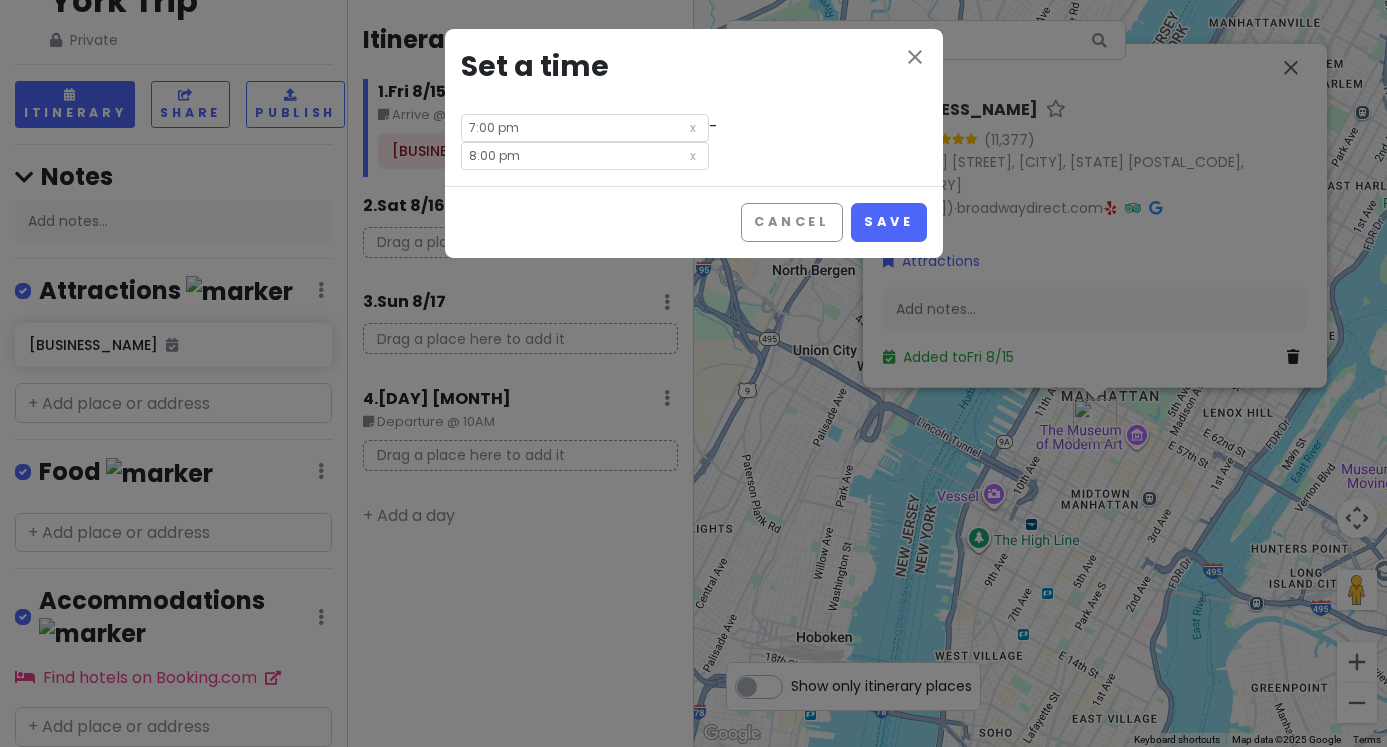 click on "8:00 pm" at bounding box center (585, 156) 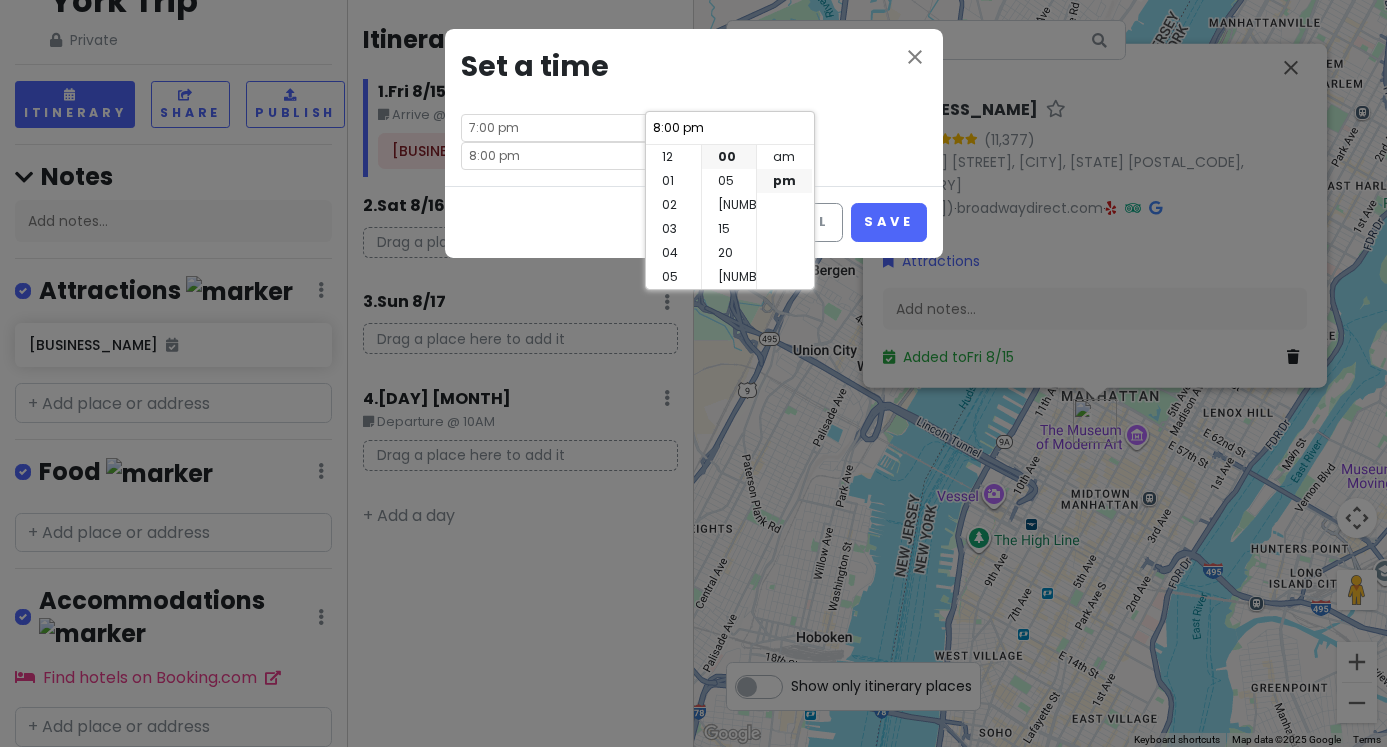 scroll, scrollTop: 144, scrollLeft: 0, axis: vertical 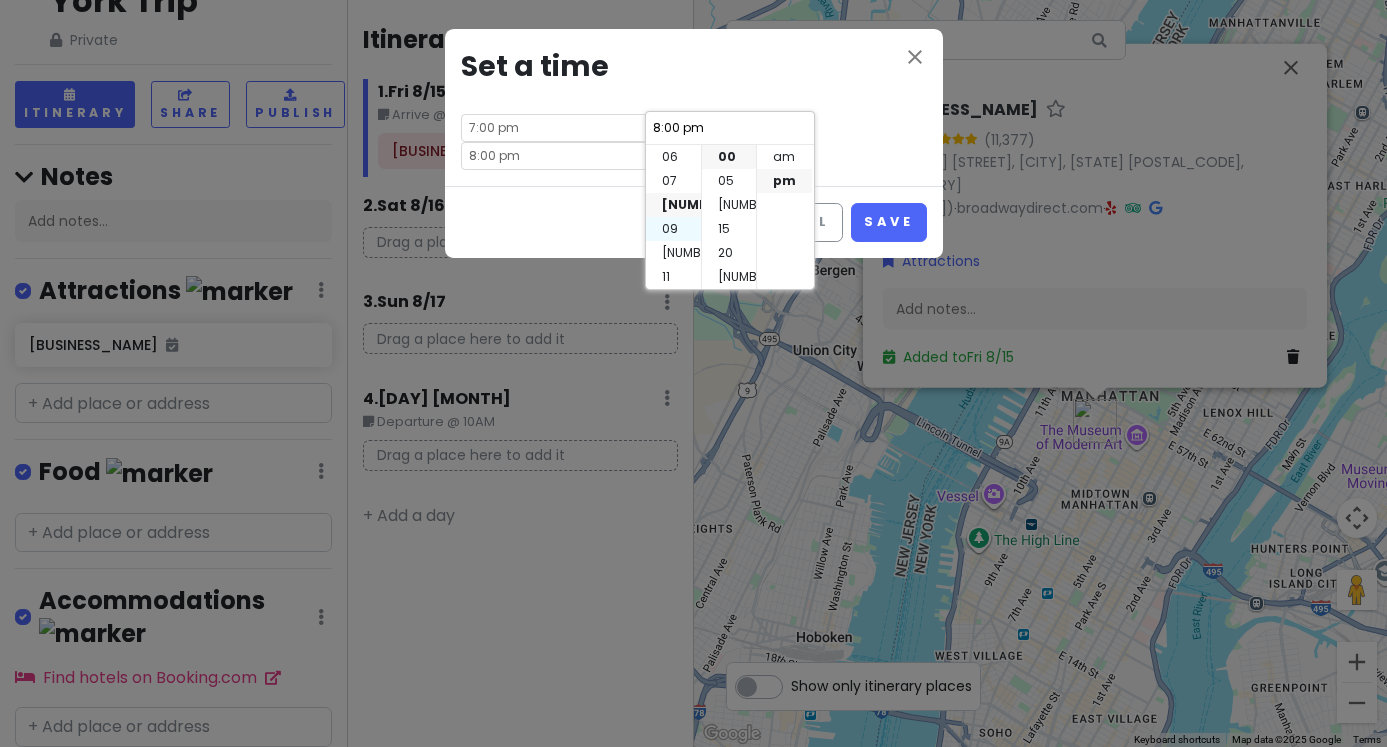 click on "09" at bounding box center [673, 229] 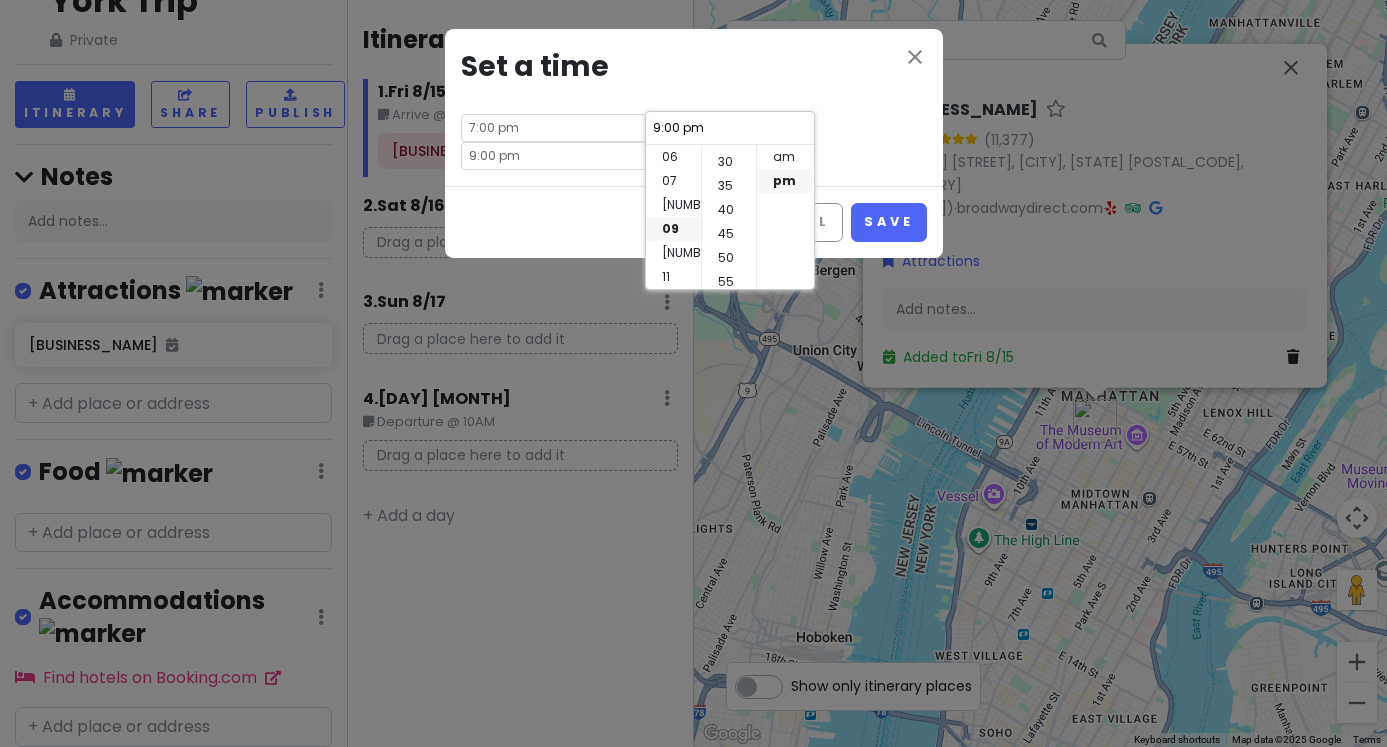scroll, scrollTop: 144, scrollLeft: 0, axis: vertical 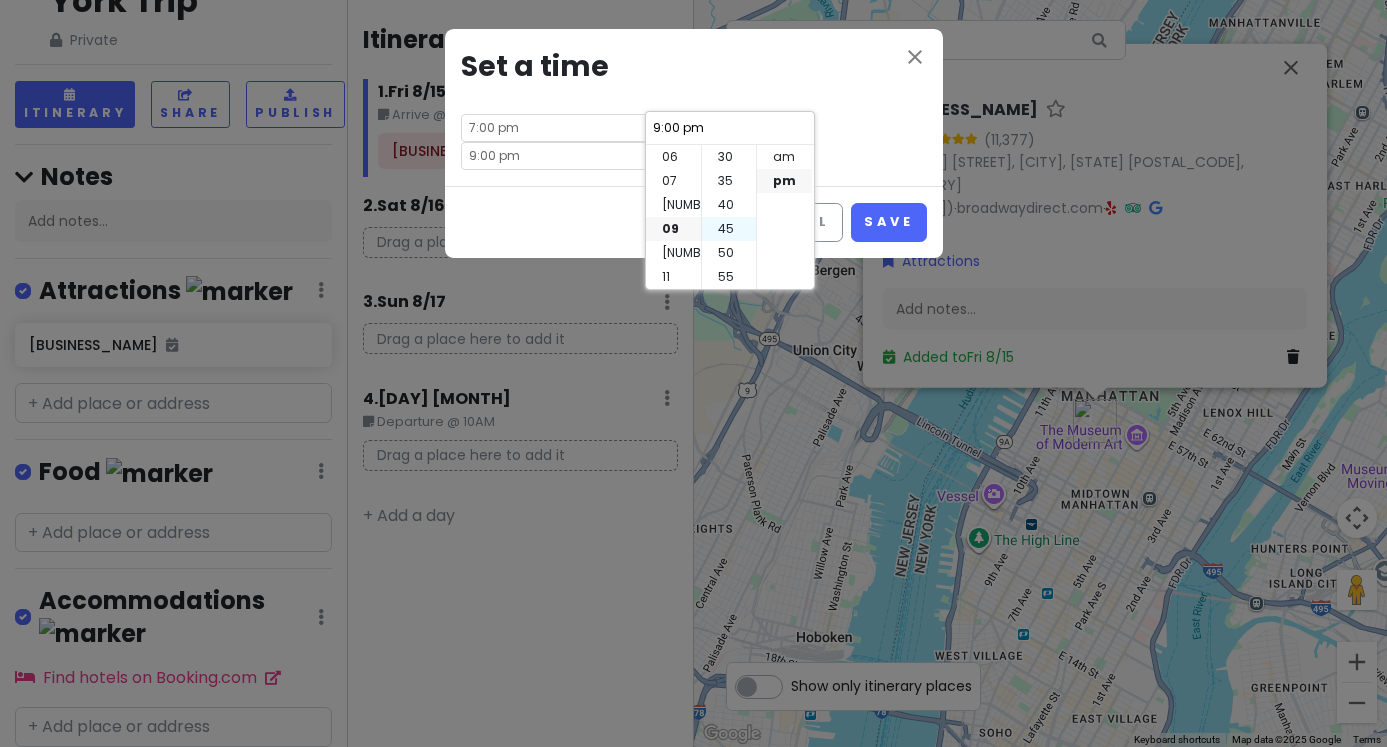 click on "45" at bounding box center (729, 229) 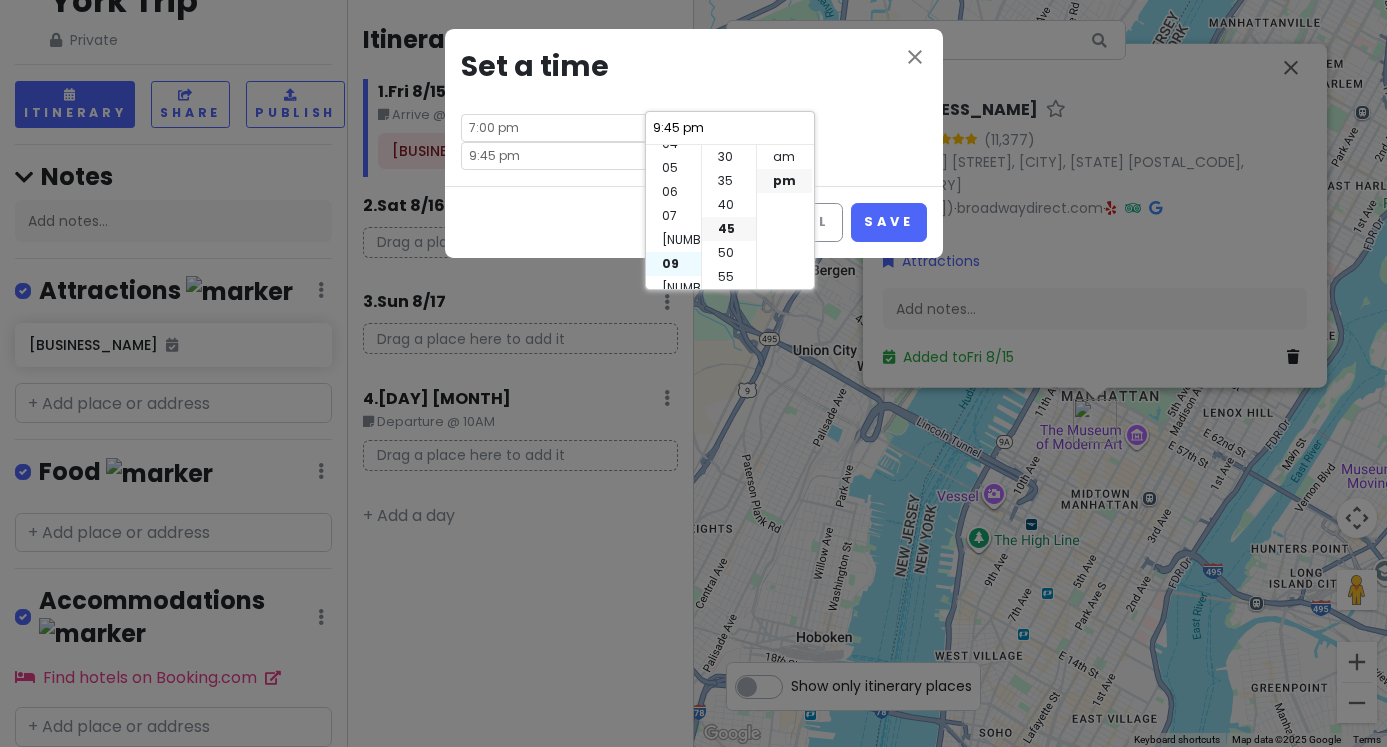 scroll, scrollTop: 144, scrollLeft: 0, axis: vertical 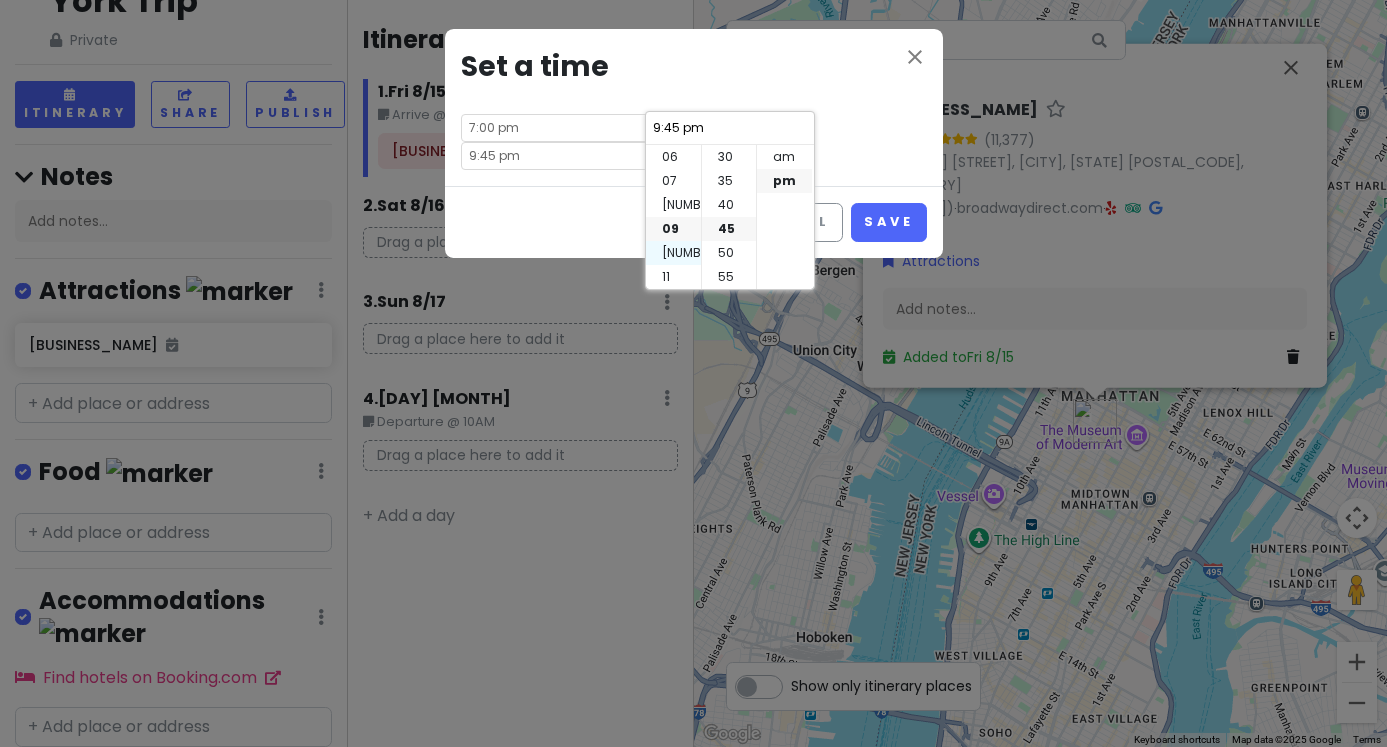 click on "[NUMBER]" at bounding box center [673, 253] 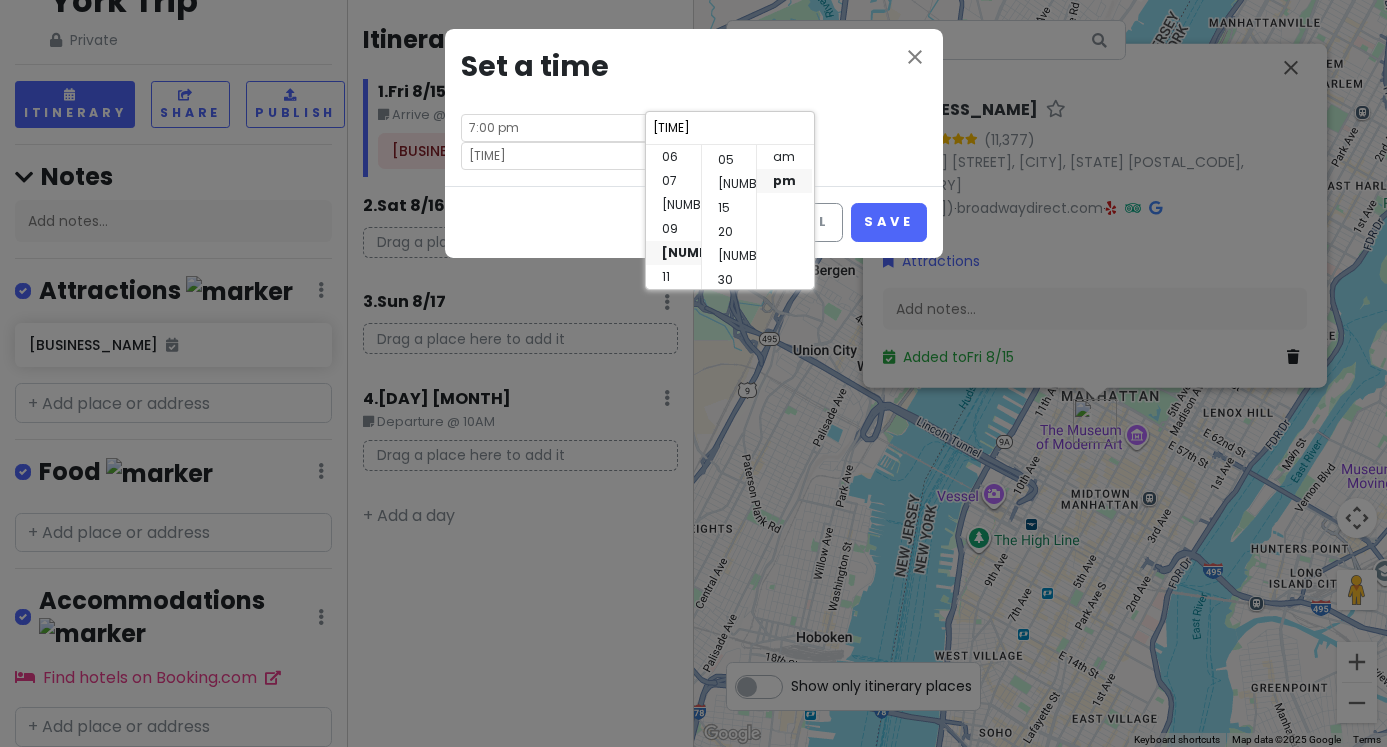 scroll, scrollTop: 0, scrollLeft: 0, axis: both 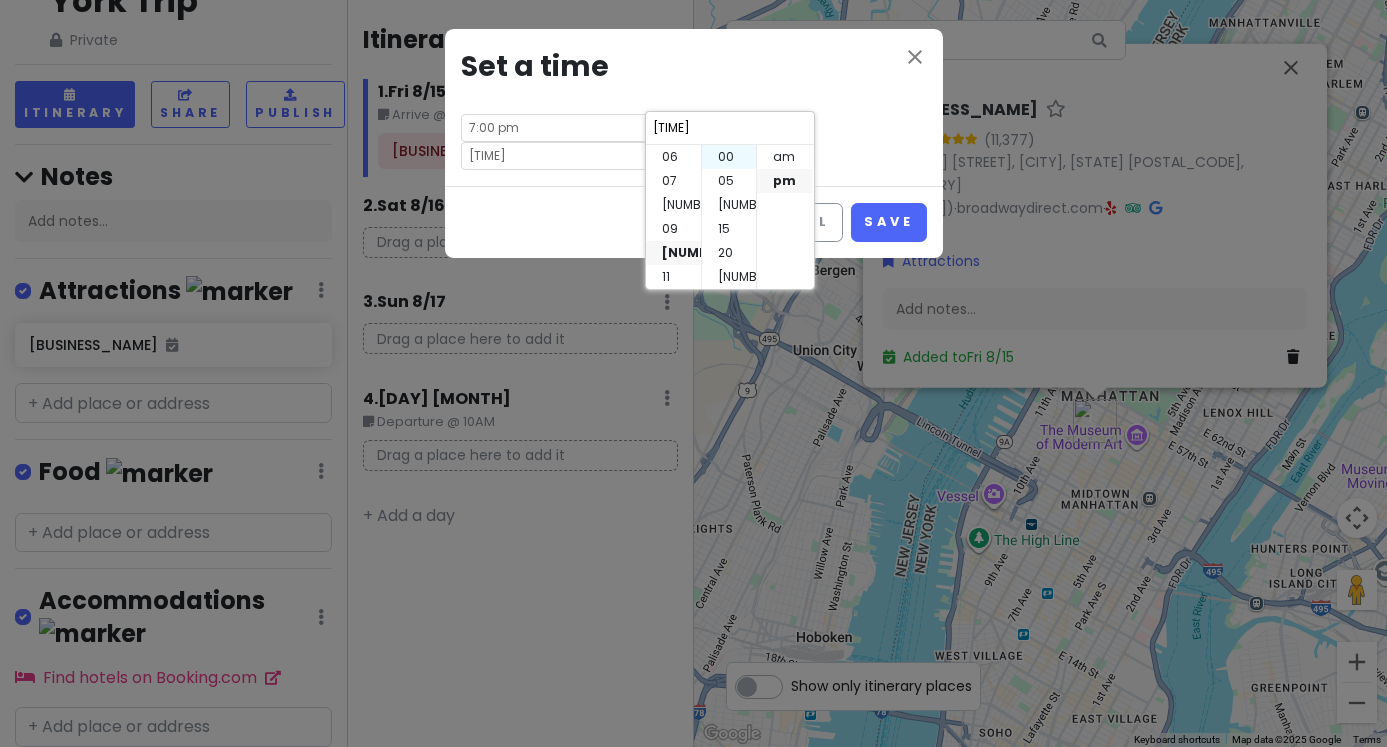 click on "00" at bounding box center [729, 157] 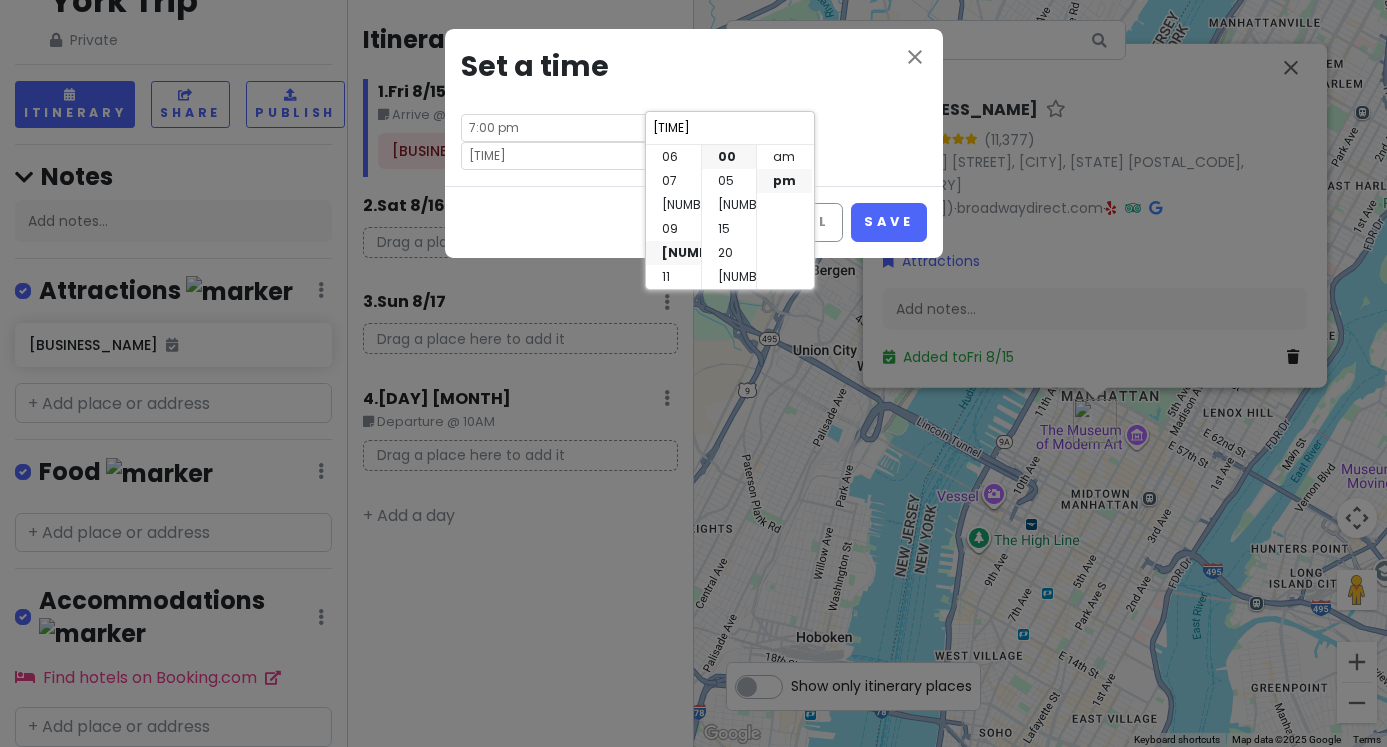 click on "close Set a time 7:00 pm - 10:00 pm" at bounding box center (694, 107) 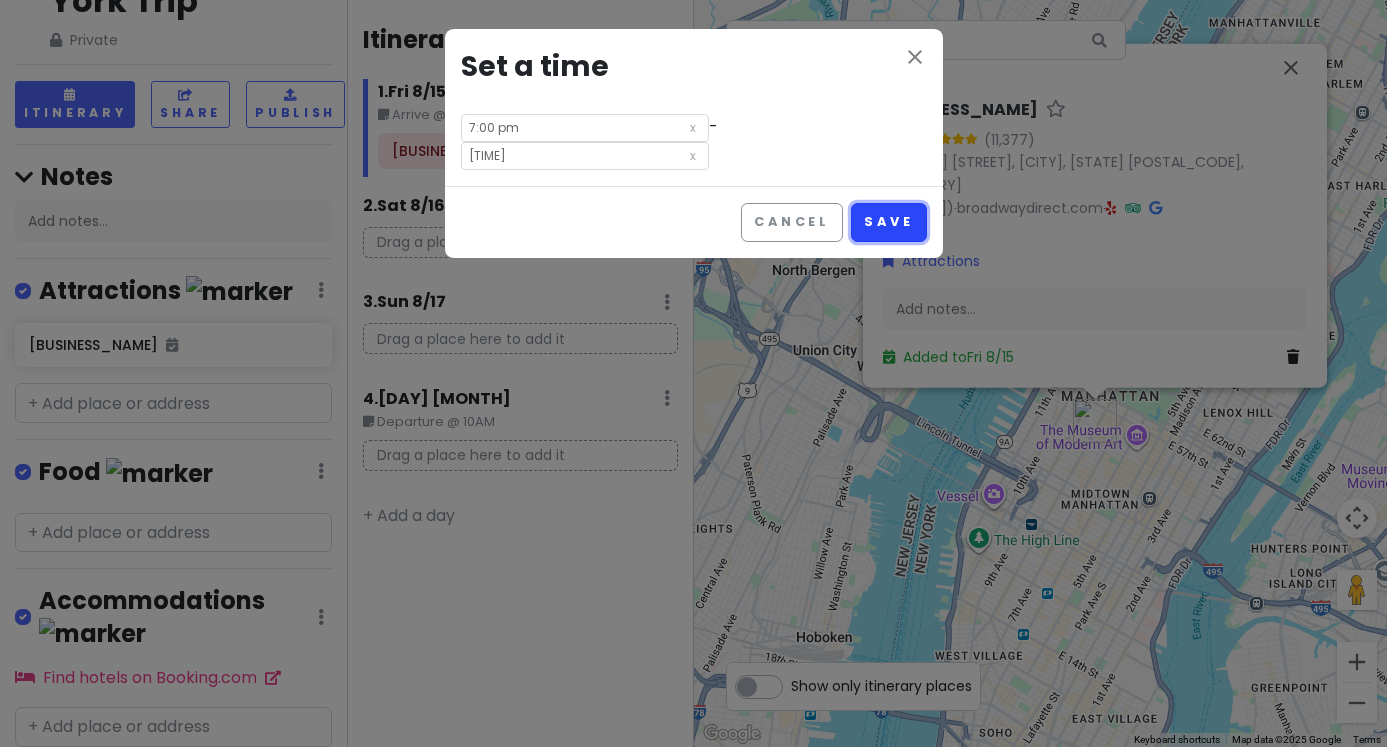 click on "Save" at bounding box center (888, 222) 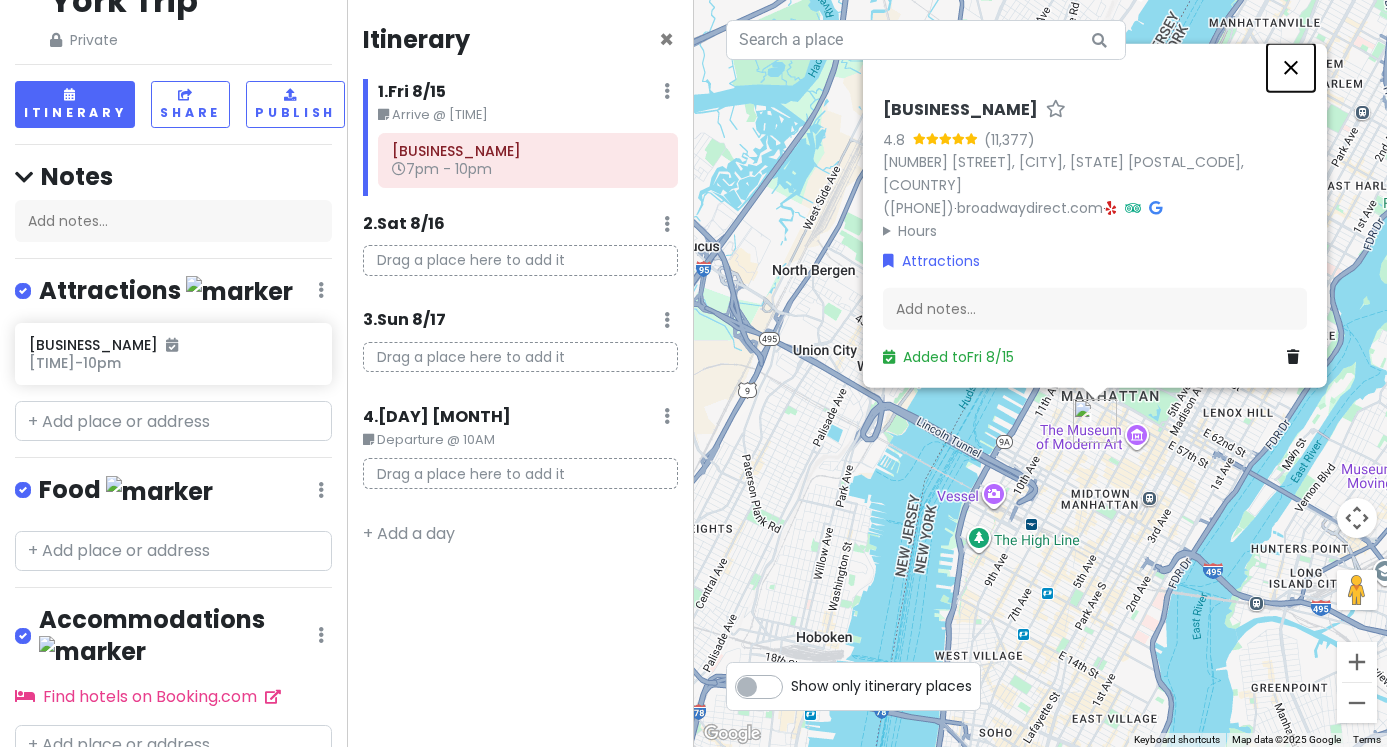 click at bounding box center (1291, 67) 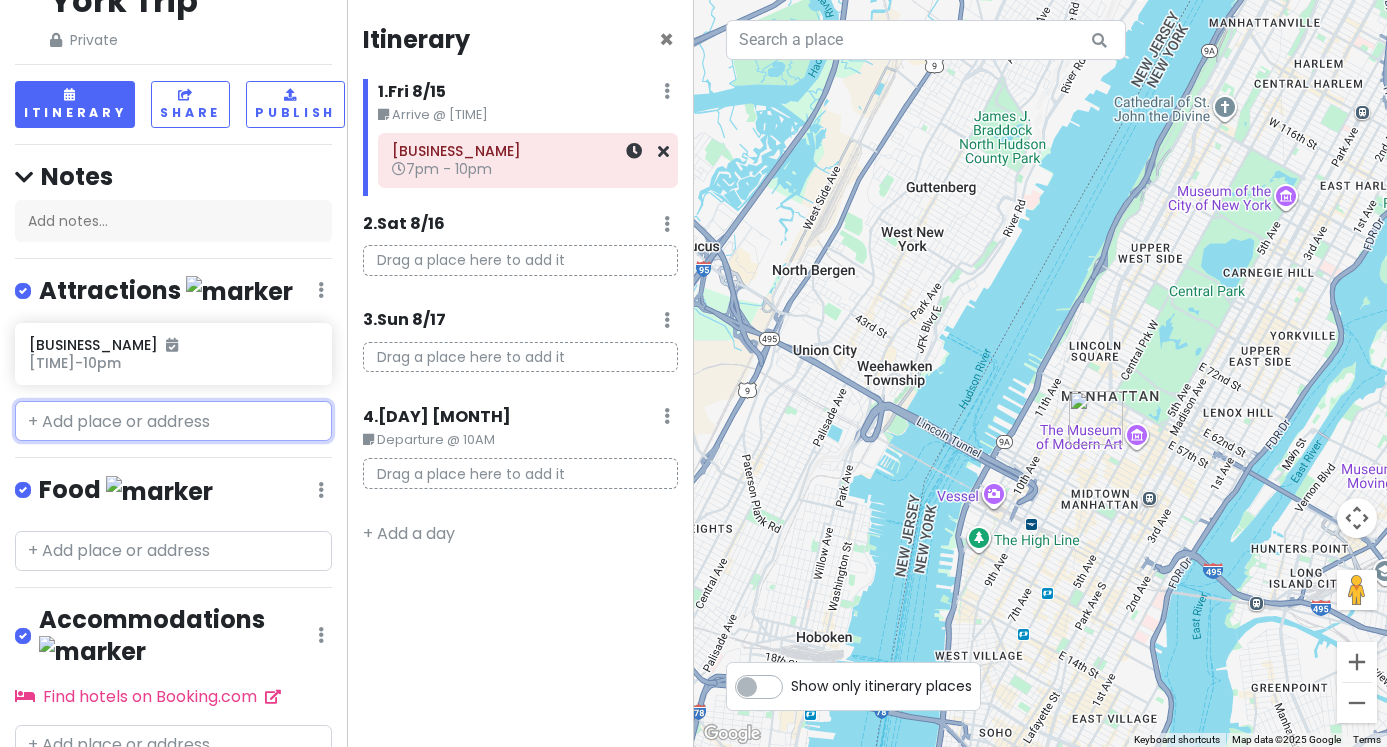 click at bounding box center (635, 160) 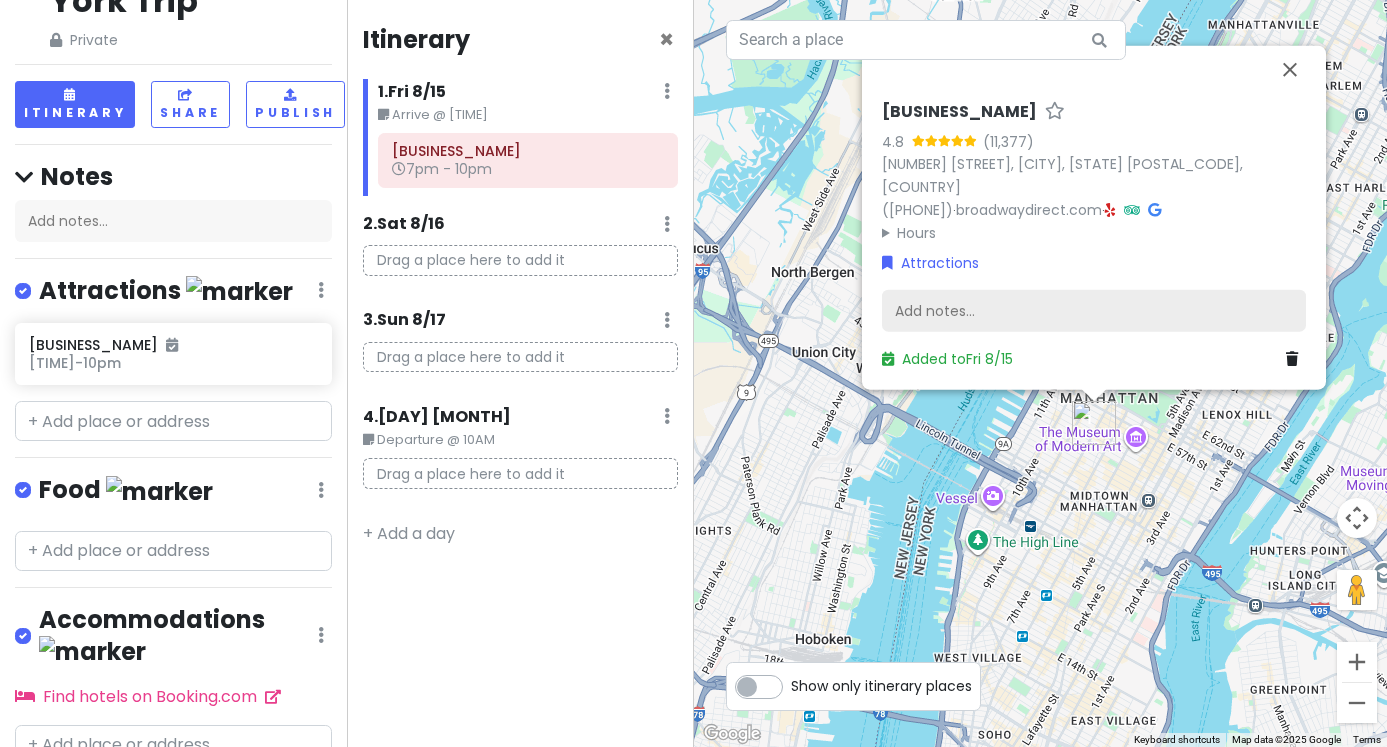 click on "Add notes..." at bounding box center (1094, 311) 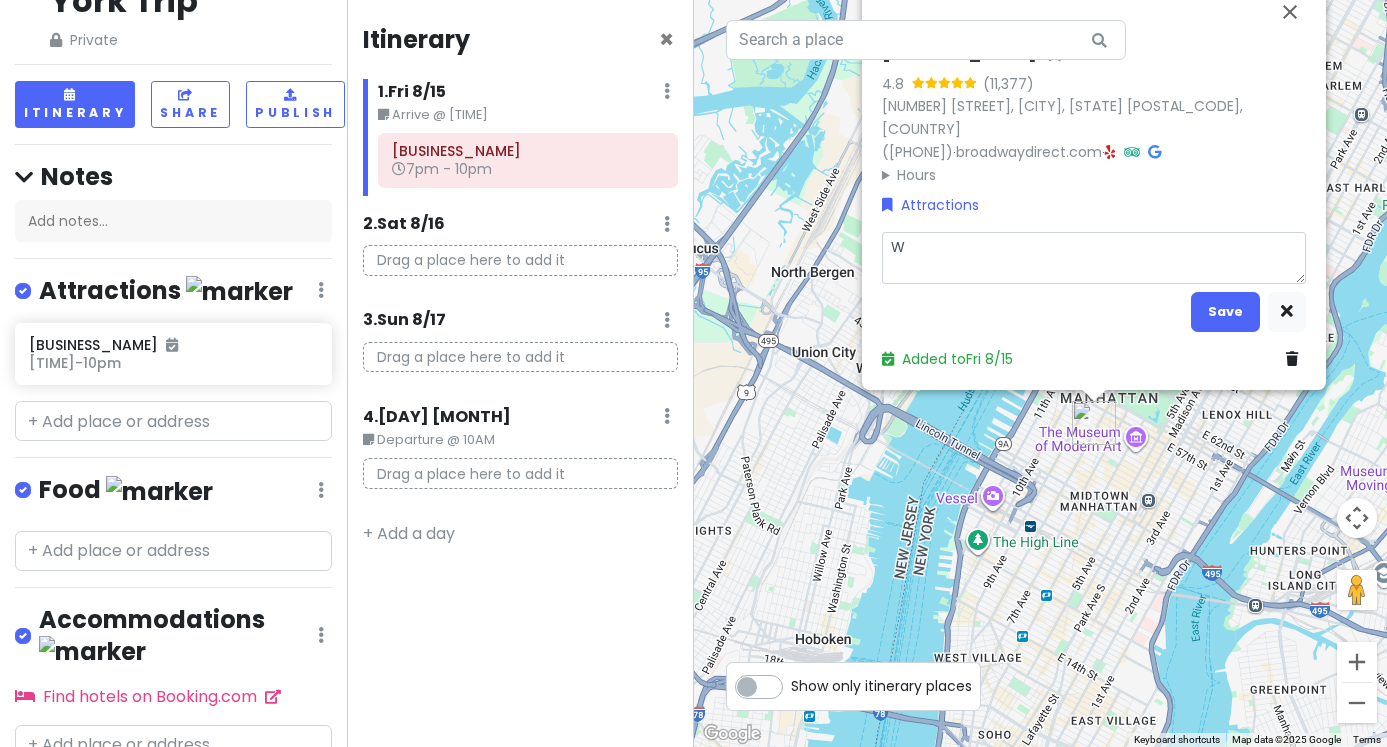 type on "x" 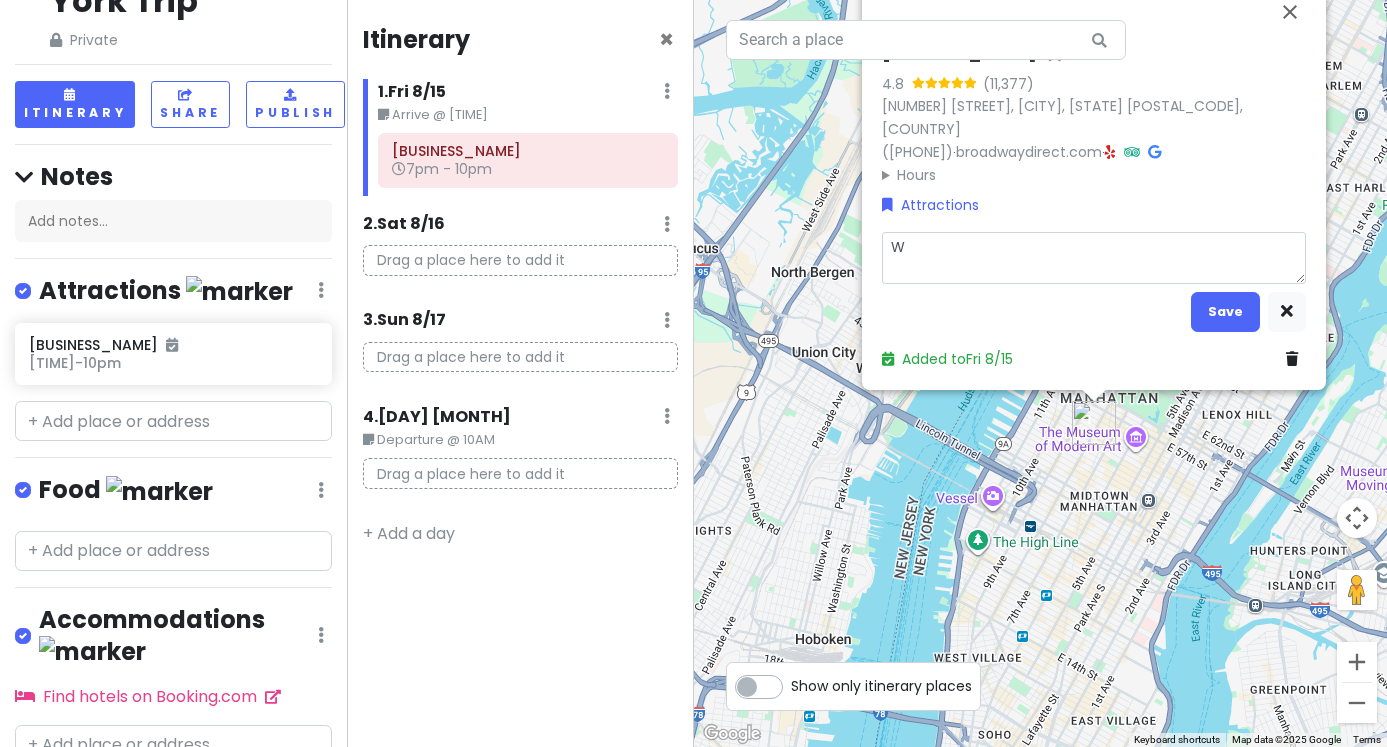 type on "W" 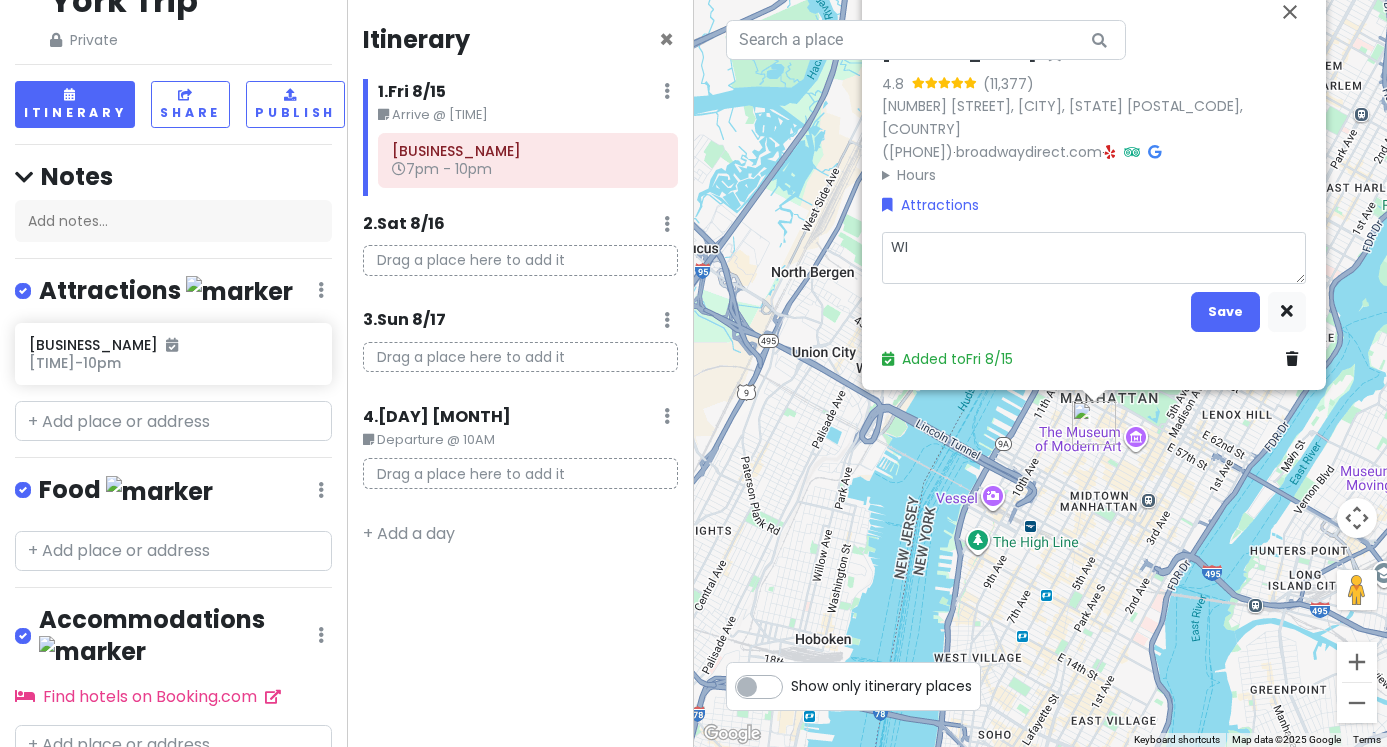 type on "x" 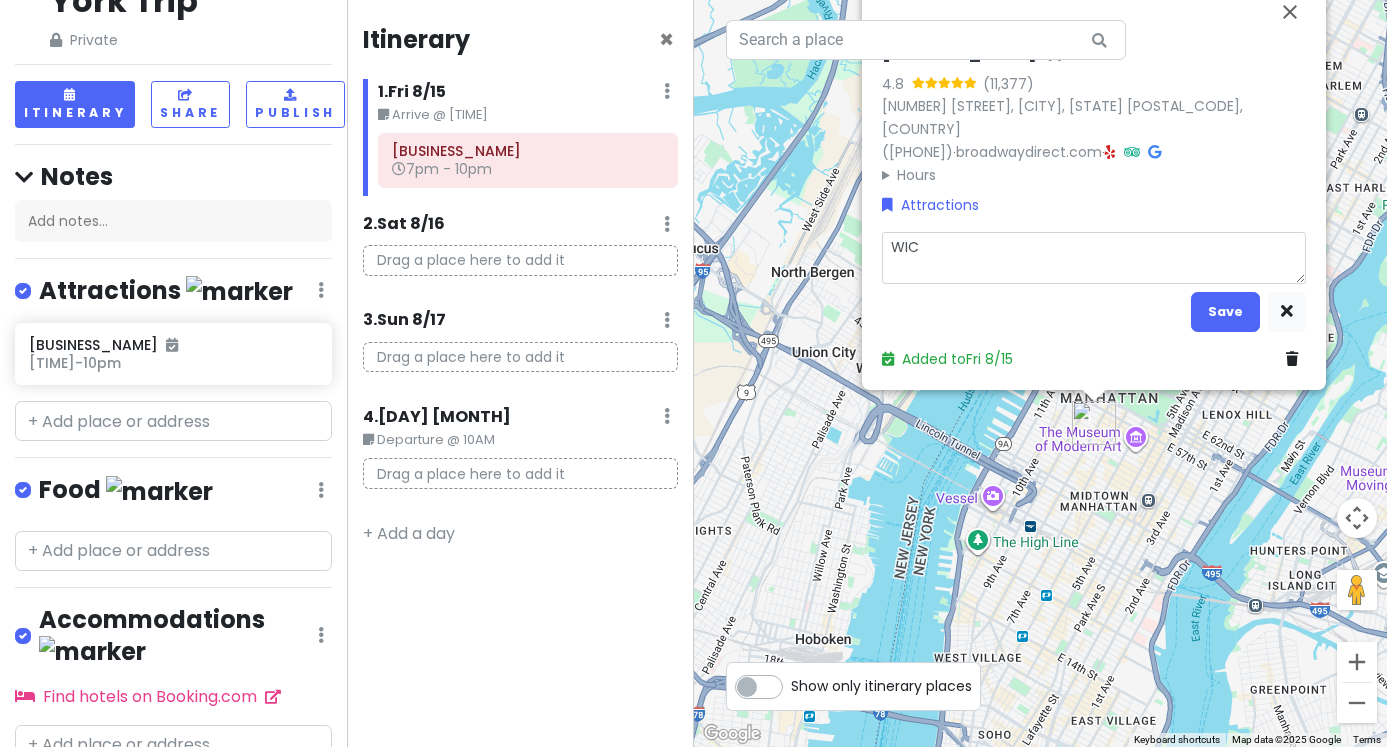 type on "x" 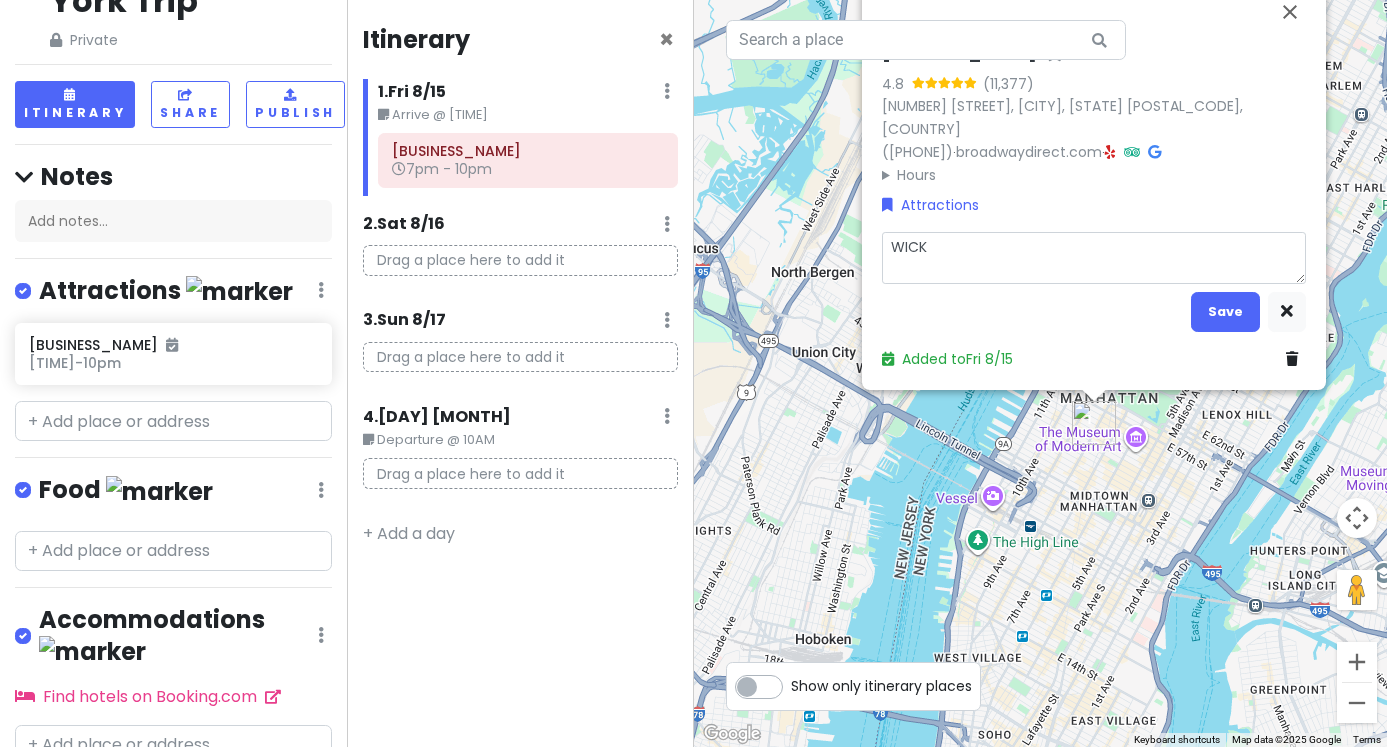type on "x" 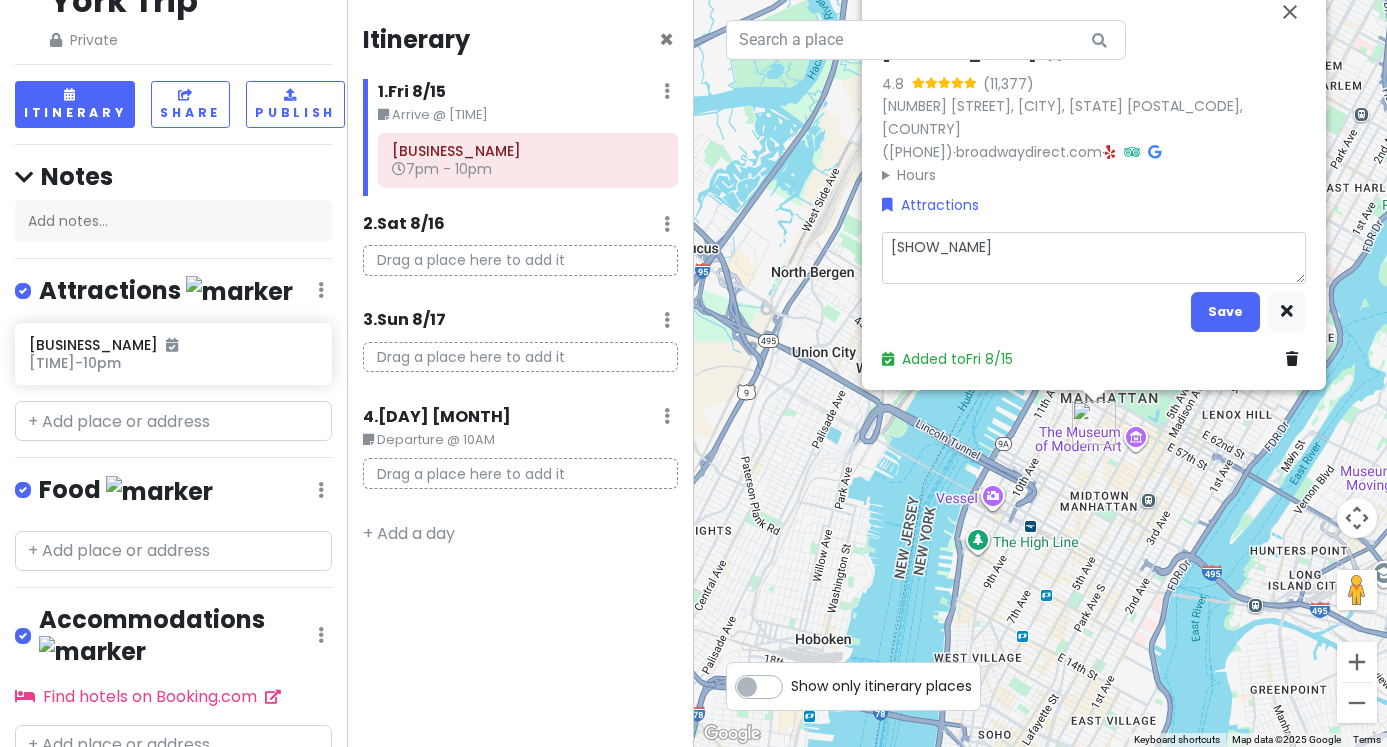 type on "x" 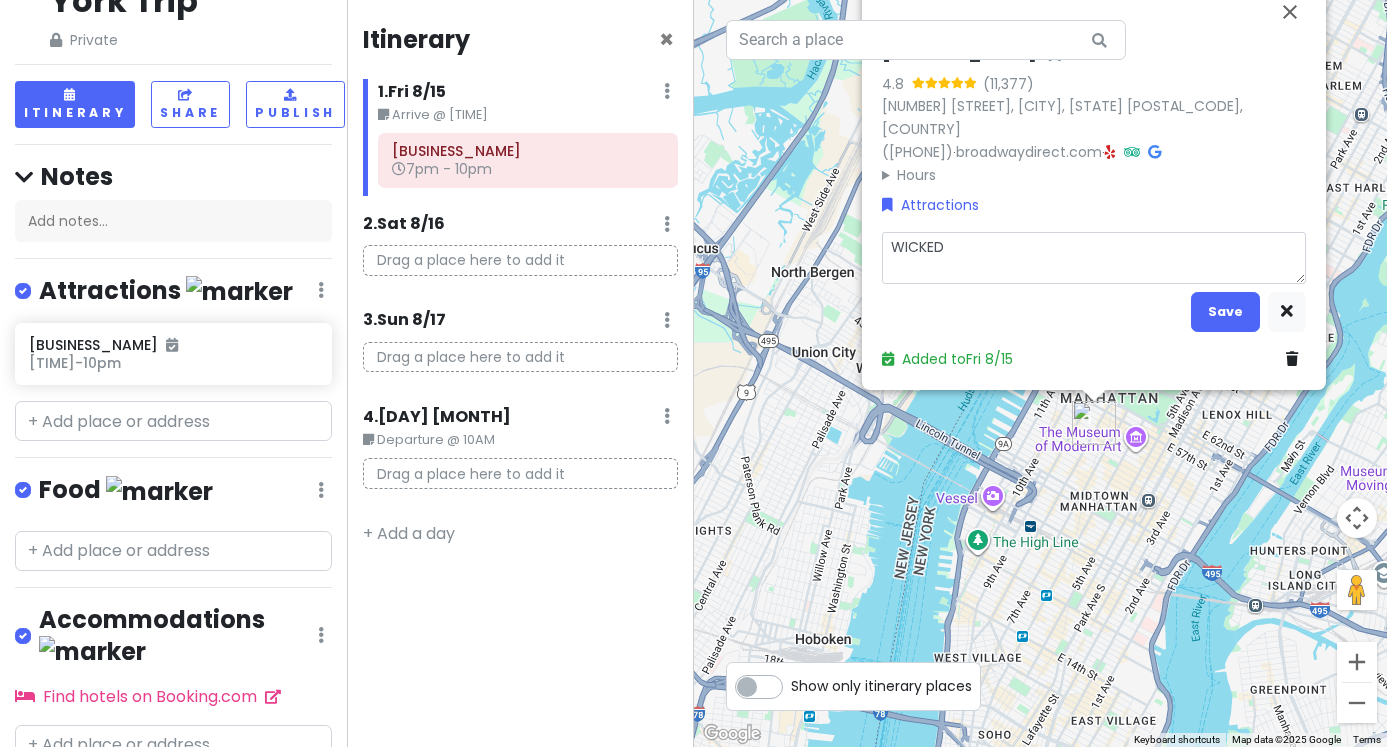 type on "x" 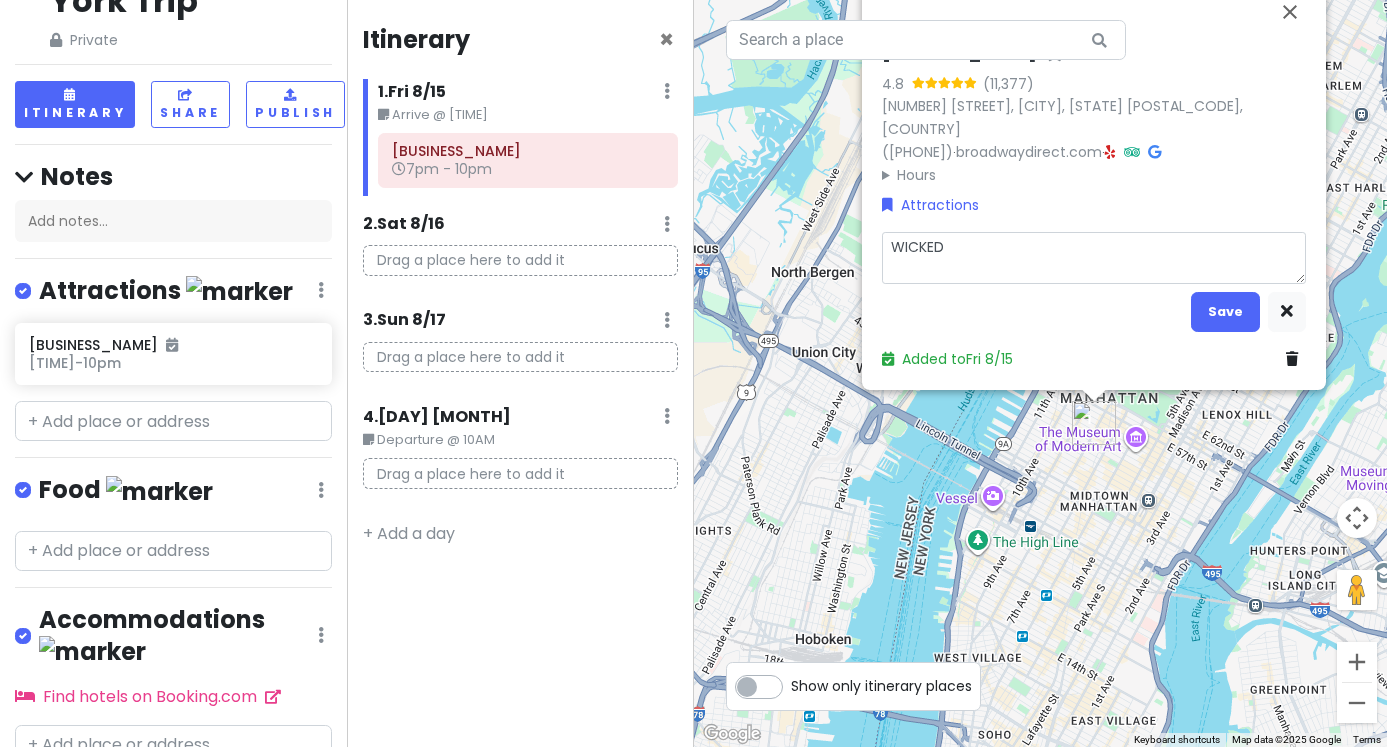 type on "WICKED" 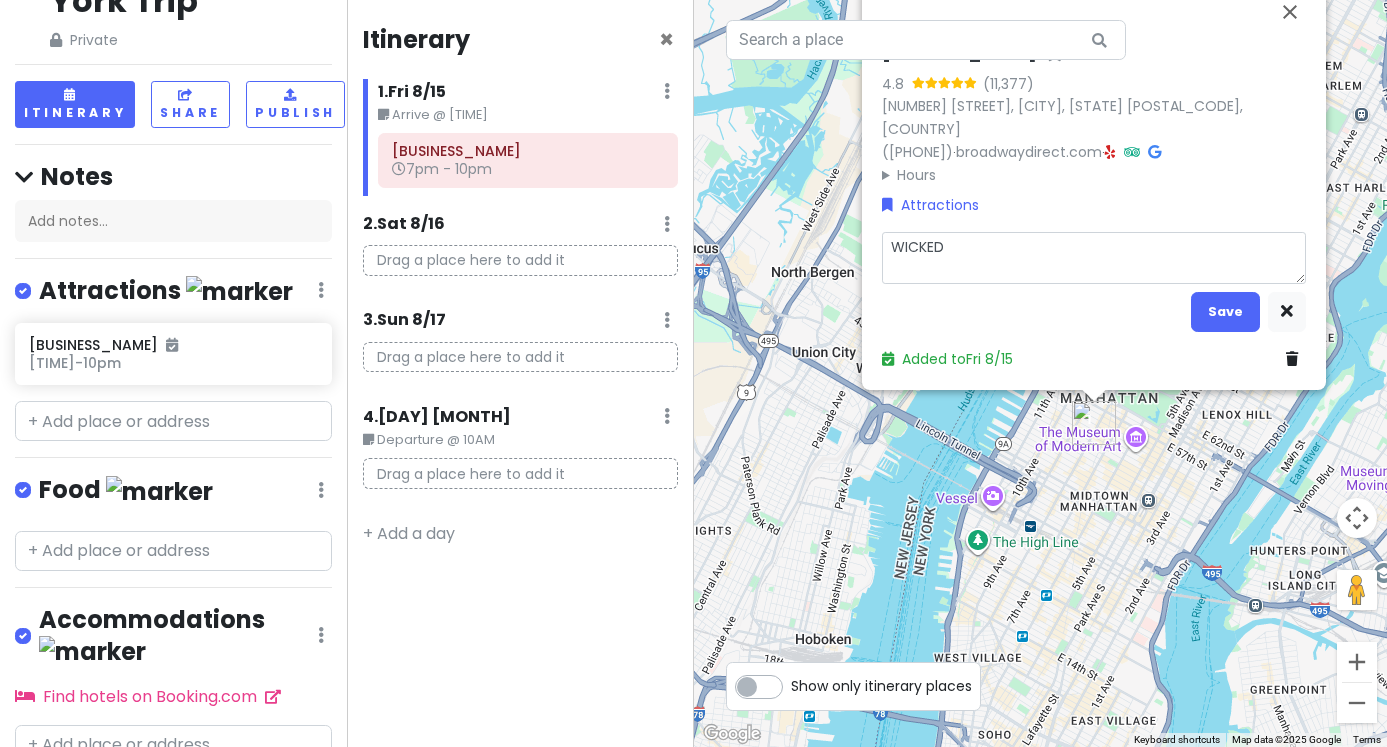 type on "x" 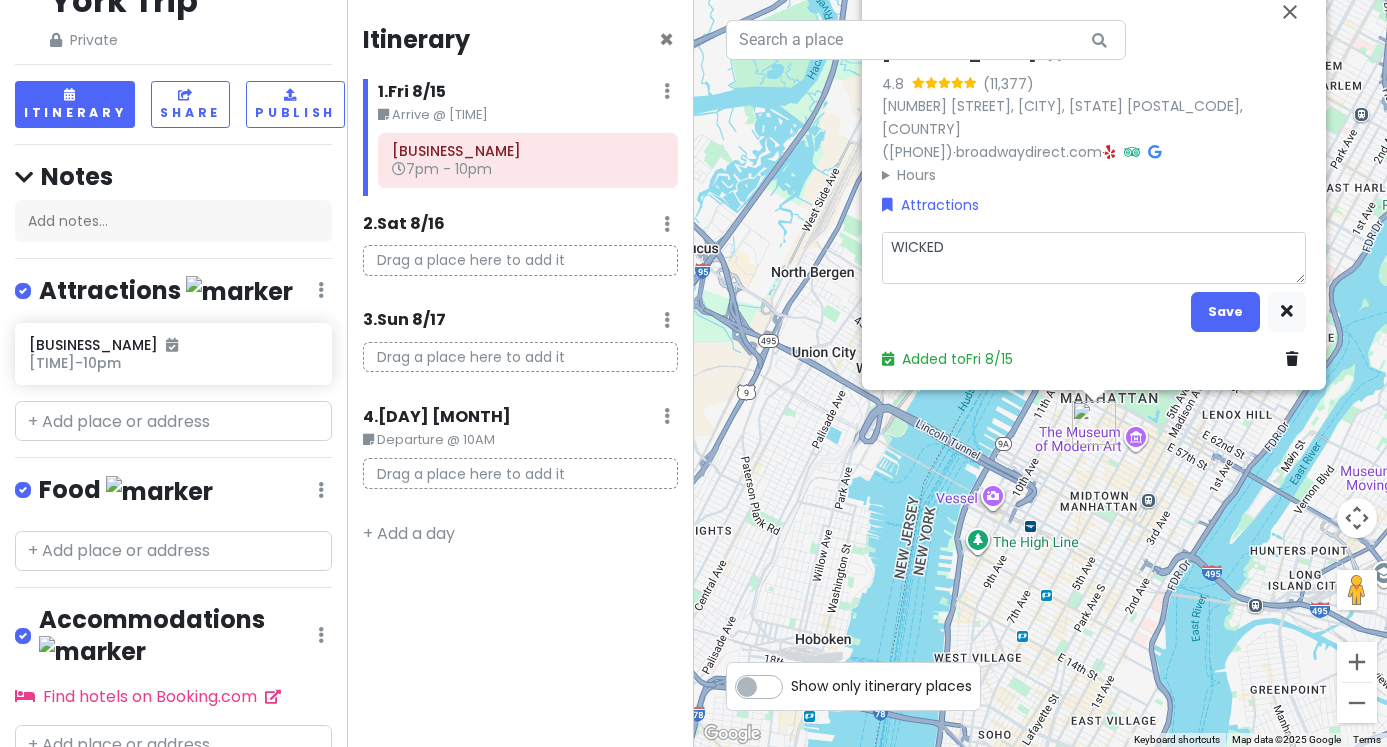 type on "[SHOW] s" 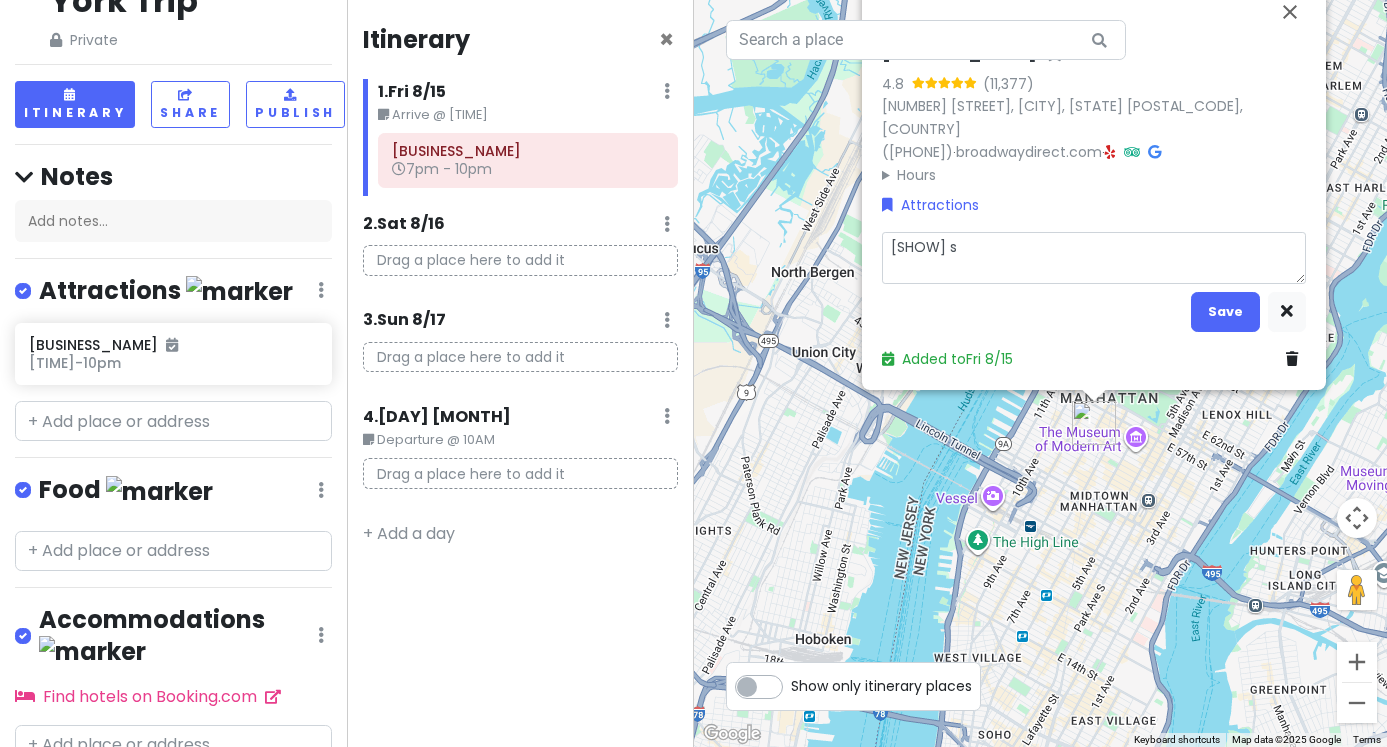 type on "x" 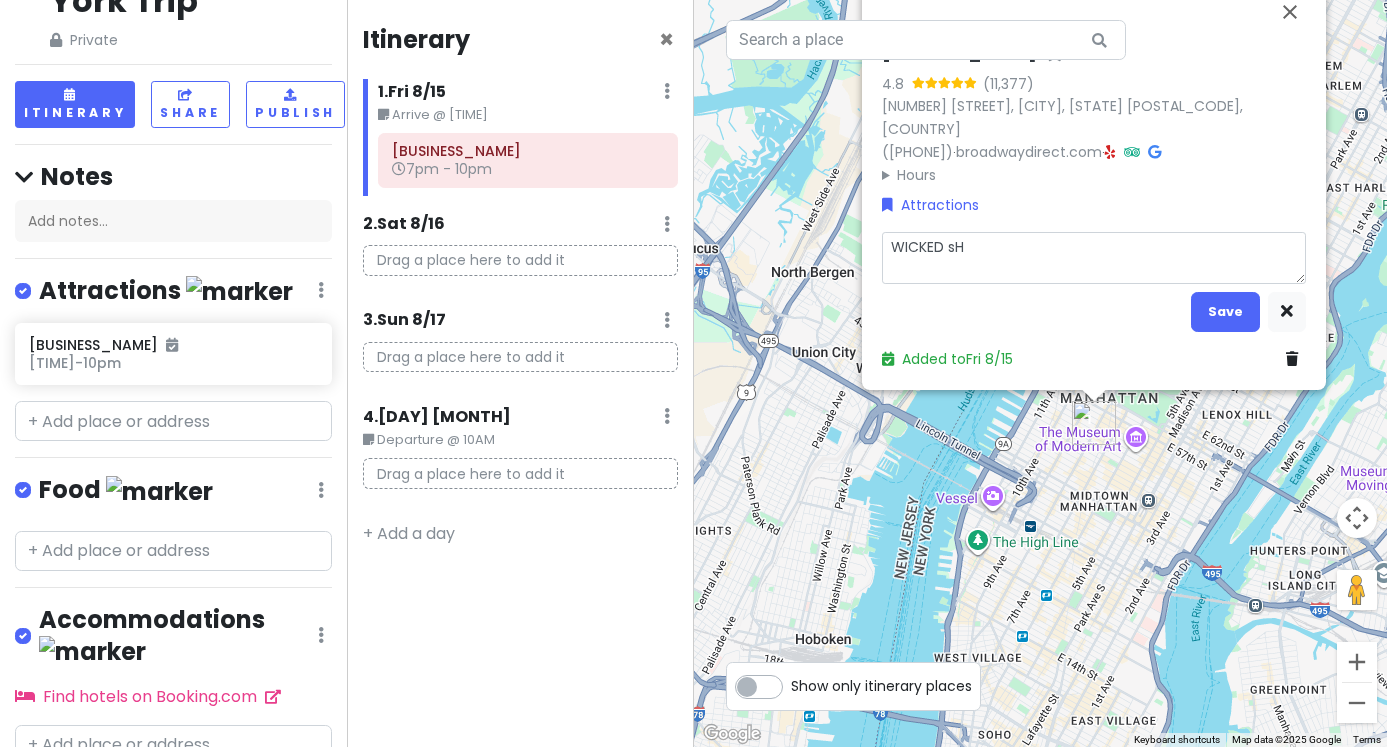 type on "x" 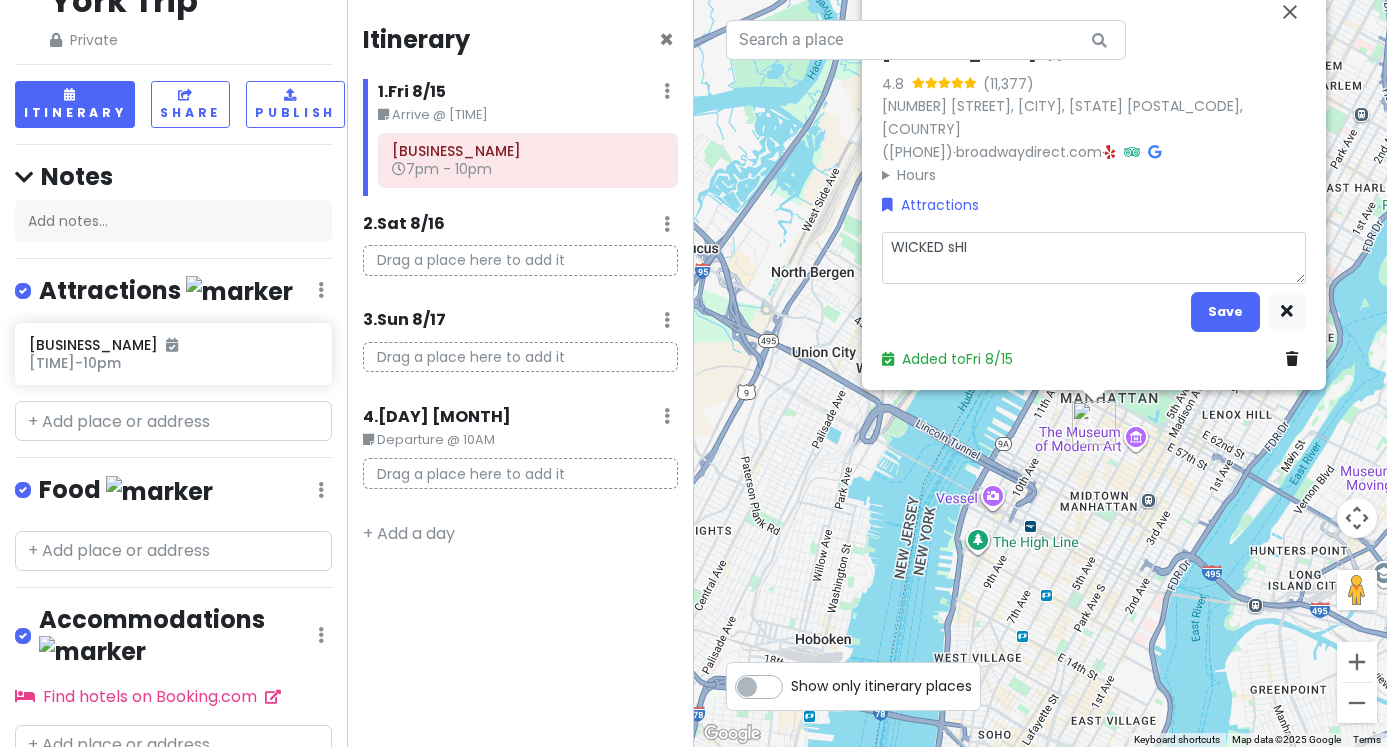 type on "x" 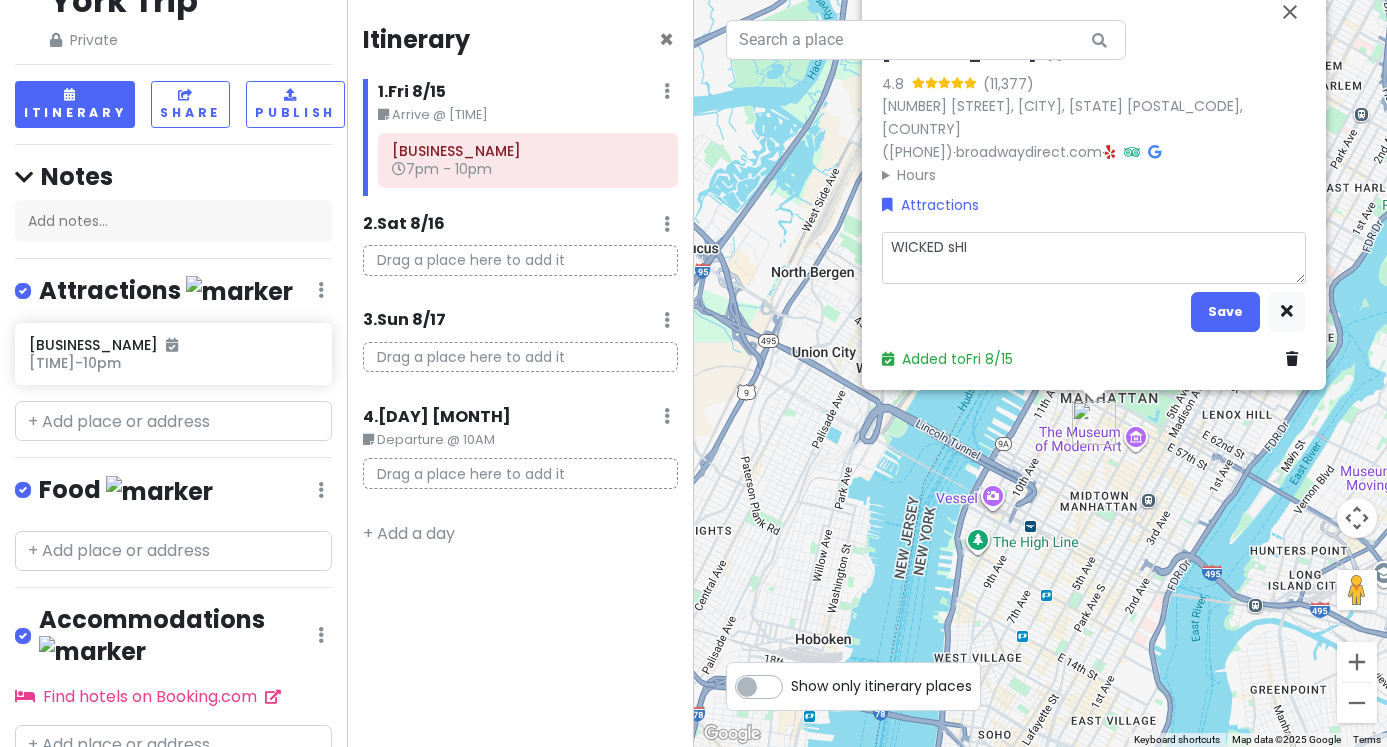 type on "WICKED sH" 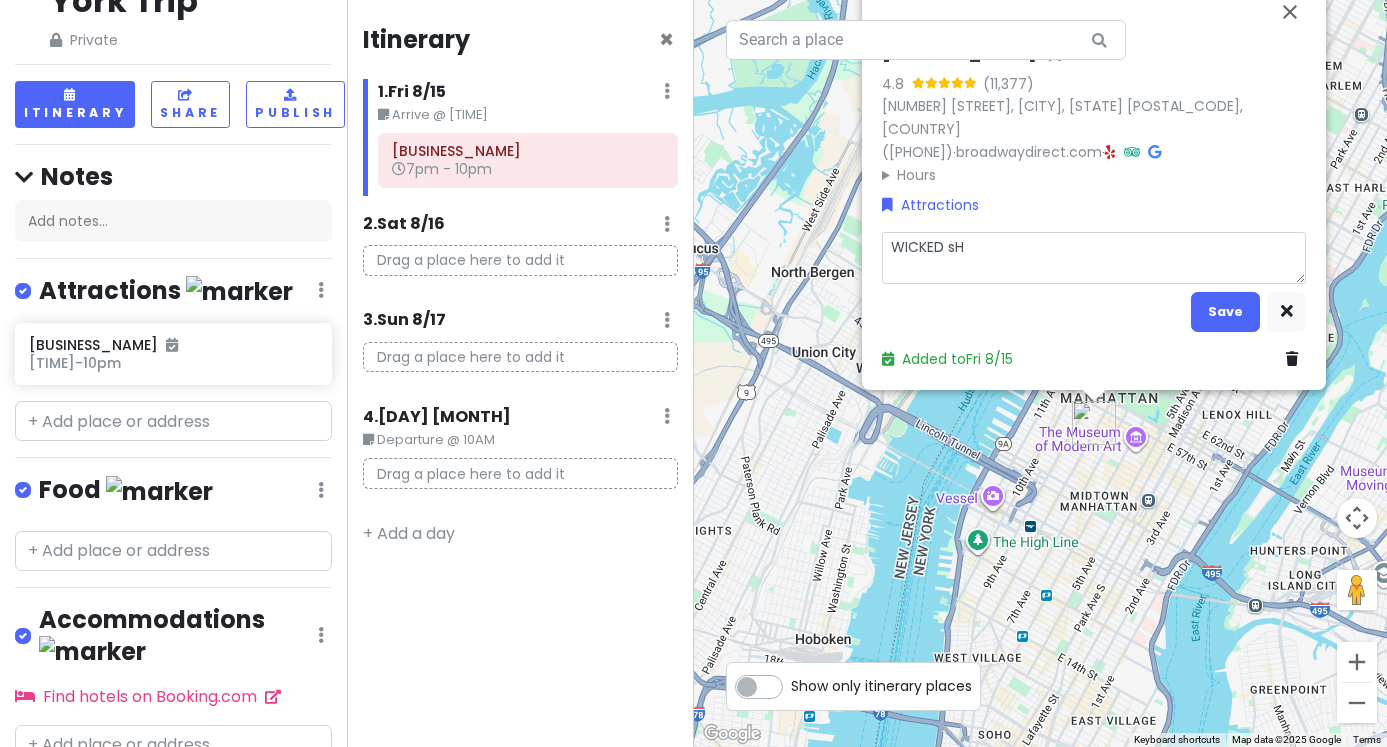 type on "x" 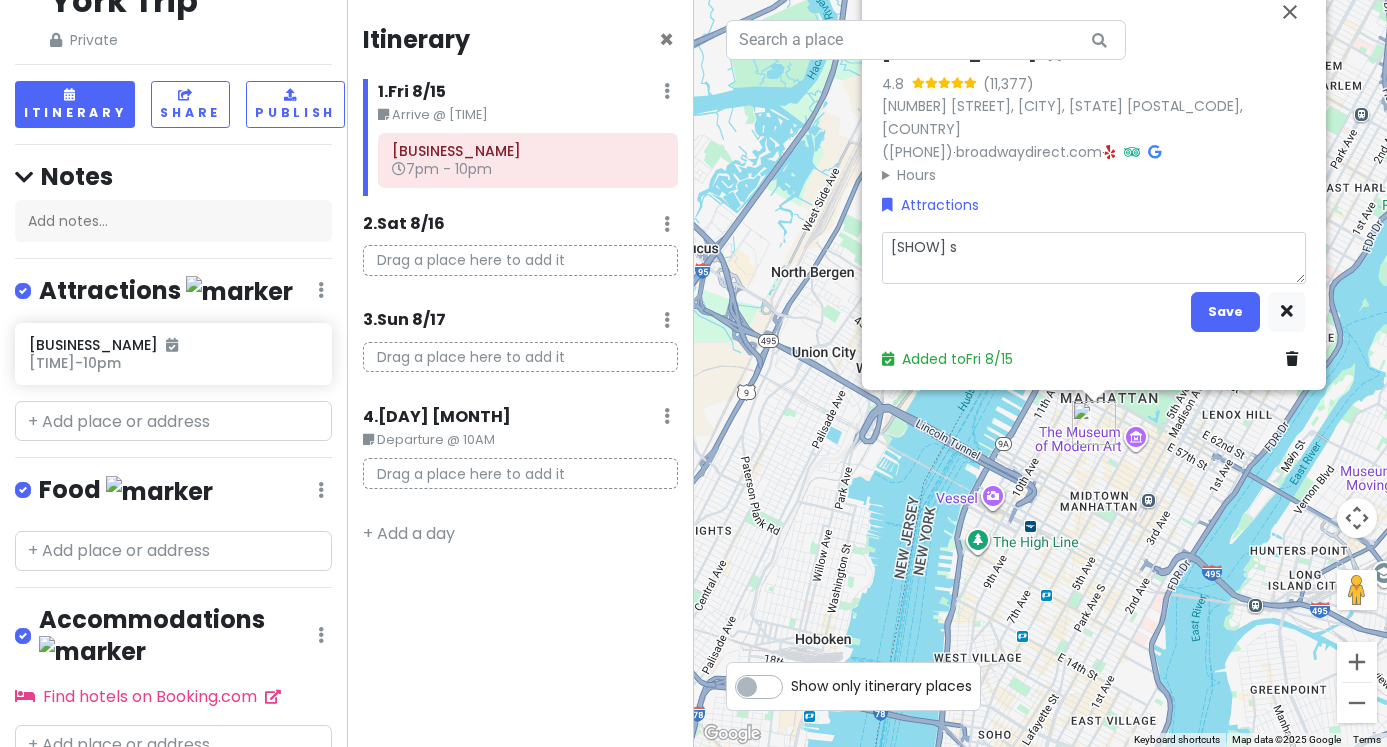 type on "x" 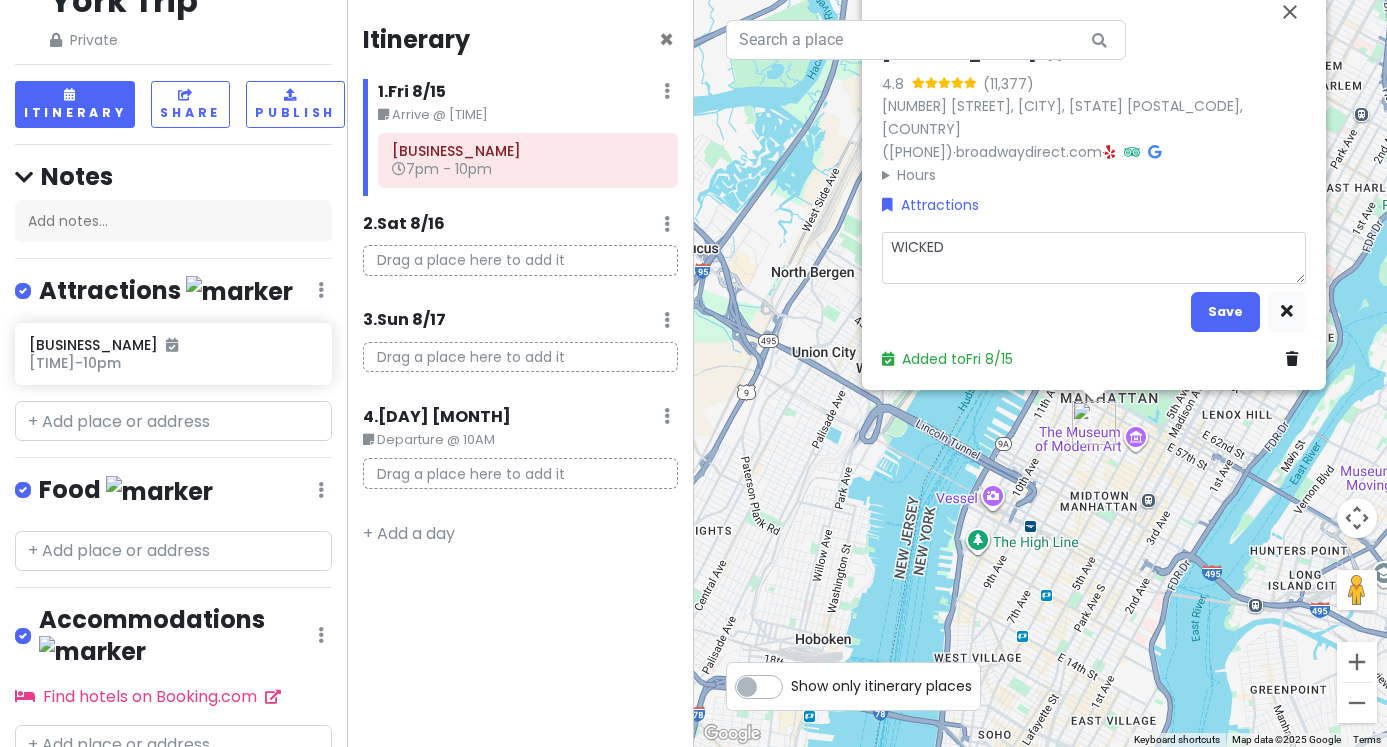 type on "x" 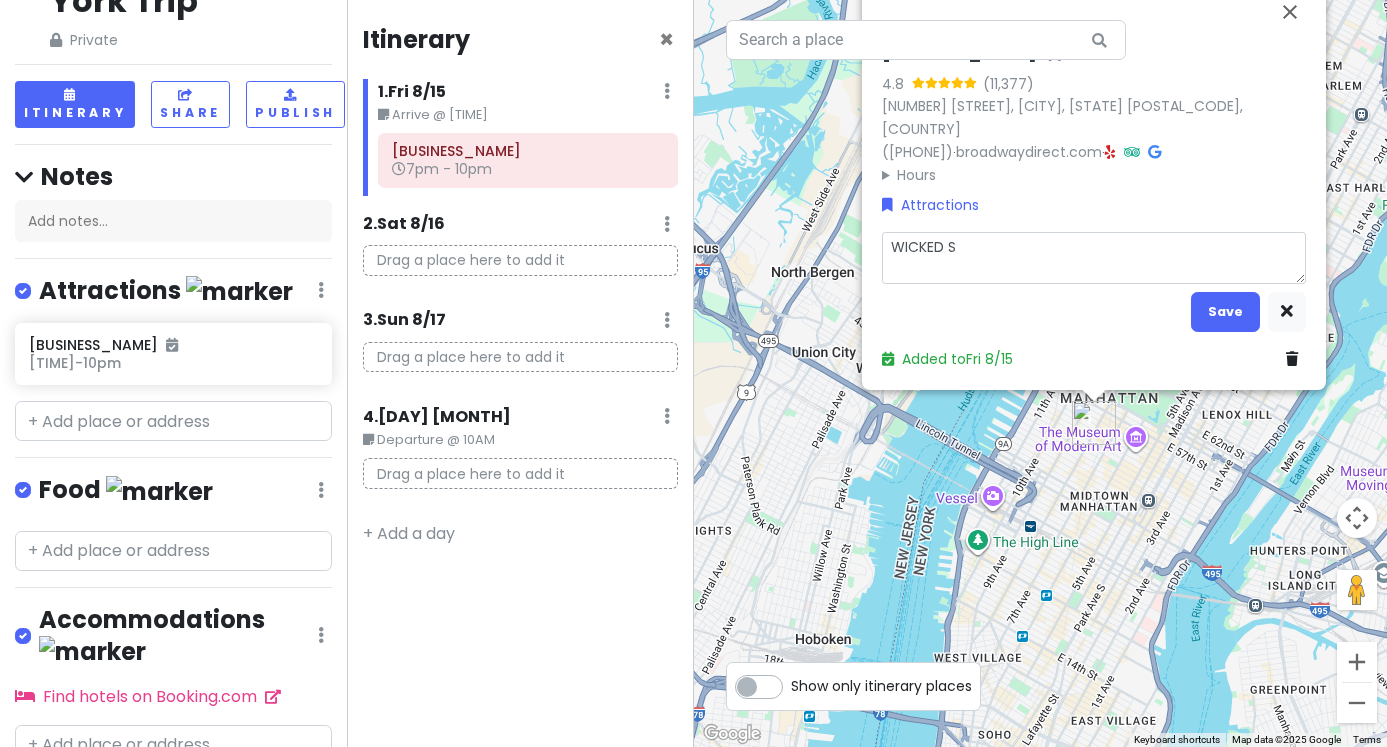 type on "x" 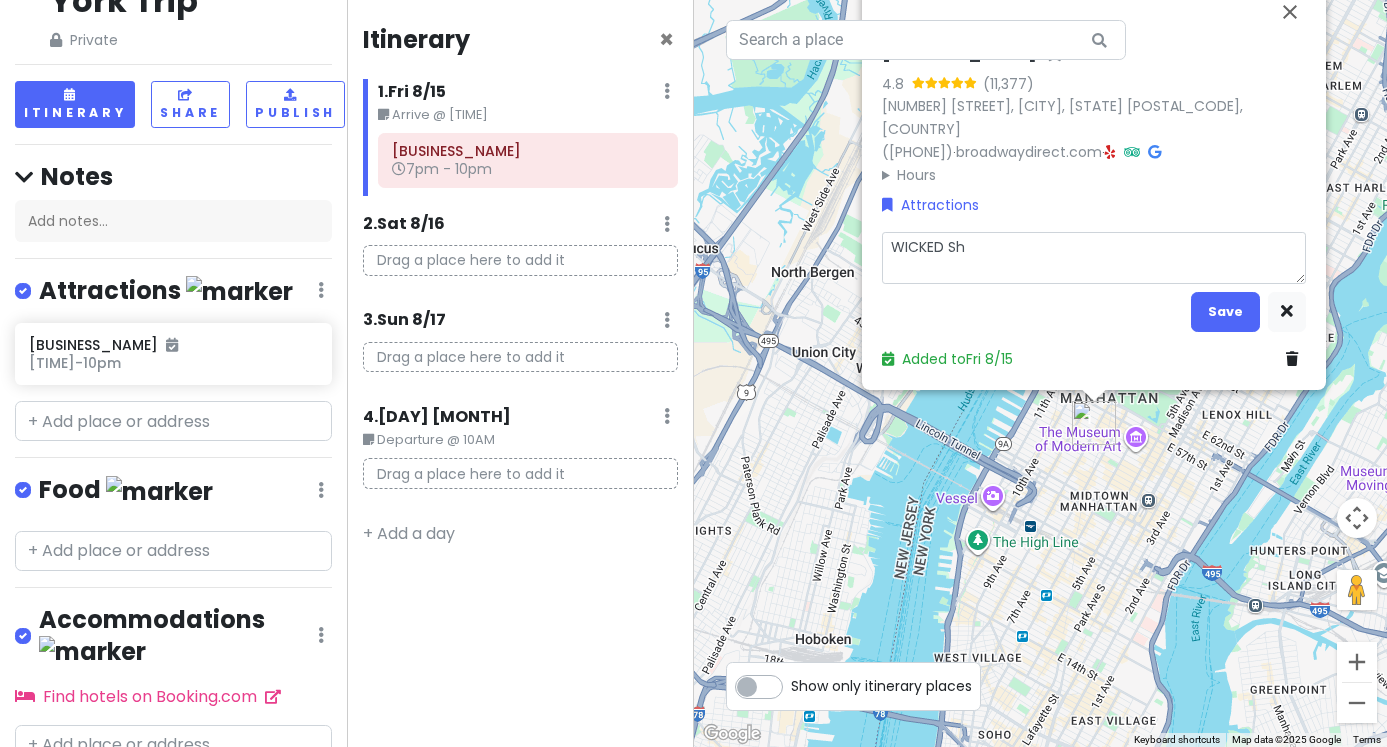 type on "x" 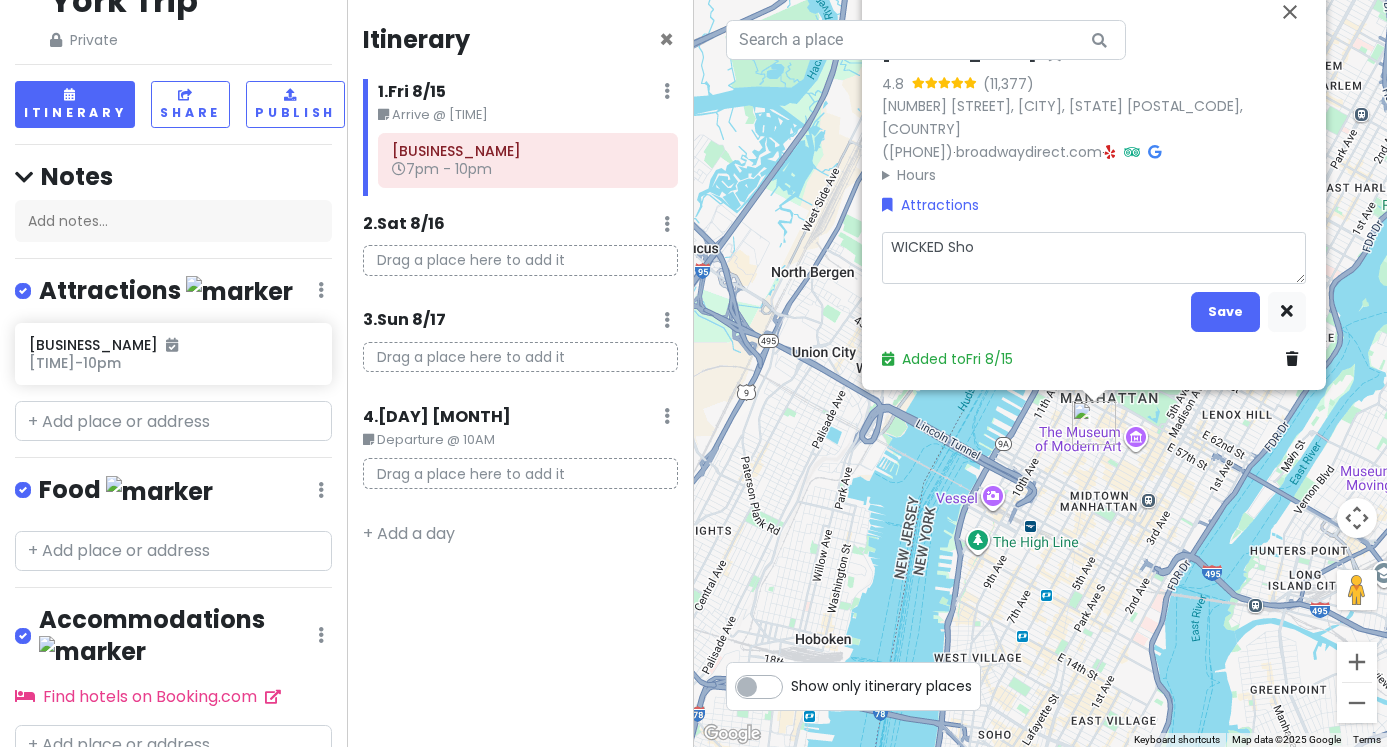 type on "x" 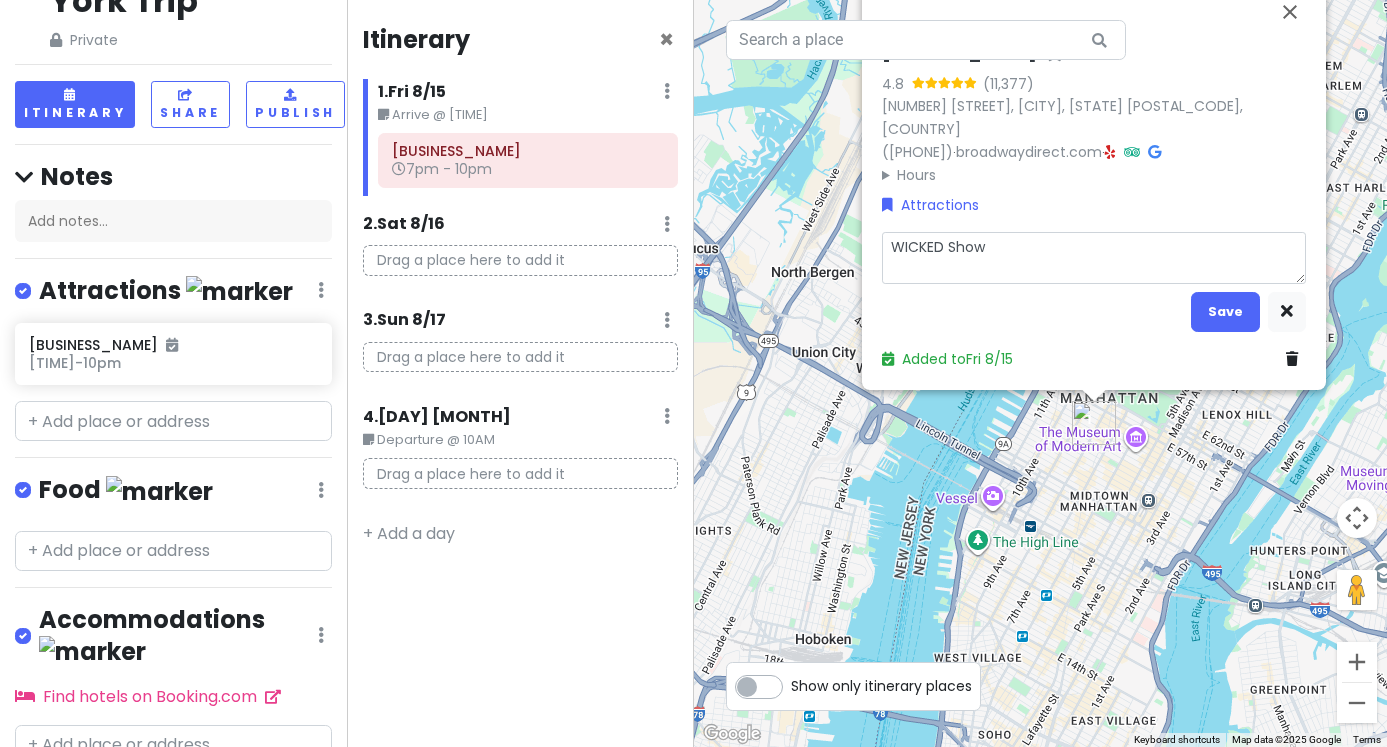 type on "x" 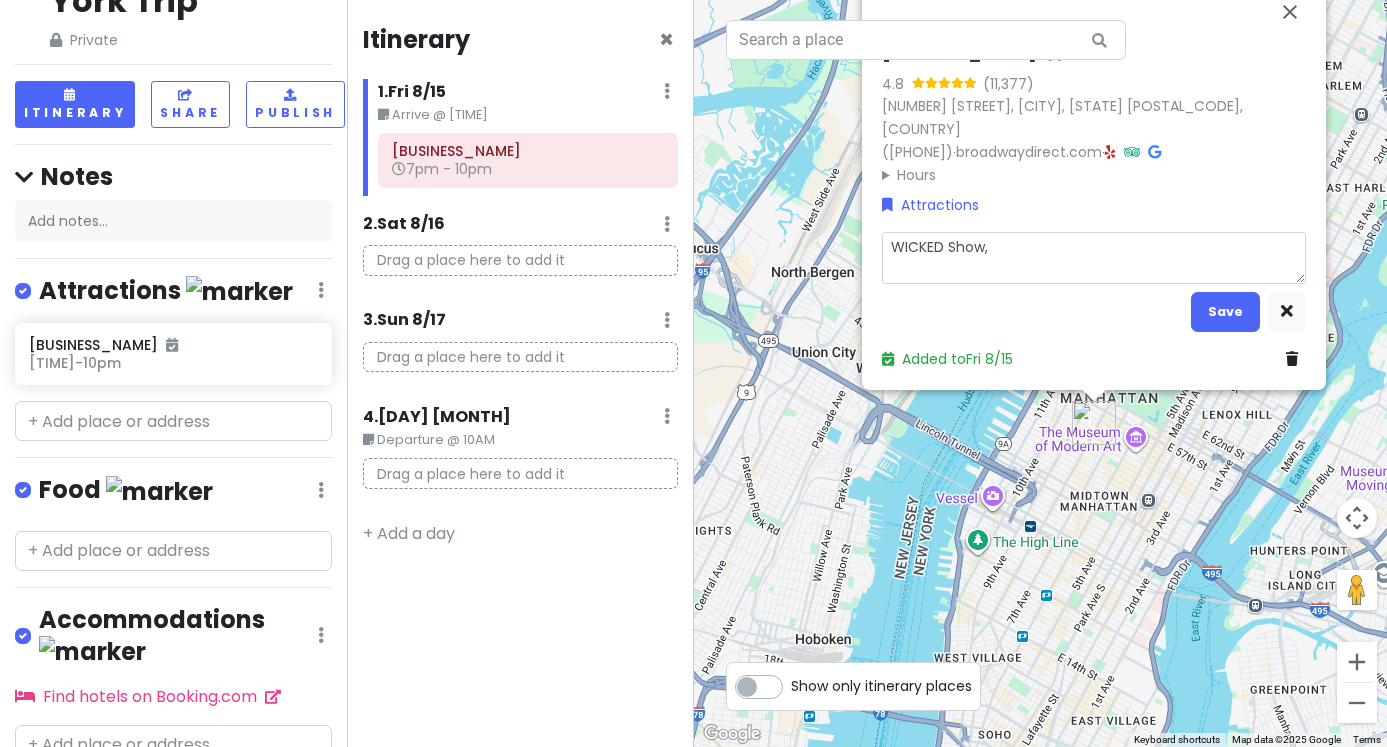 type on "x" 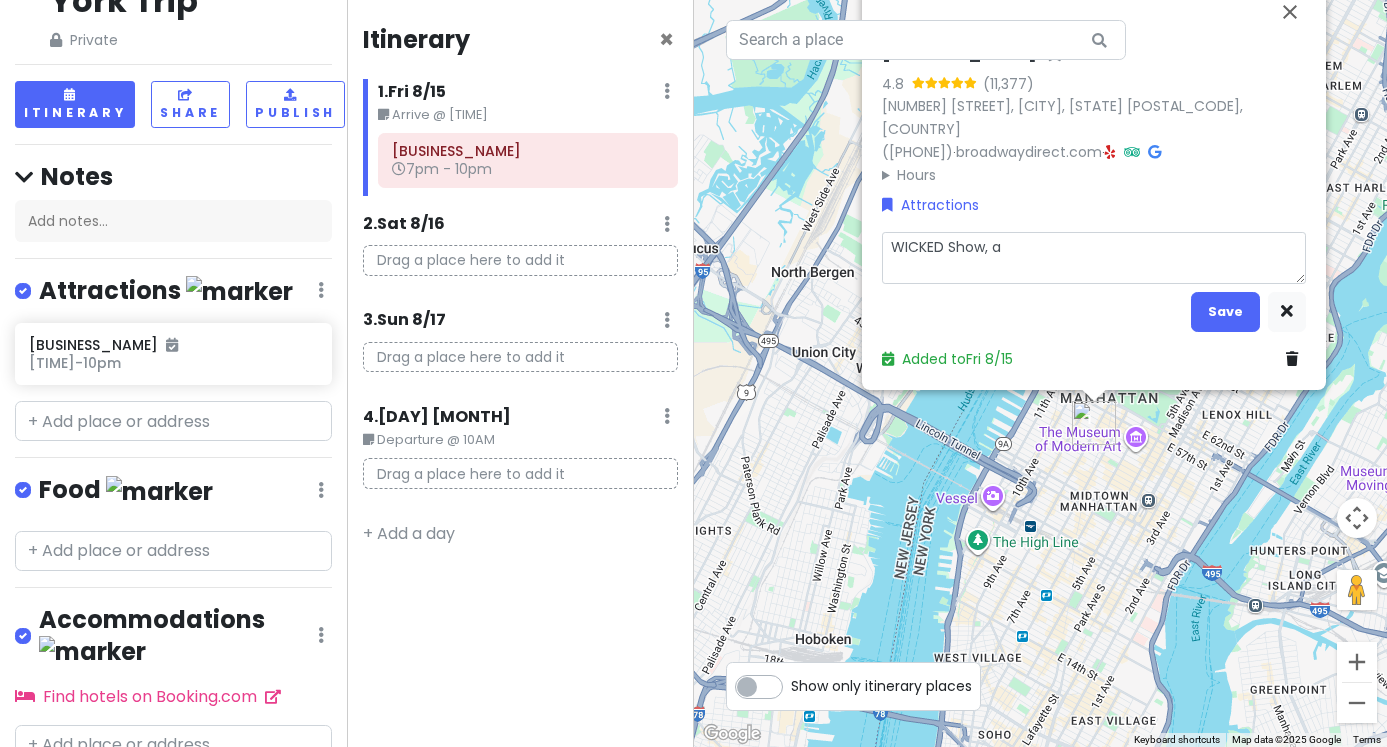 type on "x" 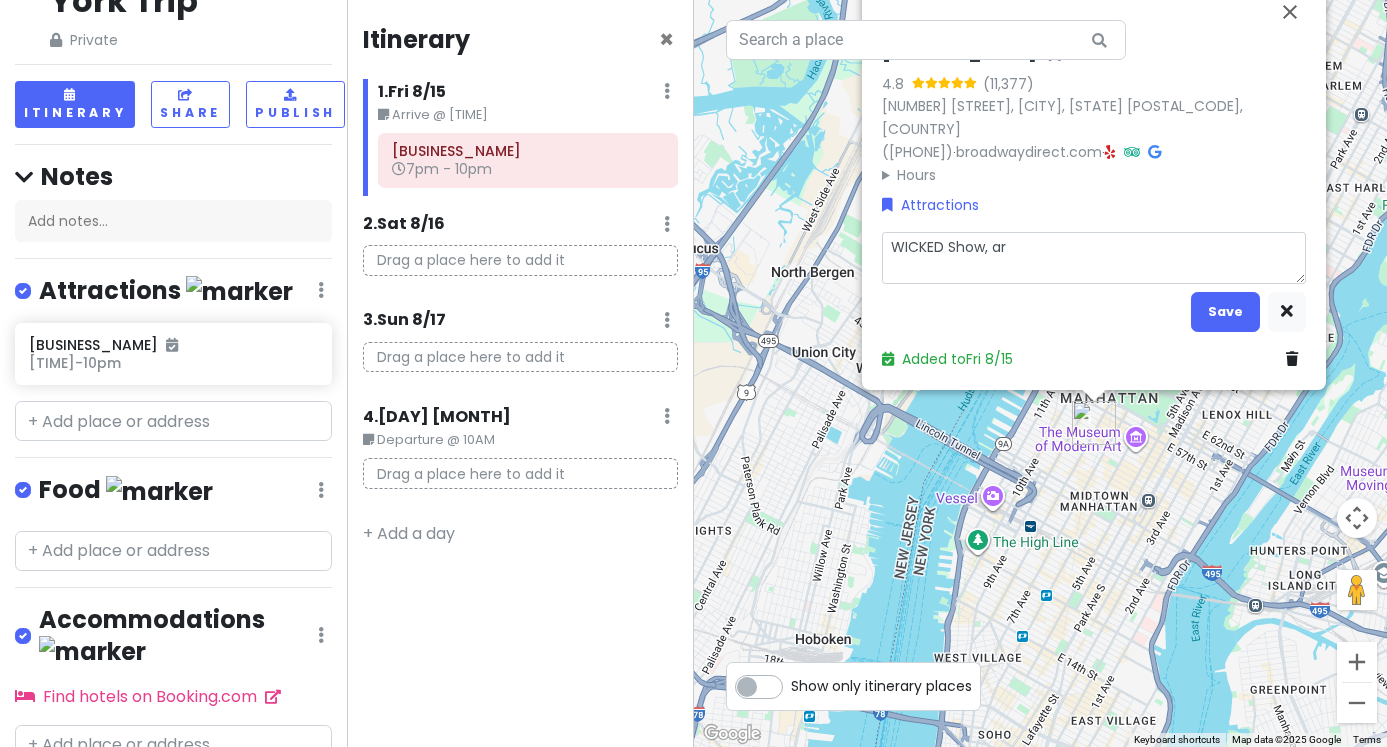 type on "x" 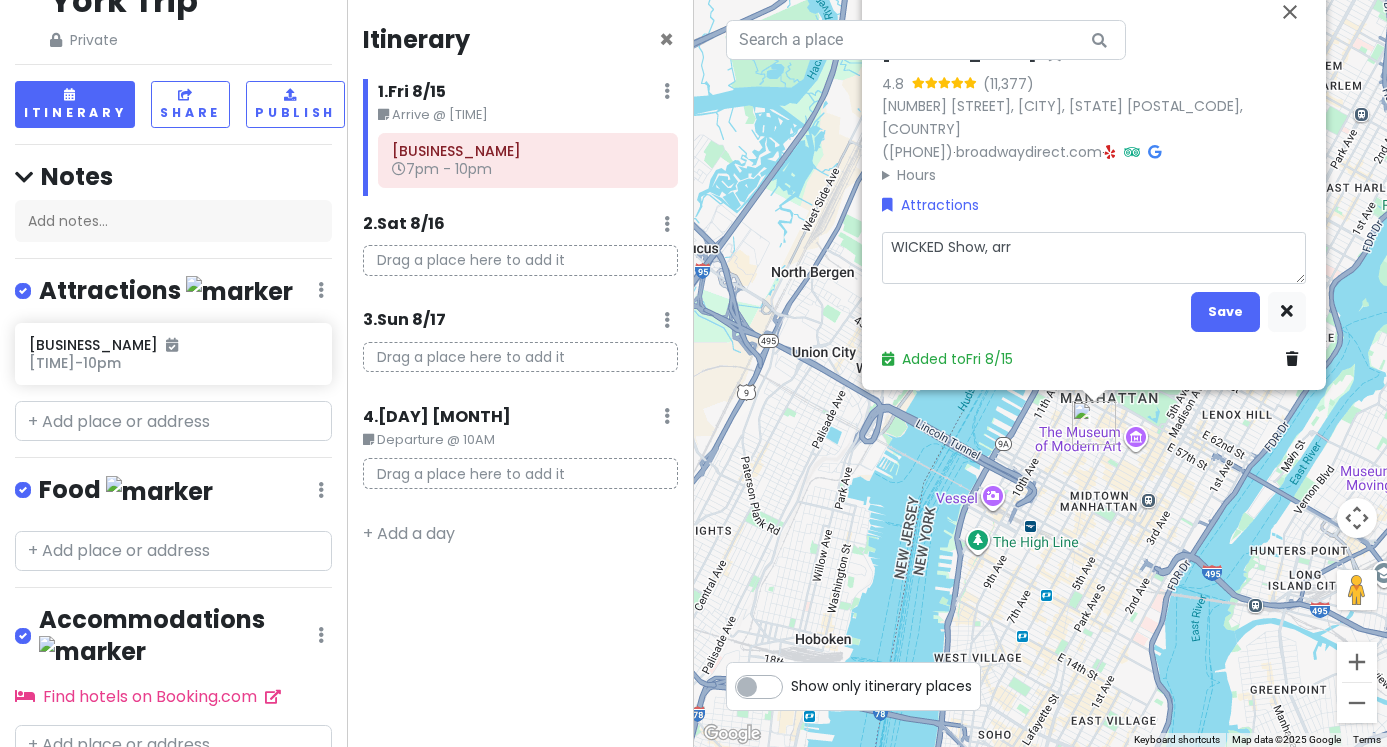type on "x" 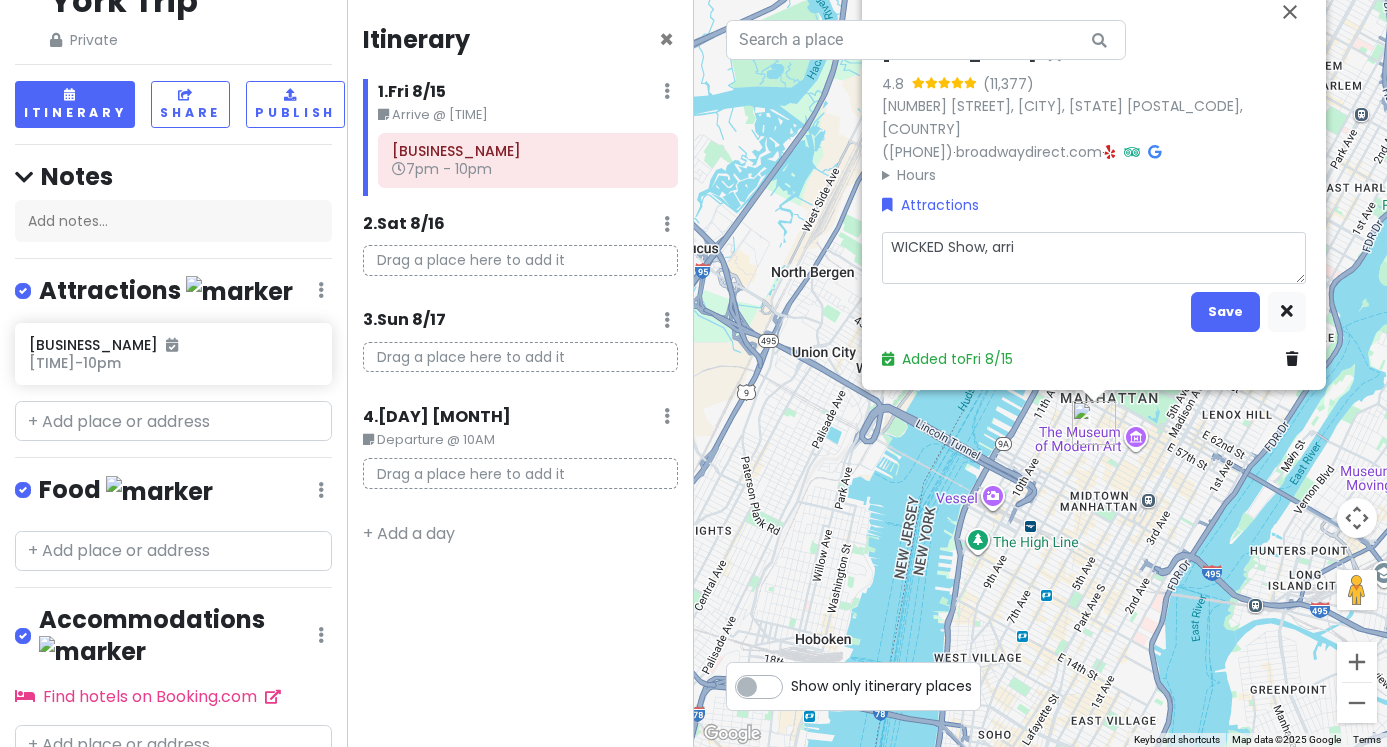 type on "x" 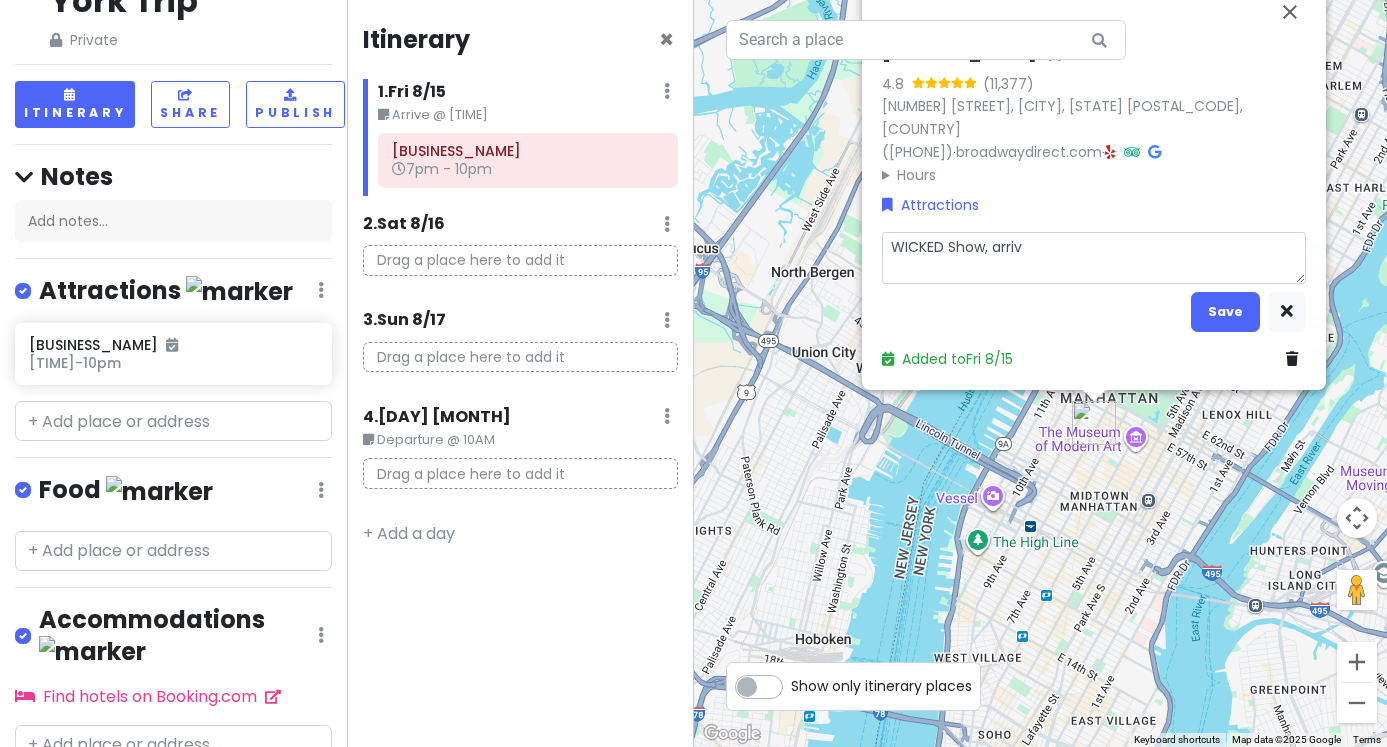 type on "x" 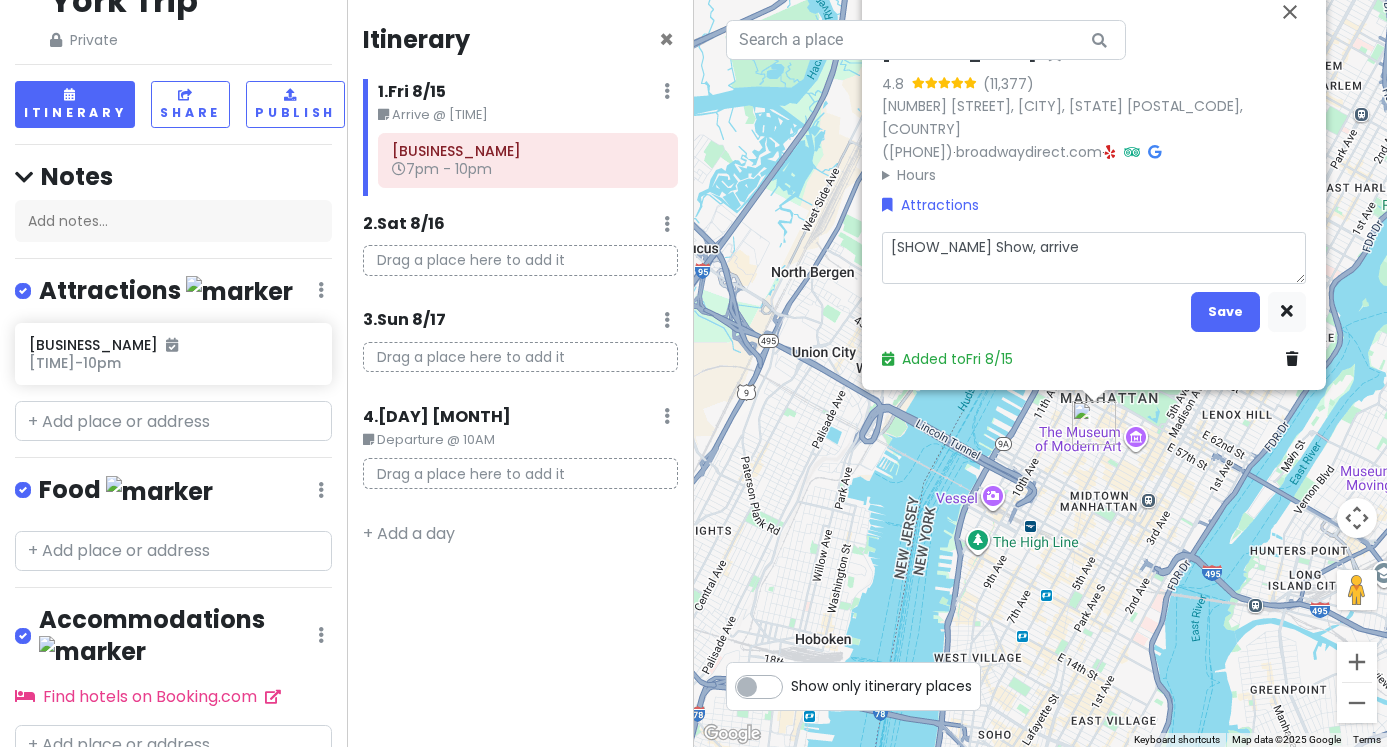 type on "x" 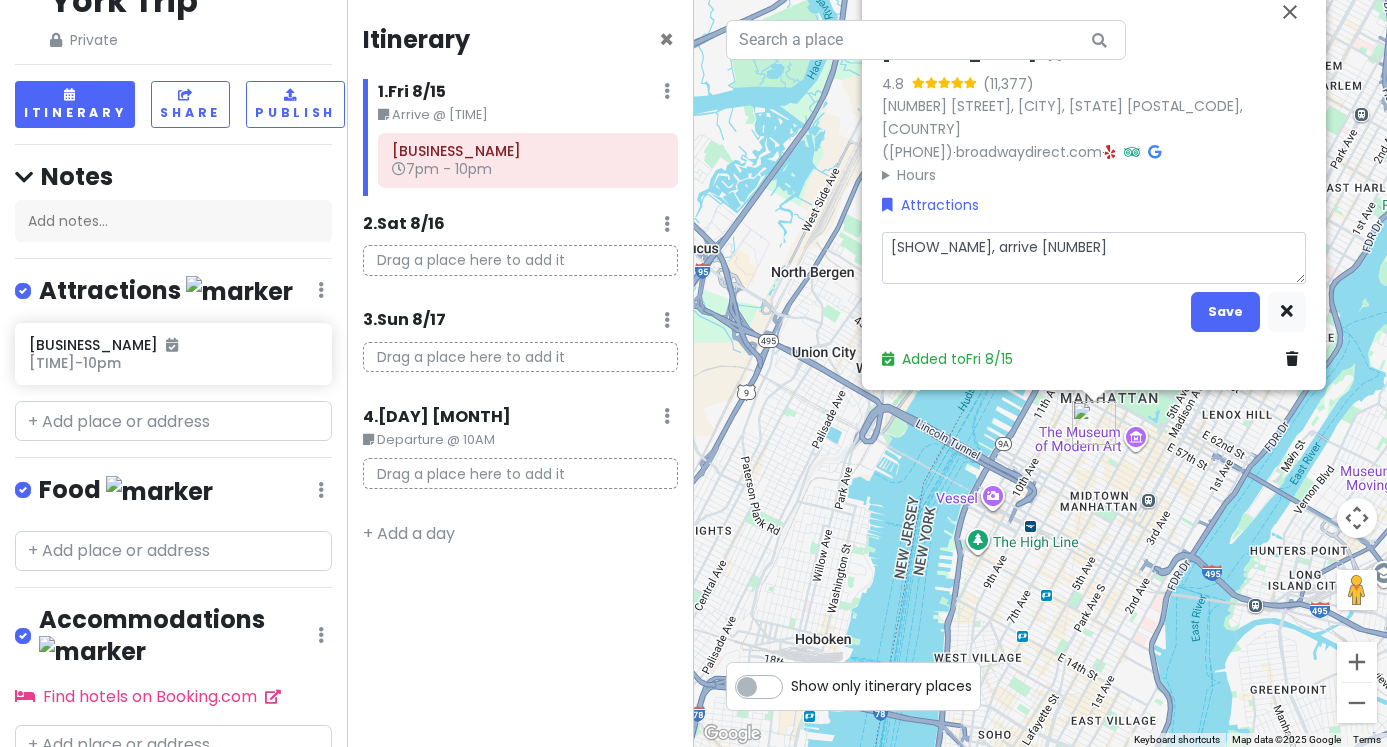 type on "x" 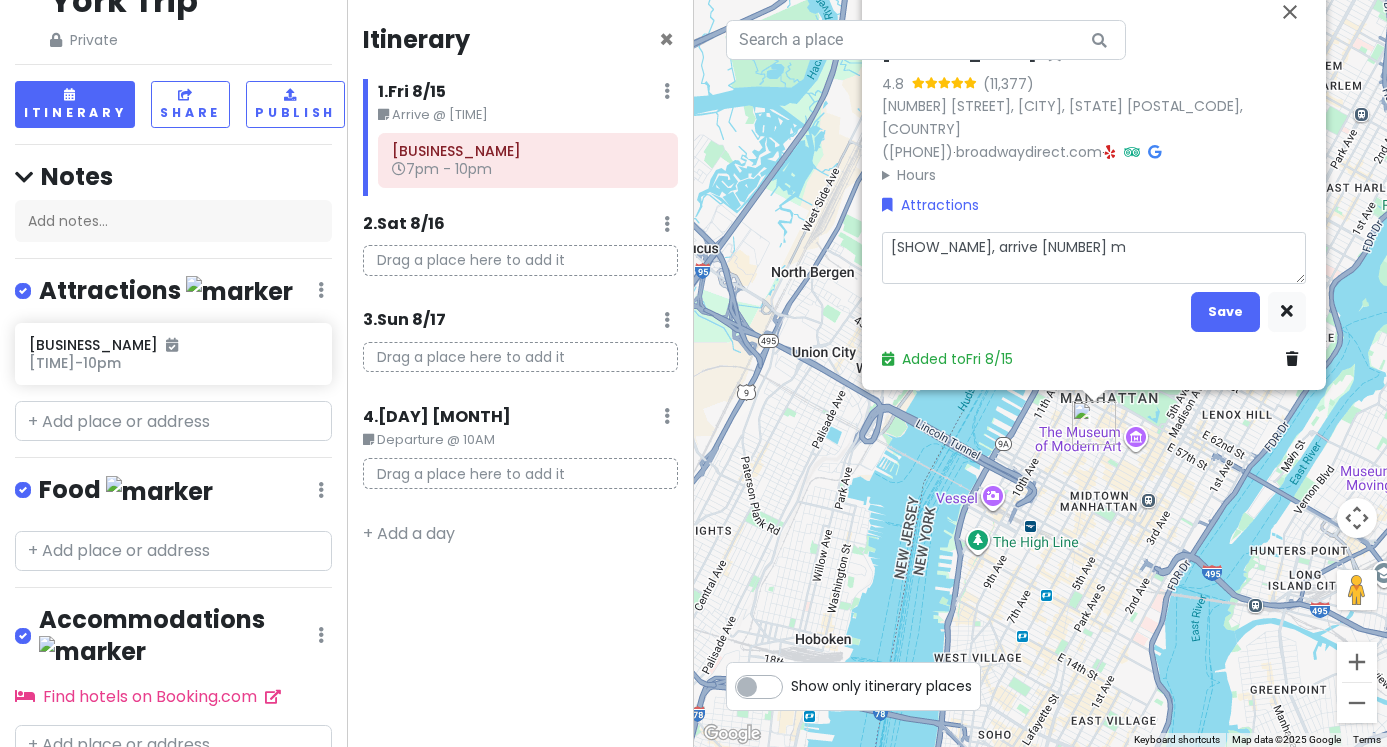 type on "x" 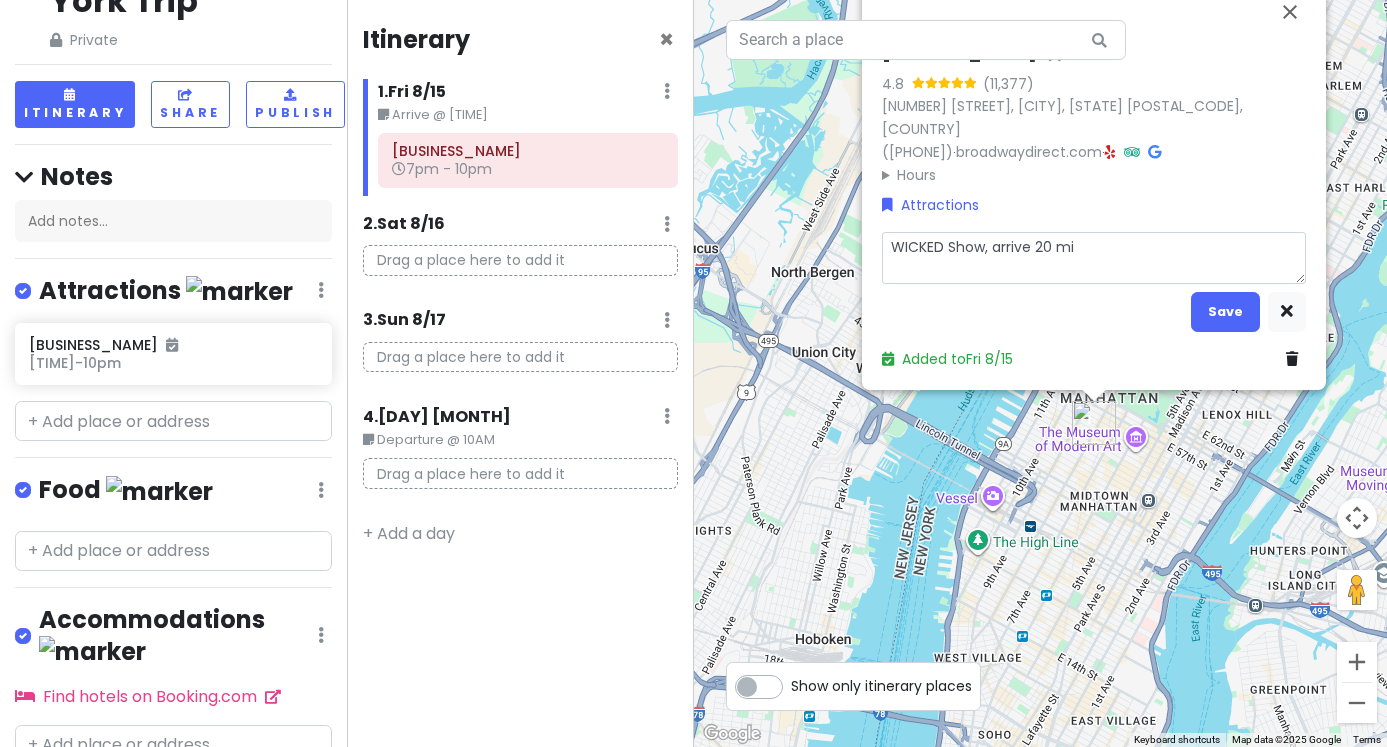 type on "x" 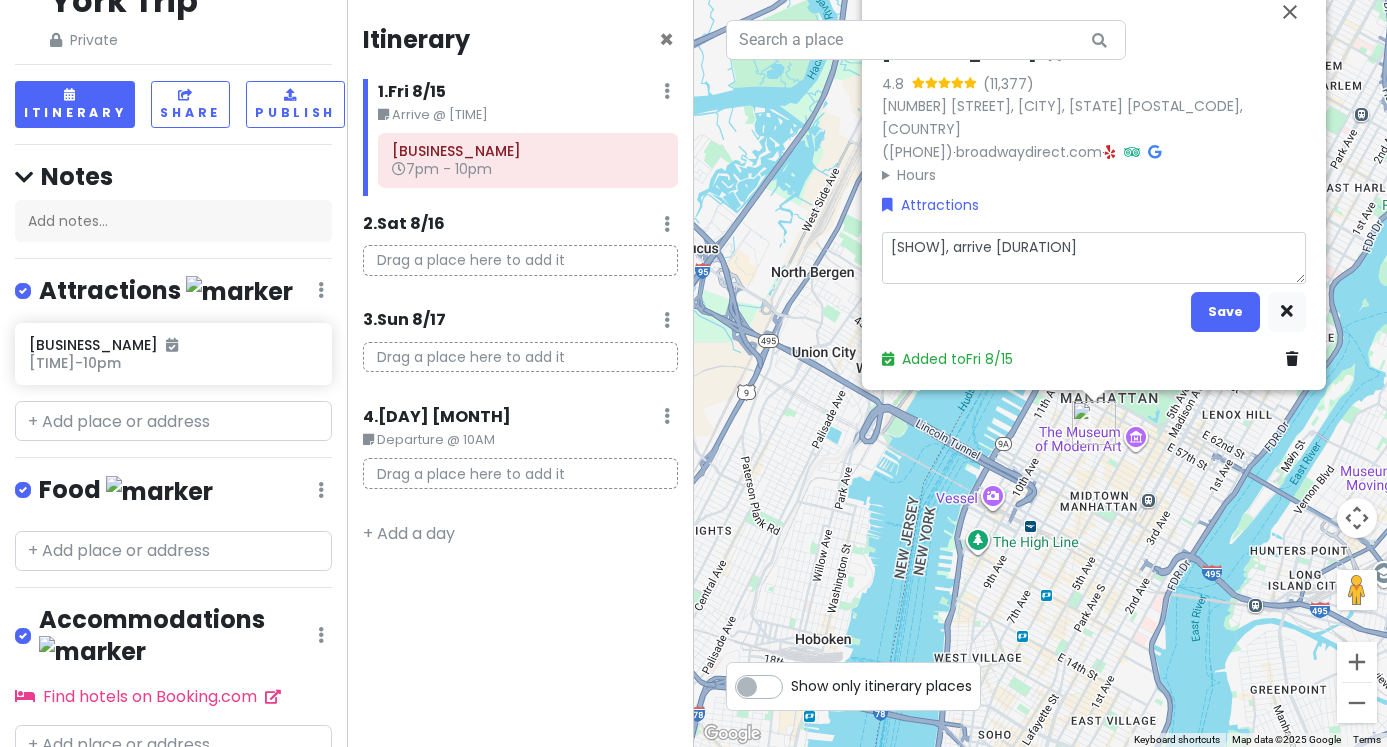 type on "x" 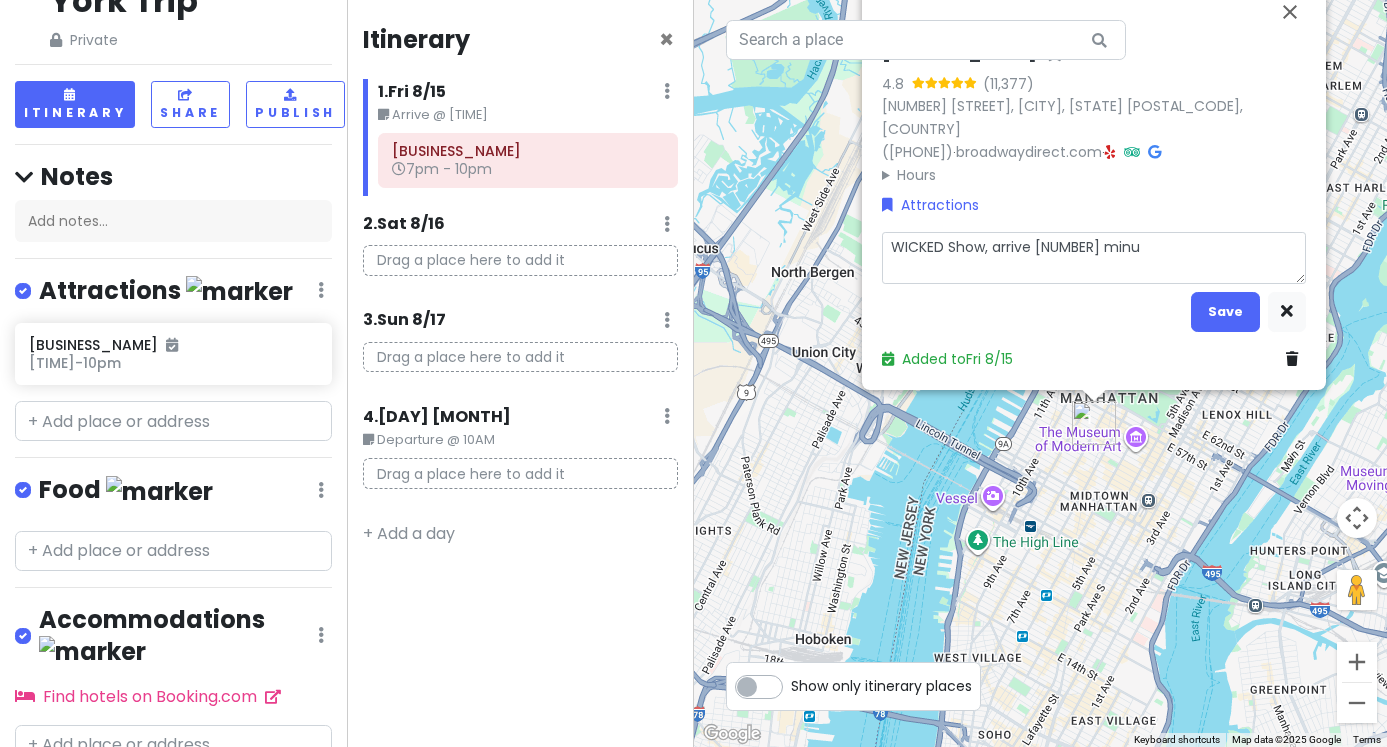 type on "x" 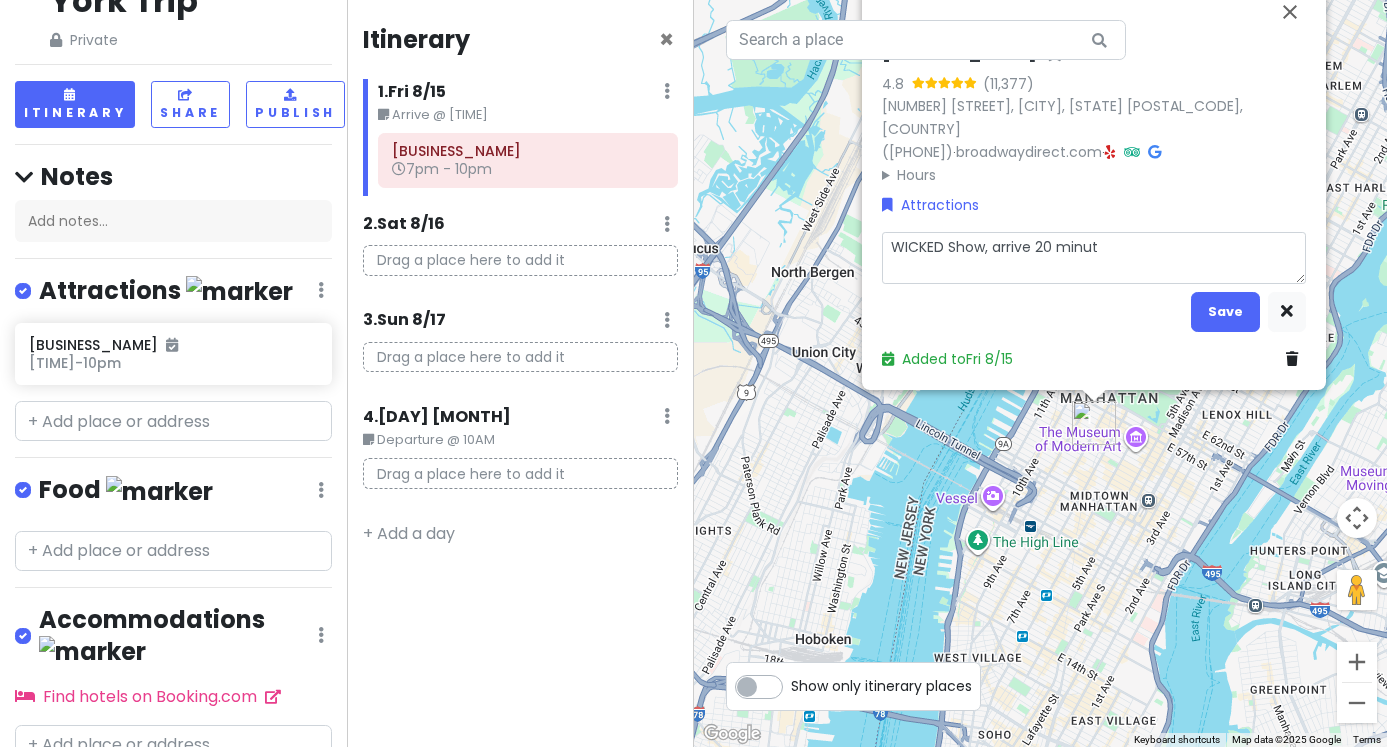 type on "x" 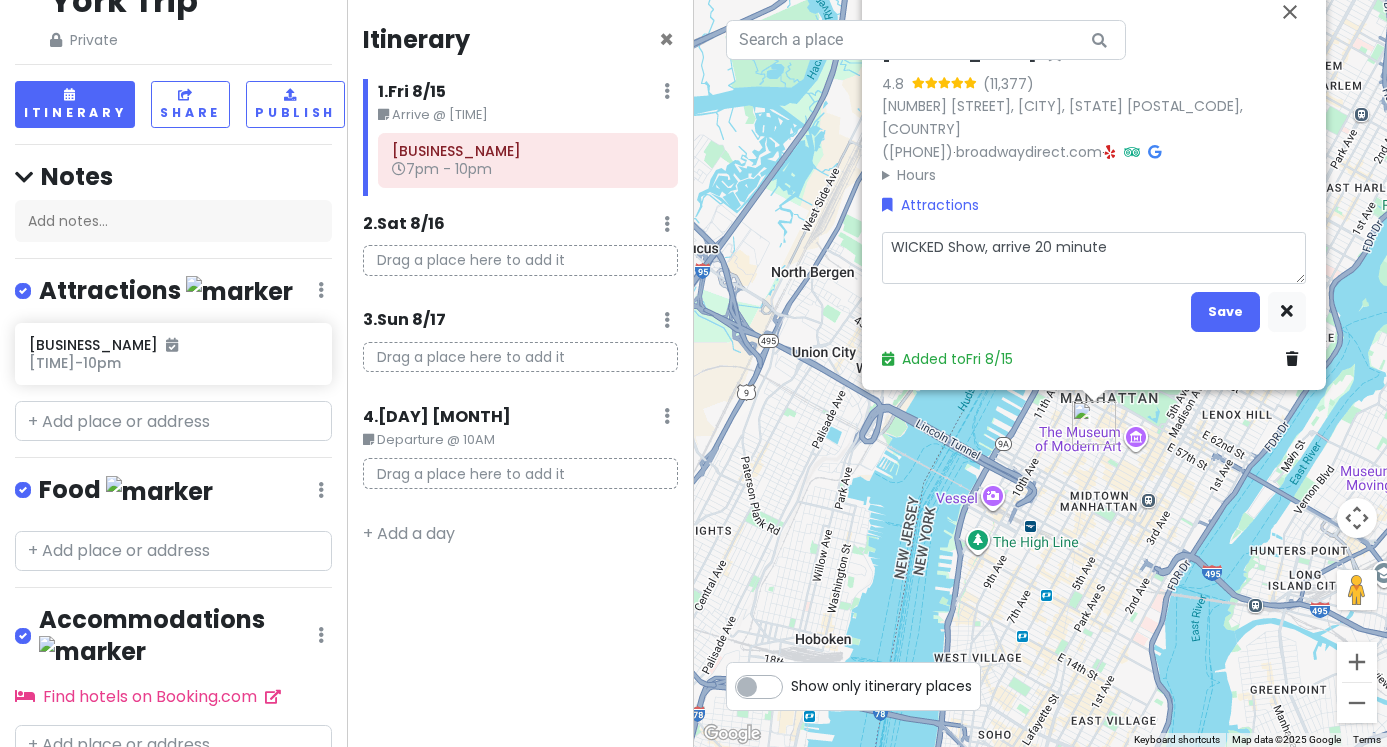 type on "x" 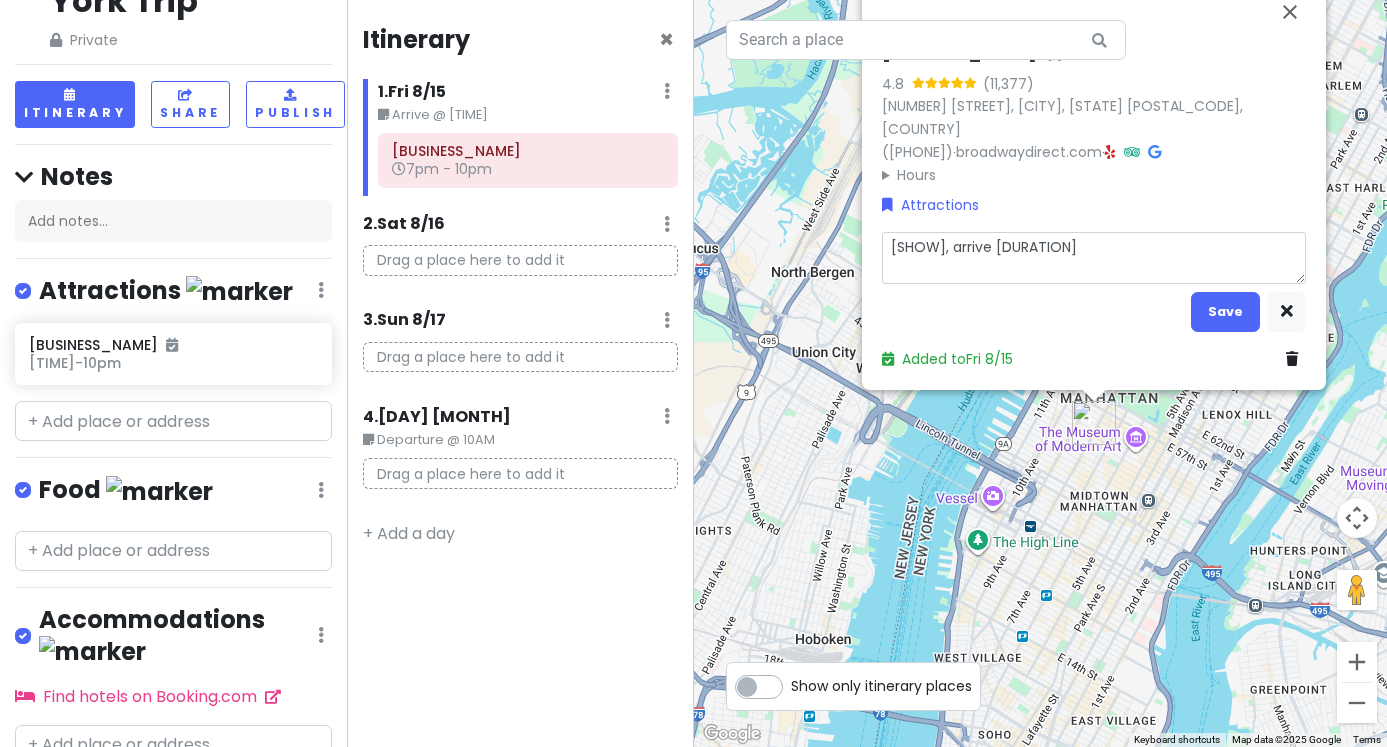 type on "x" 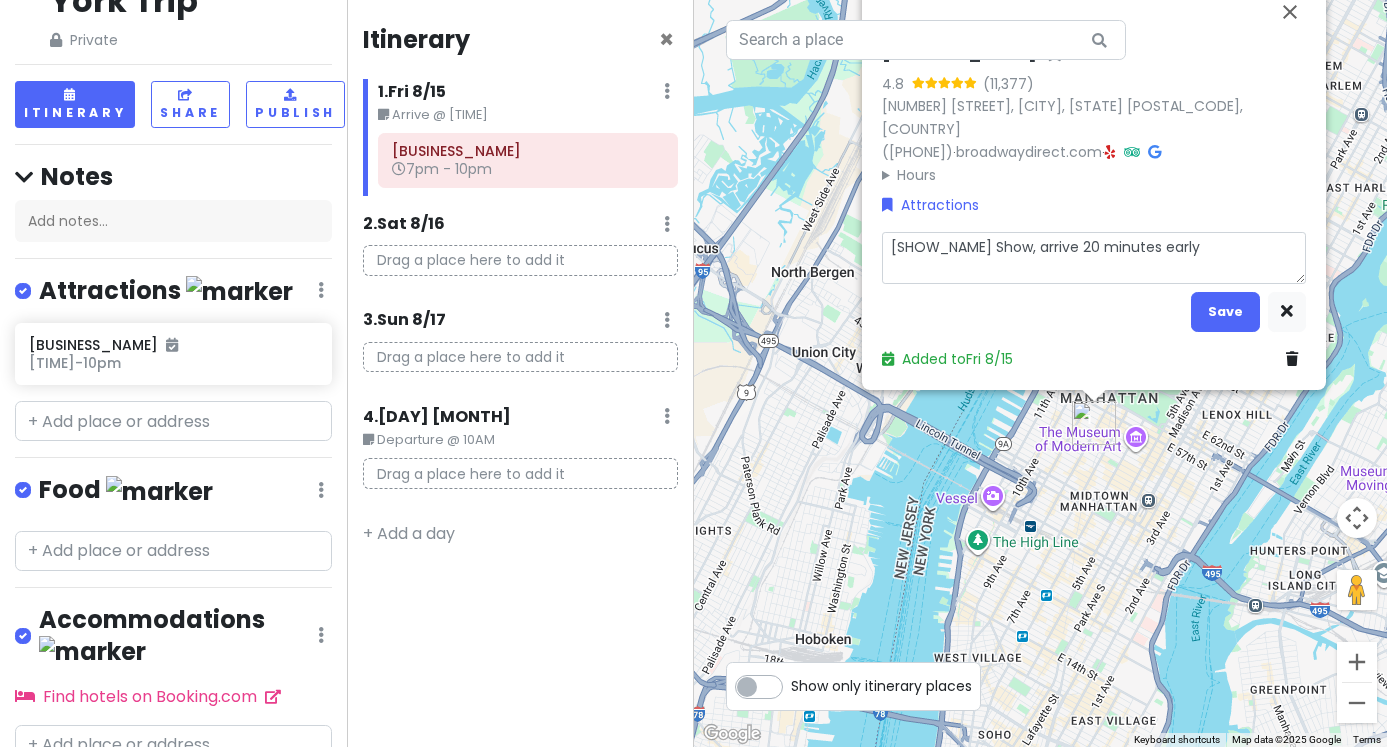 type on "x" 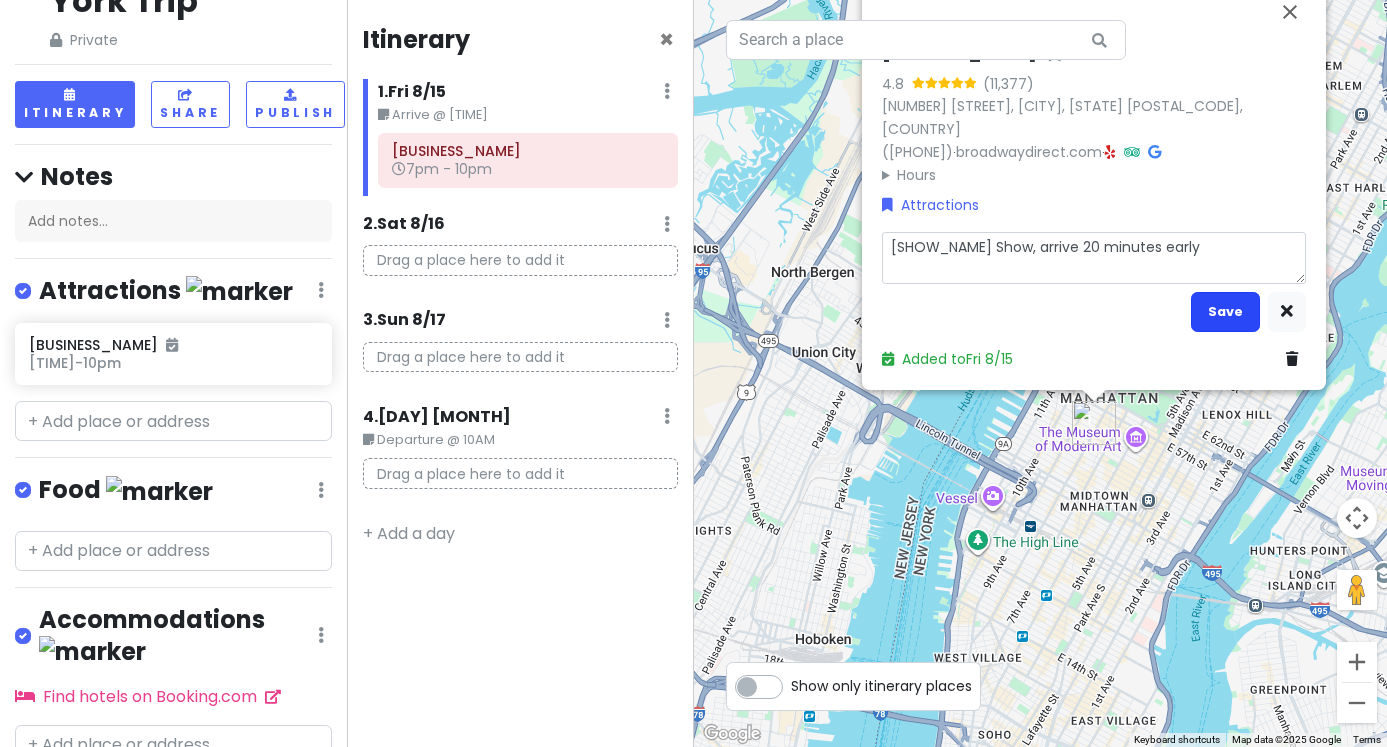 type on "[SHOW_NAME] Show, arrive 20 minutes early" 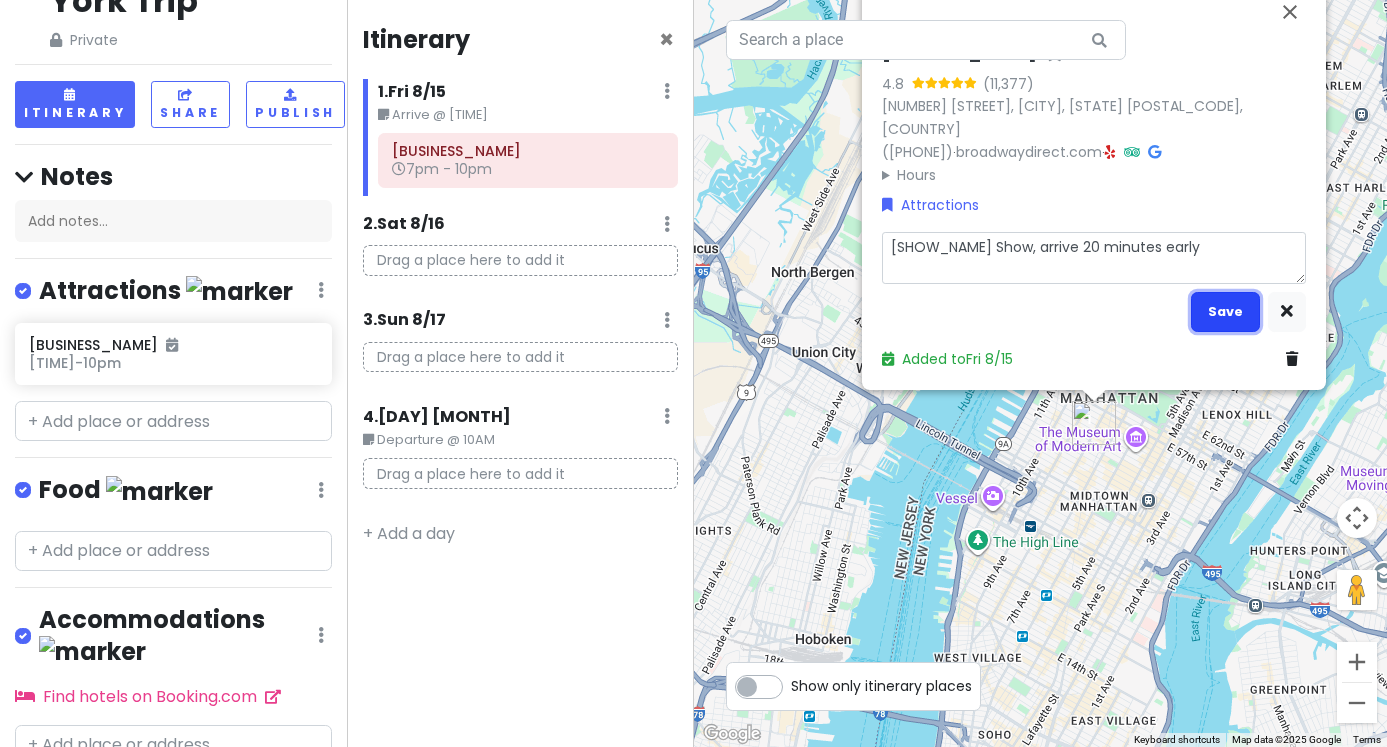 click on "Save" at bounding box center (1225, 311) 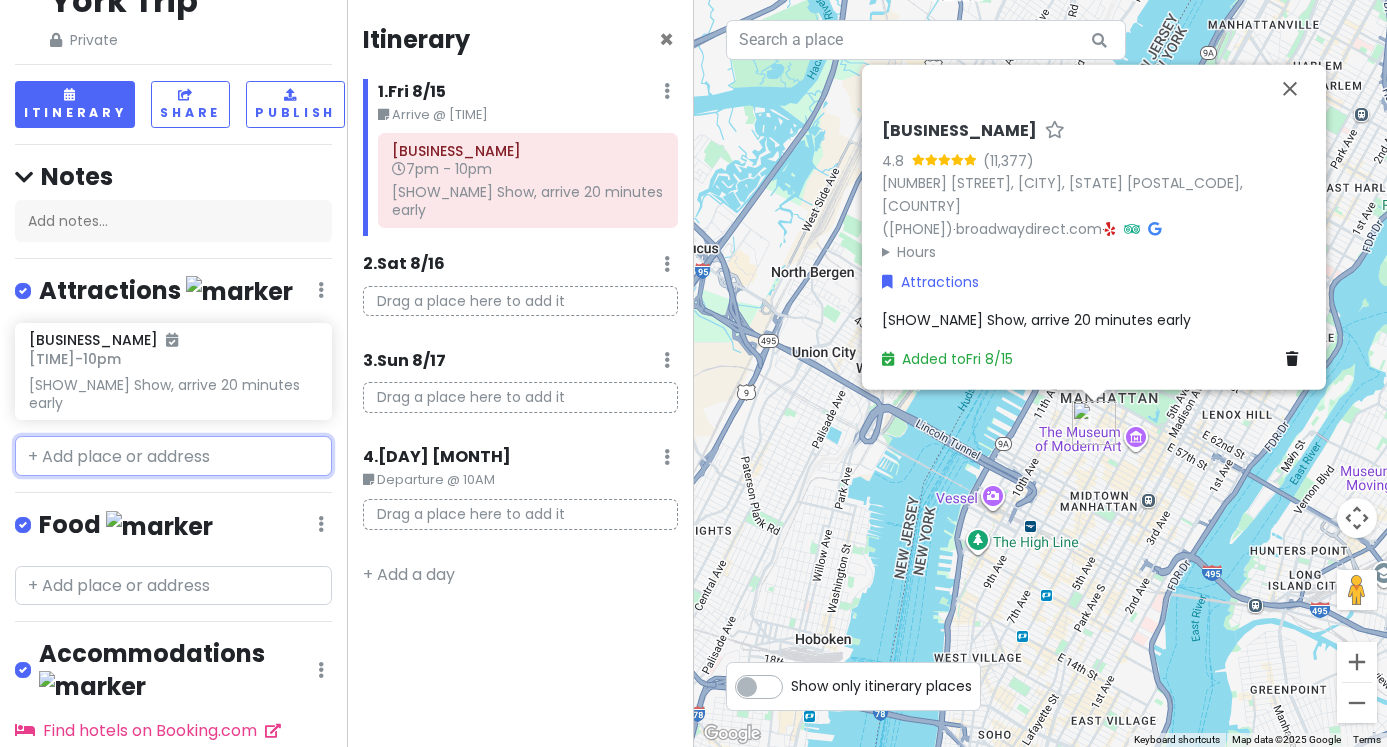 click at bounding box center [173, 456] 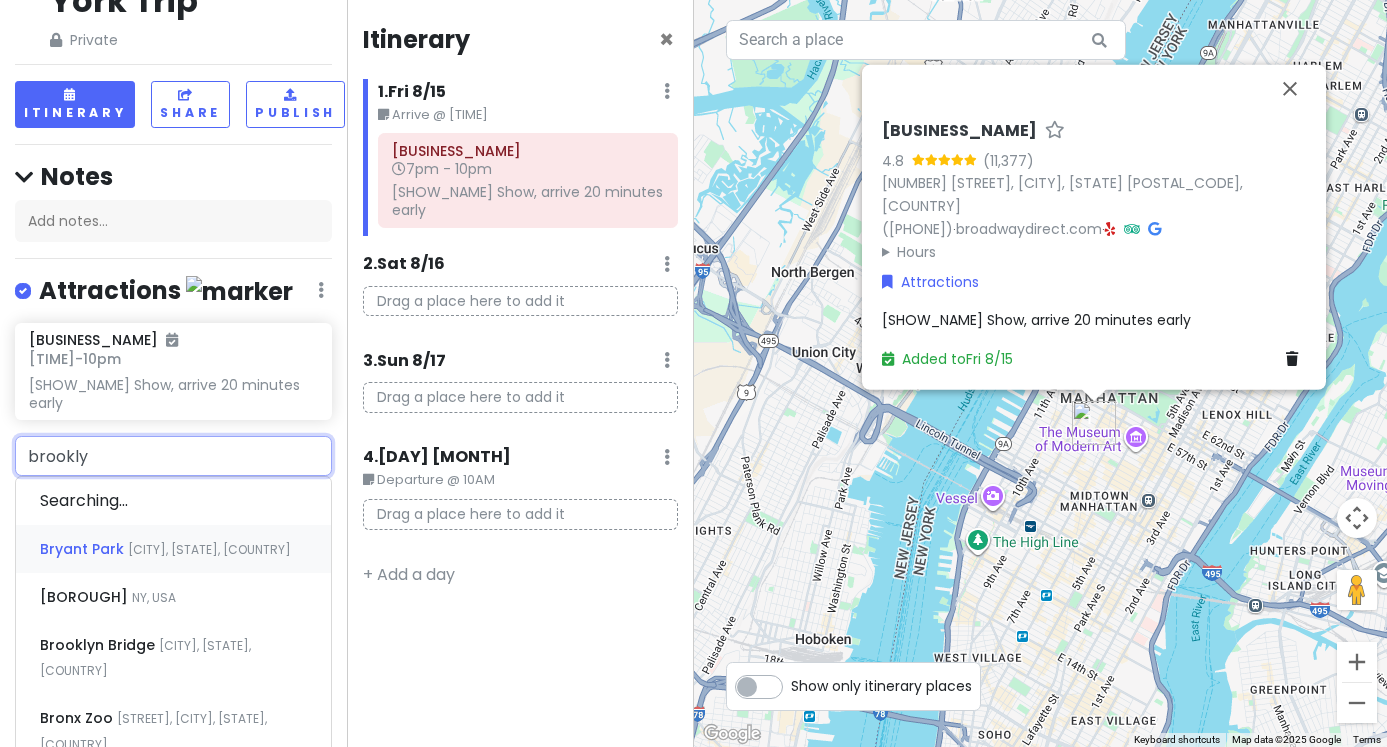 type on "brooklyn" 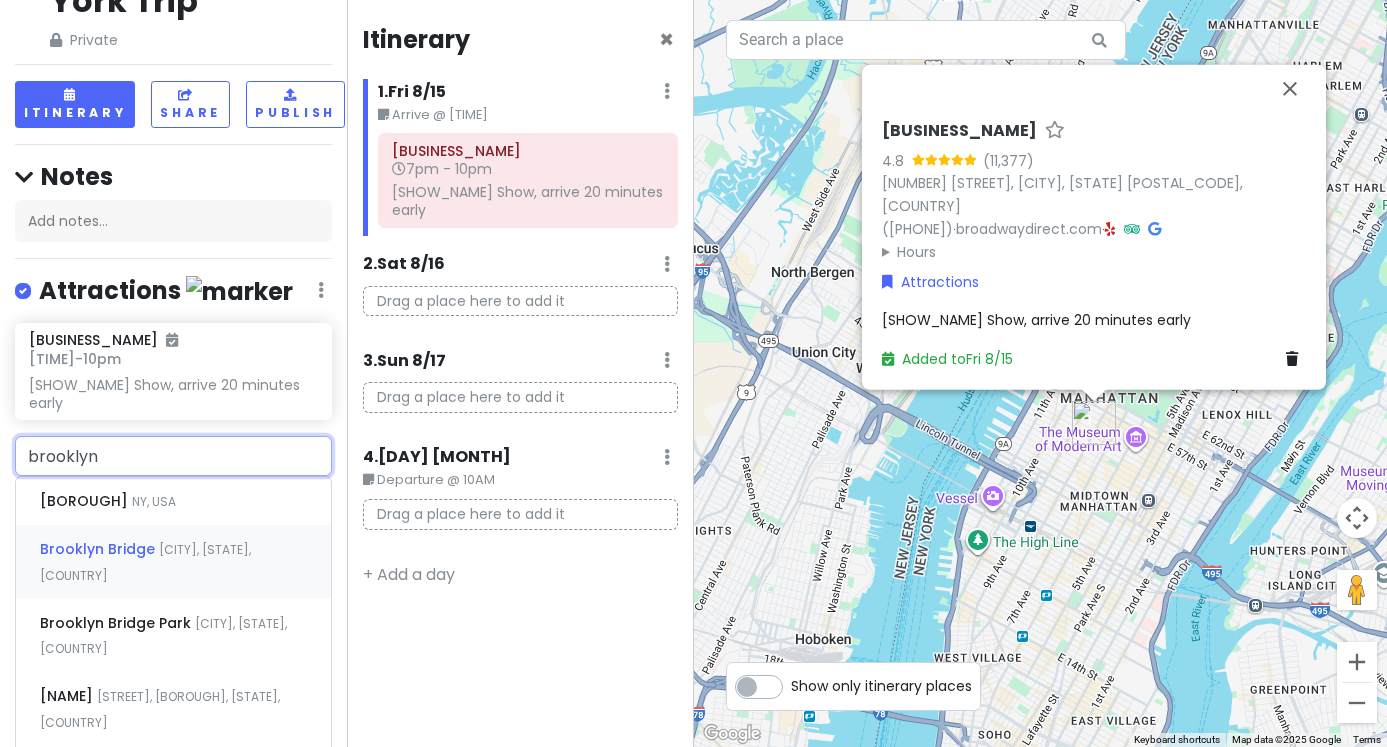 click on "Brooklyn Bridge" at bounding box center (86, 501) 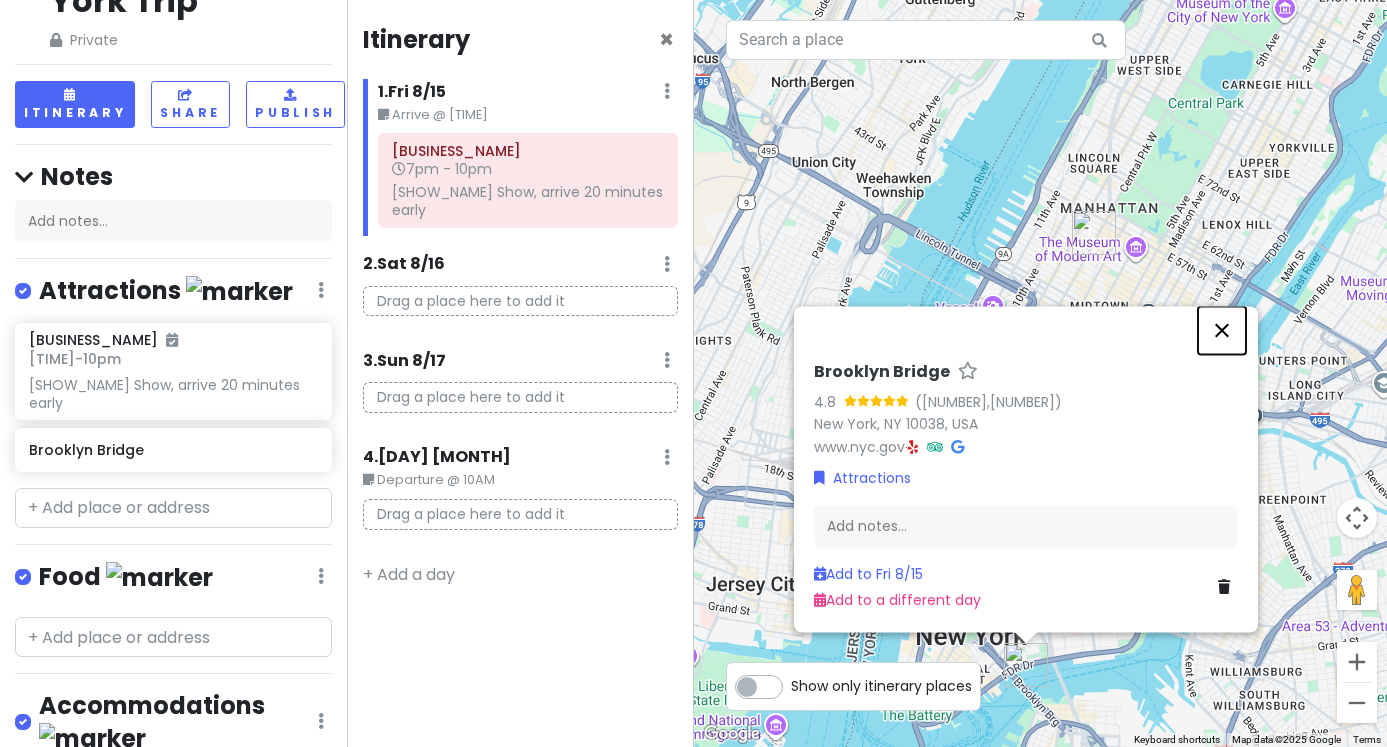 click at bounding box center (1222, 330) 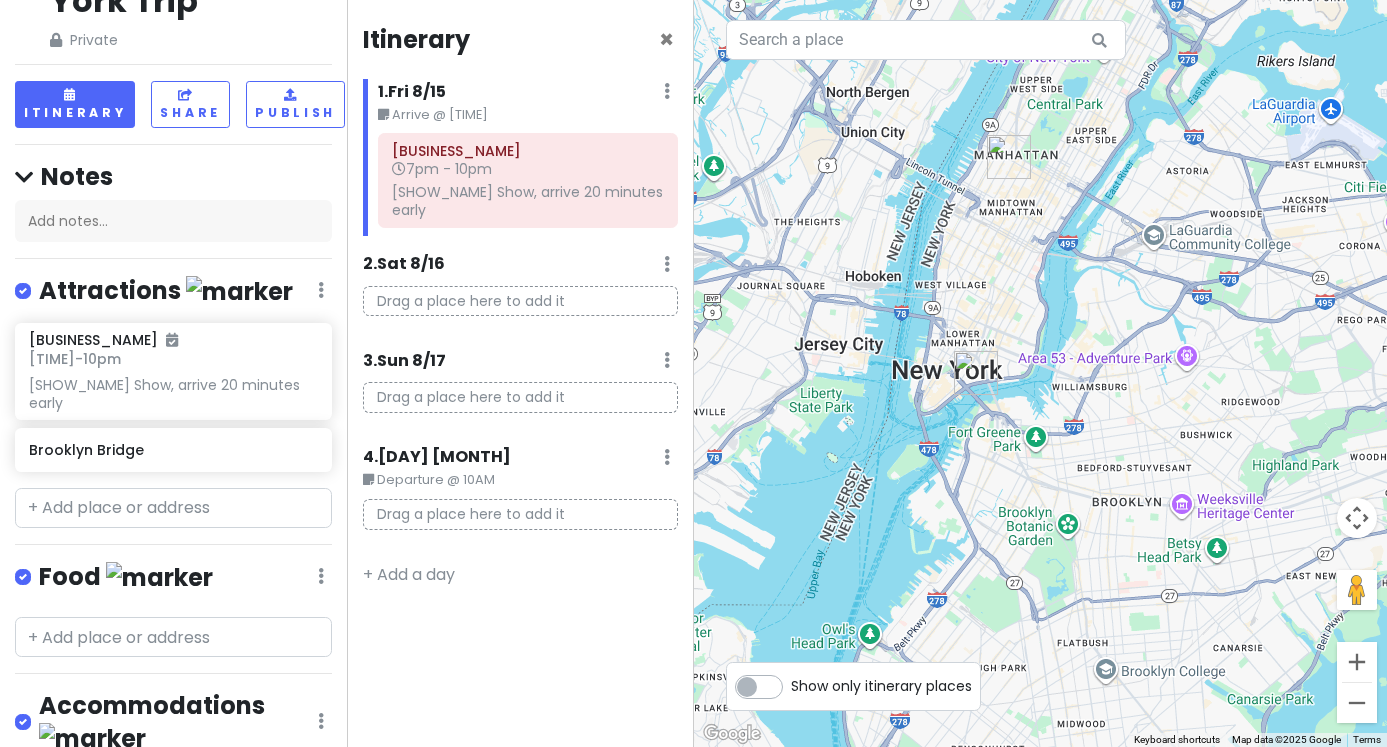 drag, startPoint x: 1164, startPoint y: 622, endPoint x: 1093, endPoint y: 339, distance: 291.77045 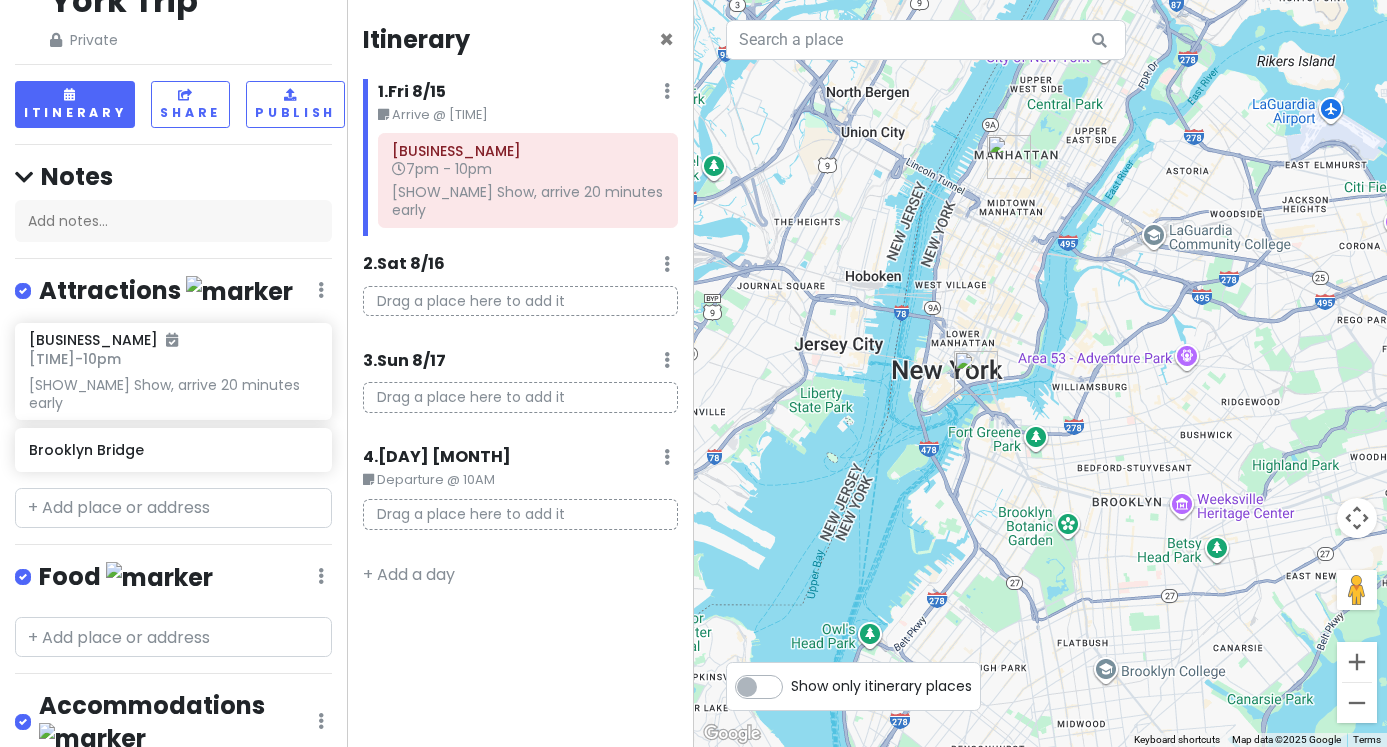click at bounding box center (1041, 373) 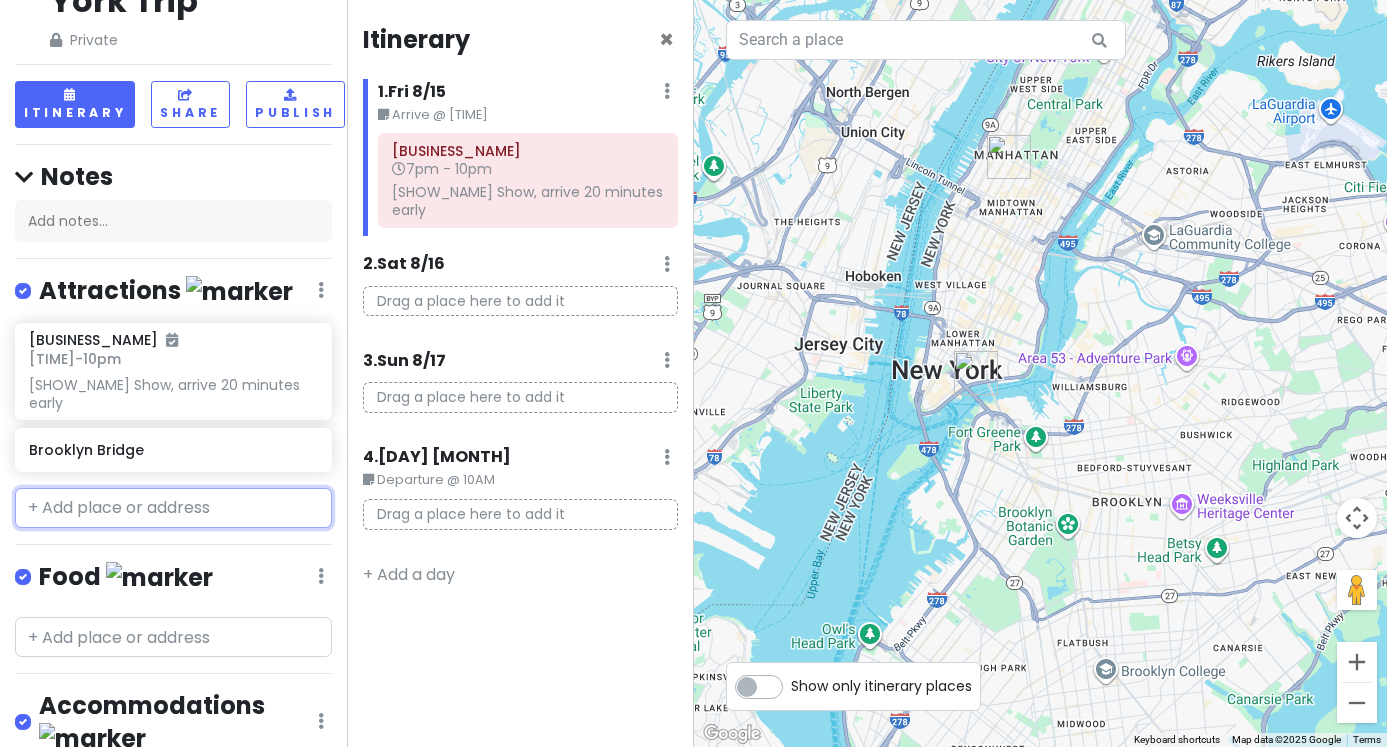 click at bounding box center [173, 508] 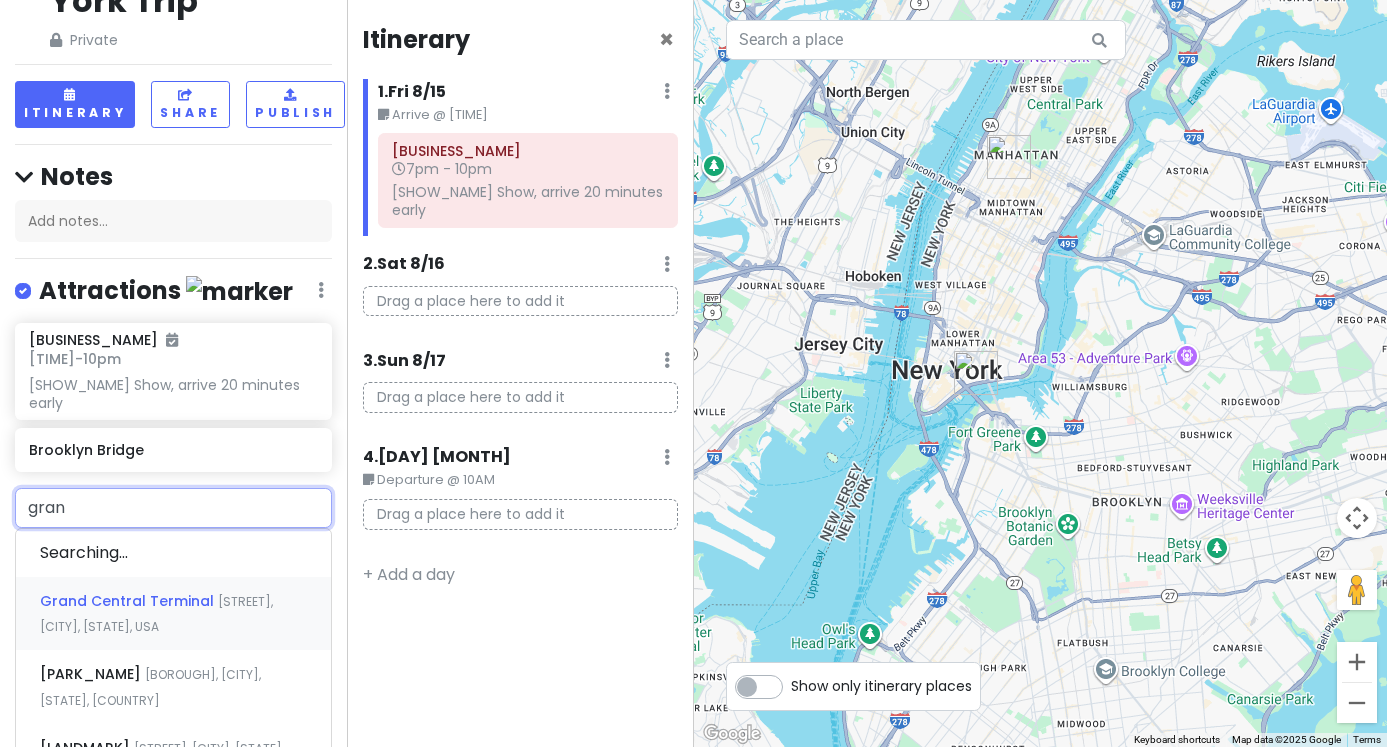 type on "grand" 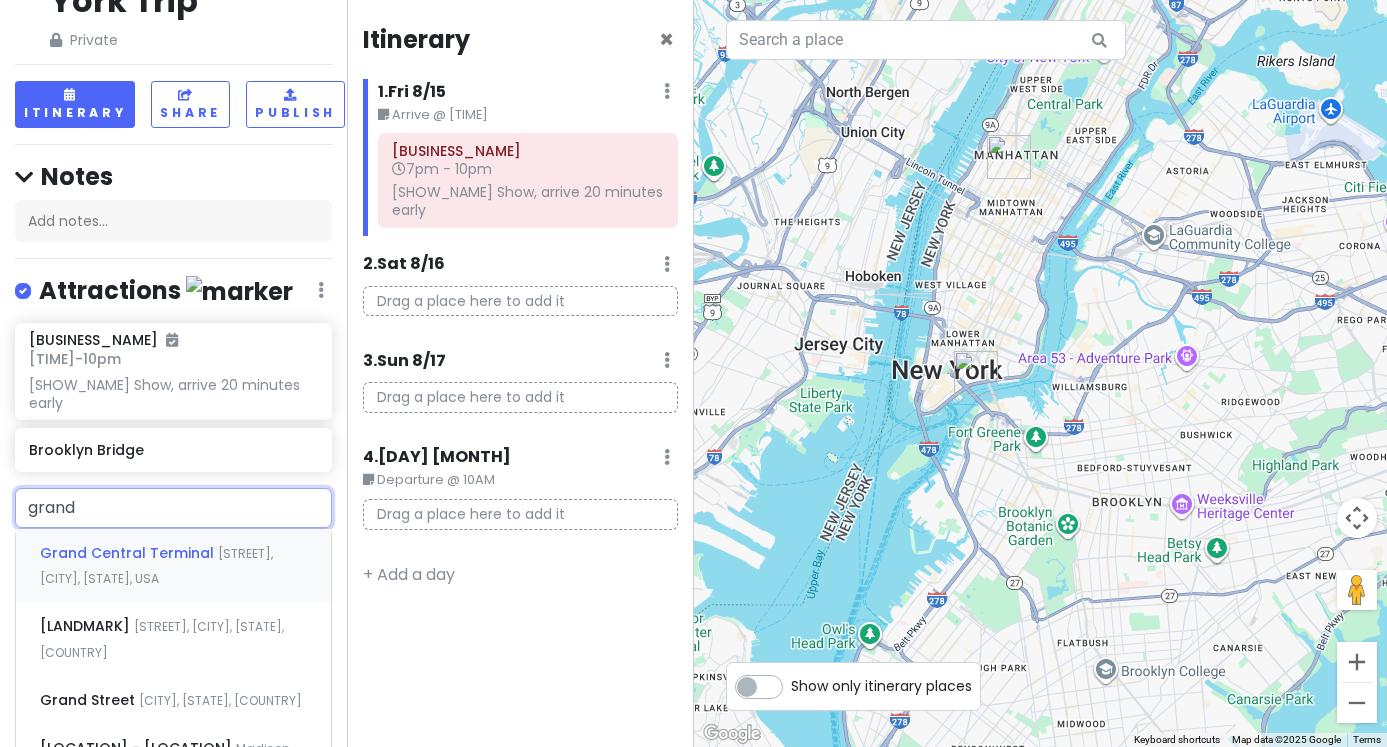 click on "[TERMINAL_NAME]   East [STREET], [CITY], [STATE], [COUNTRY]" at bounding box center (173, 566) 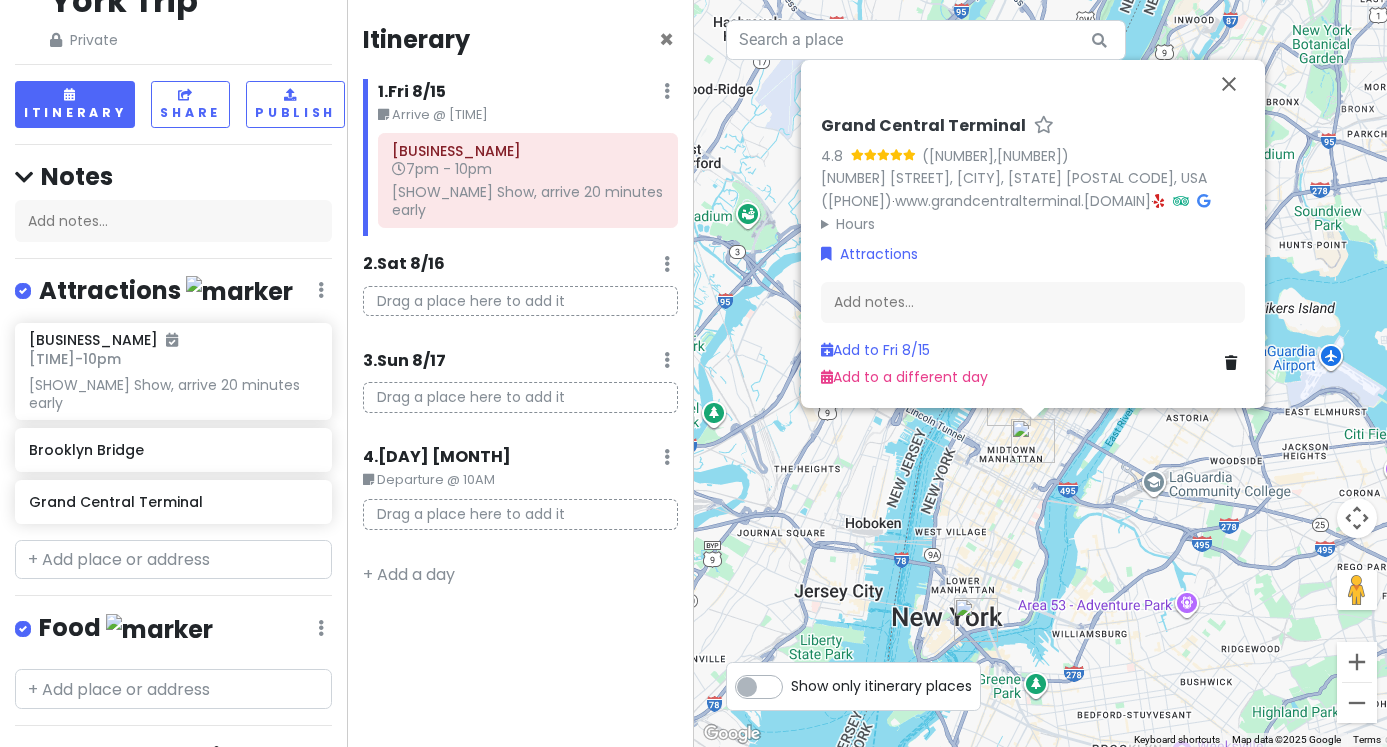 click on "Itinerary × 1 .  Fri 8/15 Edit Day Notes Delete Day   Arrive @ 10:00 A [NAME] Theatre  7pm - 10pm WICKED Show, arrive 20 minutes early 2 .  Sat 8/16 Add Day Notes Delete Day Drag a place here to add it 3 .  Sun 8/17 Add Day Notes Delete Day Drag a place here to add it 4 .  Mon 8/18 Edit Day Notes Delete Day   Departure @ 10AM Drag a place here to add it + Add a day" at bounding box center [520, 373] 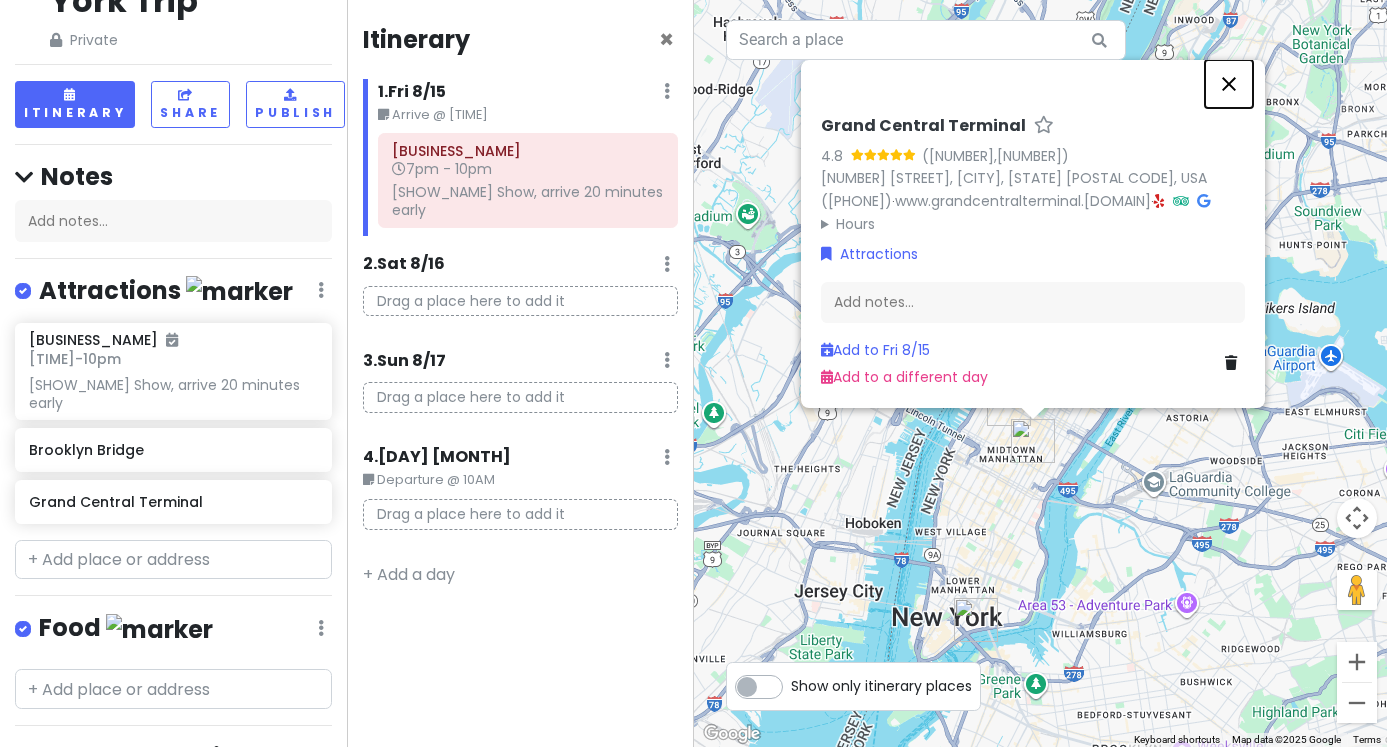 click at bounding box center (1229, 84) 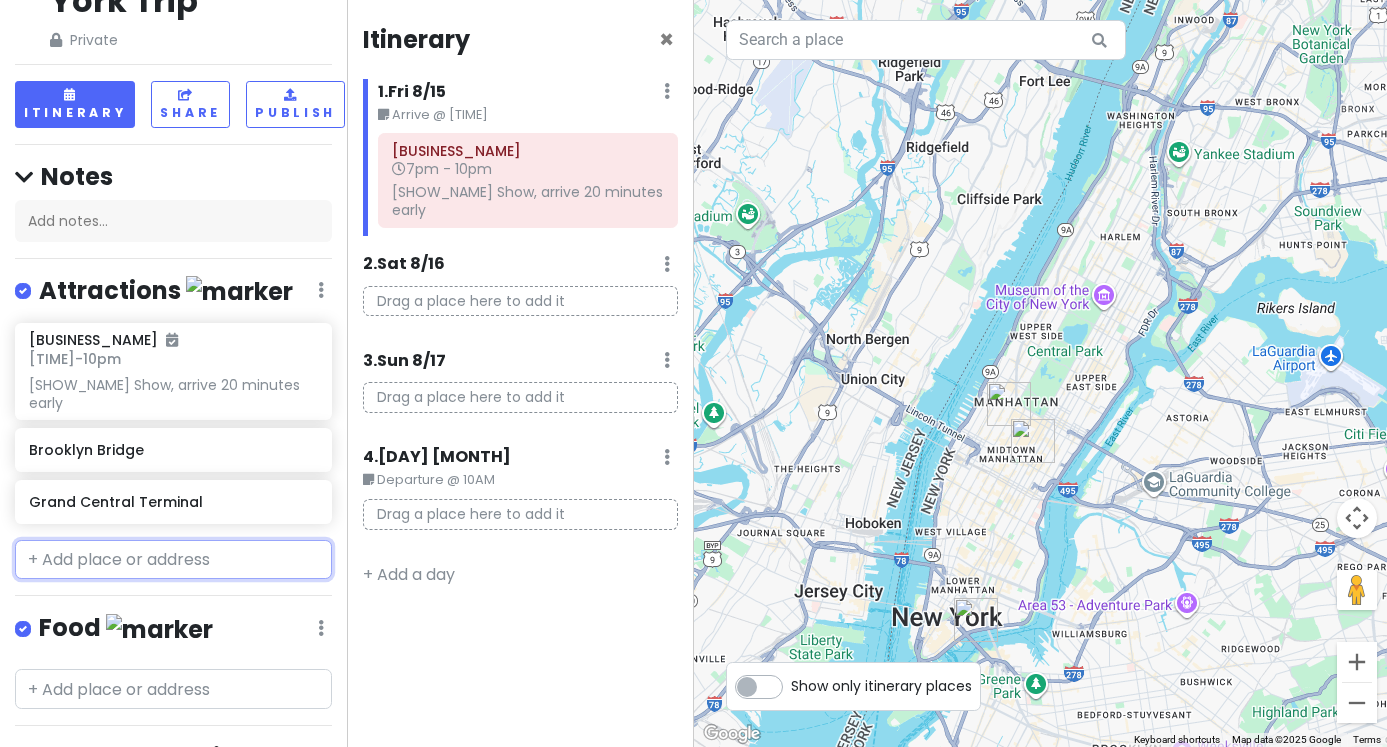 click at bounding box center [173, 560] 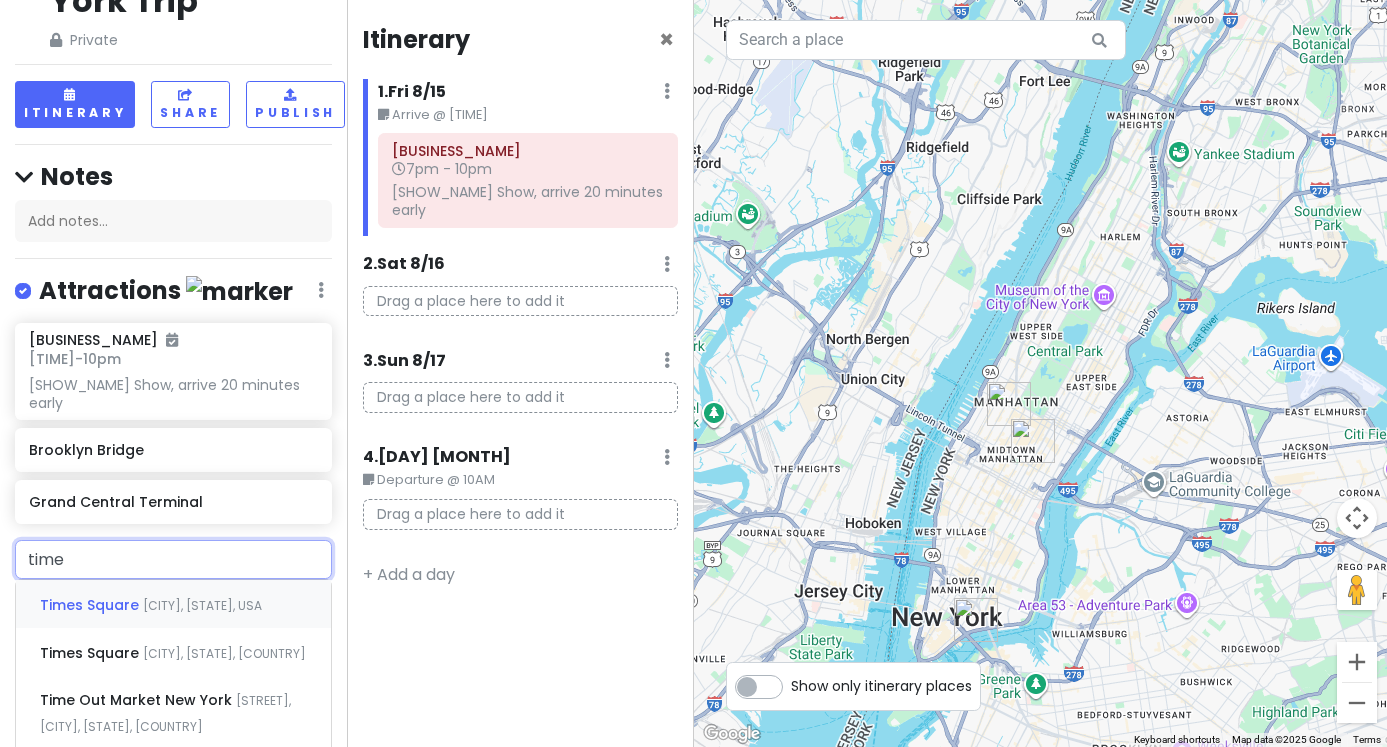 type on "times" 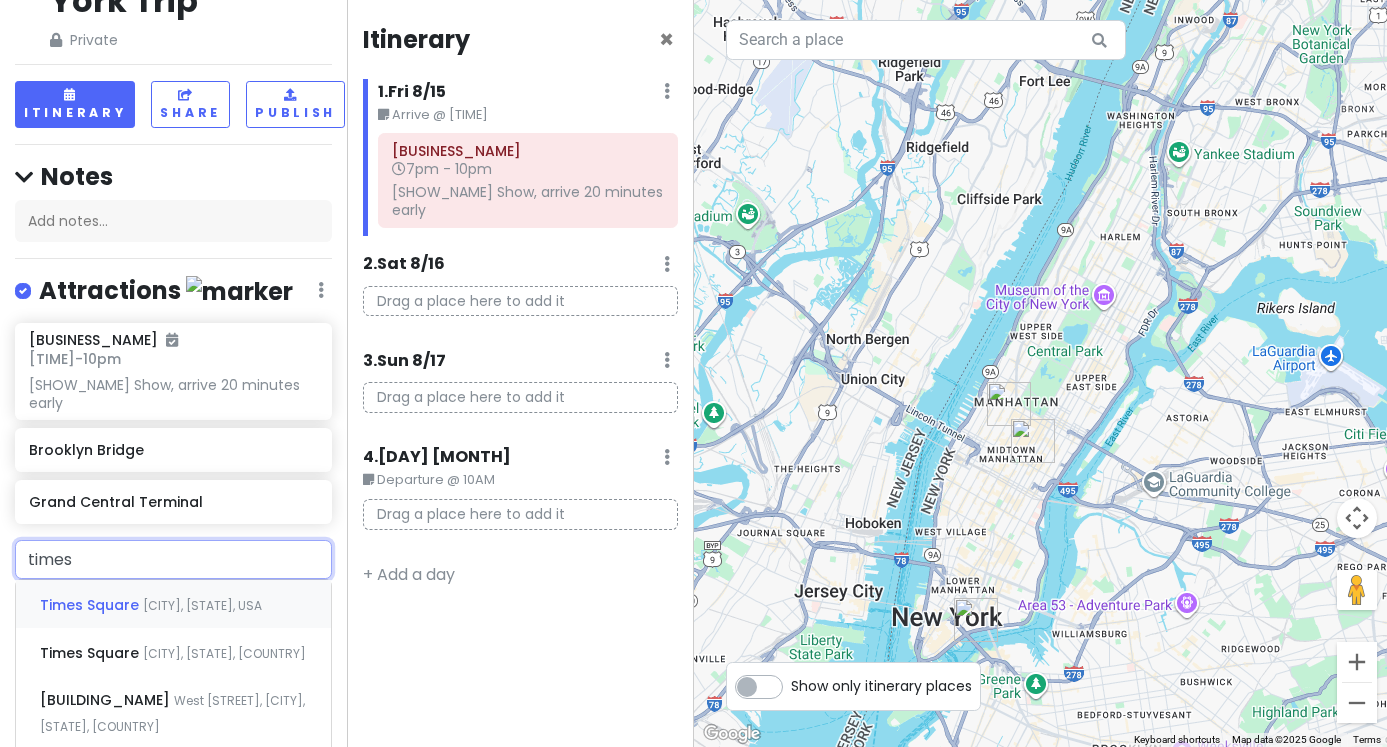 click on "[CITY], [STATE], USA" at bounding box center (202, 605) 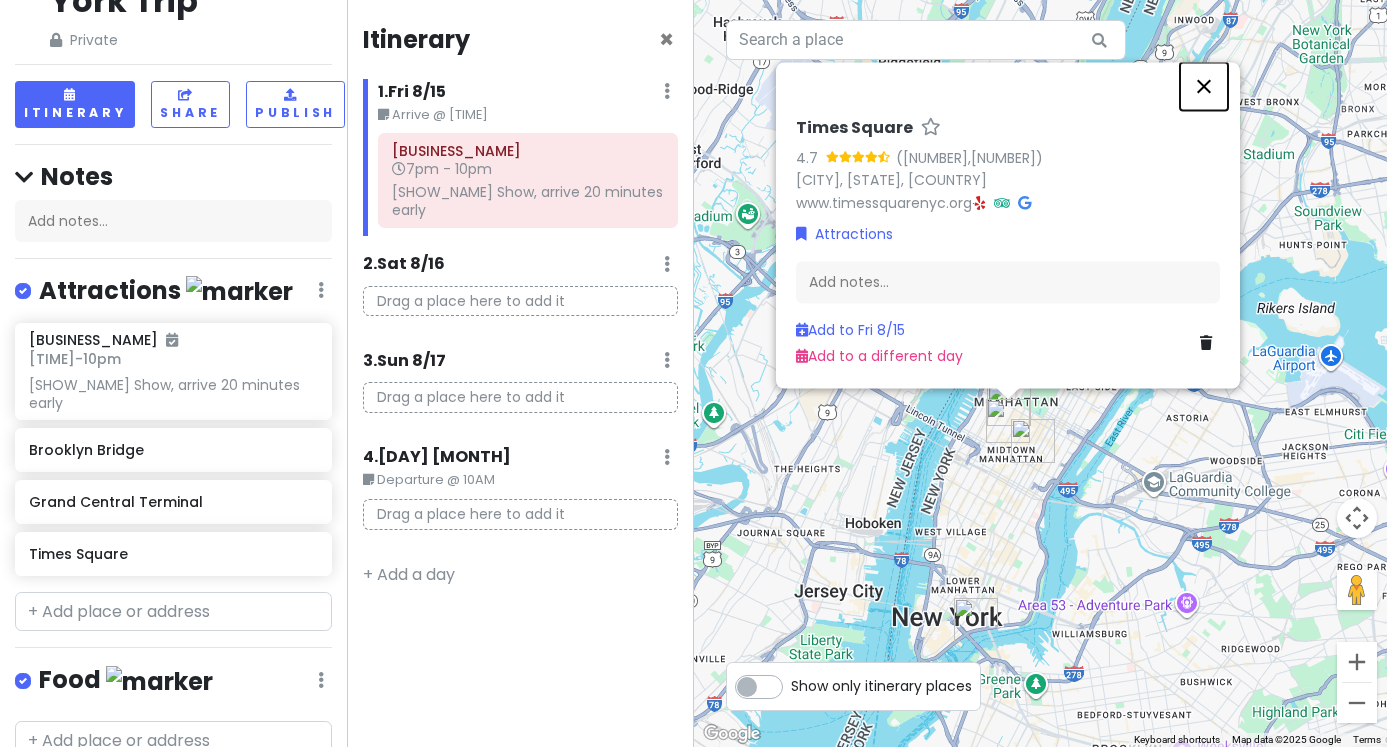 click at bounding box center [1204, 86] 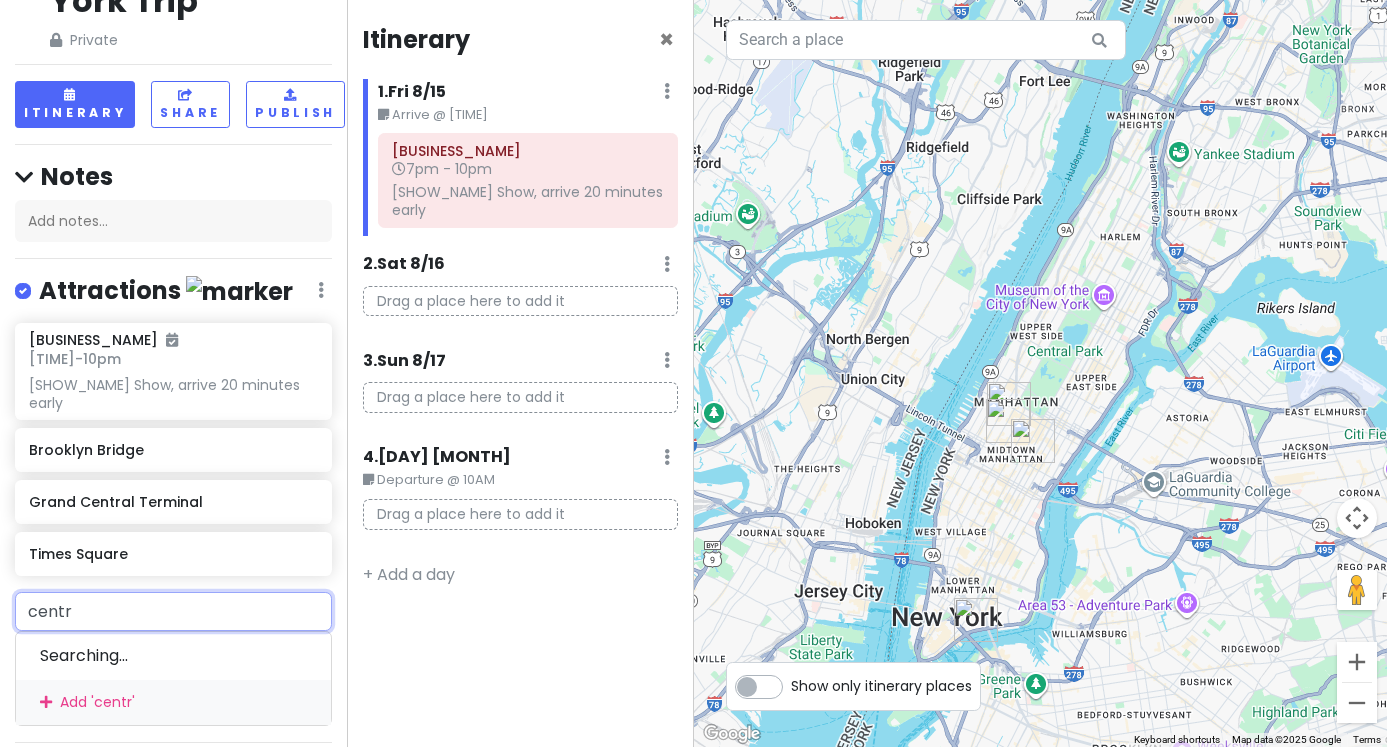 type on "centra" 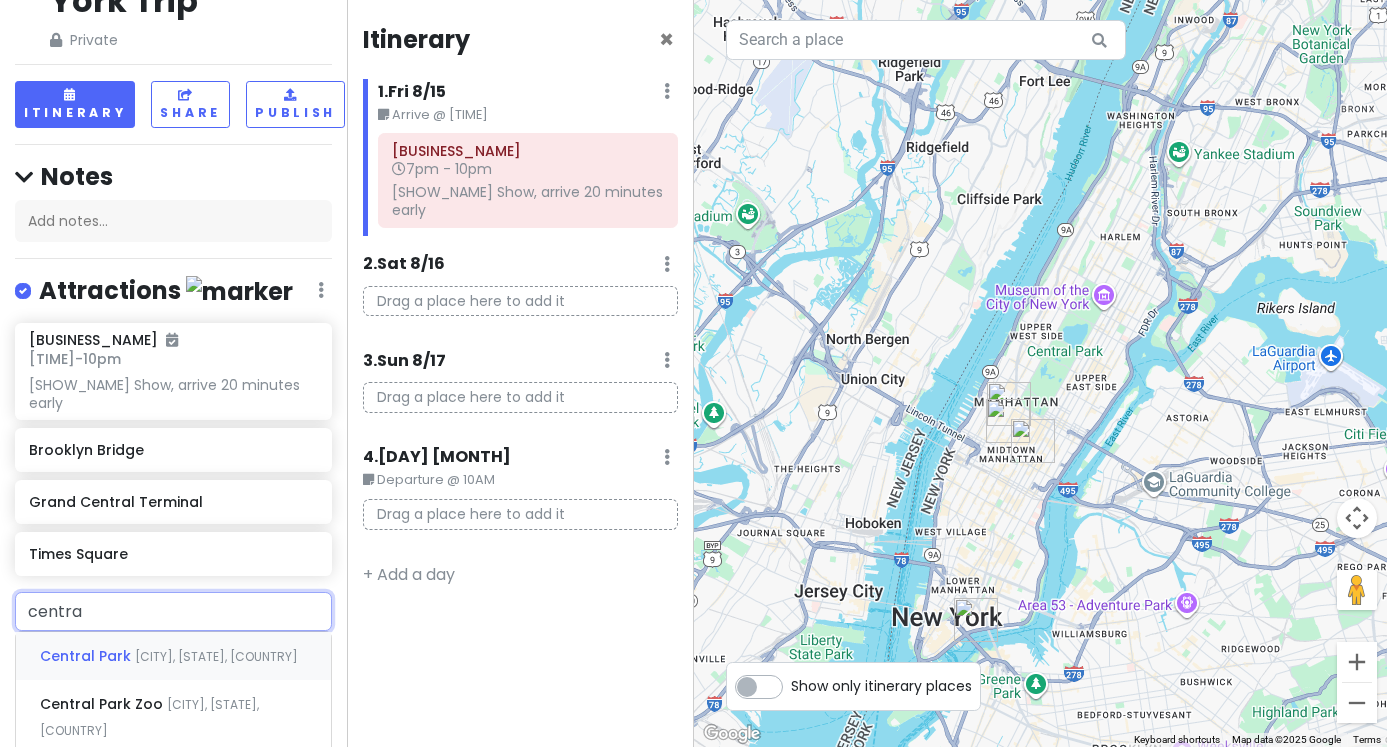 click on "[PARK_NAME]   [CITY], [STATE], [COUNTRY]" at bounding box center [173, 656] 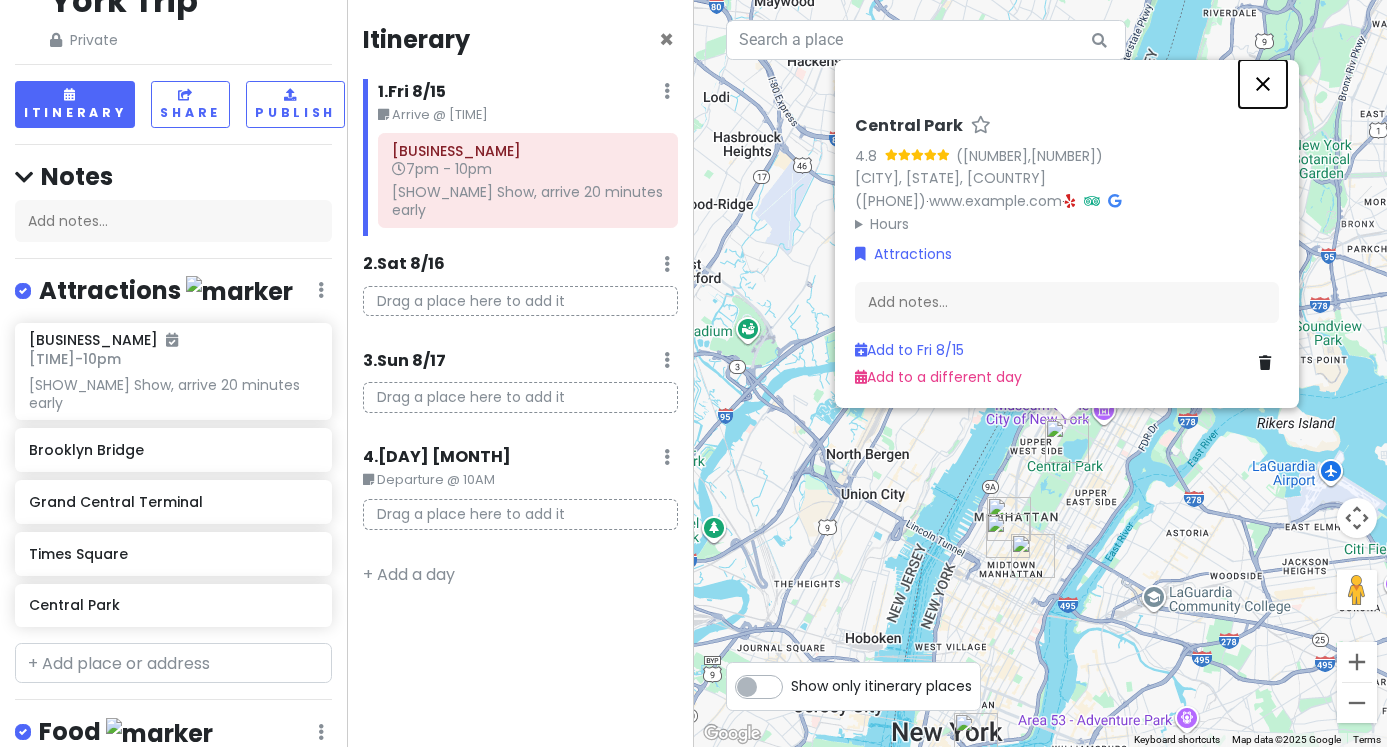 click at bounding box center [1263, 84] 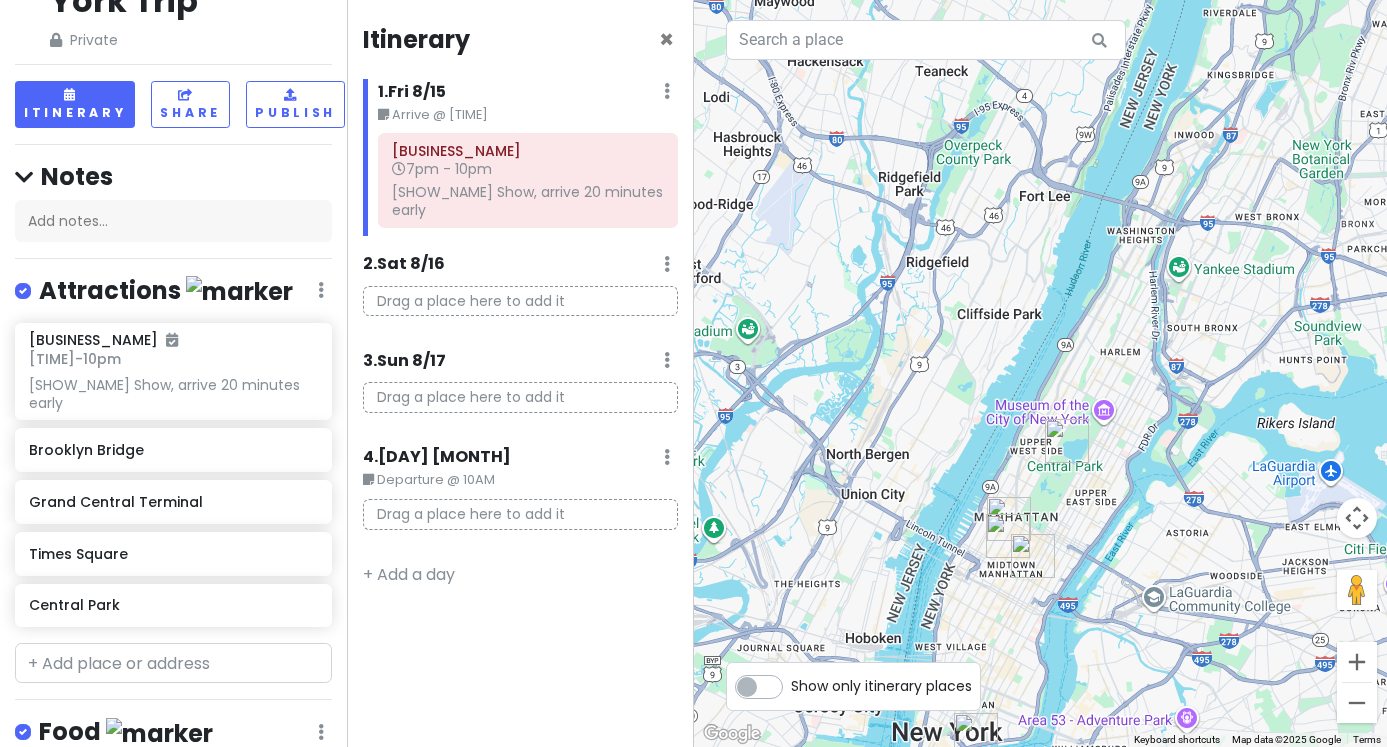 click at bounding box center (239, 291) 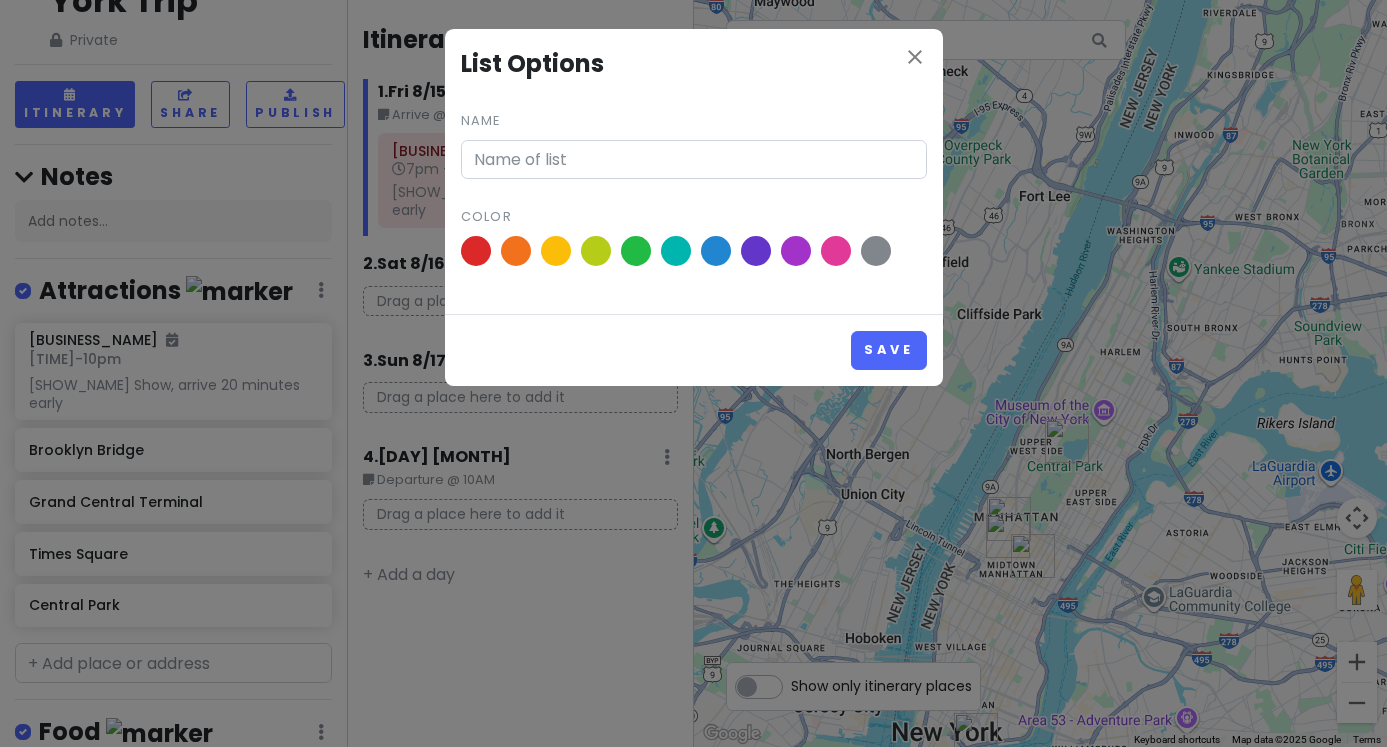 type on "Attractions" 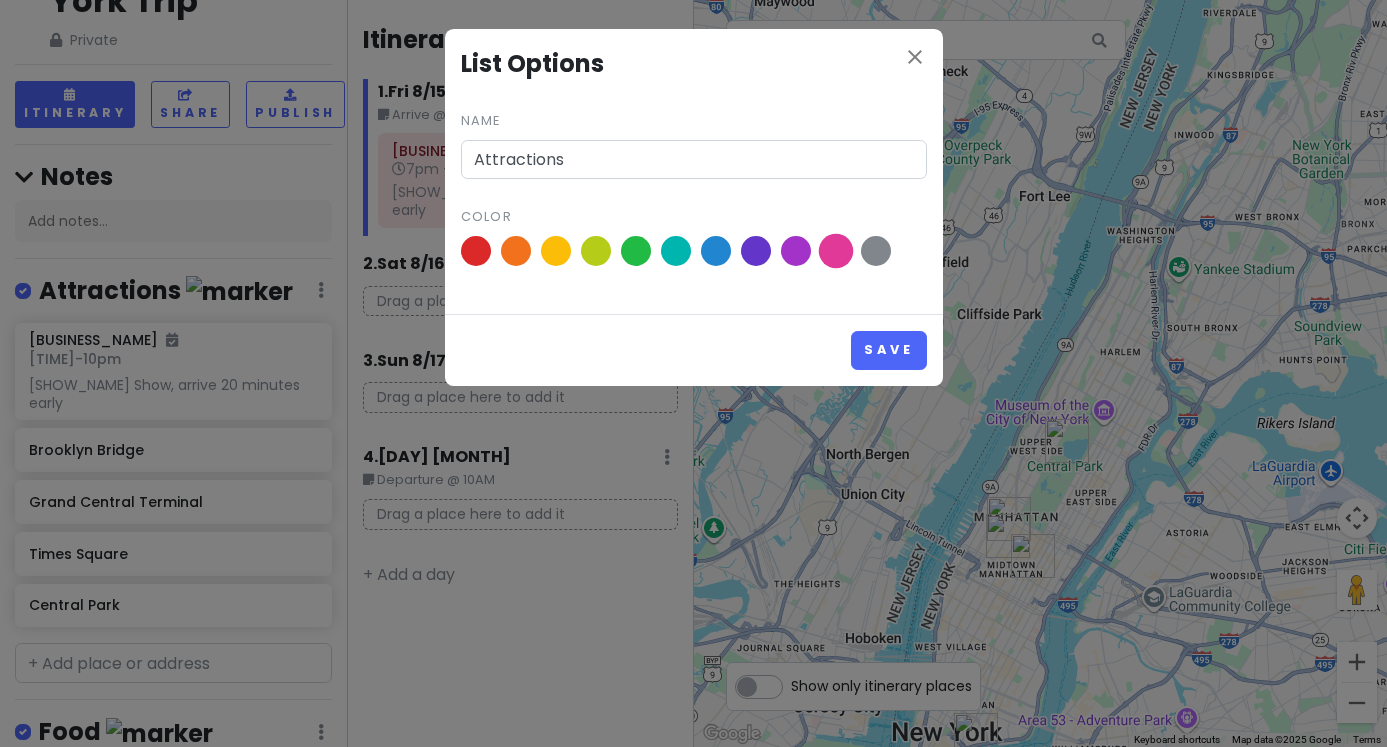 click at bounding box center [835, 251] 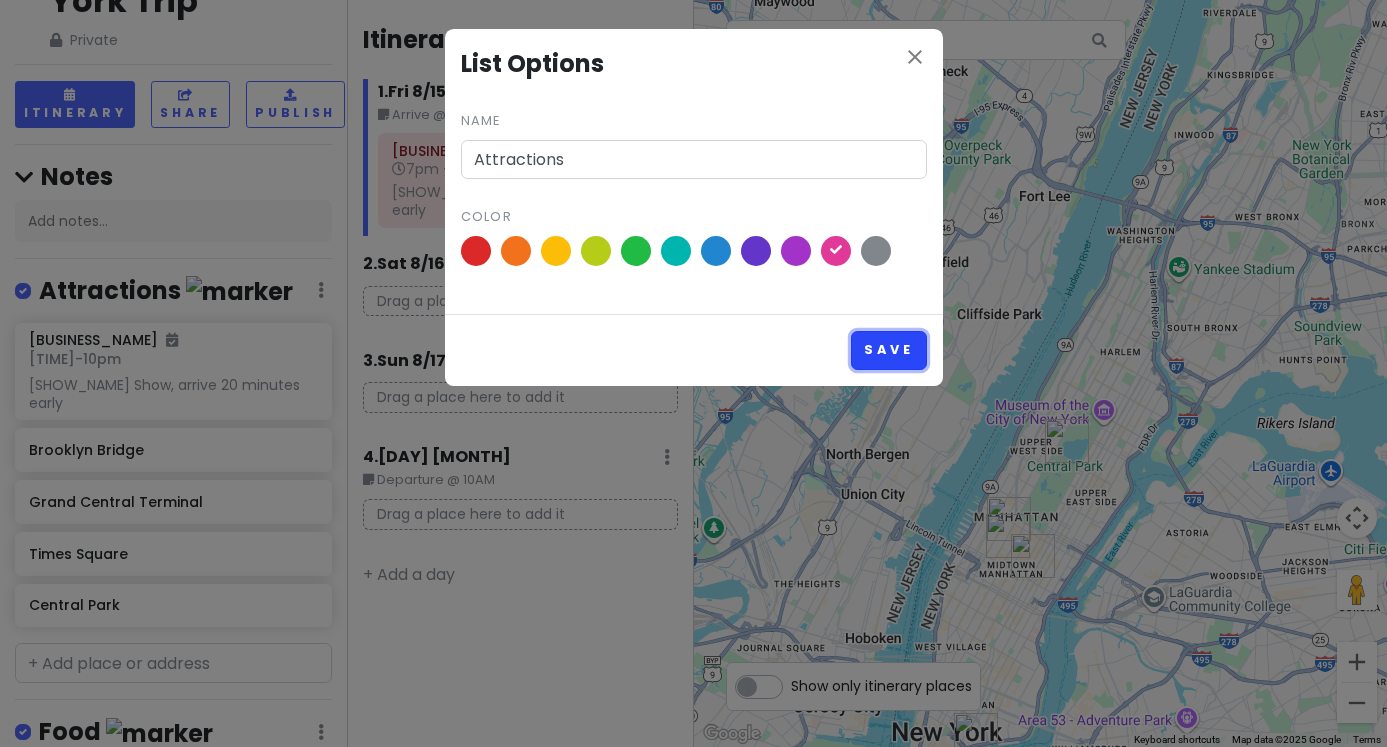 click on "Save" at bounding box center [888, 350] 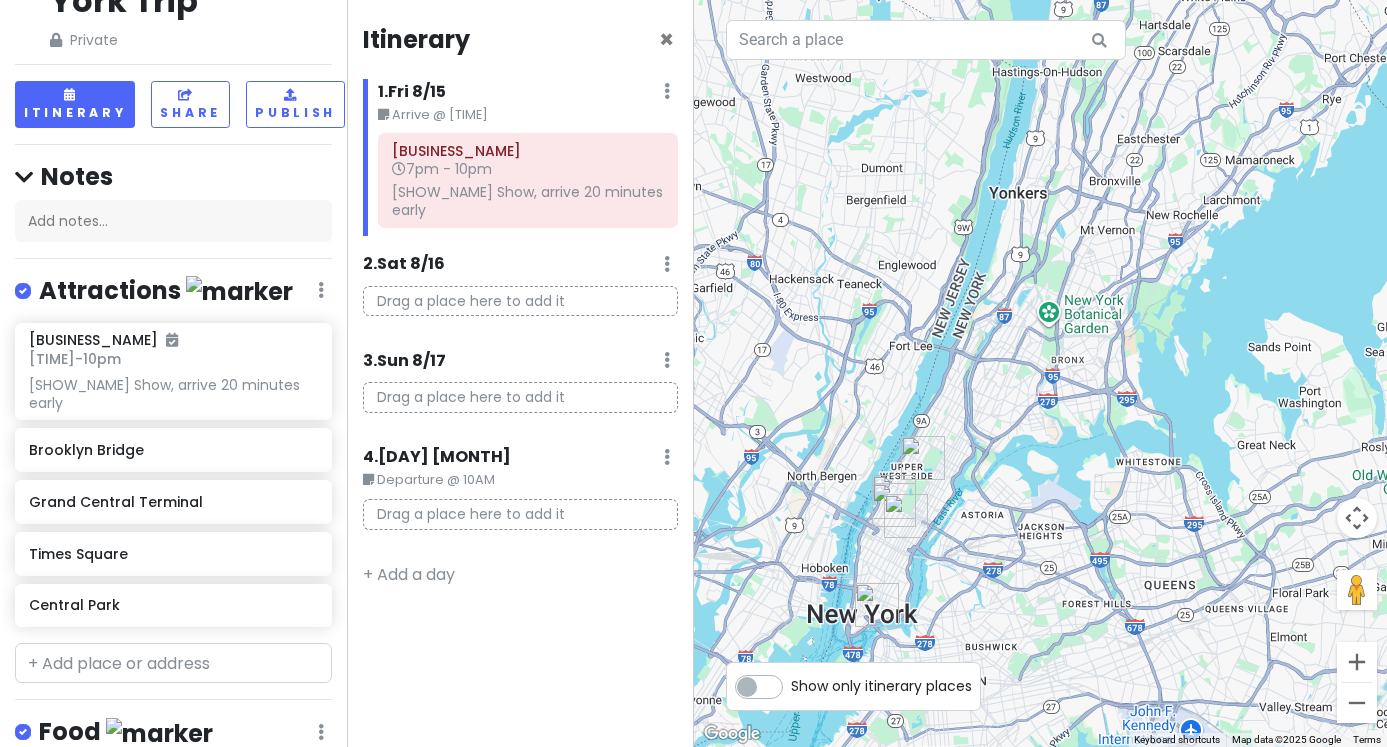 click at bounding box center (1041, 373) 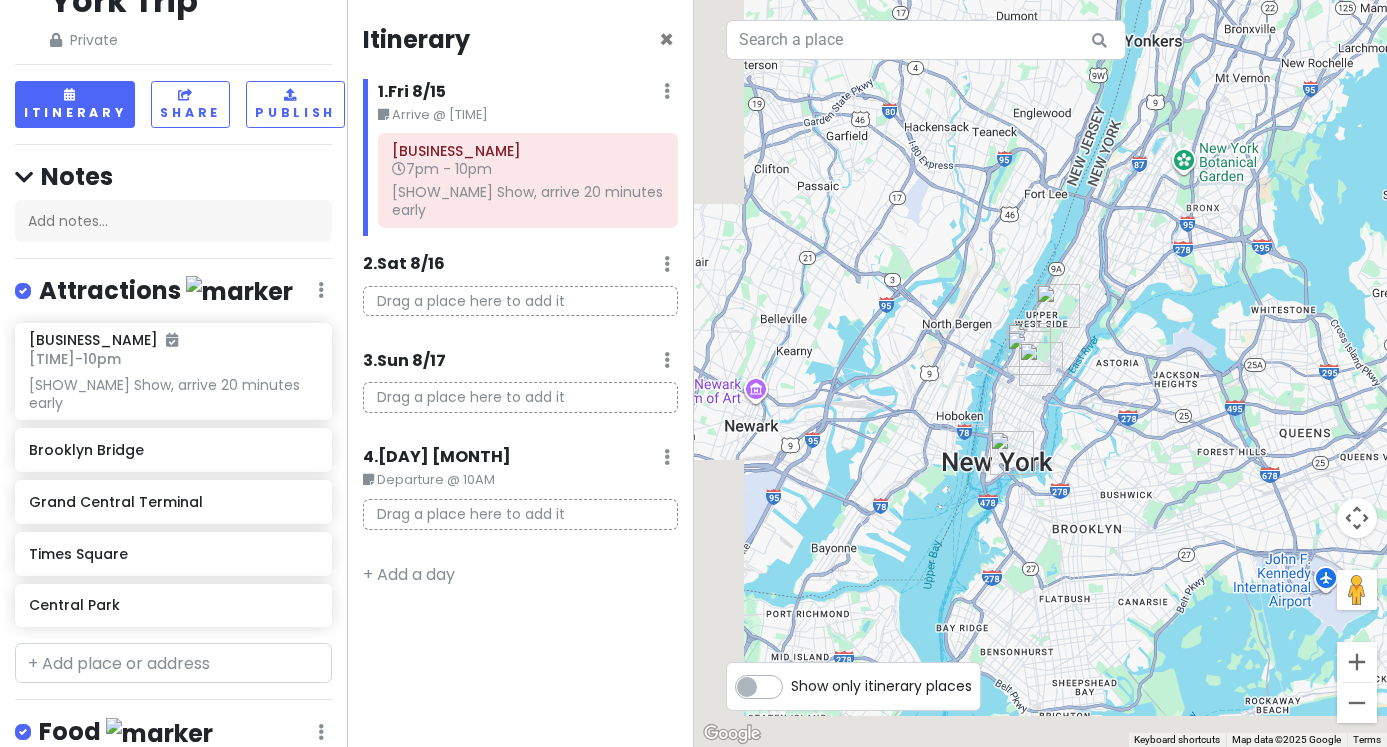 drag, startPoint x: 1066, startPoint y: 424, endPoint x: 1107, endPoint y: 366, distance: 71.02816 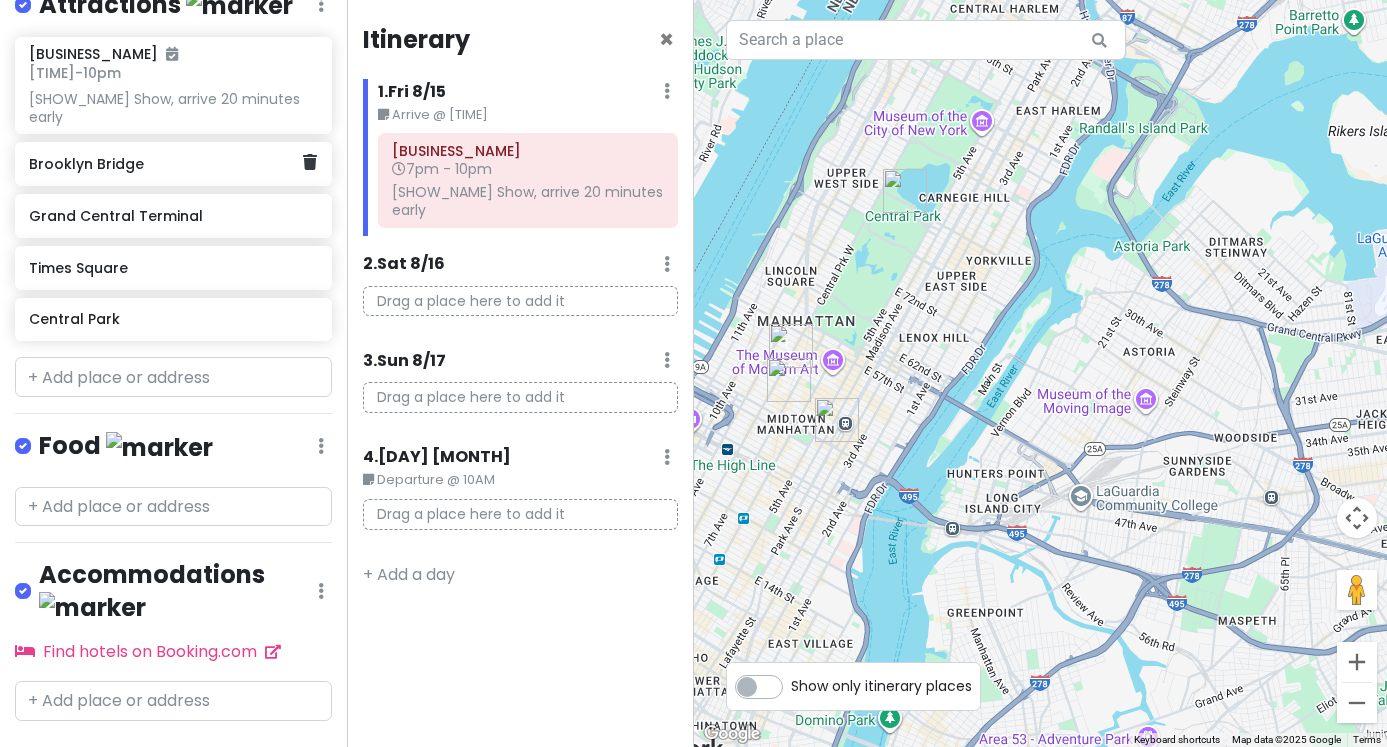 scroll, scrollTop: 380, scrollLeft: 0, axis: vertical 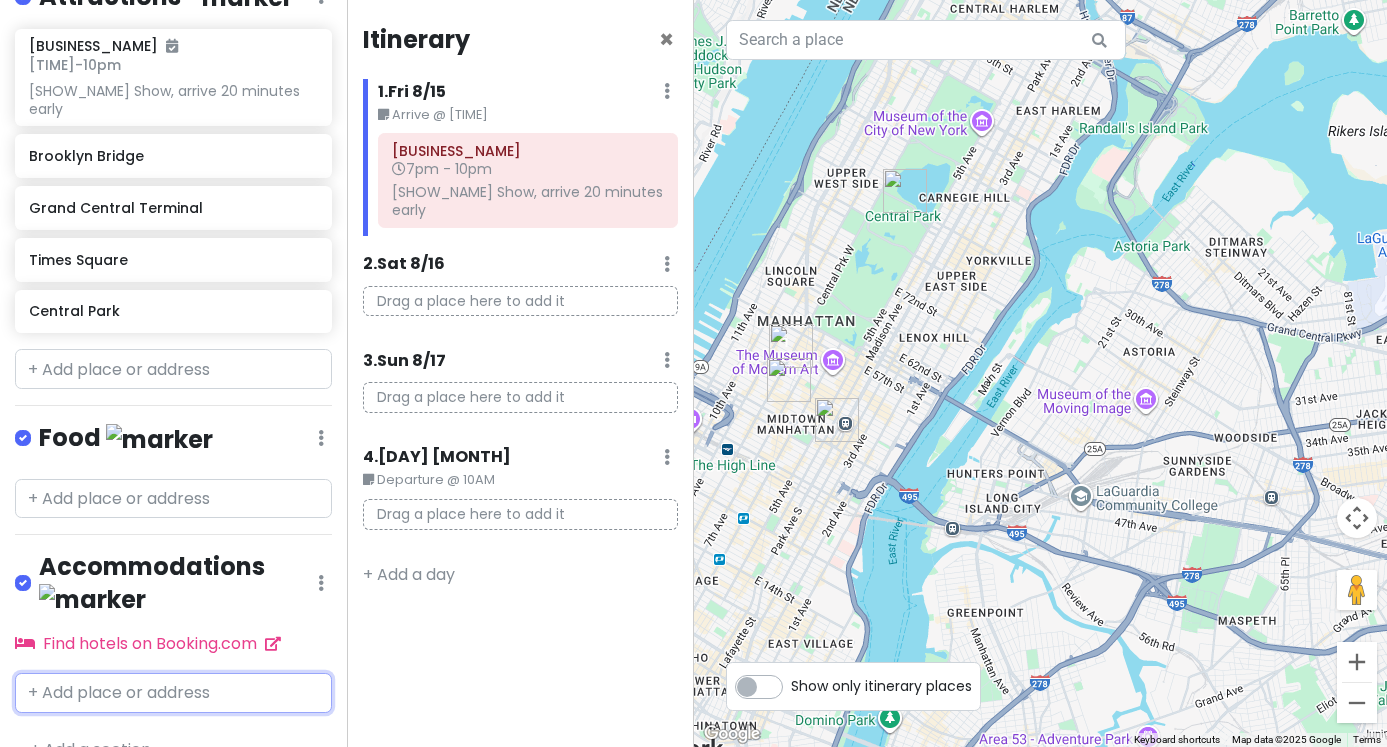 click at bounding box center [173, 693] 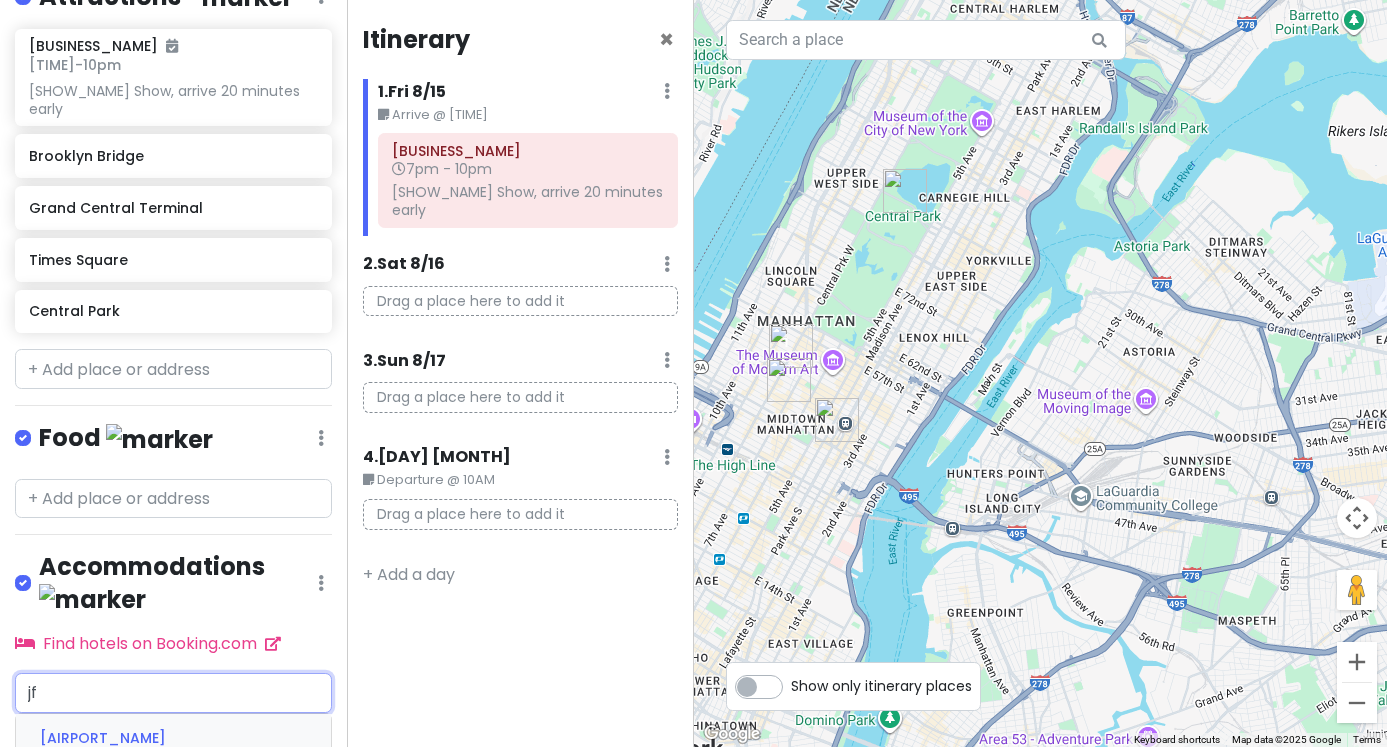 type on "[AIRPORT_CODE]" 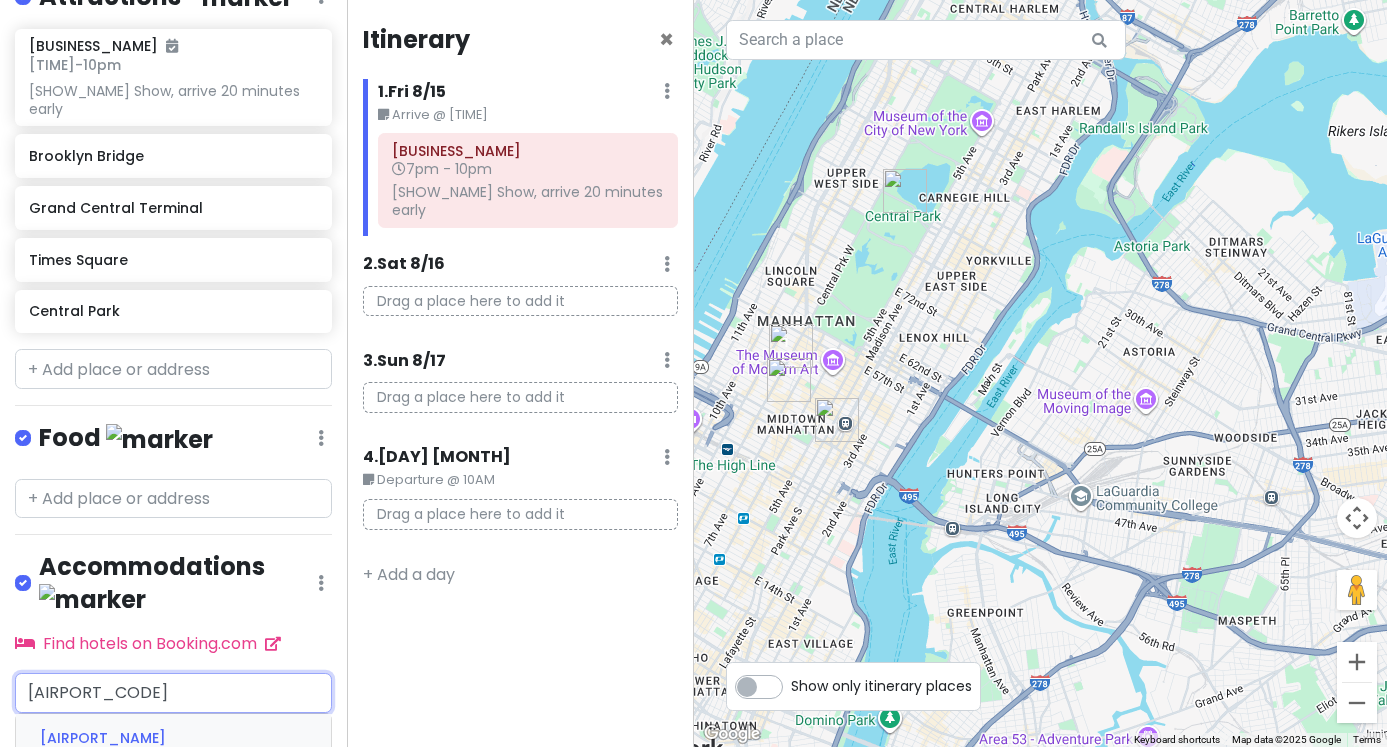 click on "[AIRPORT_NAME] ([AIRPORT_CODE])" at bounding box center [112, 751] 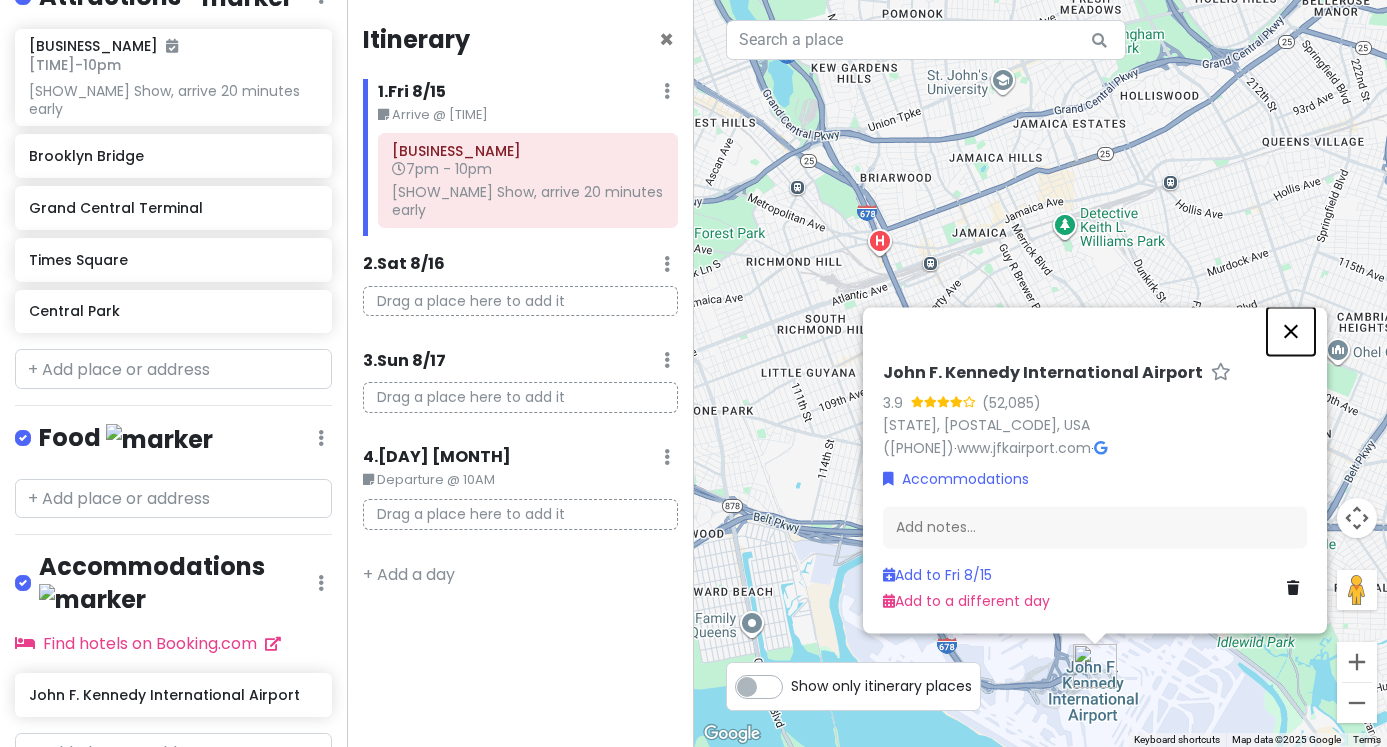 click at bounding box center (1291, 331) 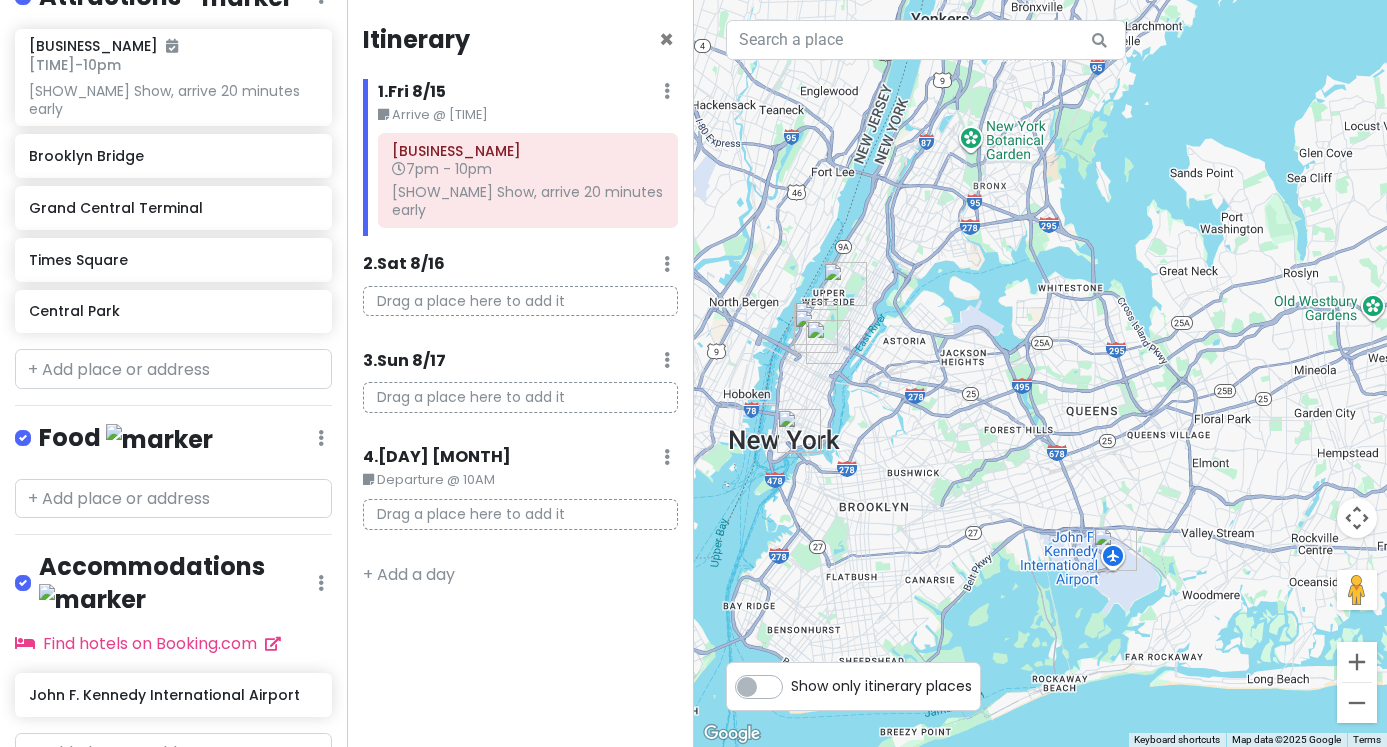 drag, startPoint x: 938, startPoint y: 482, endPoint x: 954, endPoint y: 482, distance: 16 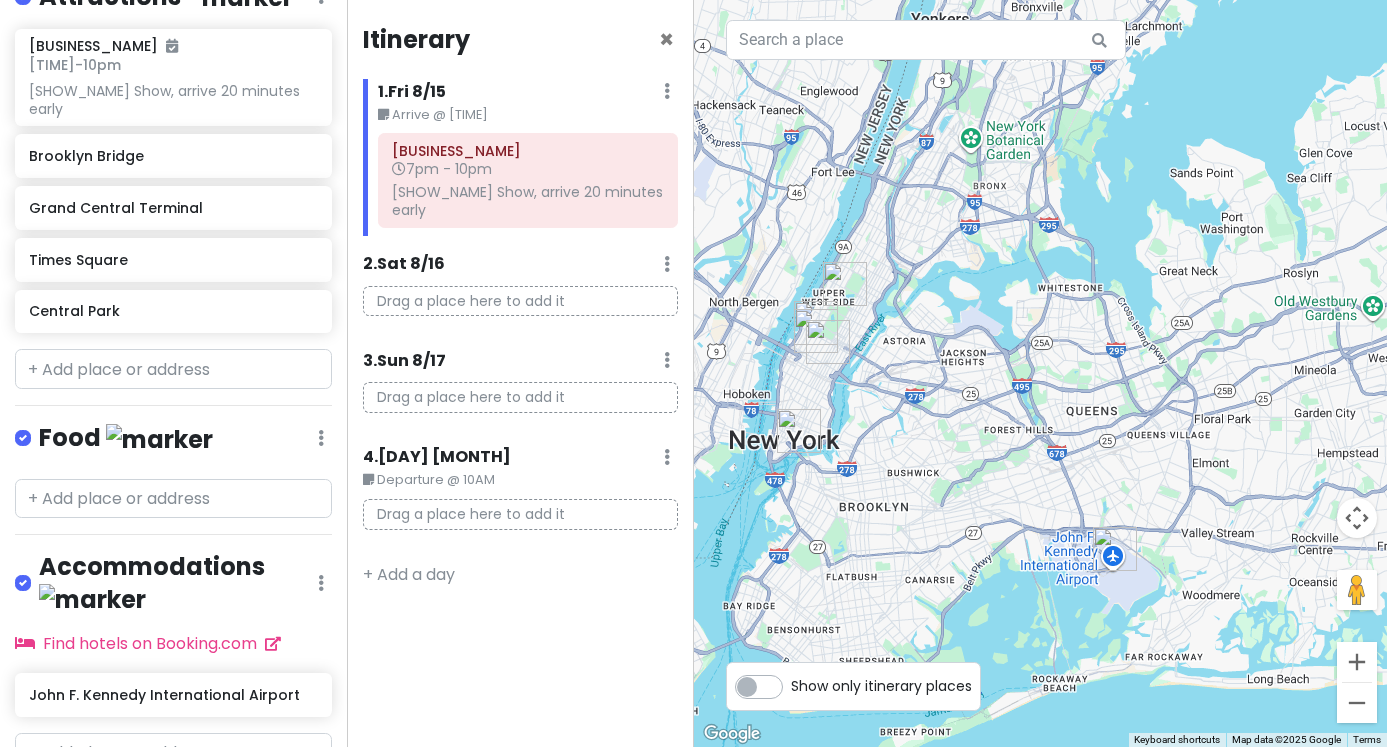 click at bounding box center (1041, 373) 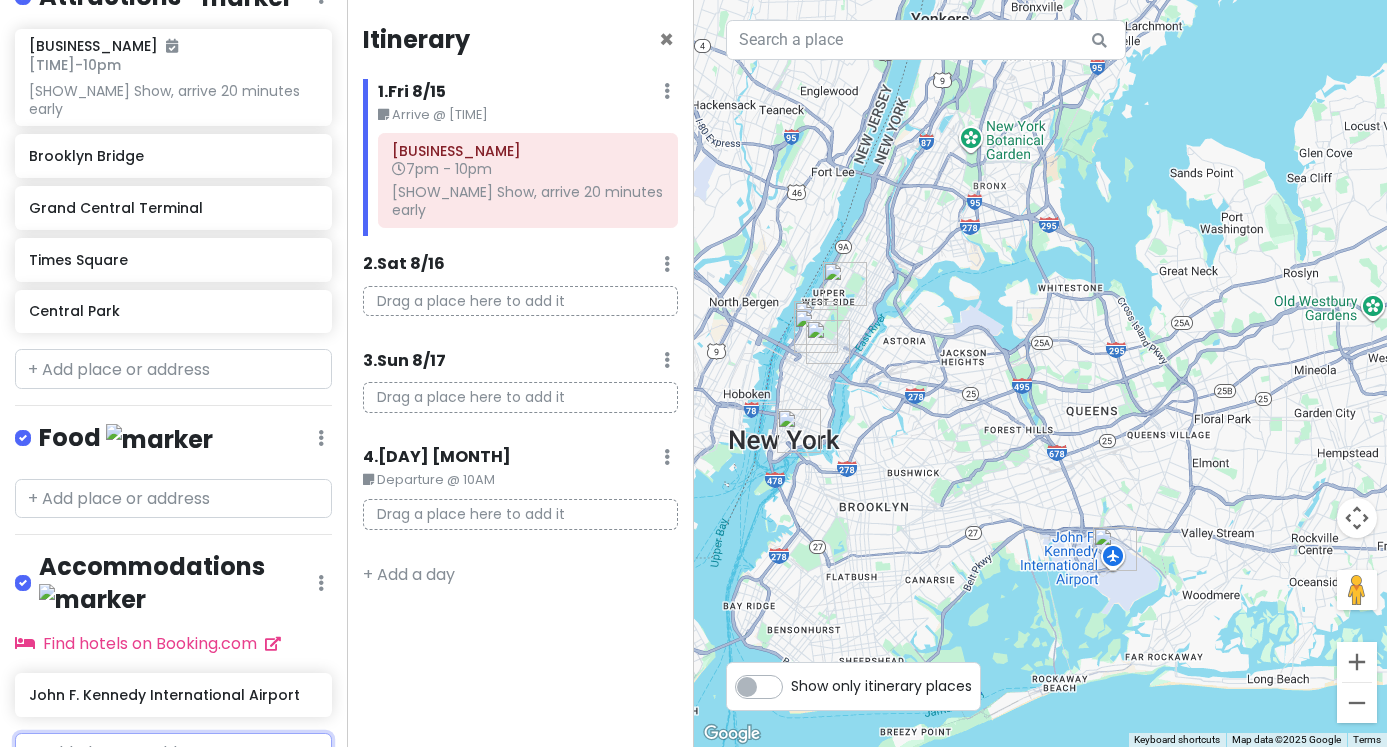 click at bounding box center (173, 753) 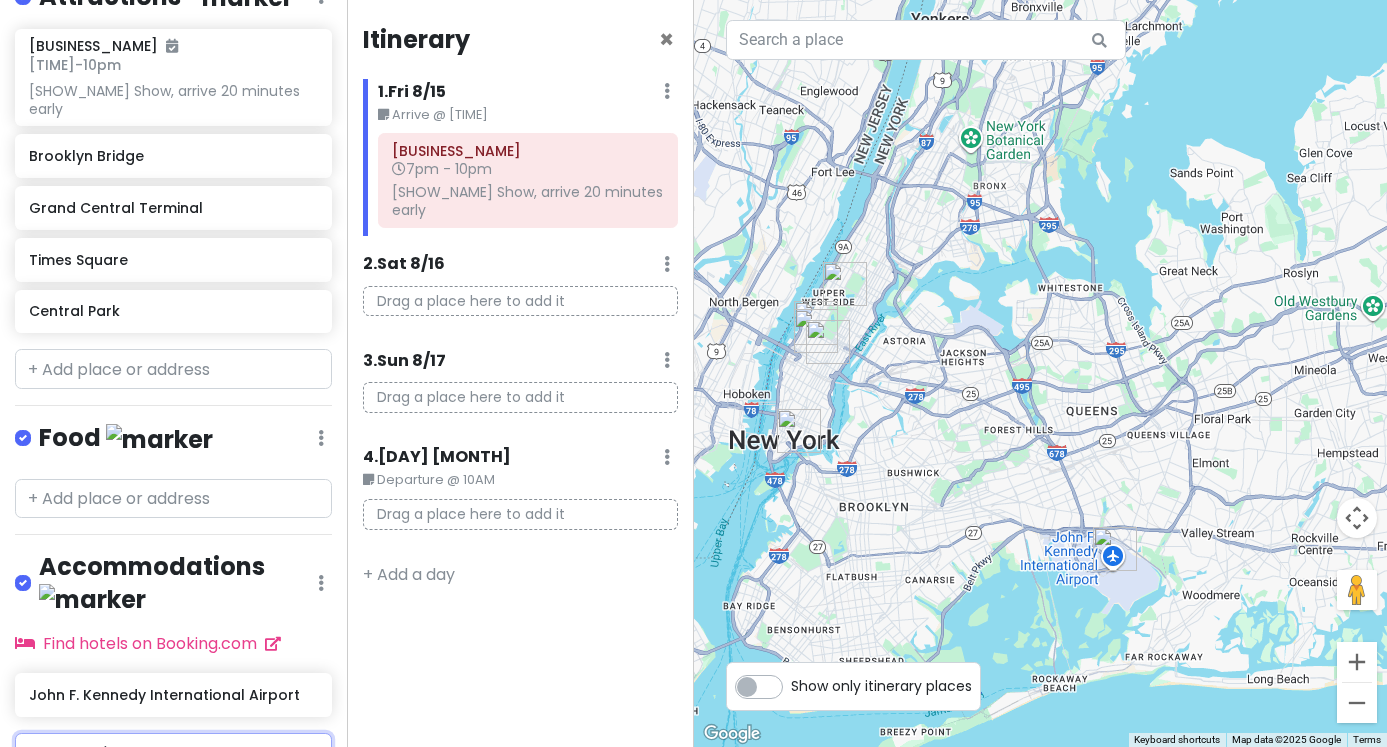 type on "courtyard manh" 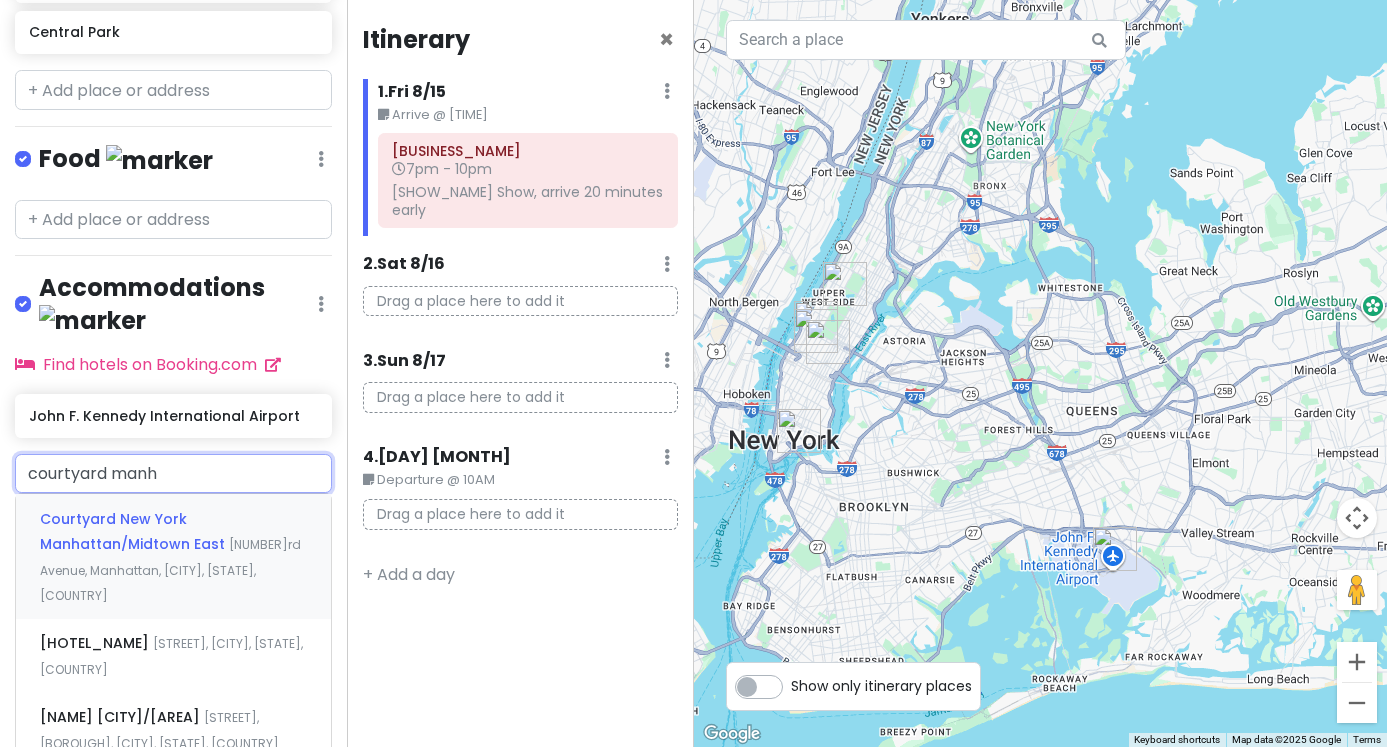 scroll, scrollTop: 680, scrollLeft: 0, axis: vertical 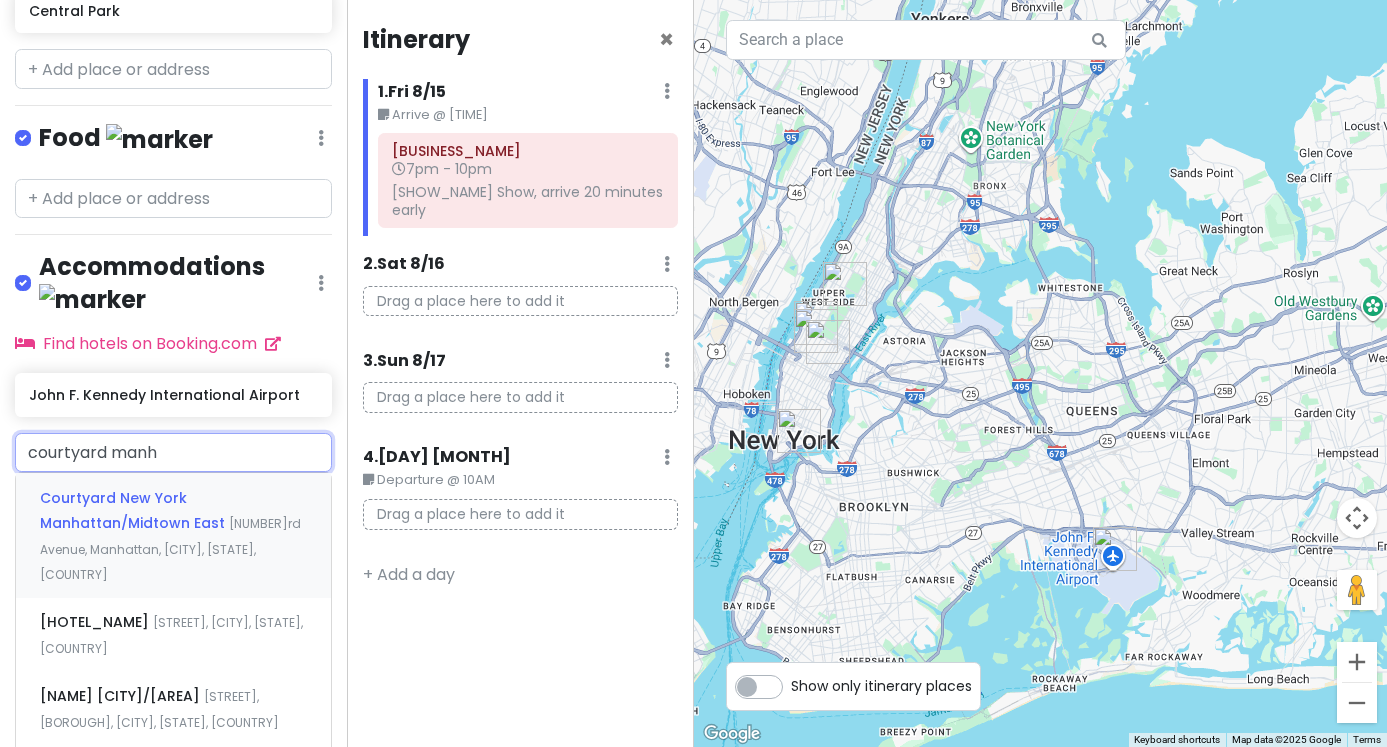click on "Courtyard New York Manhattan/Midtown East" at bounding box center (134, 511) 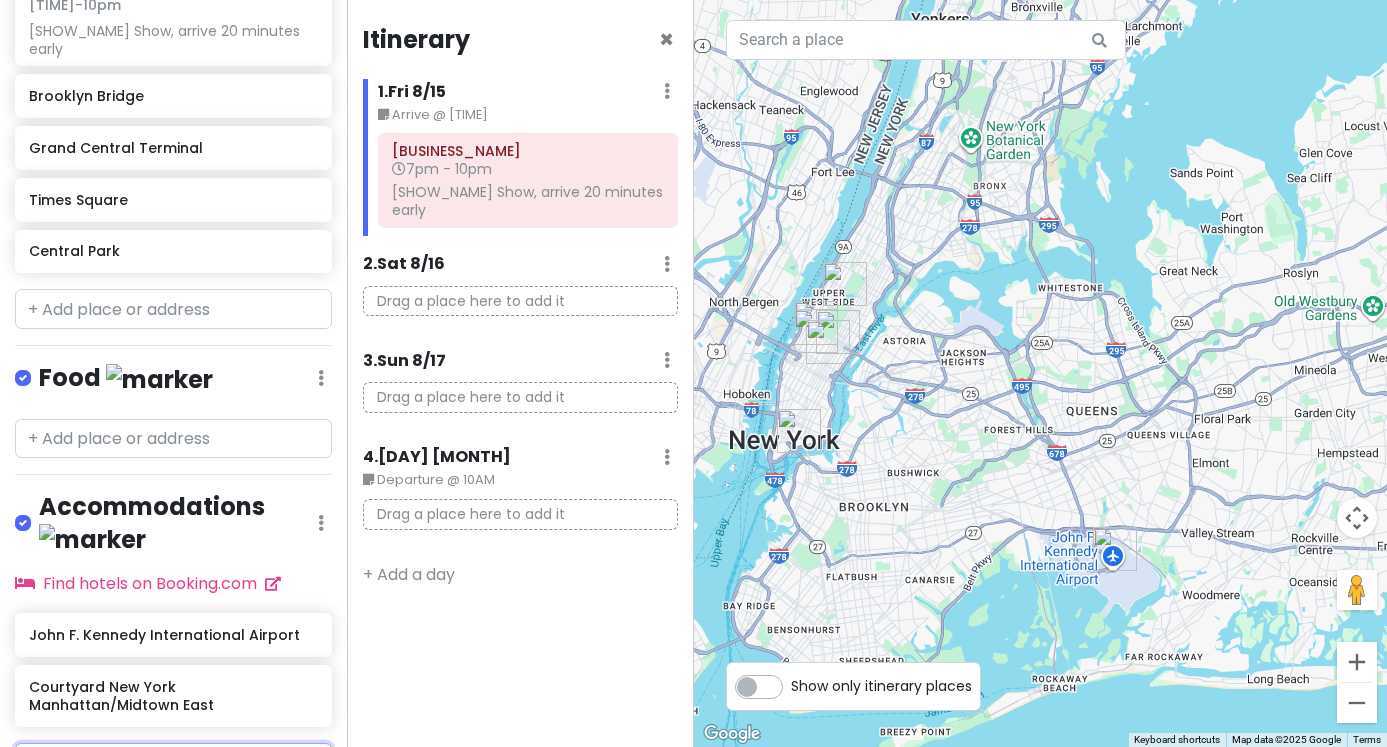 scroll, scrollTop: 510, scrollLeft: 0, axis: vertical 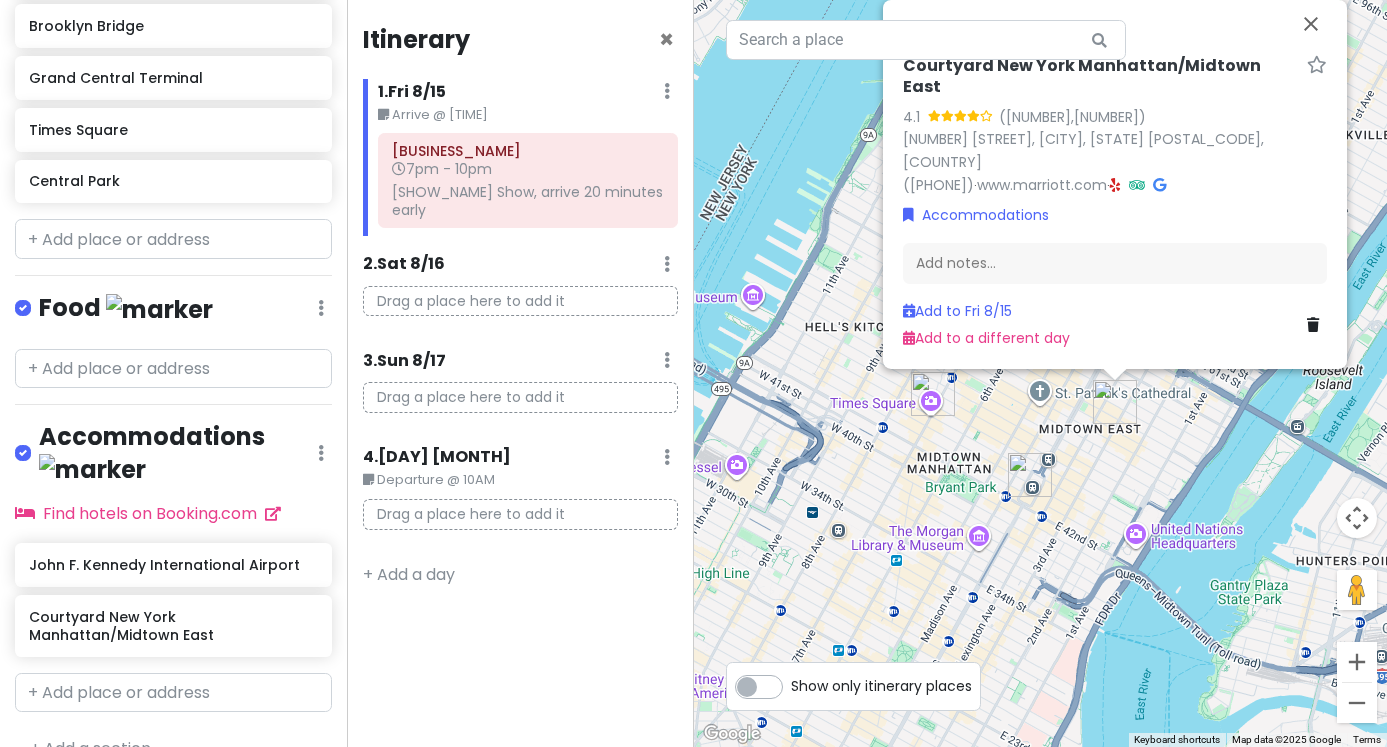 drag, startPoint x: 787, startPoint y: 361, endPoint x: 1495, endPoint y: 574, distance: 739.3463 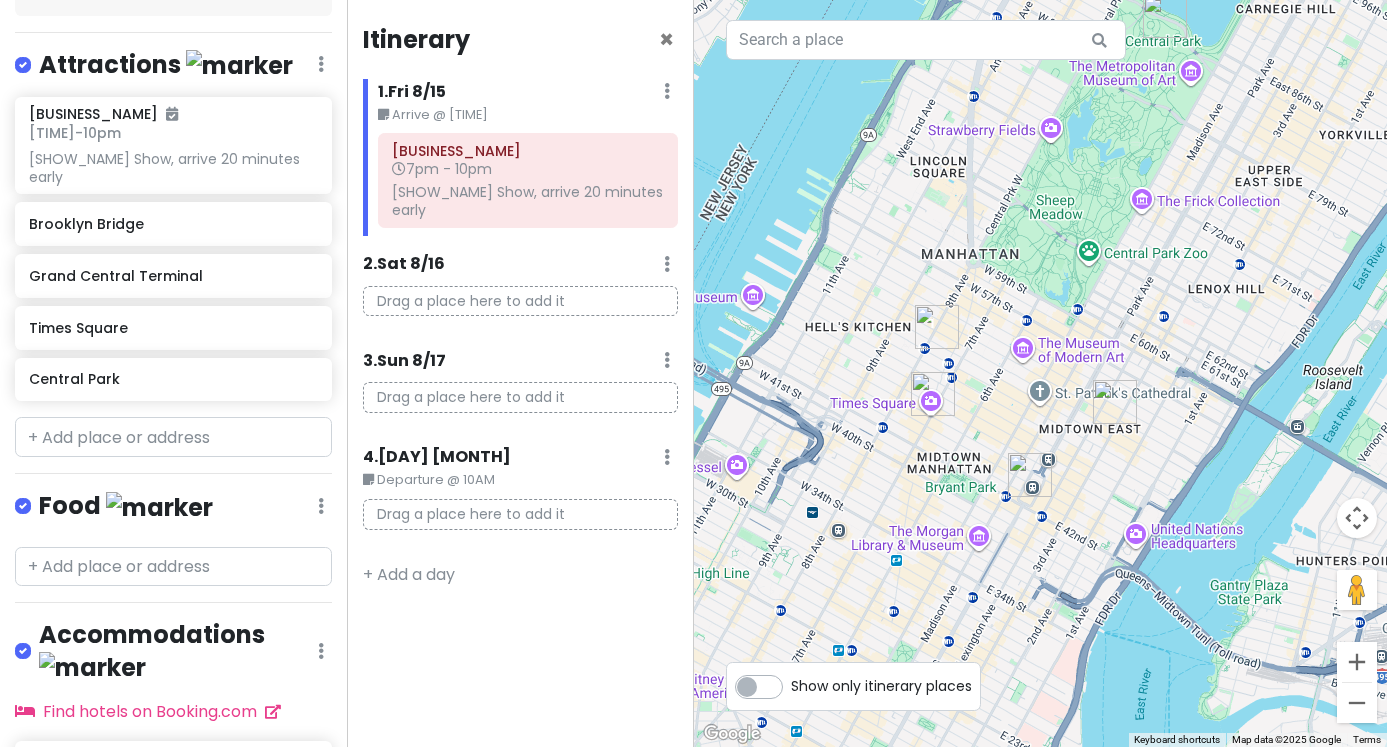 scroll, scrollTop: 310, scrollLeft: 0, axis: vertical 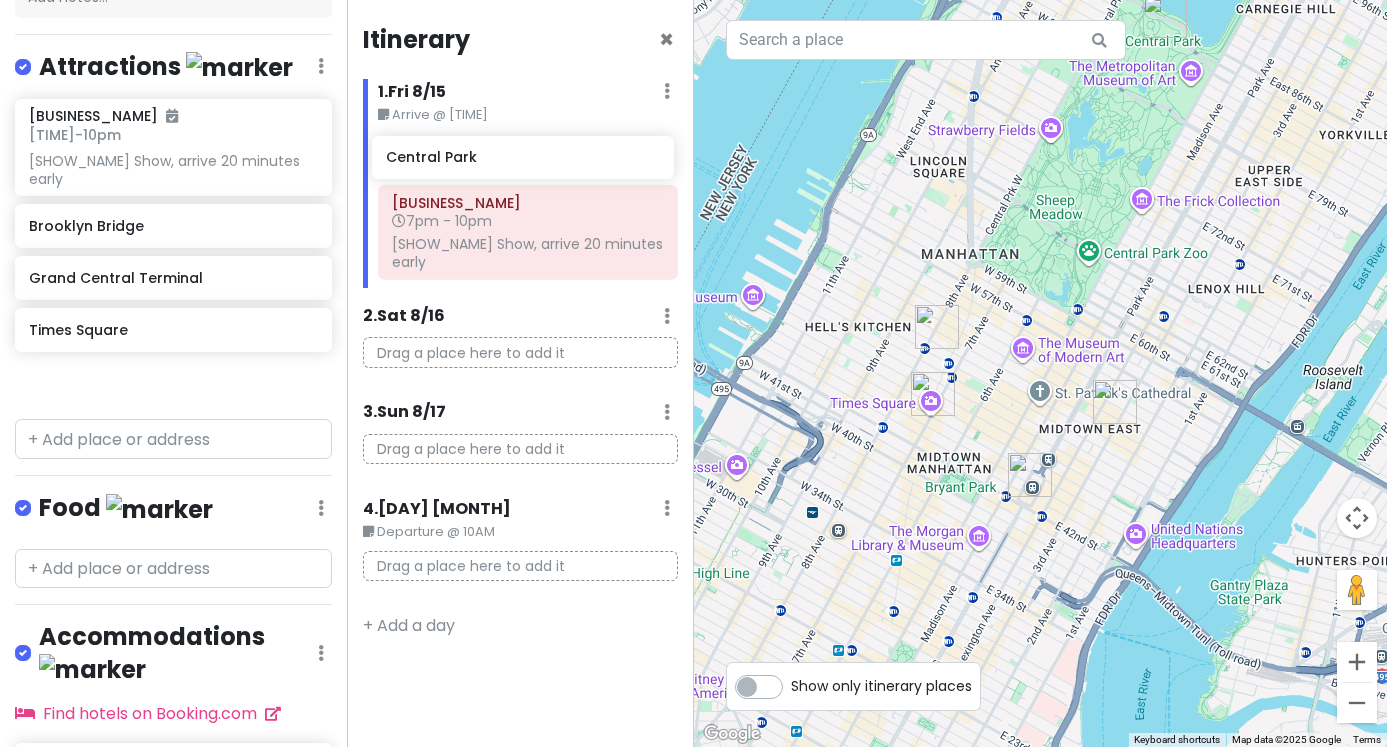 drag, startPoint x: 139, startPoint y: 381, endPoint x: 496, endPoint y: 177, distance: 411.17514 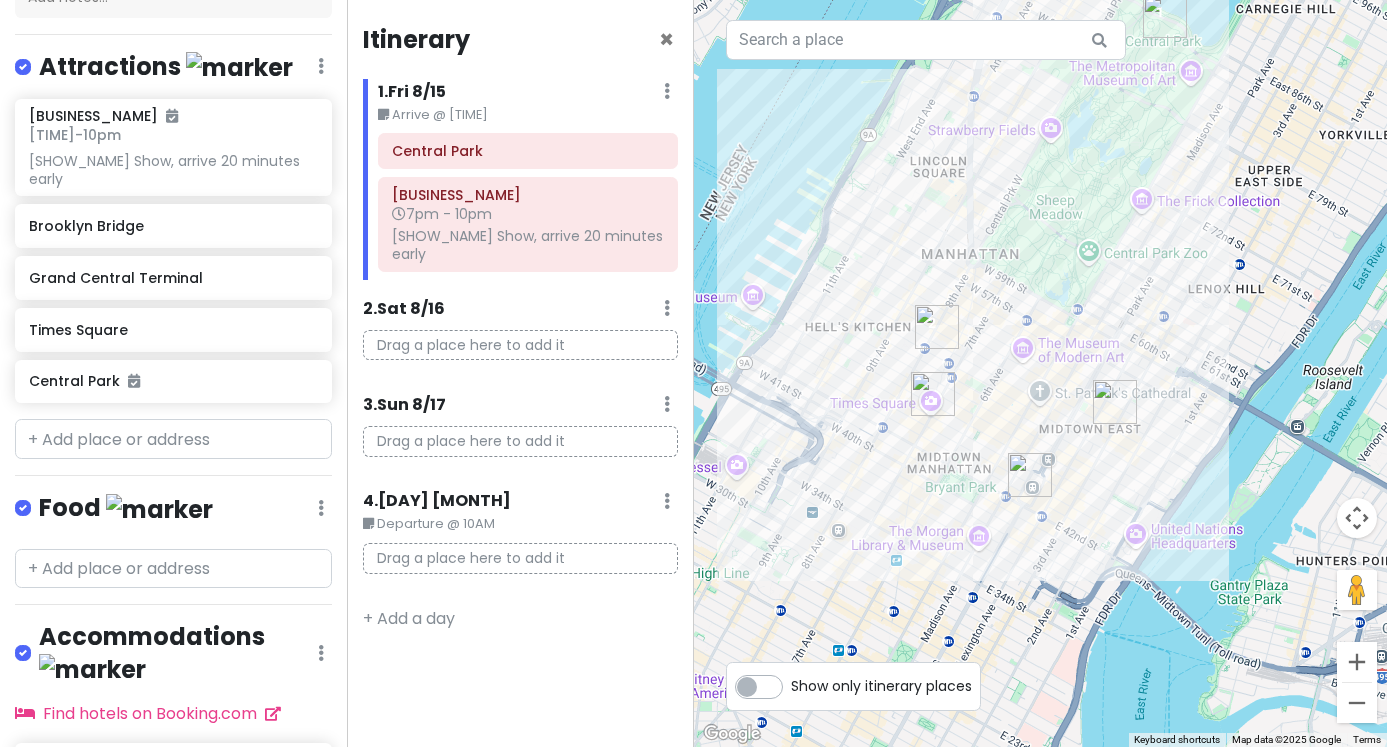 click at bounding box center (1041, 373) 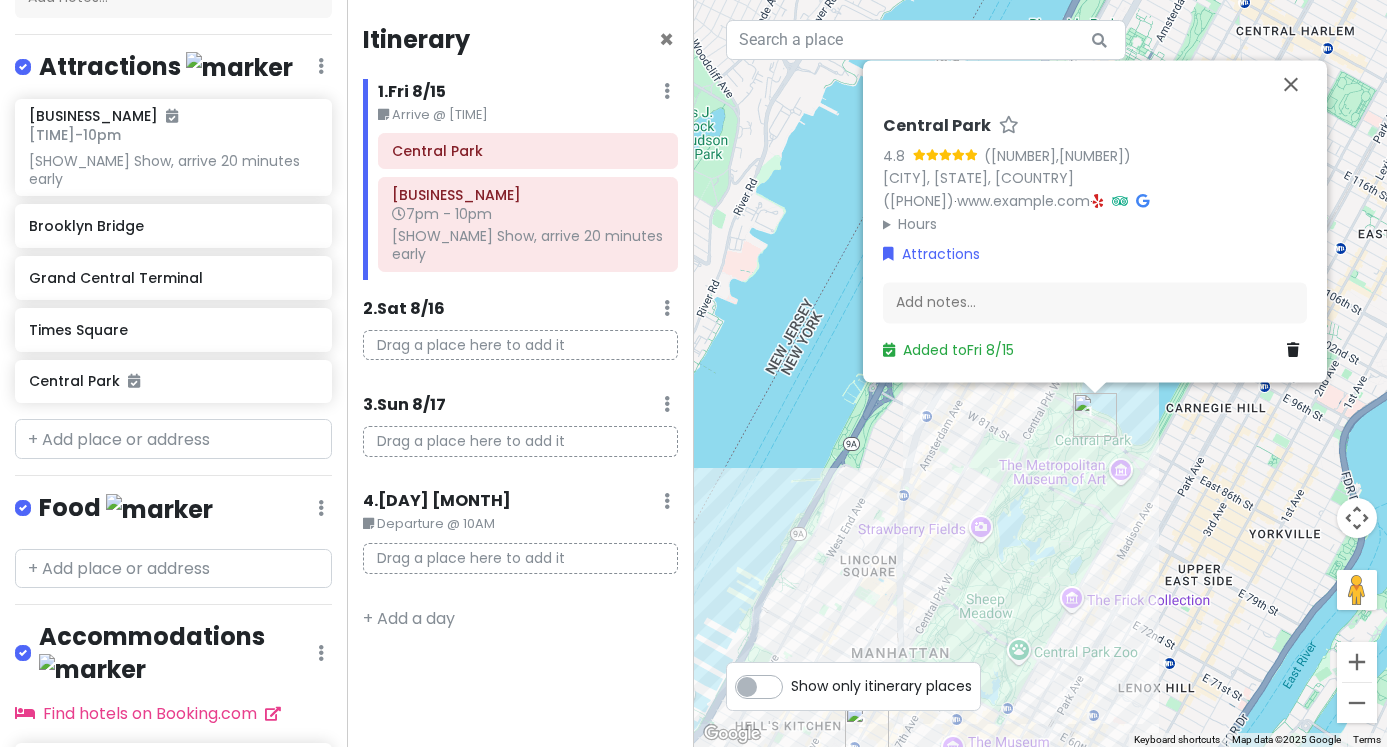 click on "[CITY], [STATE] ([PHONE])   ·   www.example.com   ·   Hours Monday  6:00 AM – 1:00 AM Tuesday  6:00 AM – 1:00 AM Wednesday  6:00 AM – 1:00 AM Thursday  6:00 AM – 1:00 AM Friday  6:00 AM – 1:00 AM Saturday  6:00 AM – 1:00 AM Sunday  6:00 AM – 1:00 AM Attractions Add notes... Added to  Fri 8/15" at bounding box center (1041, 373) 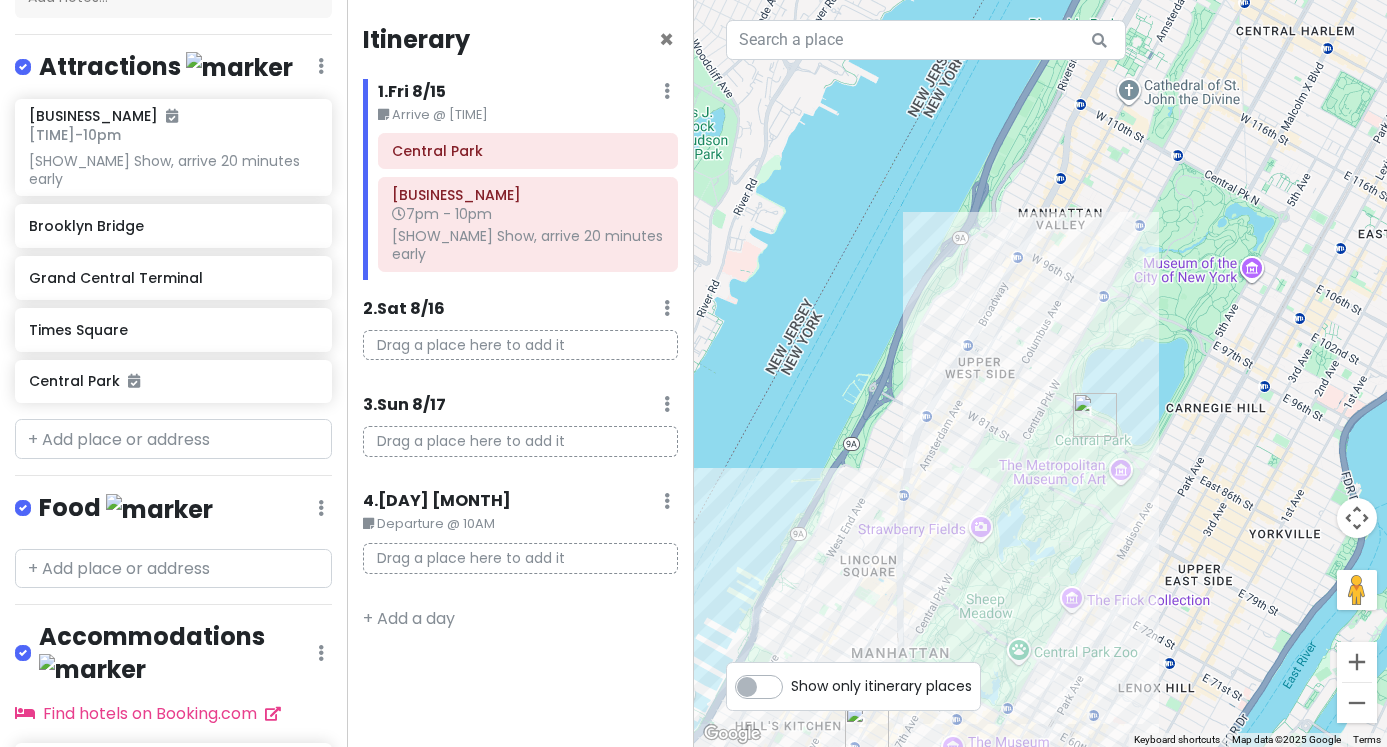 click at bounding box center (1041, 373) 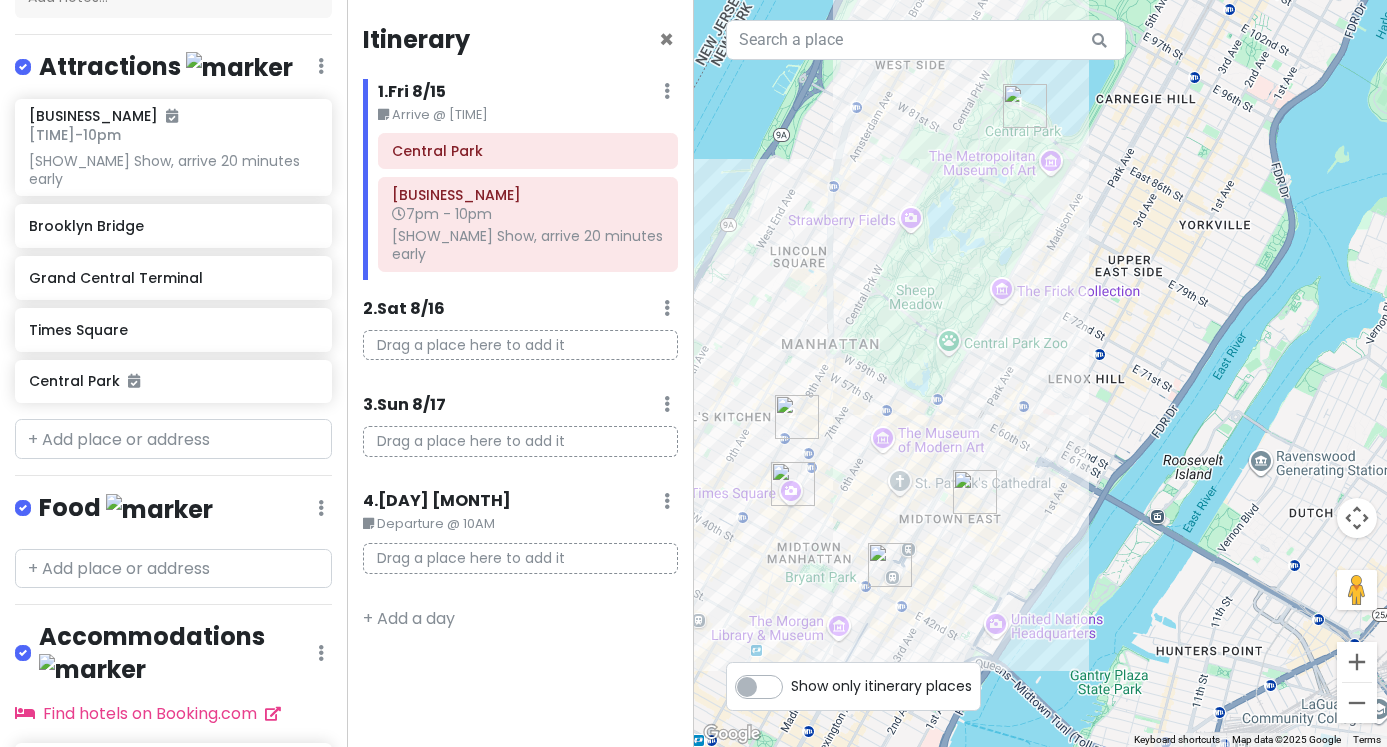 drag, startPoint x: 1017, startPoint y: 577, endPoint x: 1077, endPoint y: 436, distance: 153.2351 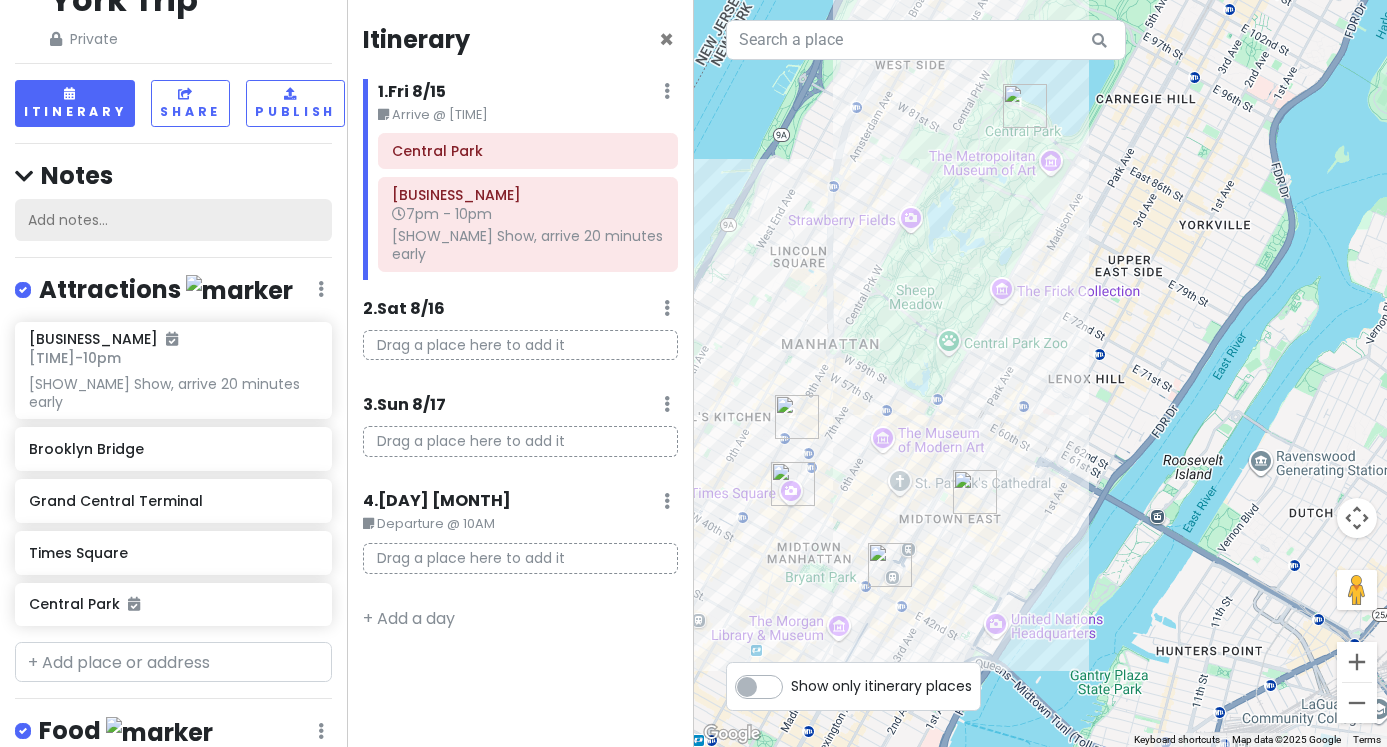 scroll, scrollTop: 400, scrollLeft: 0, axis: vertical 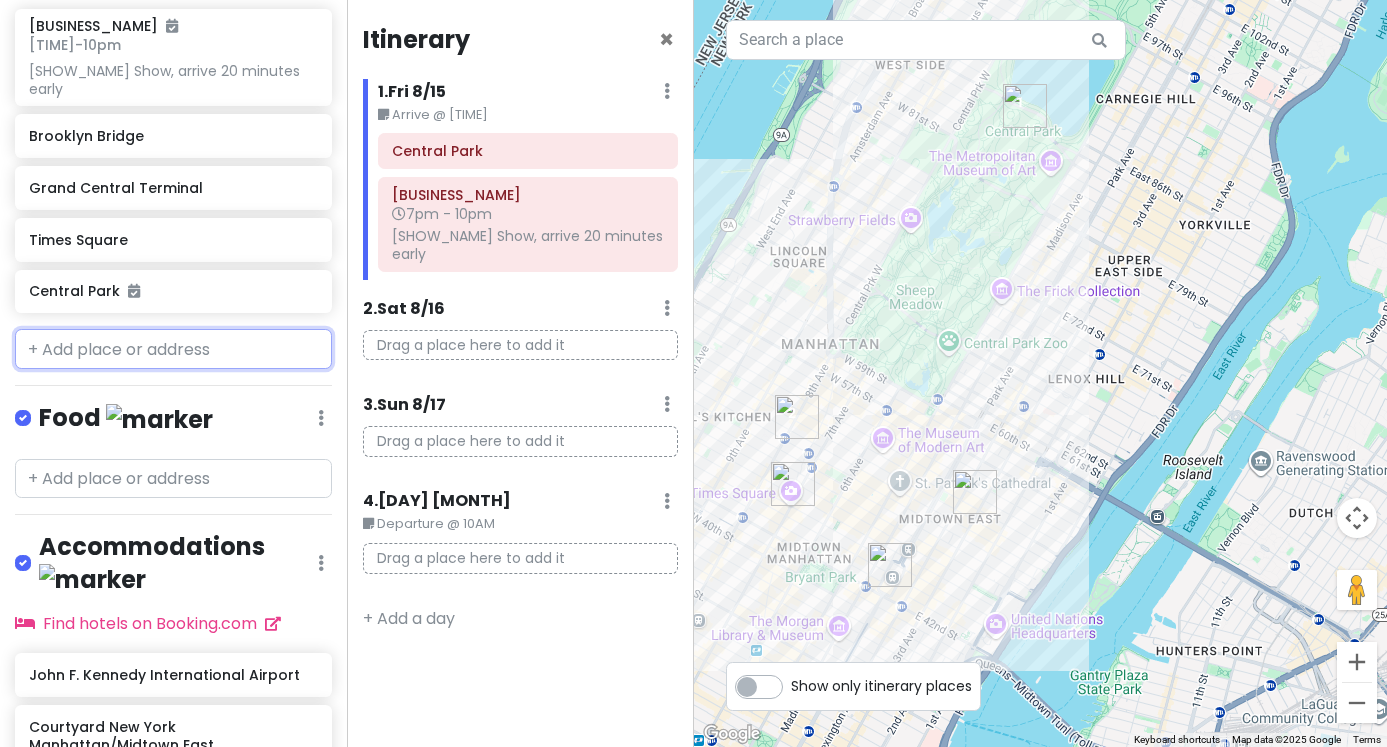click at bounding box center (173, 349) 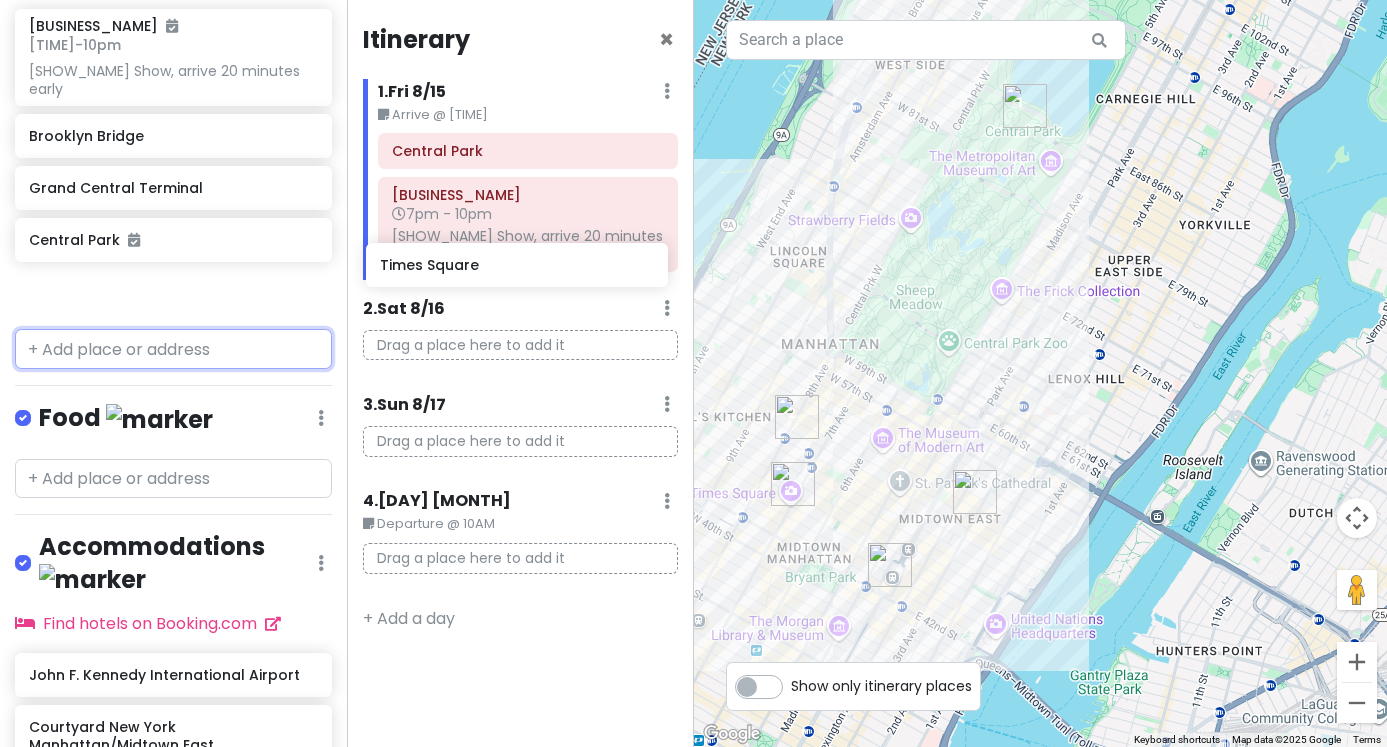 drag, startPoint x: 133, startPoint y: 239, endPoint x: 484, endPoint y: 284, distance: 353.87286 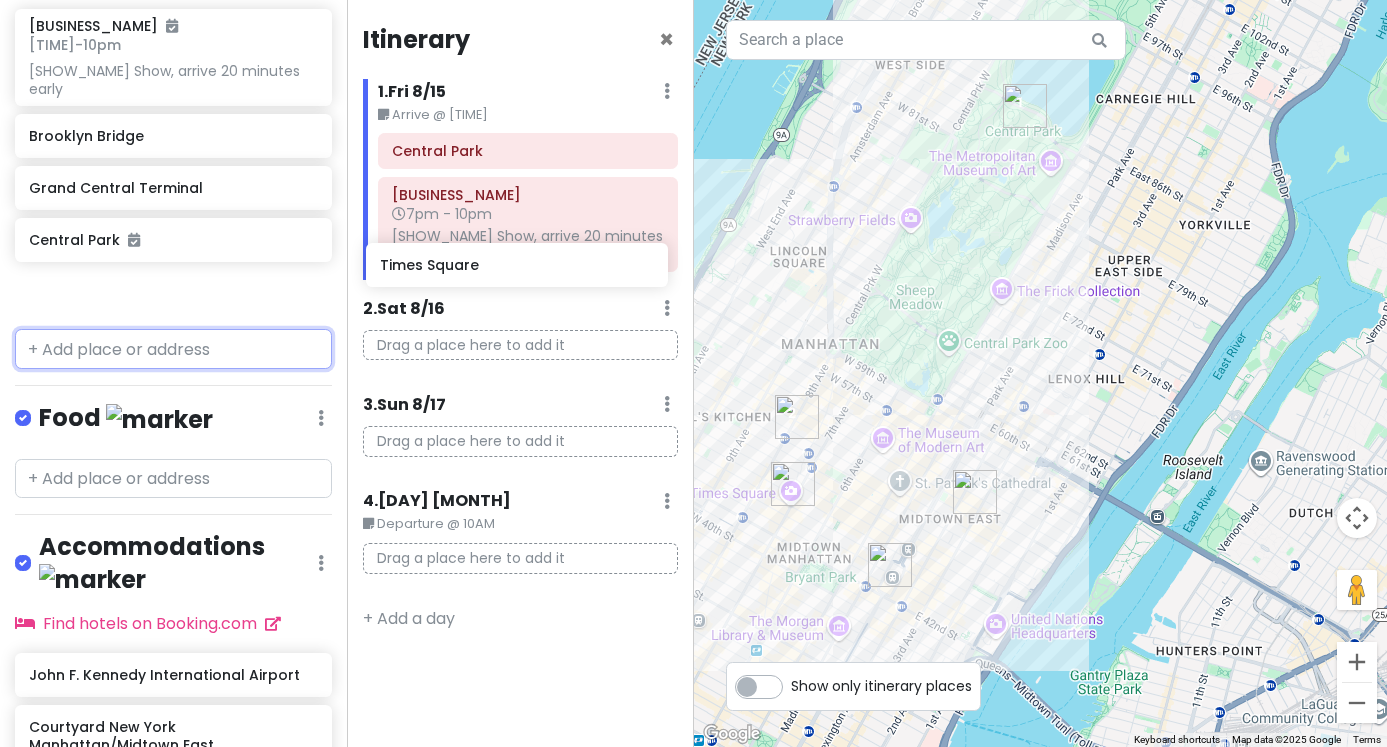 click on "Luiz New York Trip Private Change Dates Make a Copy Delete Trip Go Pro ⚡️ Give Feedback 💡 Support Scout ☕️ Itinerary Share Publish Notes Add notes... Attractions   Edit Reorder Delete List Gershwin Theatre 7pm - 10pm WICKED Show, arrive 20 minutes early Brooklyn Bridge Grand Central Terminal Times Square Central Park Food   Edit Reorder Delete List Accommodations   Edit Reorder Delete List Find hotels on Booking.com John F. Kennedy International Airport Courtyard New York Manhattan/Midtown East + Add a section Itinerary × 1 .  Fri 8/15 Edit Day Notes Delete Day   Arrive @ 10:00 A Central Park Gershwin Theatre  7pm - 10pm WICKED Show, arrive 20 minutes early 2 .  Sat 8/16 Add Day Notes Delete Day Drag a place here to add it 3 .  Sun 8/17 Add Day Notes Delete Day Drag a place here to add it 4 .  Mon 8/18 Edit Day Notes Delete Day   Departure @ 10AM Drag a place here to add it + Add a day To navigate the map with touch gestures double-tap and hold your finger on the map, then drag the map. ← →" at bounding box center (693, 373) 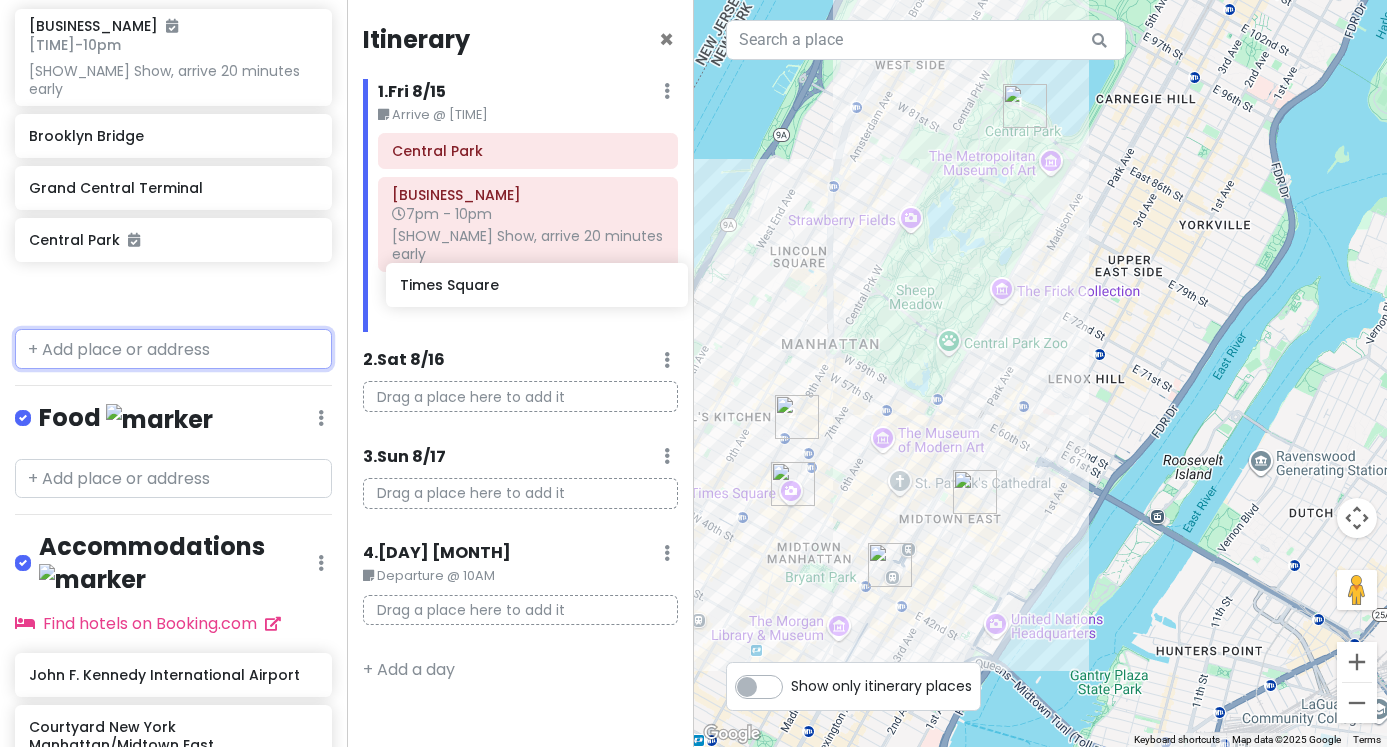 drag, startPoint x: 215, startPoint y: 221, endPoint x: 586, endPoint y: 286, distance: 376.65103 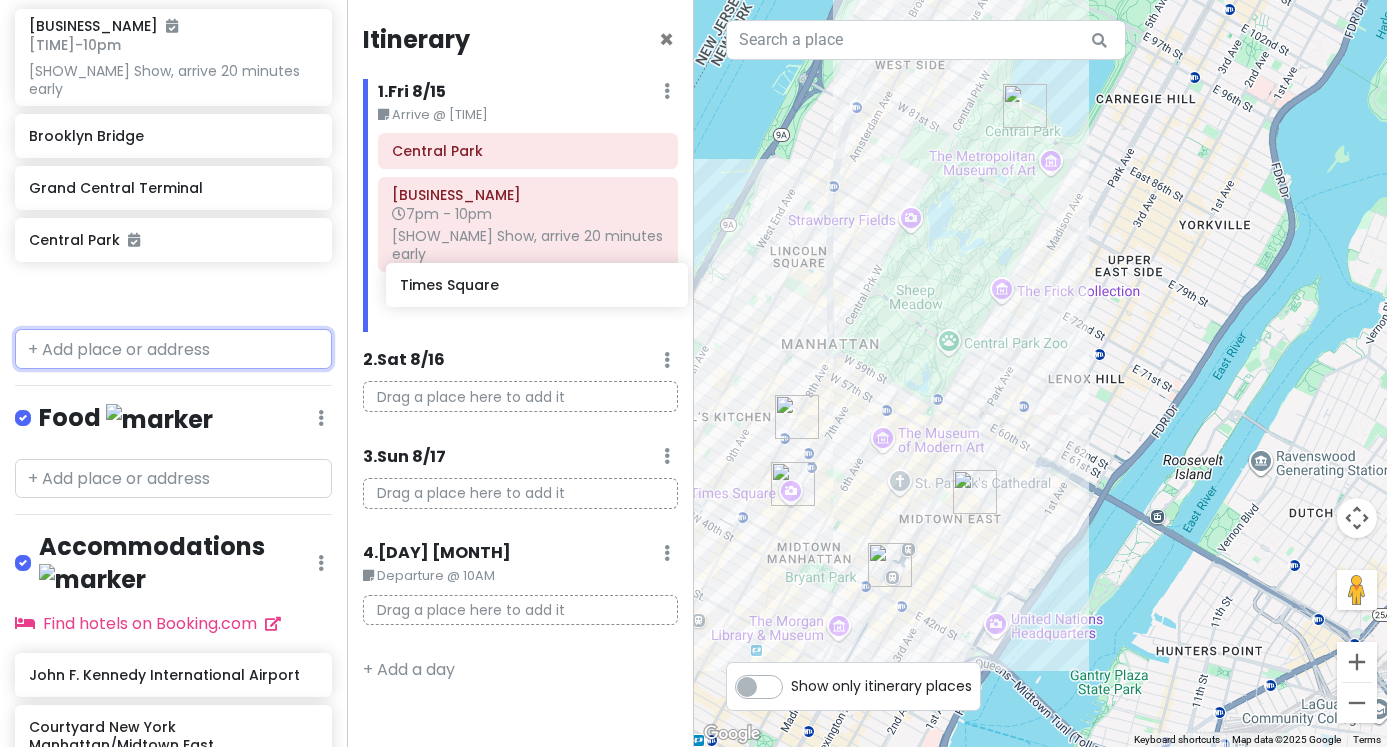 click on "Luiz New York Trip Private Change Dates Make a Copy Delete Trip Go Pro ⚡️ Give Feedback 💡 Support Scout ☕️ Itinerary Share Publish Notes Add notes... Attractions   Edit Reorder Delete List Gershwin Theatre 7pm - 10pm WICKED Show, arrive 20 minutes early Brooklyn Bridge Grand Central Terminal Times Square Central Park Food   Edit Reorder Delete List Accommodations   Edit Reorder Delete List Find hotels on Booking.com John F. Kennedy International Airport Courtyard New York Manhattan/Midtown East + Add a section Itinerary × 1 .  Fri 8/15 Edit Day Notes Delete Day   Arrive @ 10:00 A Central Park Gershwin Theatre  7pm - 10pm WICKED Show, arrive 20 minutes early 2 .  Sat 8/16 Add Day Notes Delete Day Drag a place here to add it 3 .  Sun 8/17 Add Day Notes Delete Day Drag a place here to add it 4 .  Mon 8/18 Edit Day Notes Delete Day   Departure @ 10AM Drag a place here to add it + Add a day To navigate the map with touch gestures double-tap and hold your finger on the map, then drag the map. ← →" at bounding box center [693, 373] 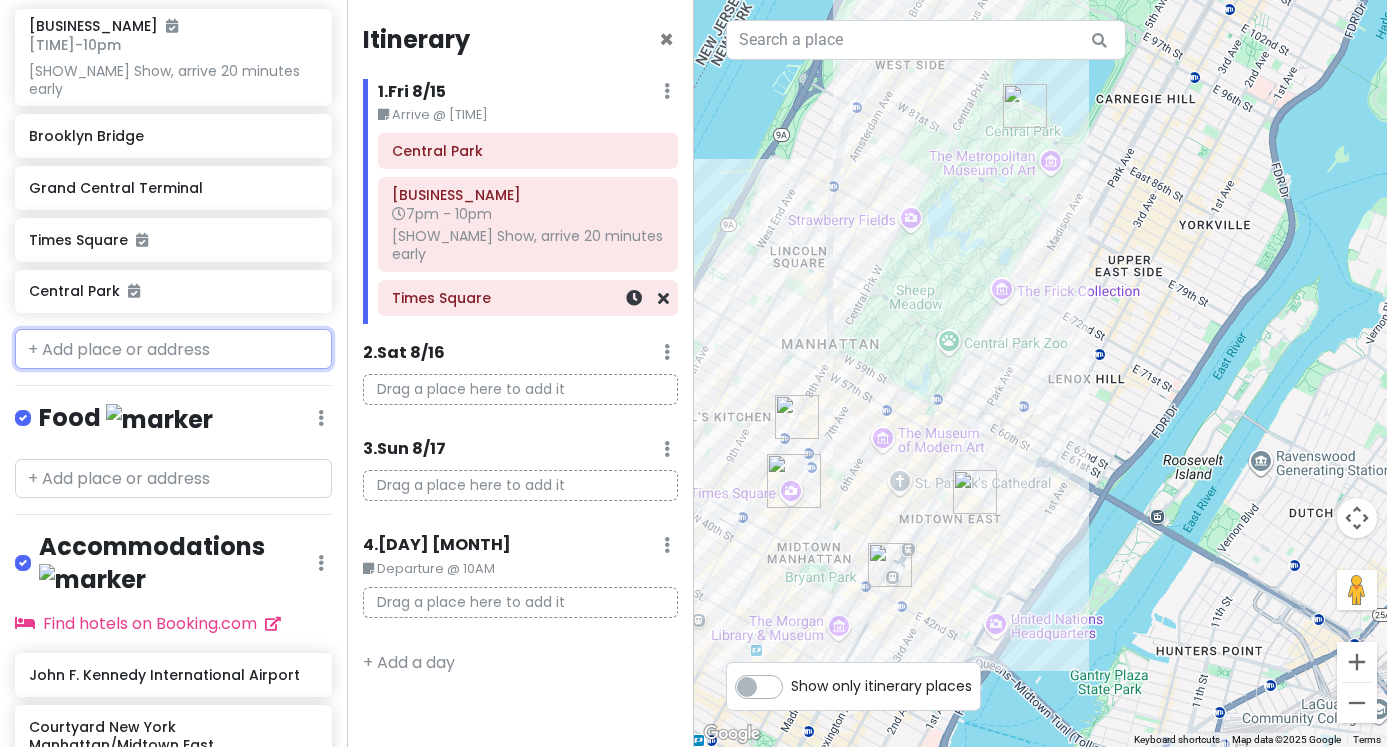 scroll, scrollTop: 348, scrollLeft: 0, axis: vertical 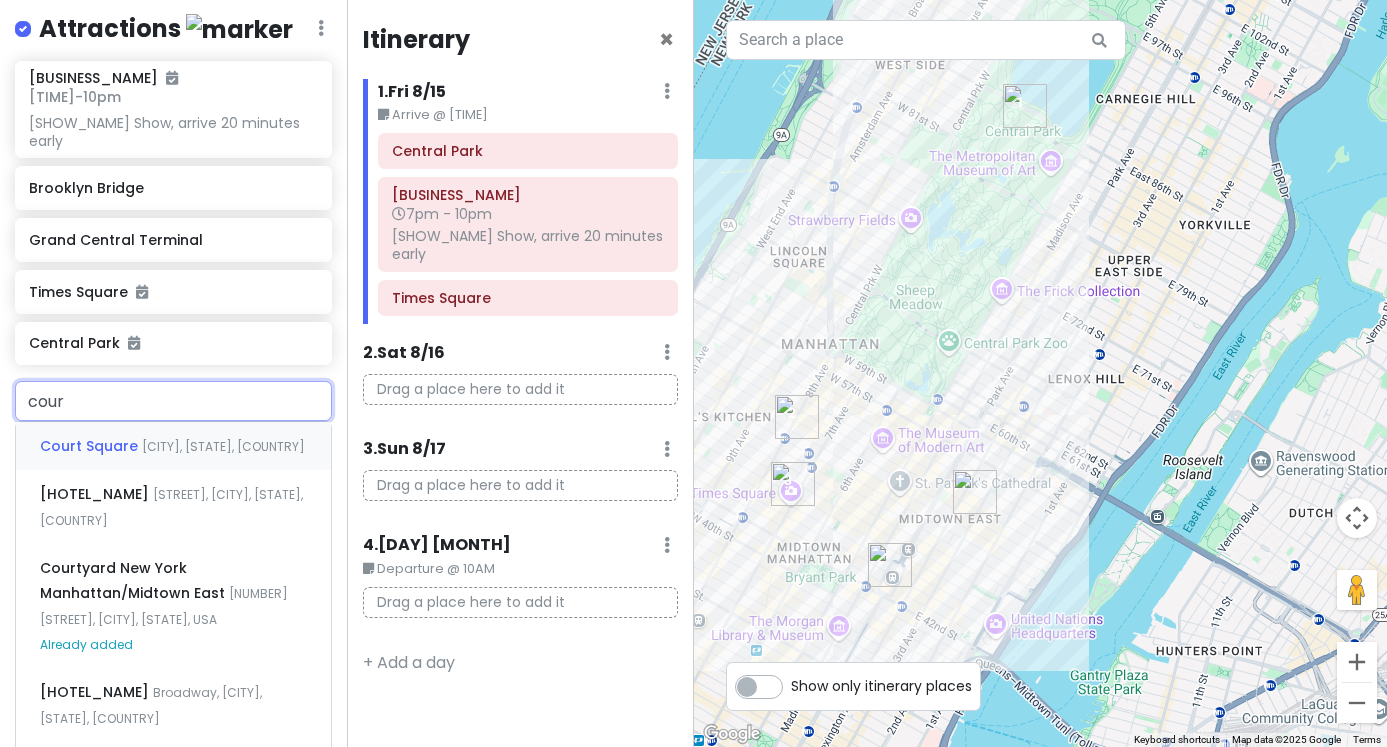 type on "court" 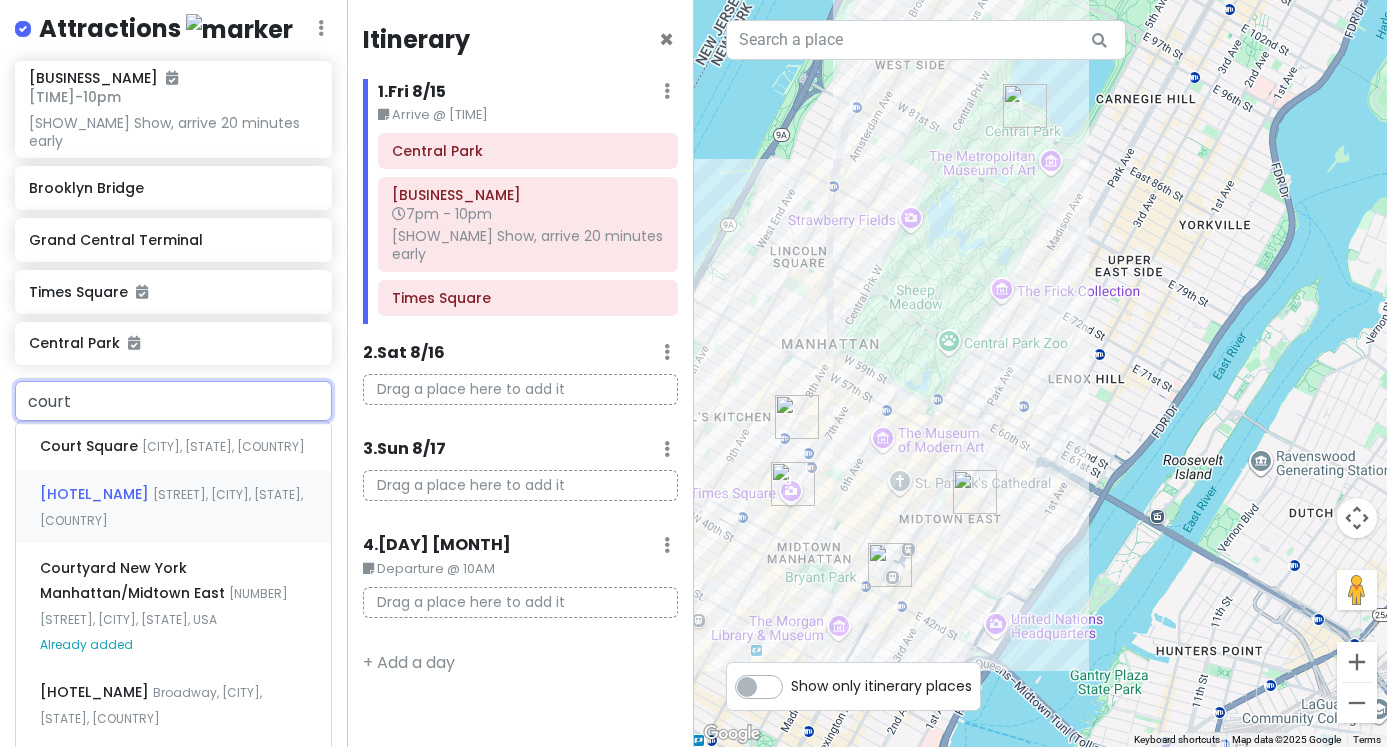 click on "Courtyard New York Manhattan/Times Square   West [STREET], [CITY], [STATE], [COUNTRY]" at bounding box center [173, 507] 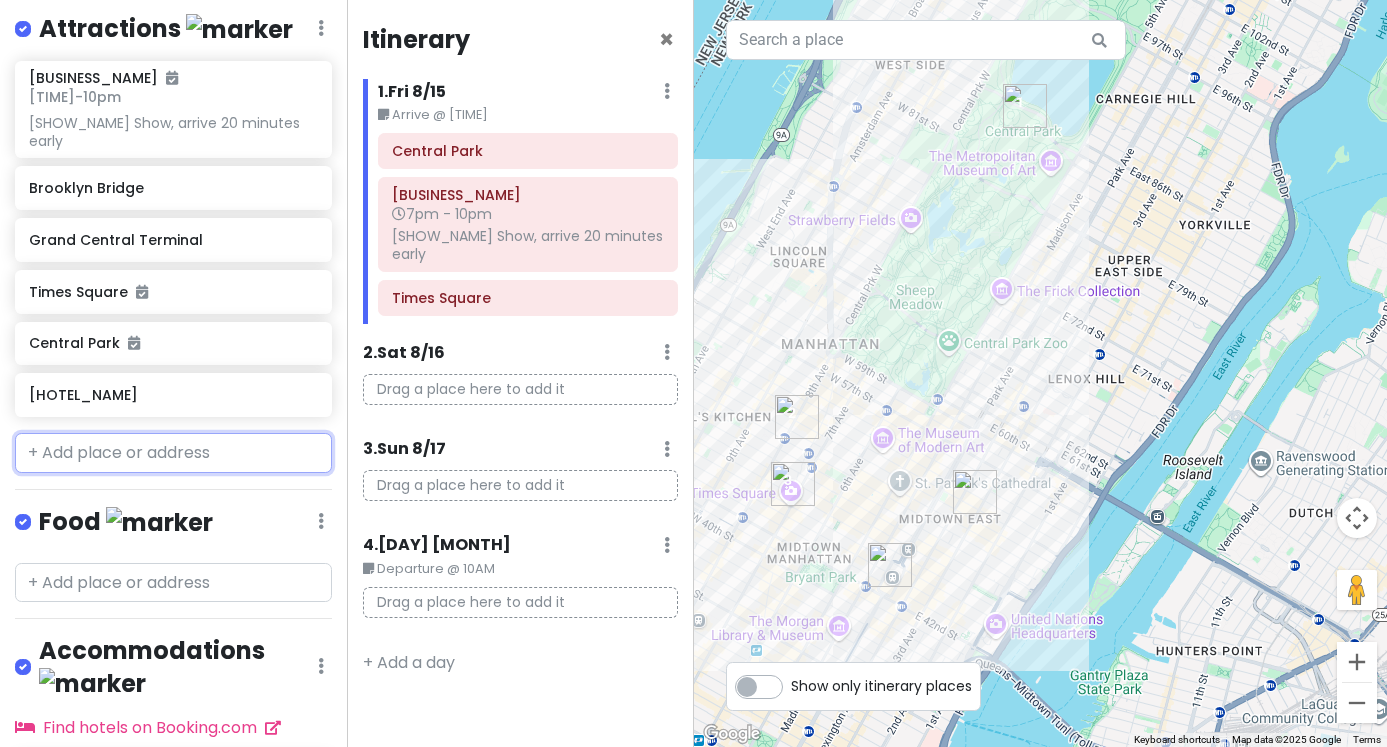 scroll, scrollTop: 418, scrollLeft: 0, axis: vertical 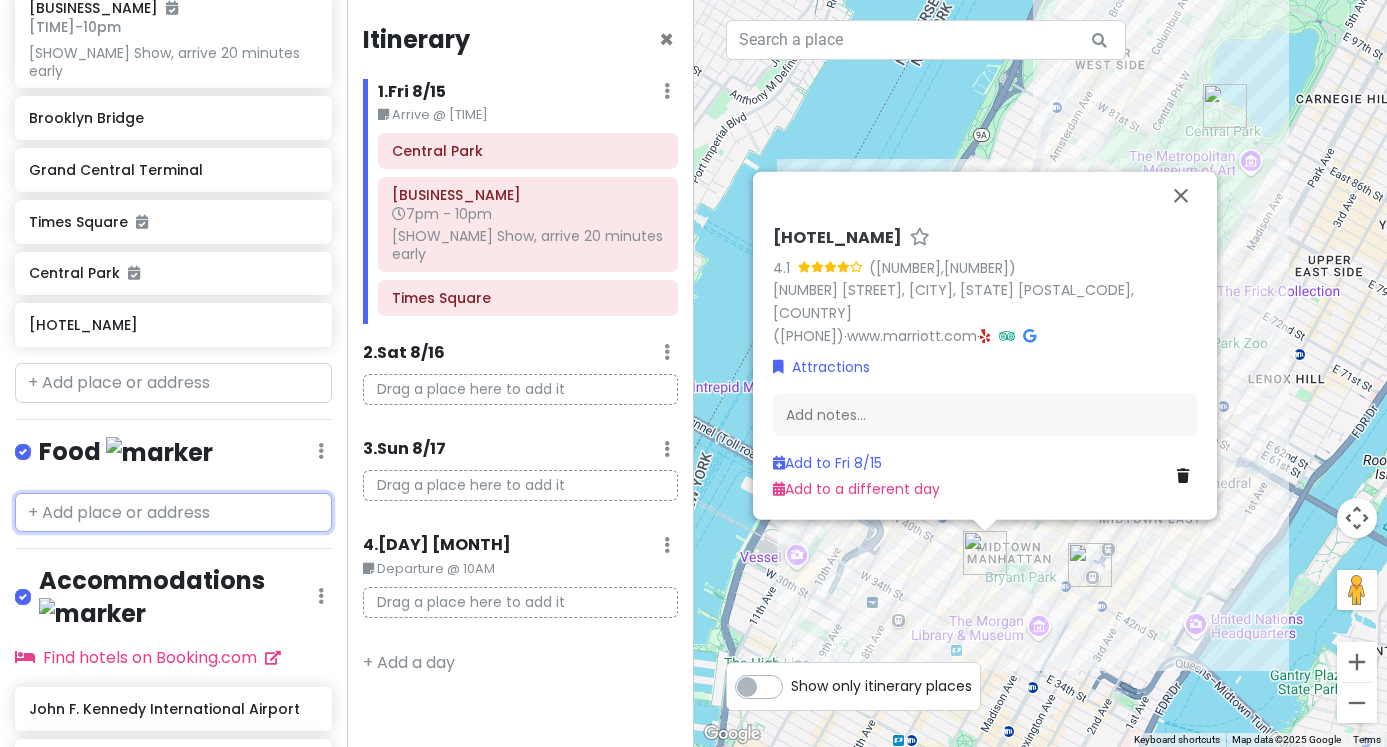 click at bounding box center [173, 513] 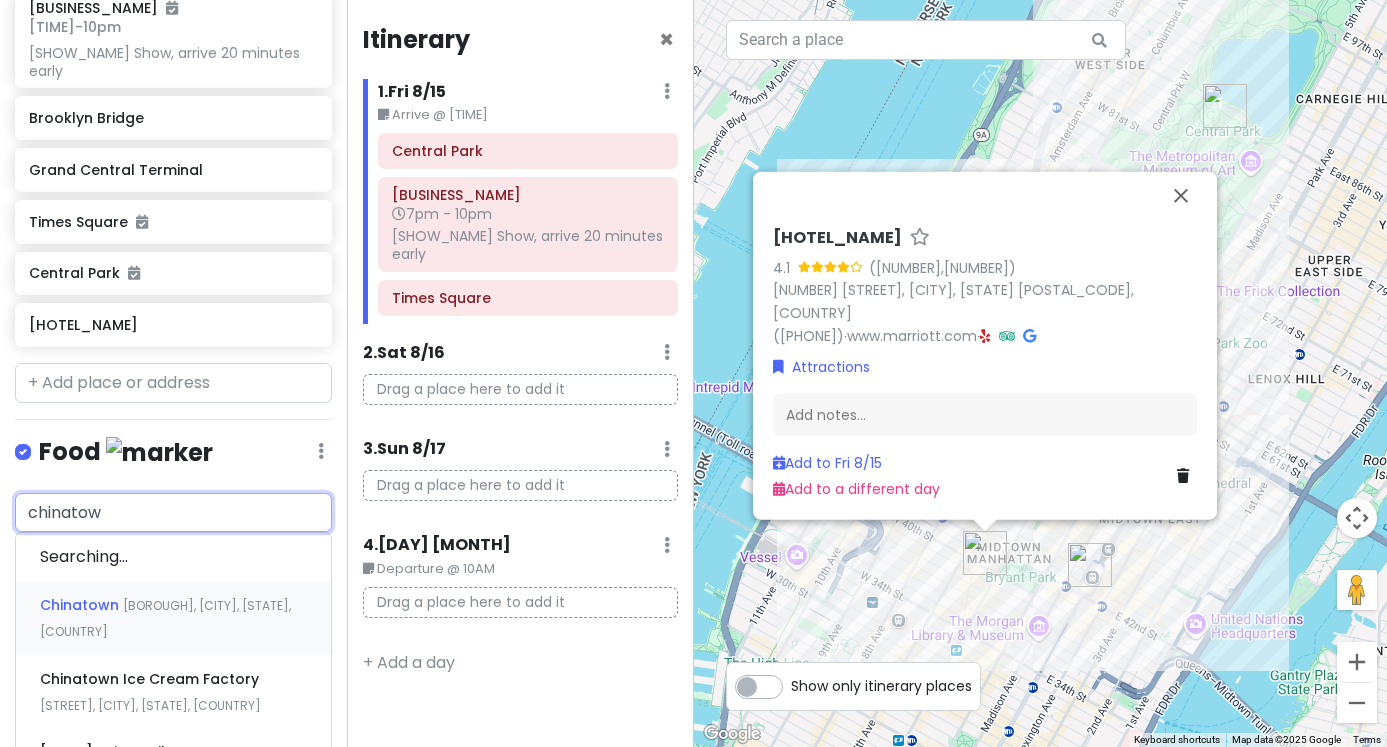 type on "chinatown" 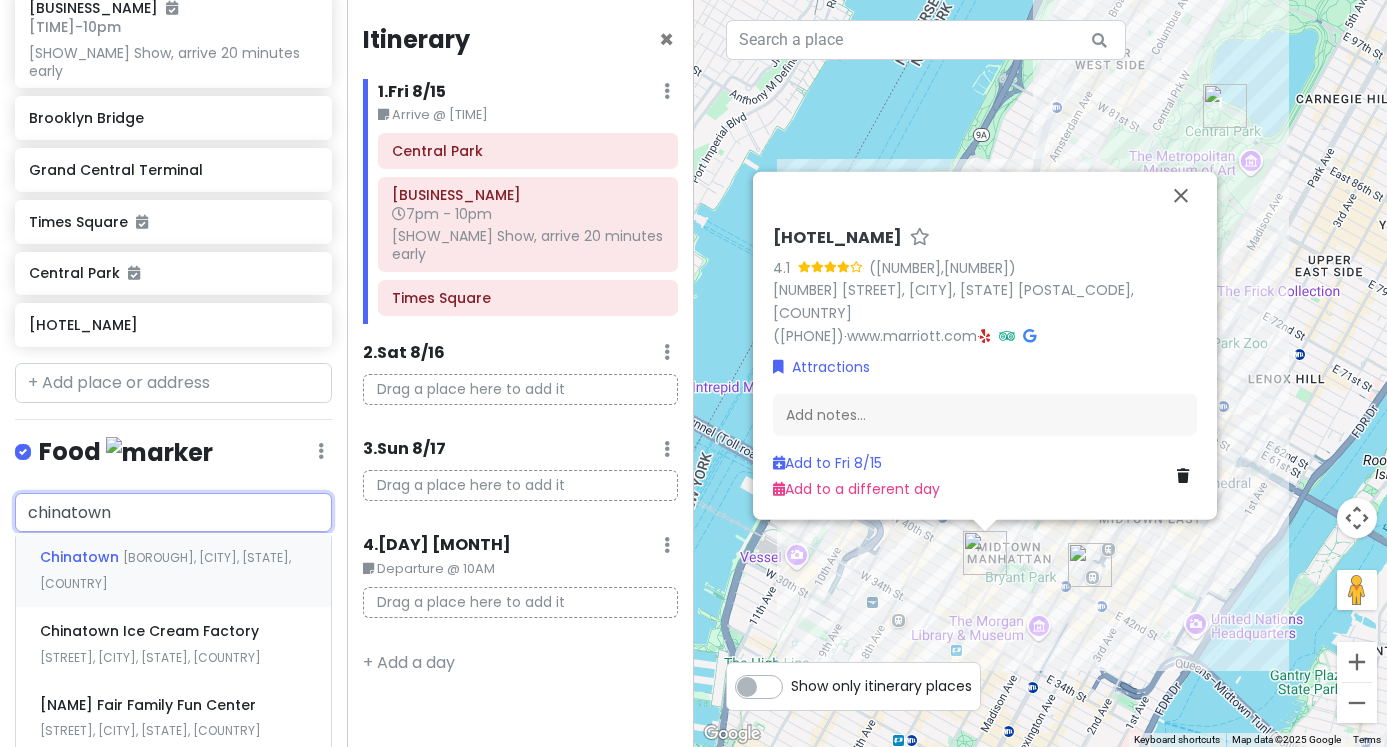click on "Chinatown" at bounding box center [81, 557] 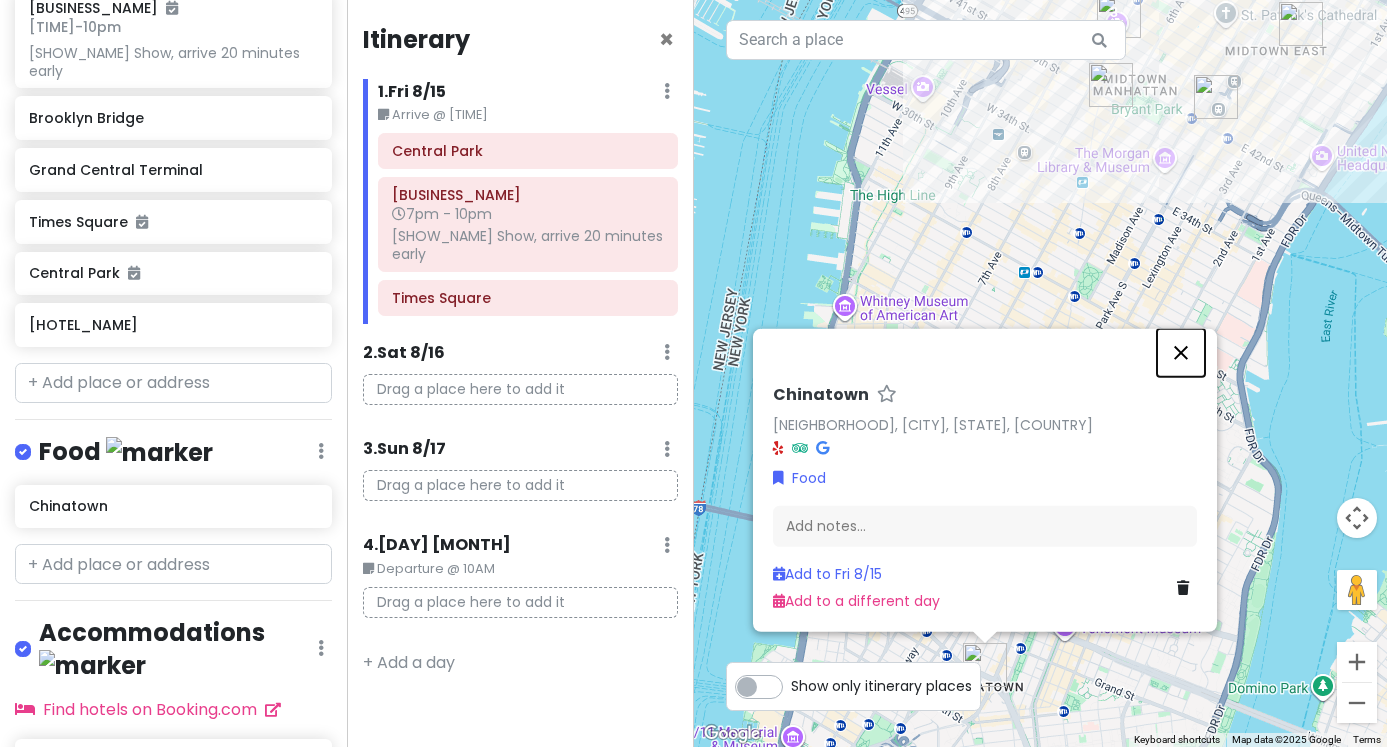 click at bounding box center [1181, 352] 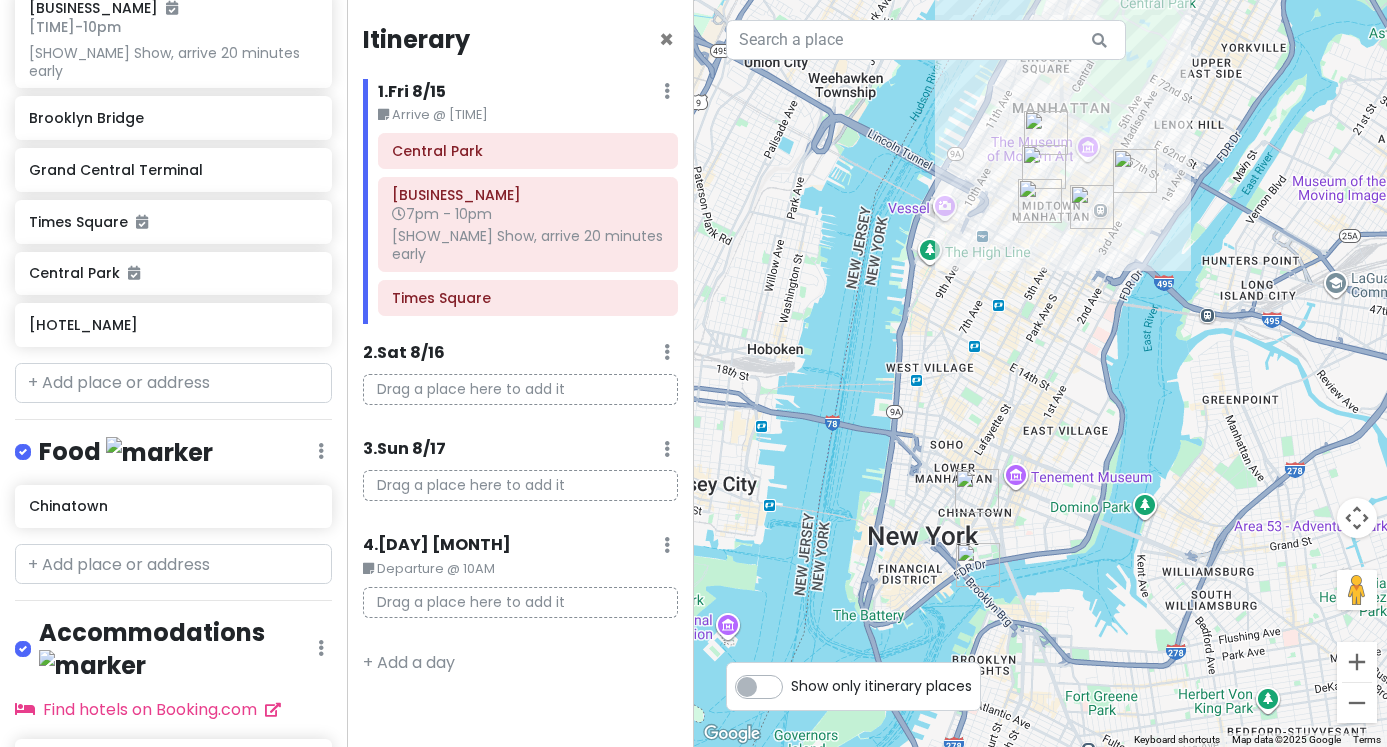 drag, startPoint x: 1043, startPoint y: 525, endPoint x: 1019, endPoint y: 463, distance: 66.48308 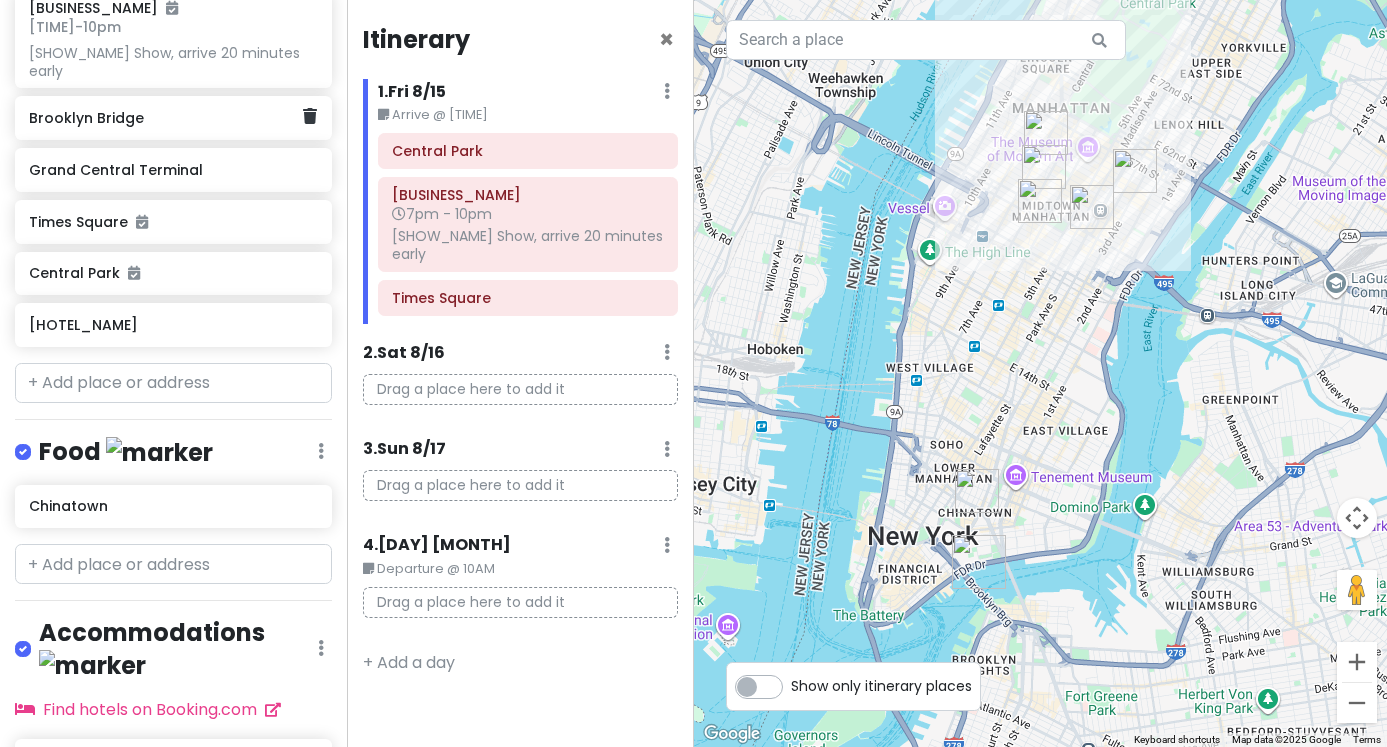 scroll, scrollTop: 415, scrollLeft: 0, axis: vertical 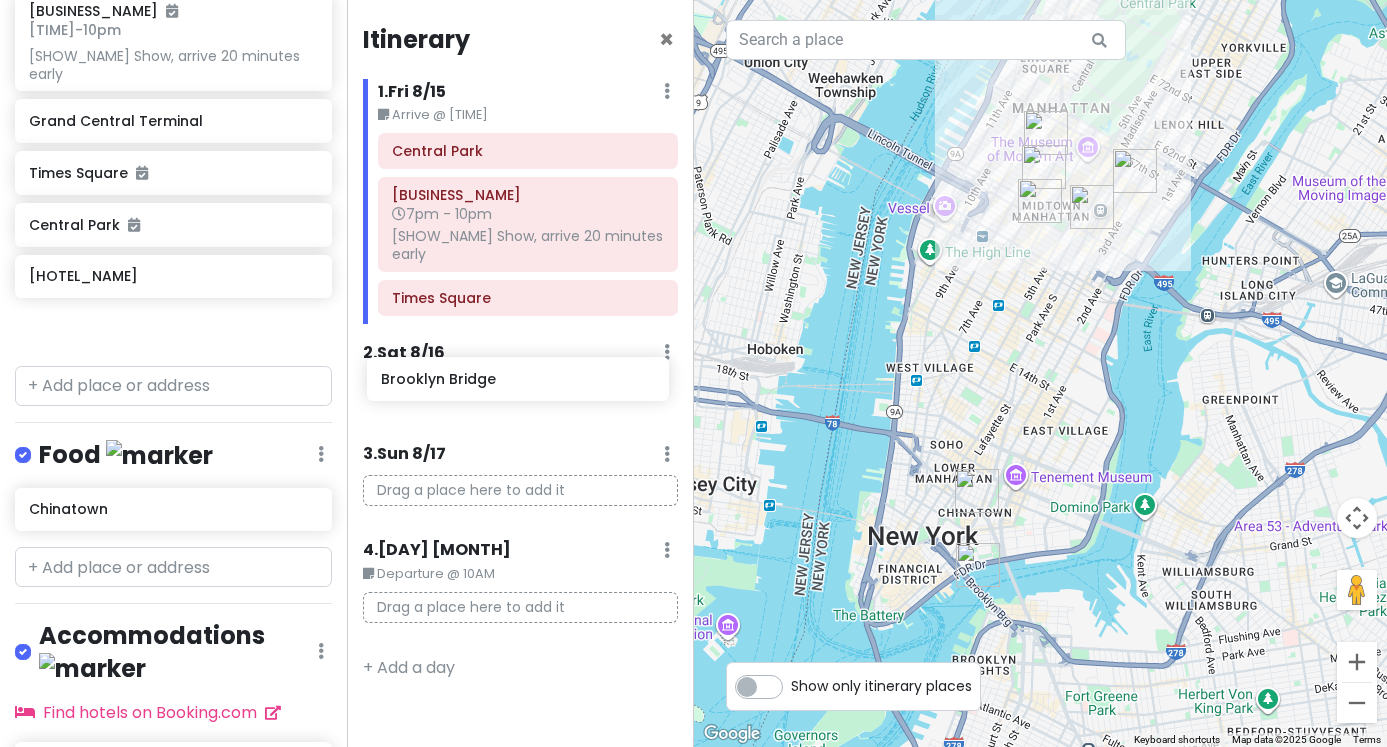 drag, startPoint x: 141, startPoint y: 120, endPoint x: 493, endPoint y: 401, distance: 450.40536 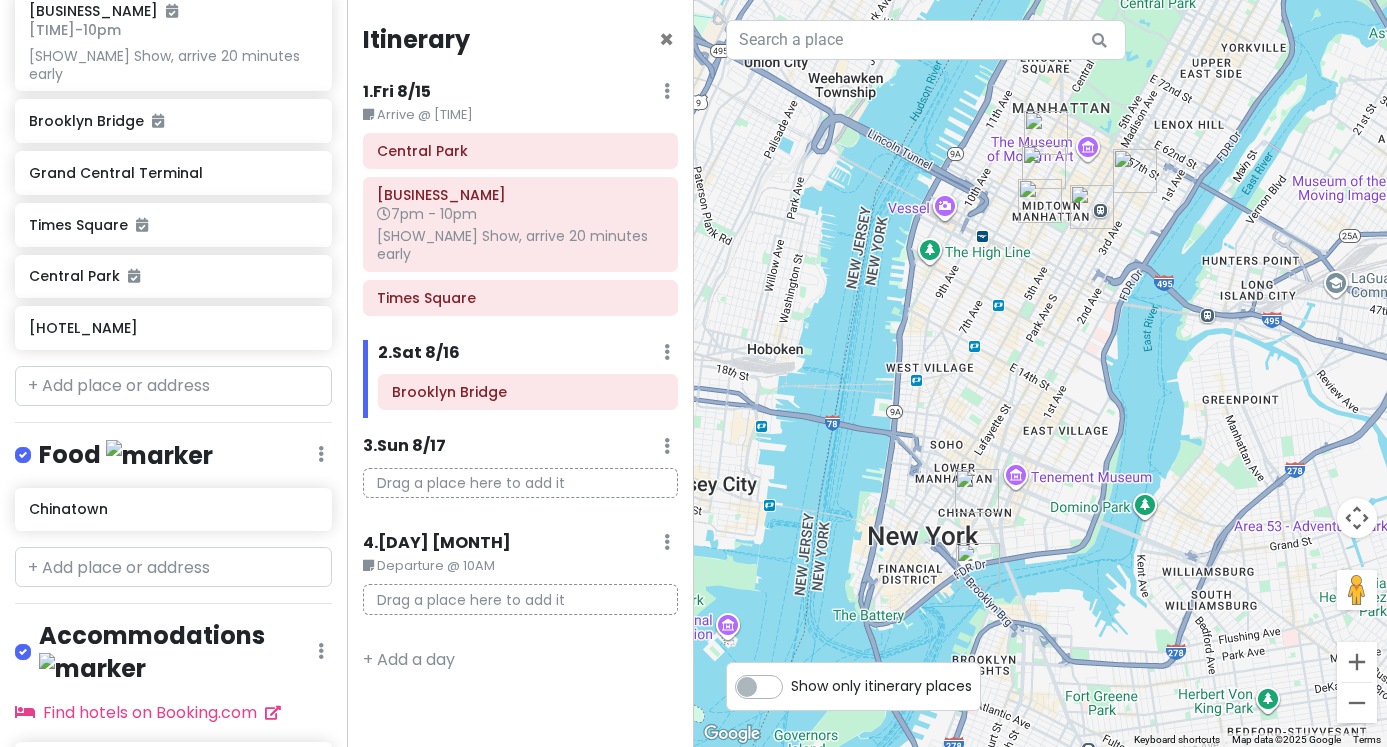 scroll, scrollTop: 363, scrollLeft: 0, axis: vertical 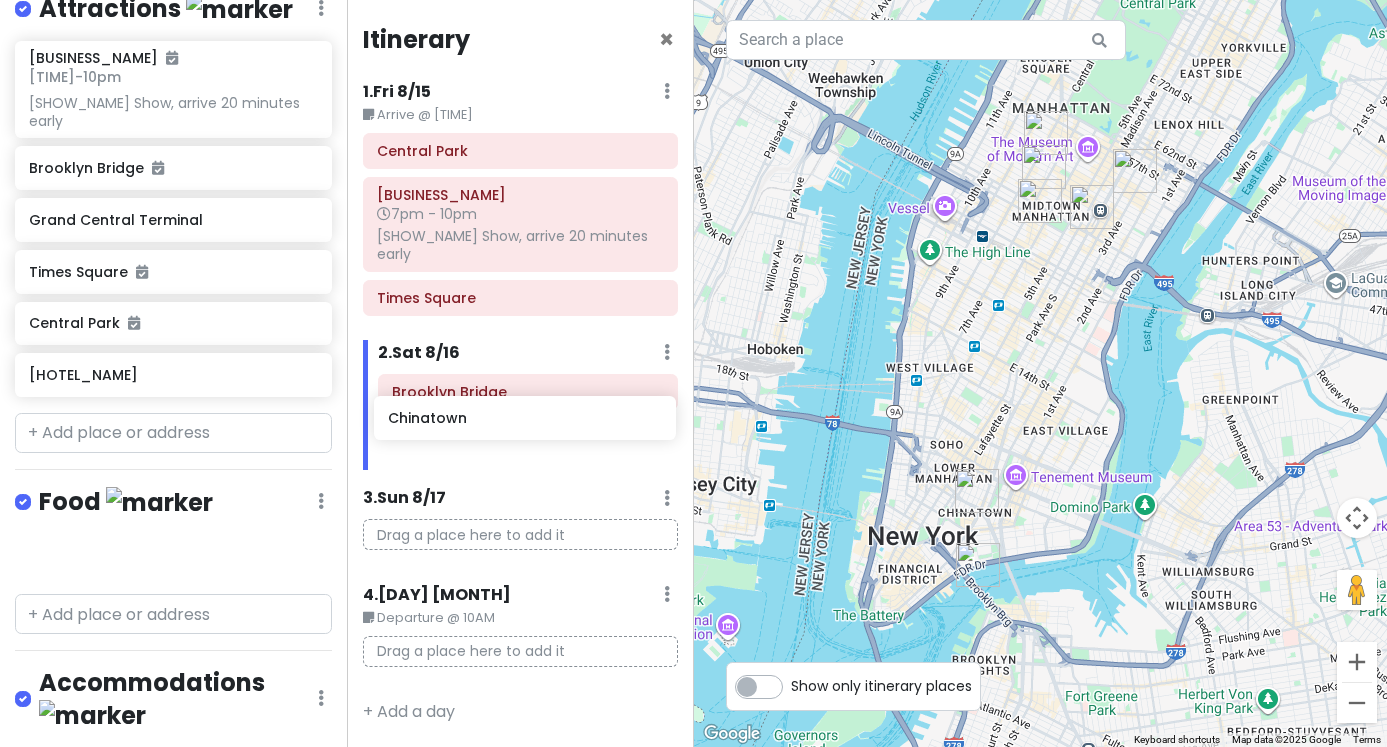 drag, startPoint x: 97, startPoint y: 576, endPoint x: 456, endPoint y: 436, distance: 385.33234 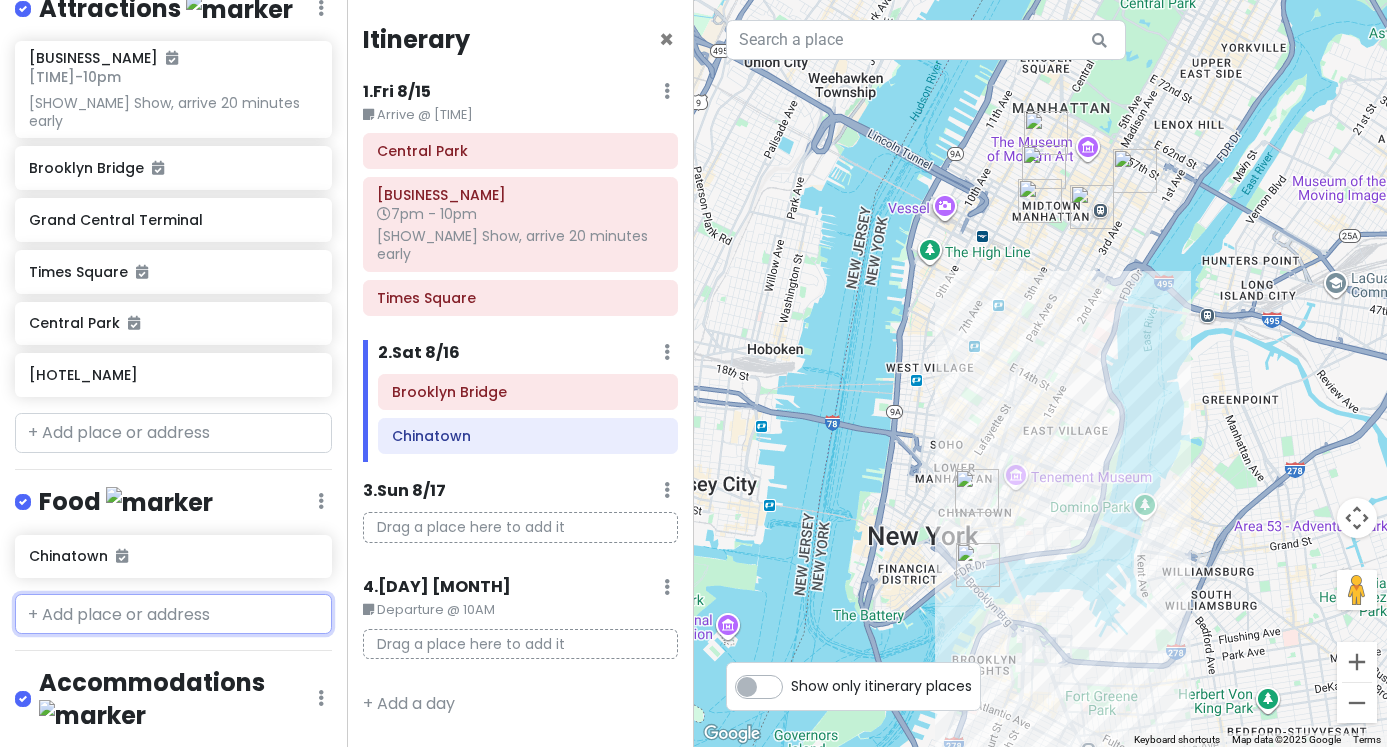click at bounding box center [173, 614] 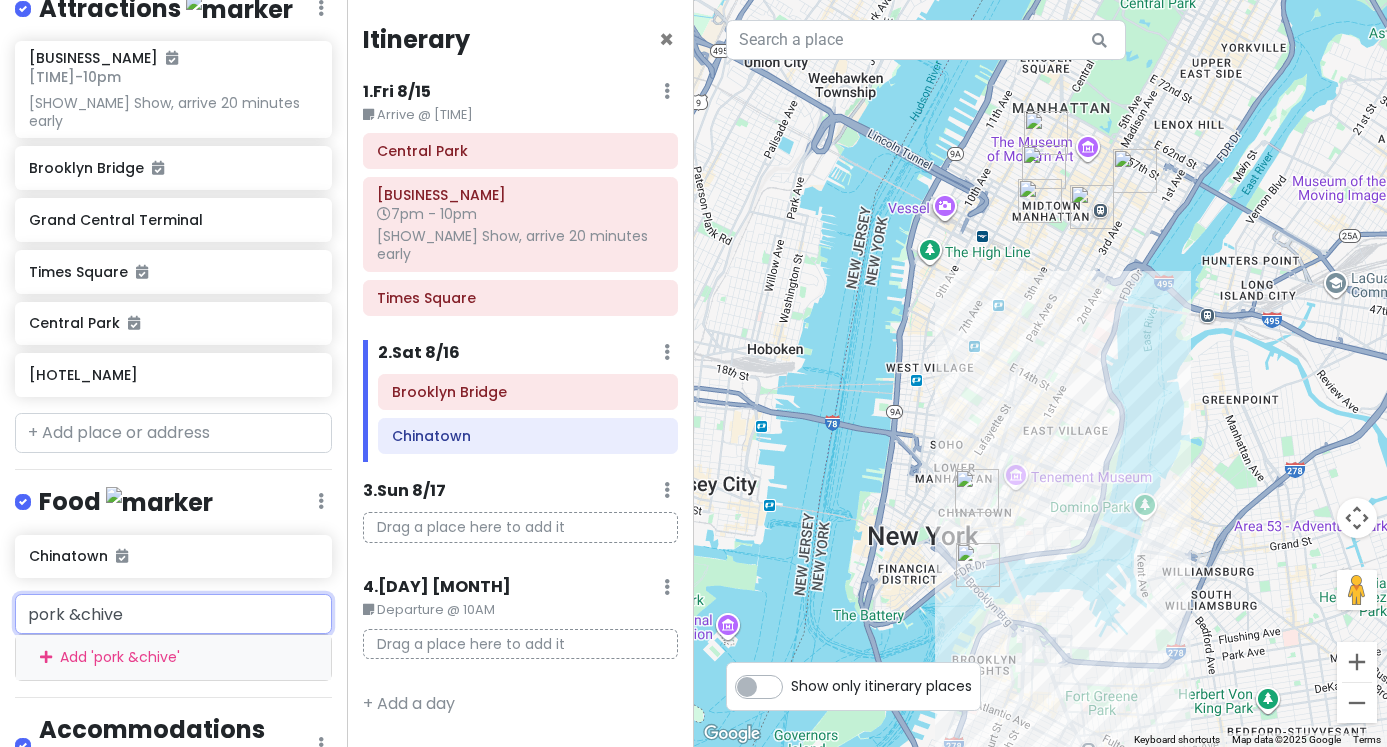 click on "pork &chive" at bounding box center (173, 614) 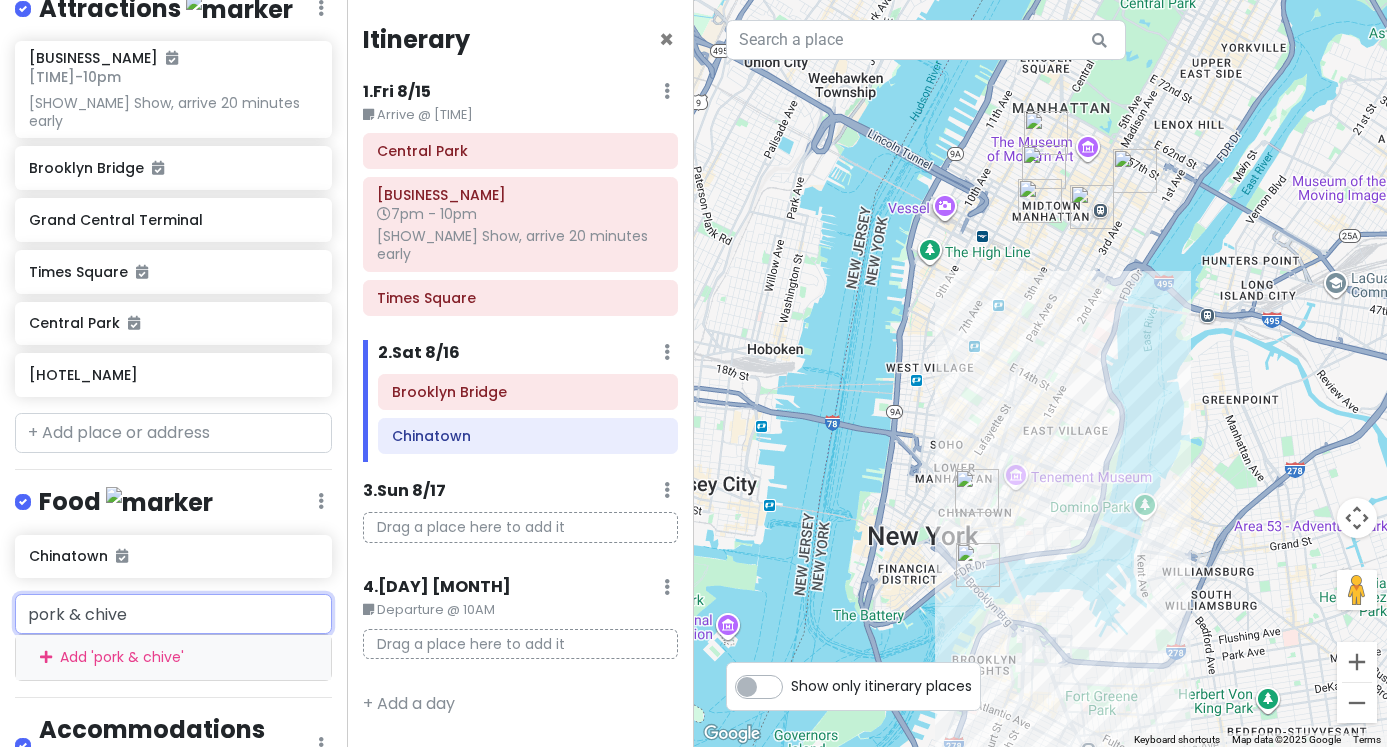 scroll, scrollTop: 368, scrollLeft: 0, axis: vertical 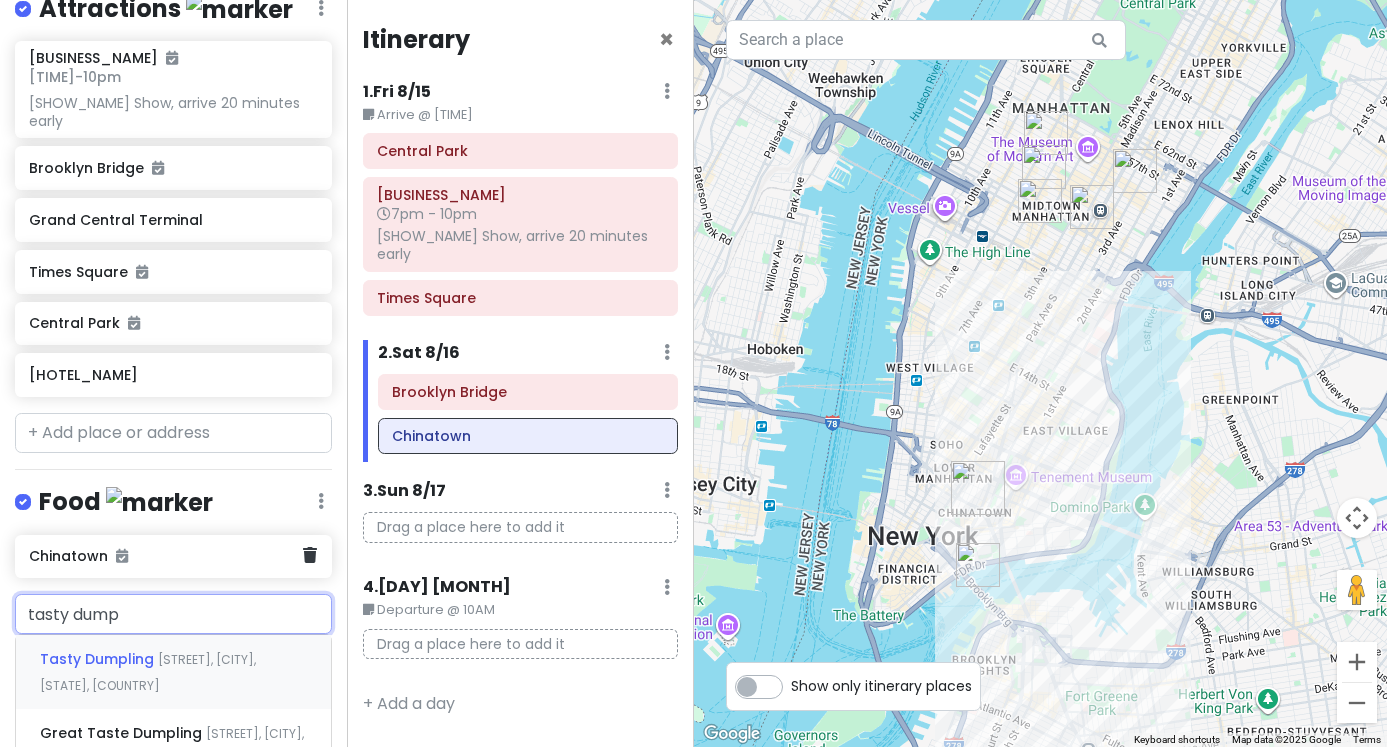 type on "tasty dumpl" 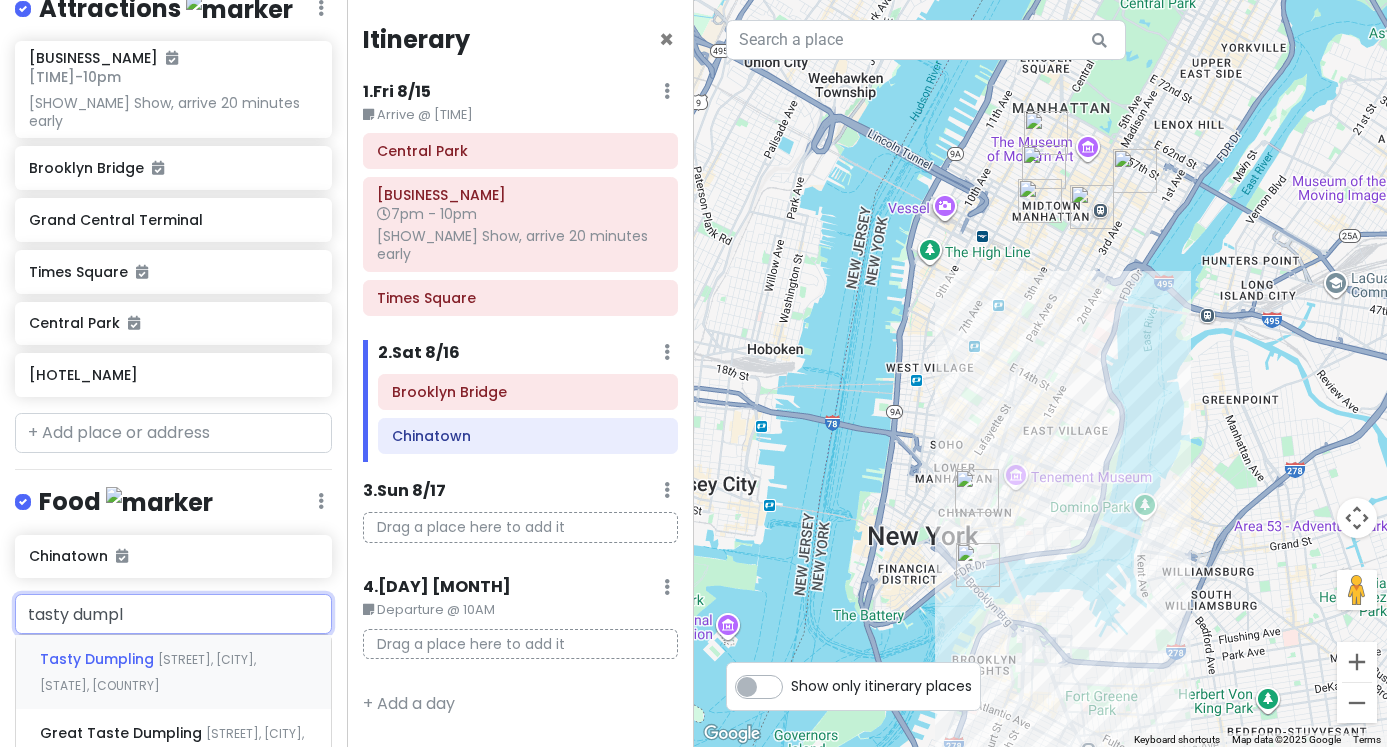 click on "Tasty Dumpling   [STREET], [CITY], [STATE], USA" at bounding box center (173, 672) 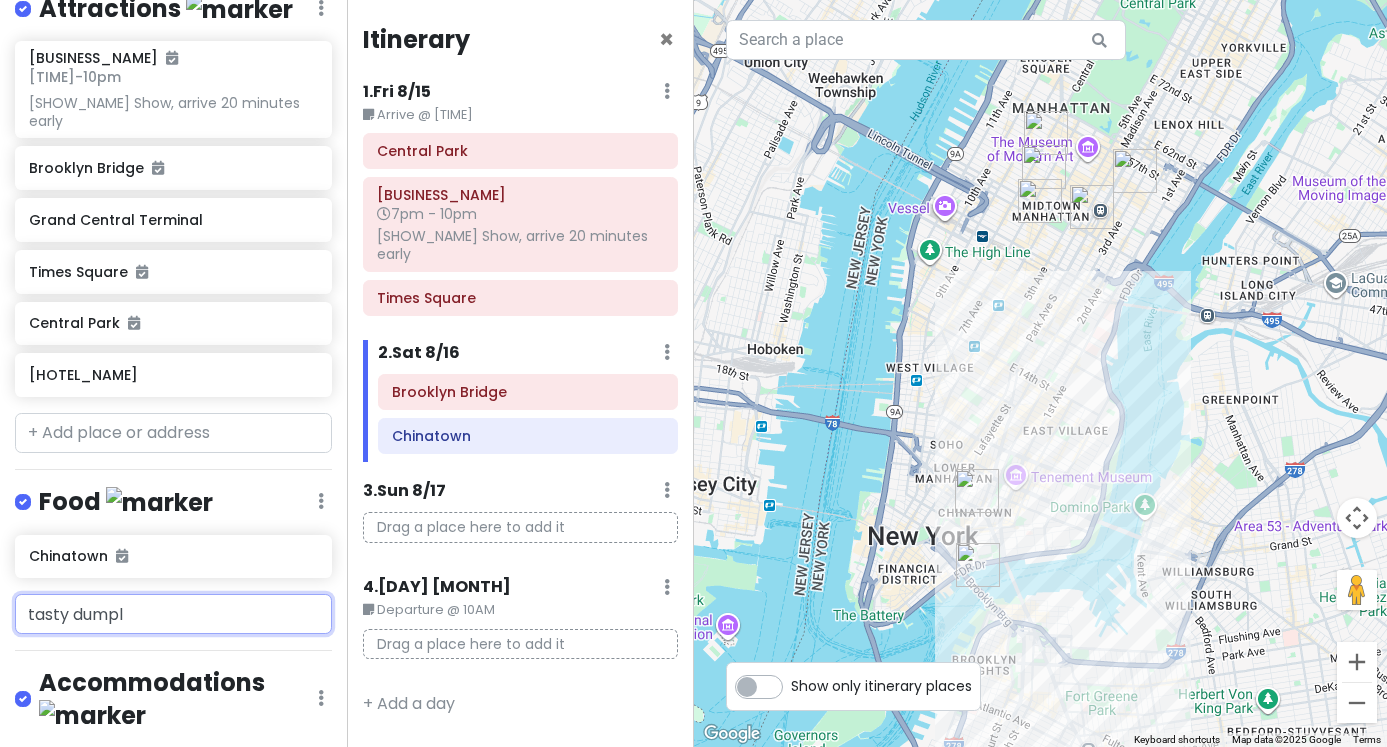 type 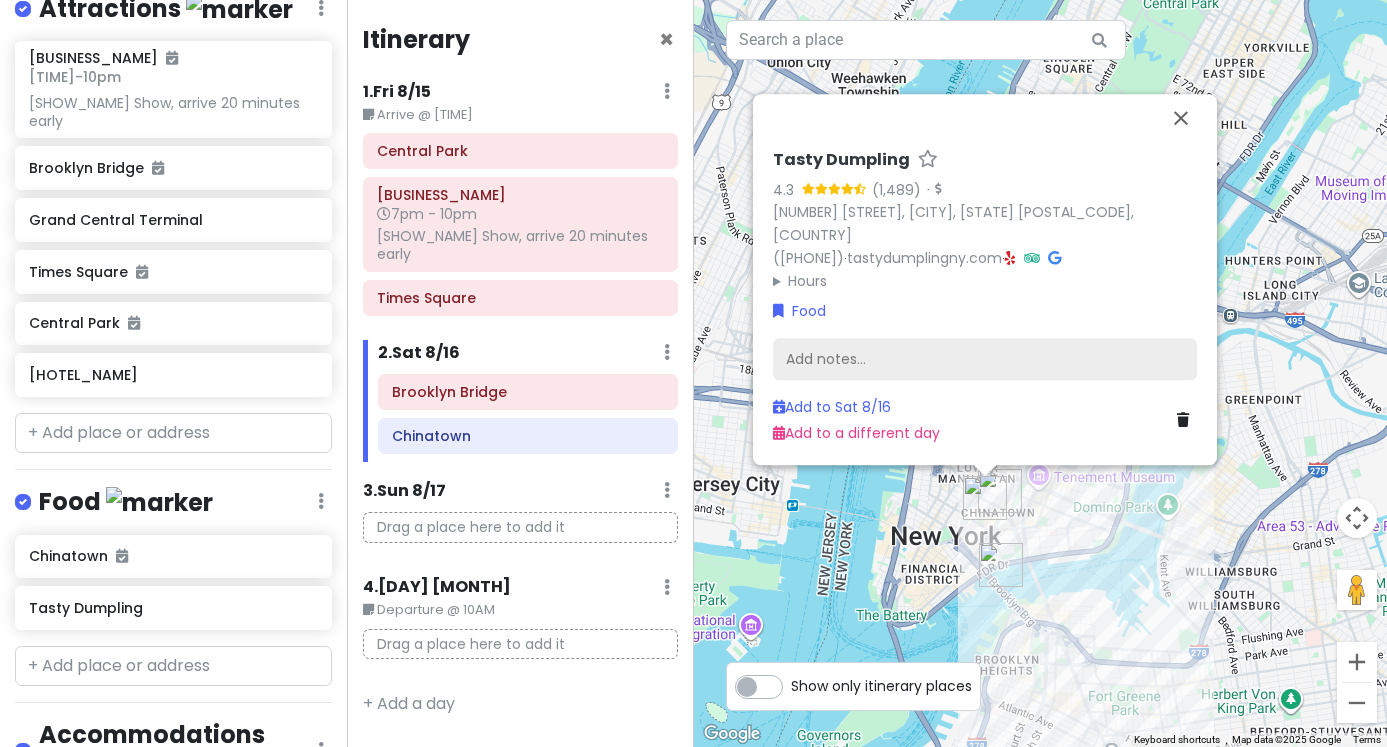 click on "Add notes..." at bounding box center [985, 359] 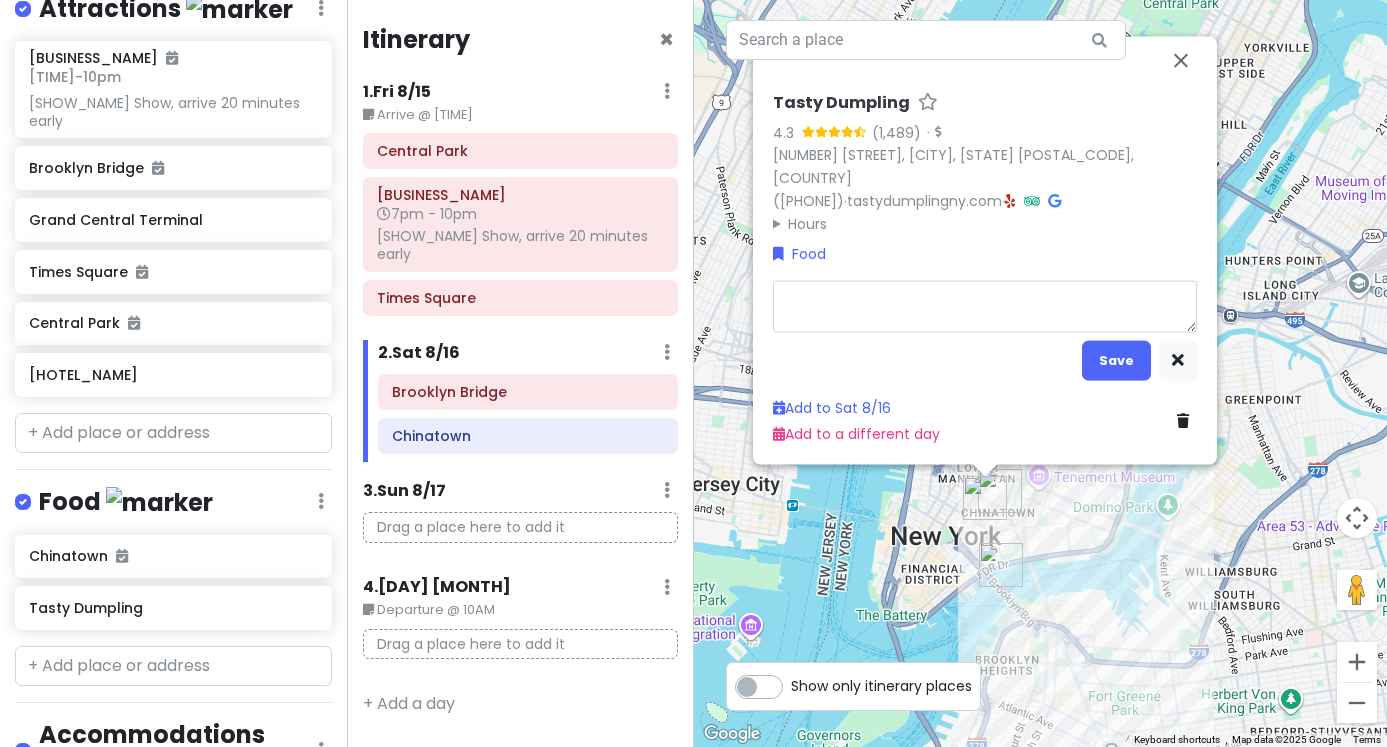 type on "x" 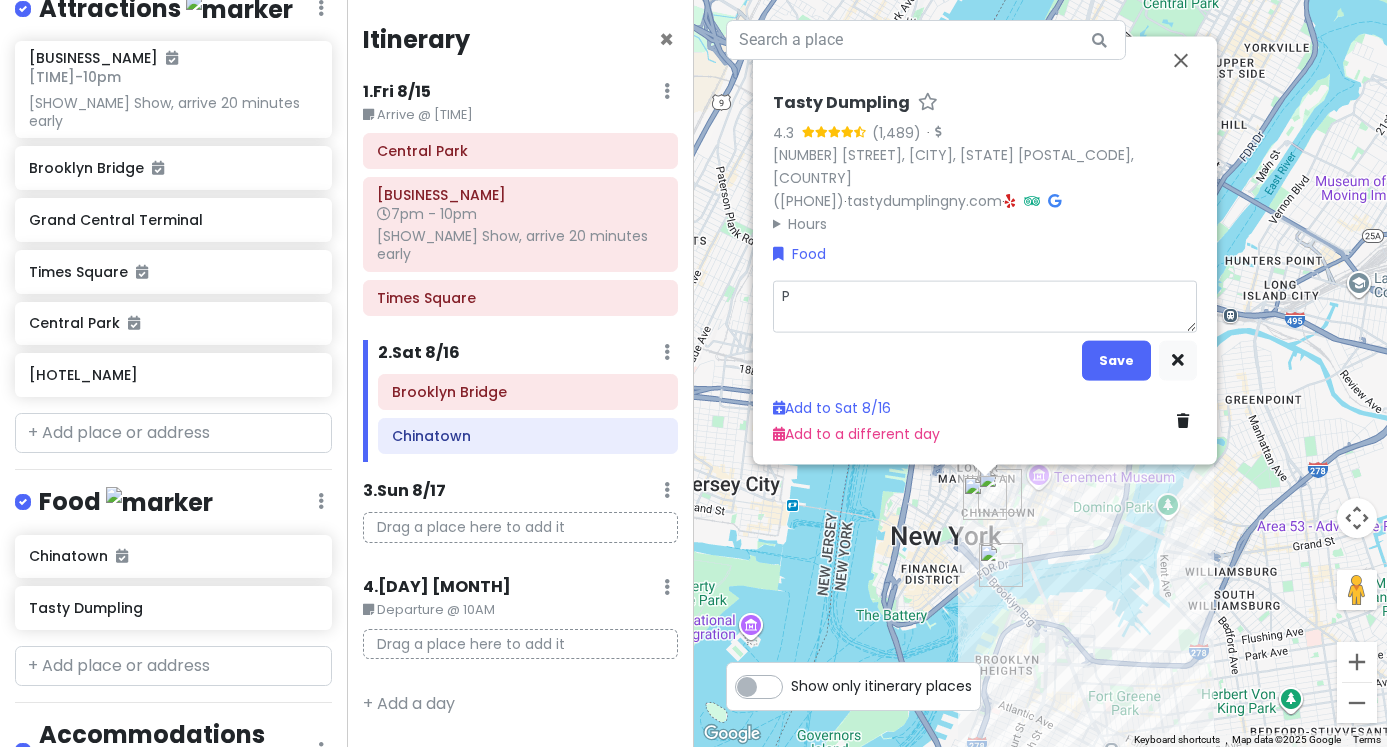 type on "x" 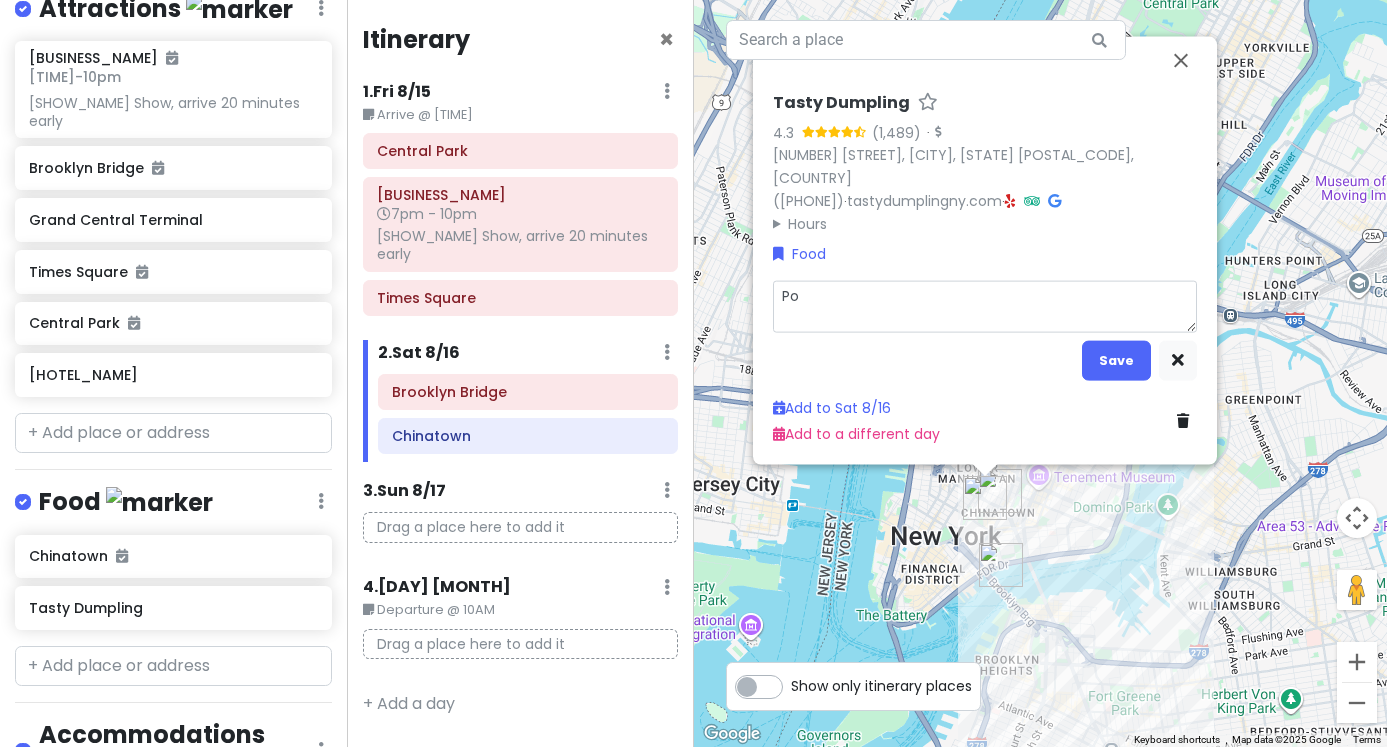 type on "x" 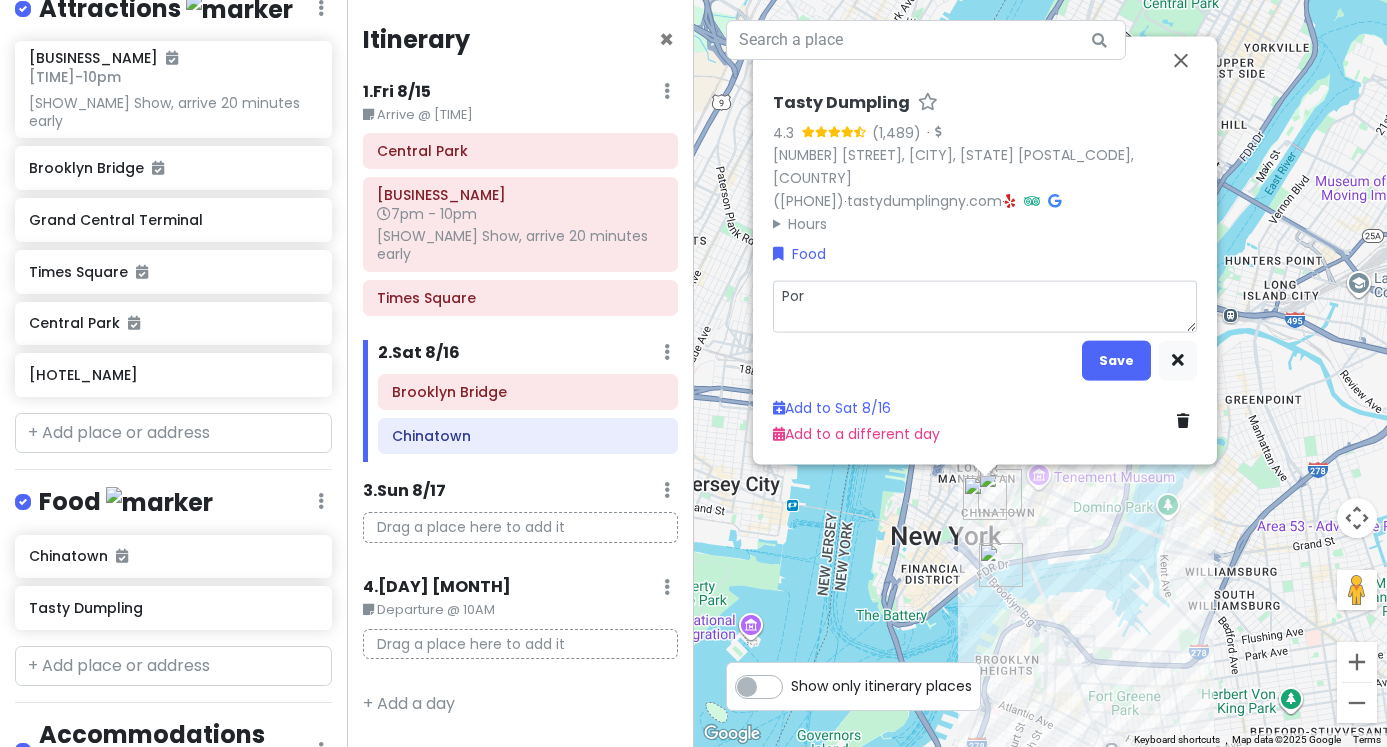 type on "x" 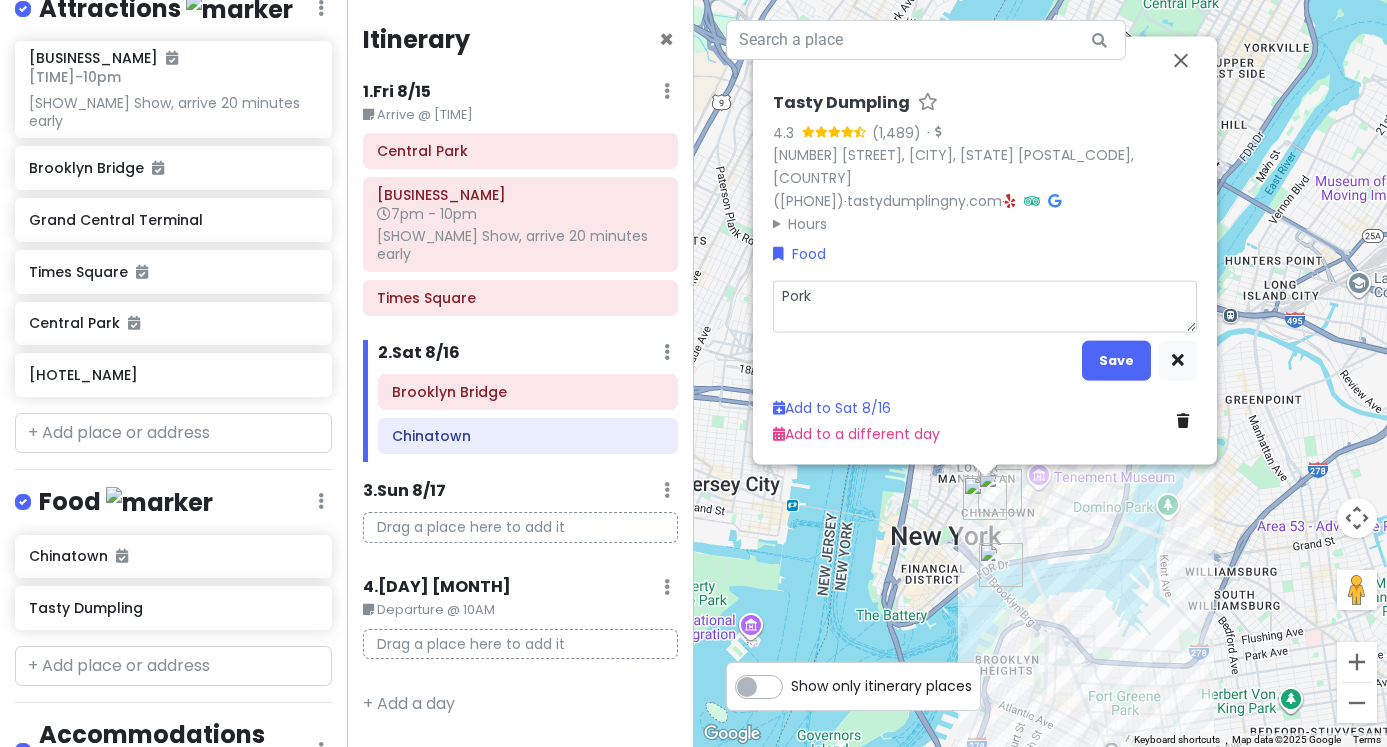 type on "x" 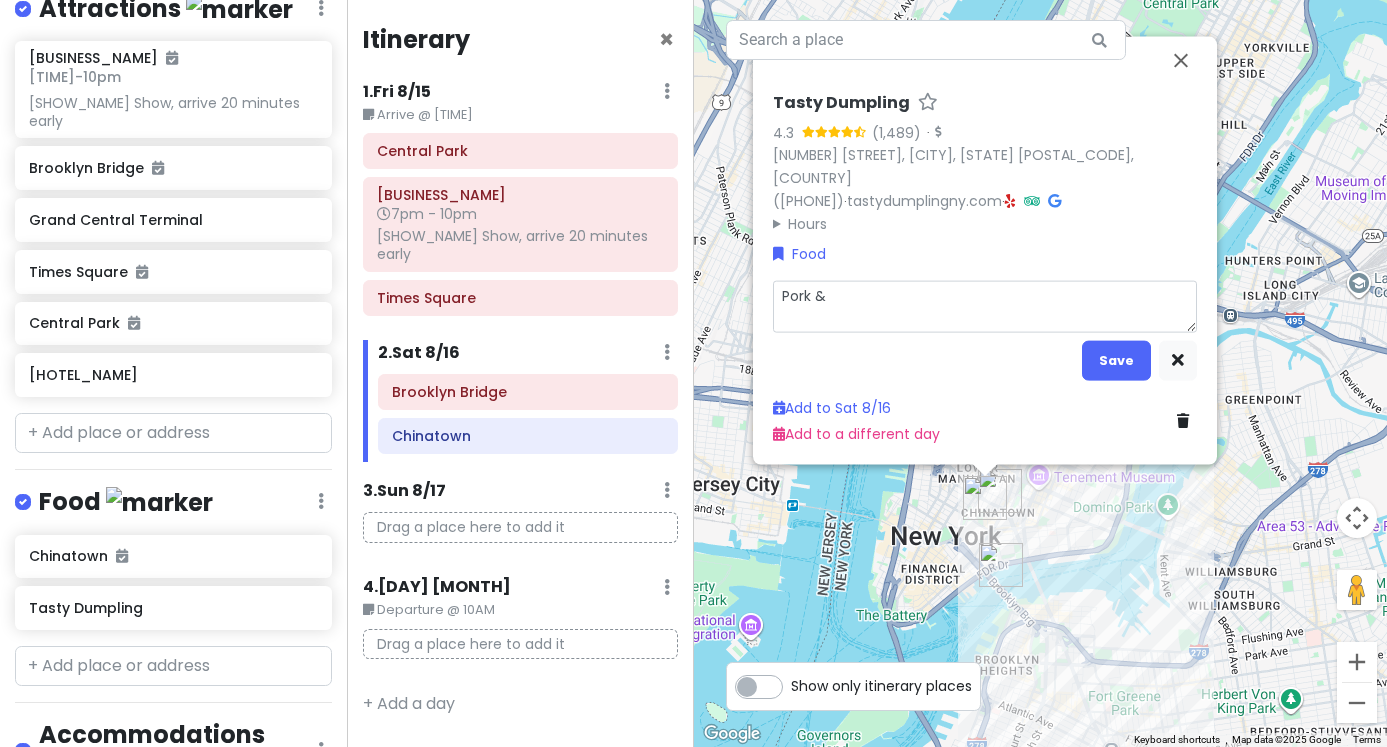 type on "x" 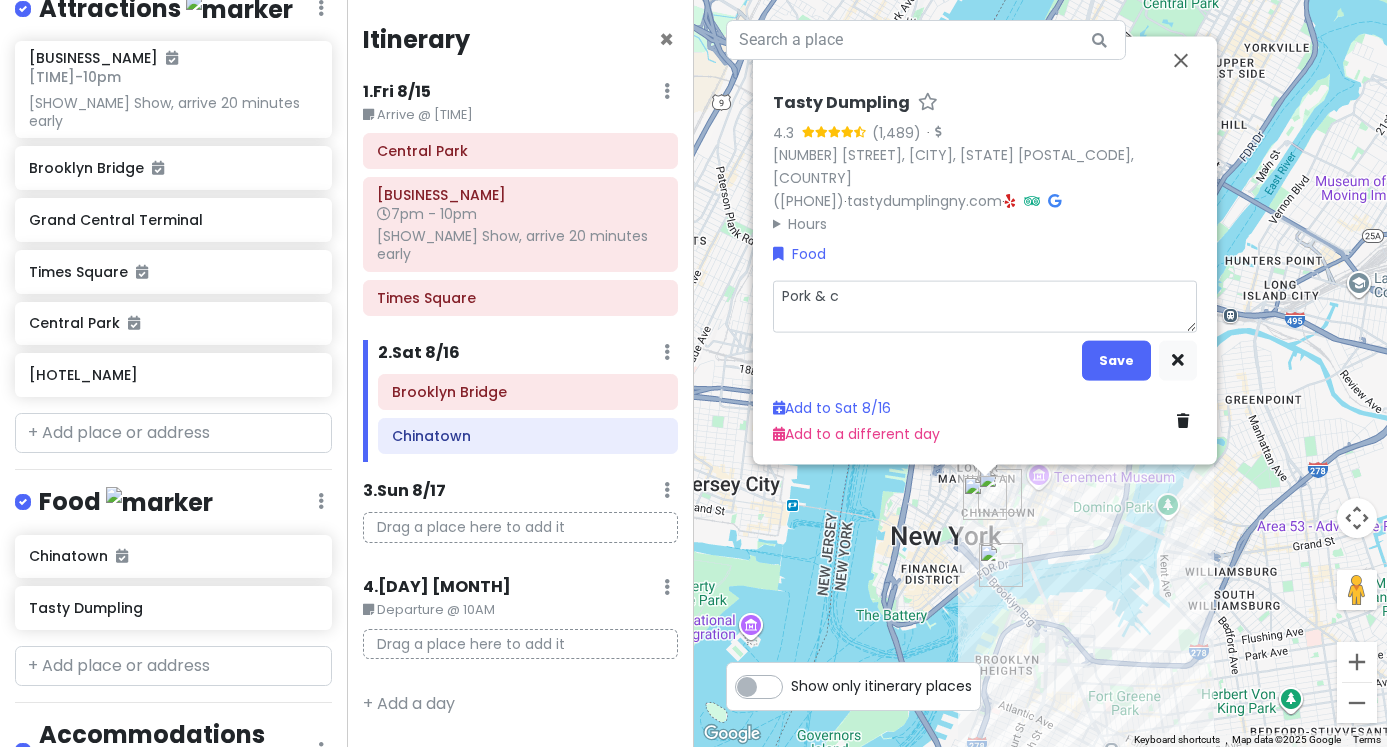 type on "x" 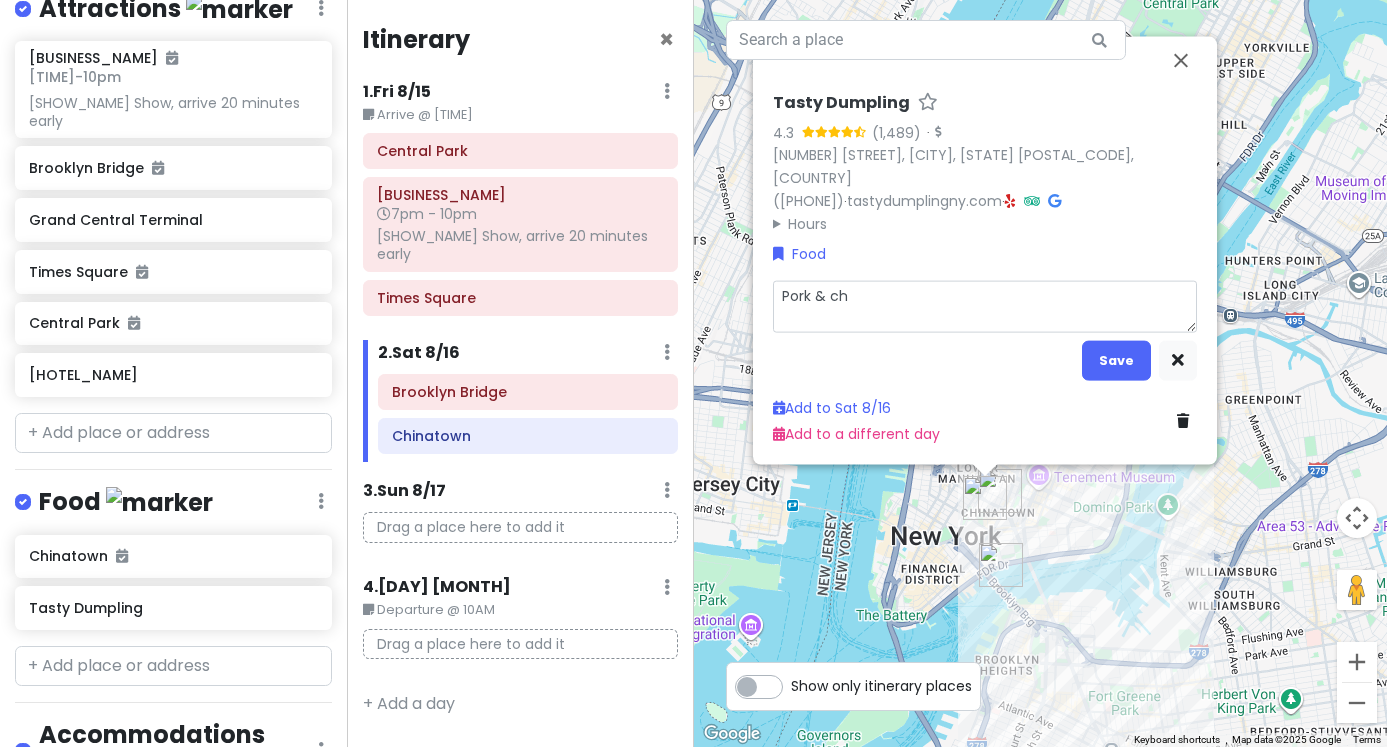 type on "x" 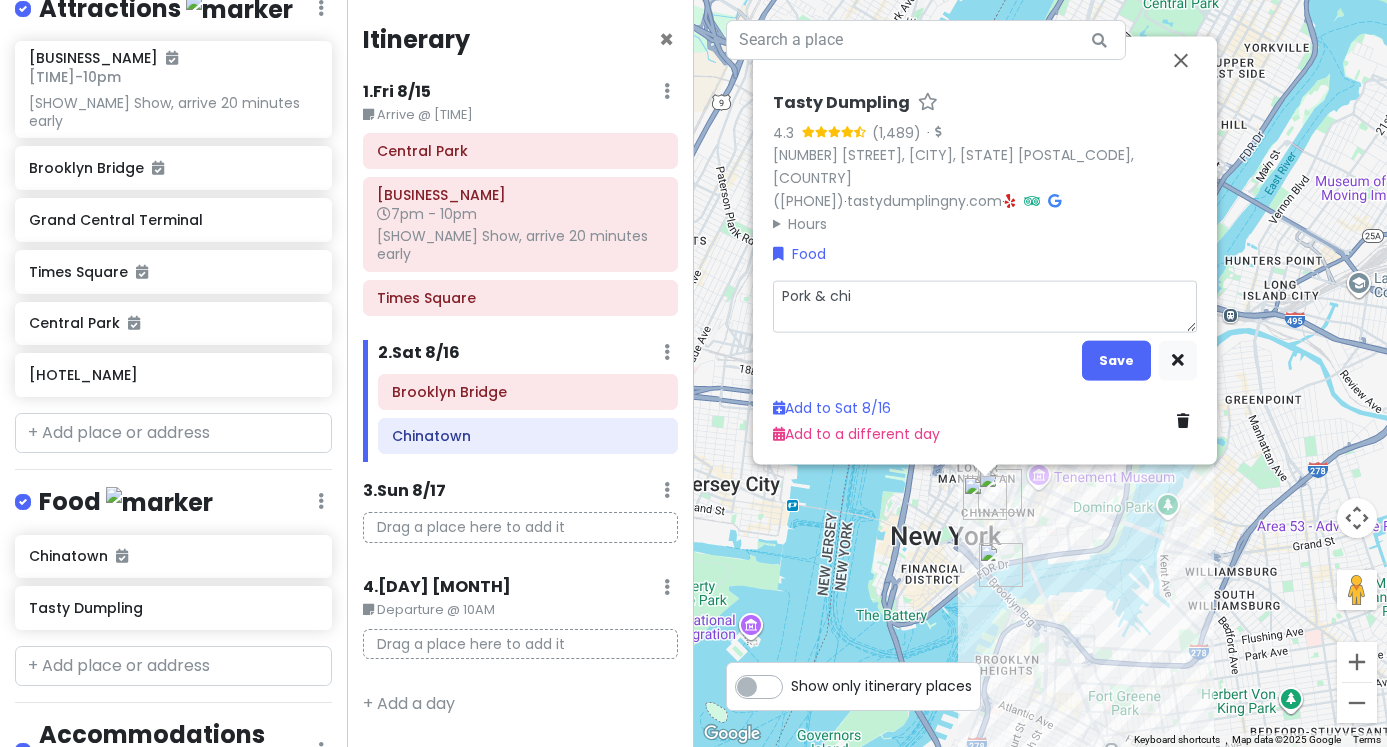 type on "x" 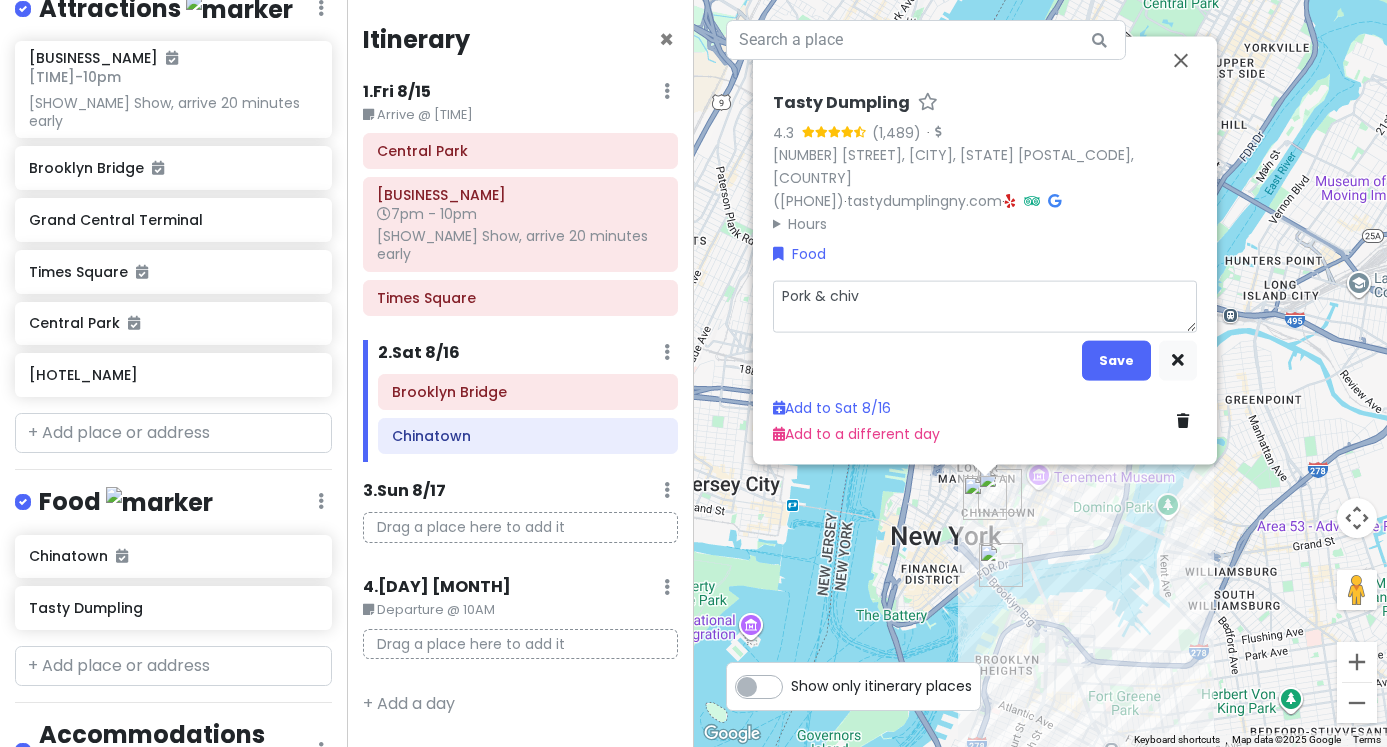 type on "x" 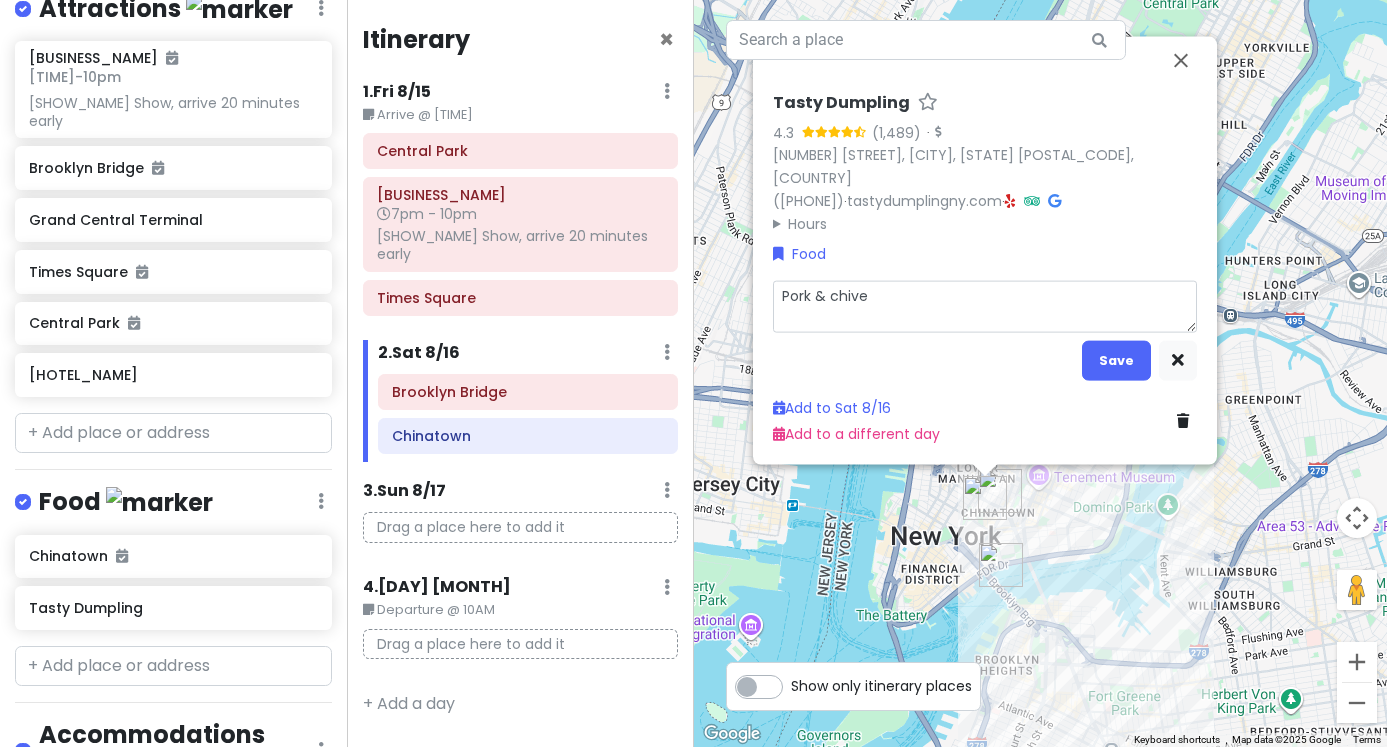 type on "x" 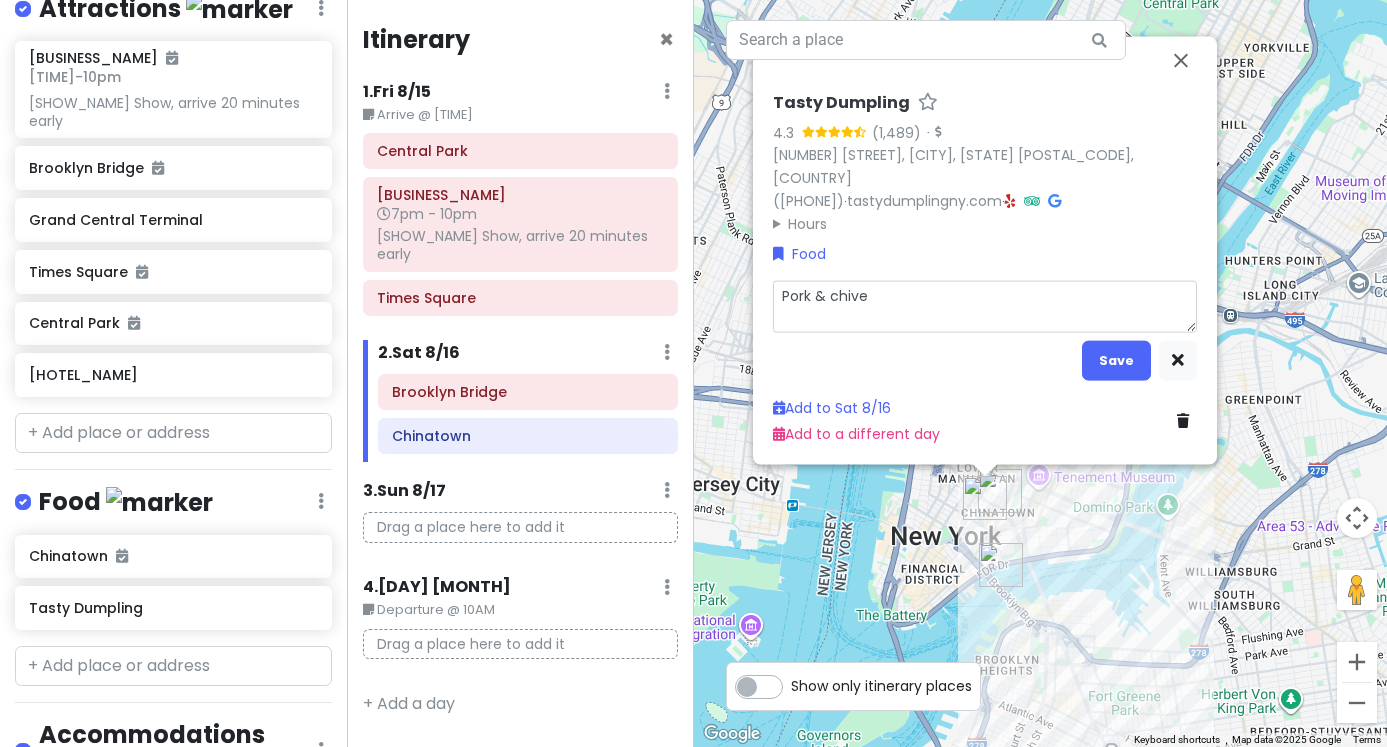 type on "x" 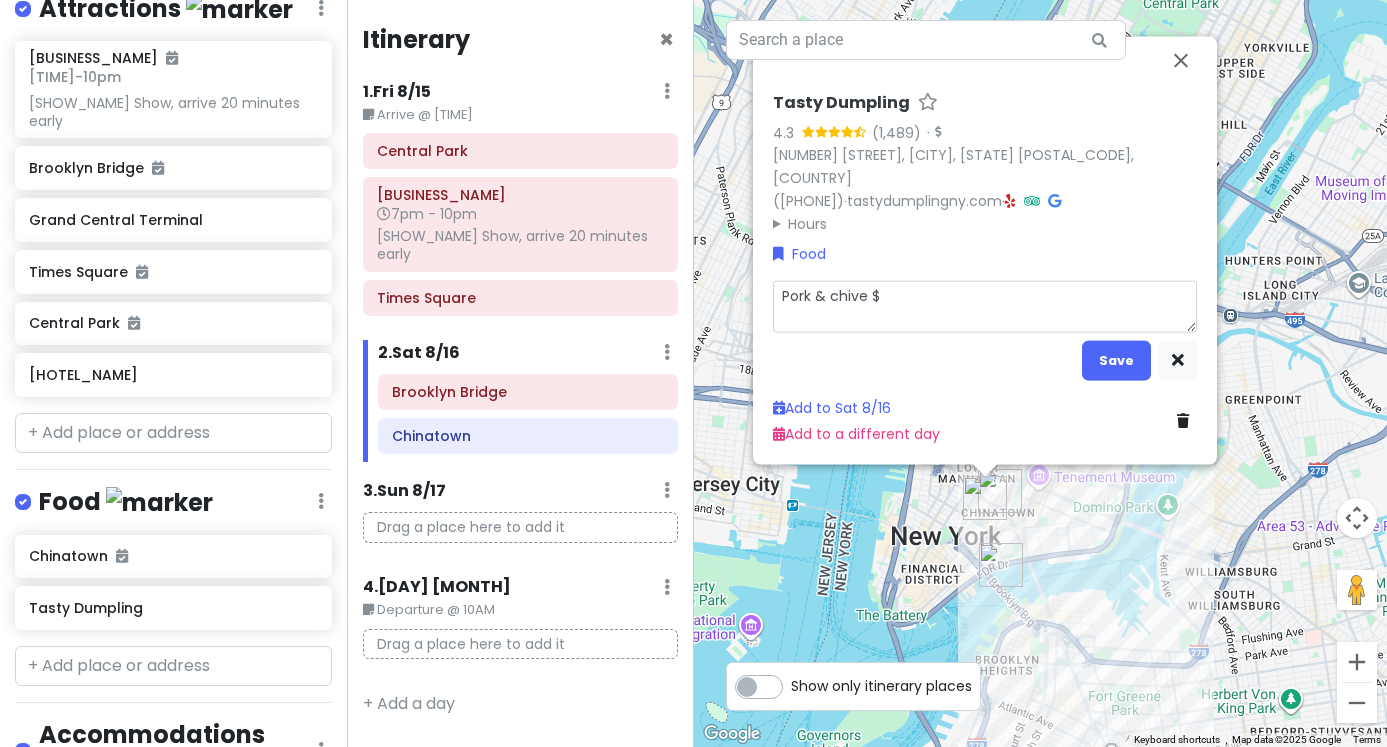 type on "x" 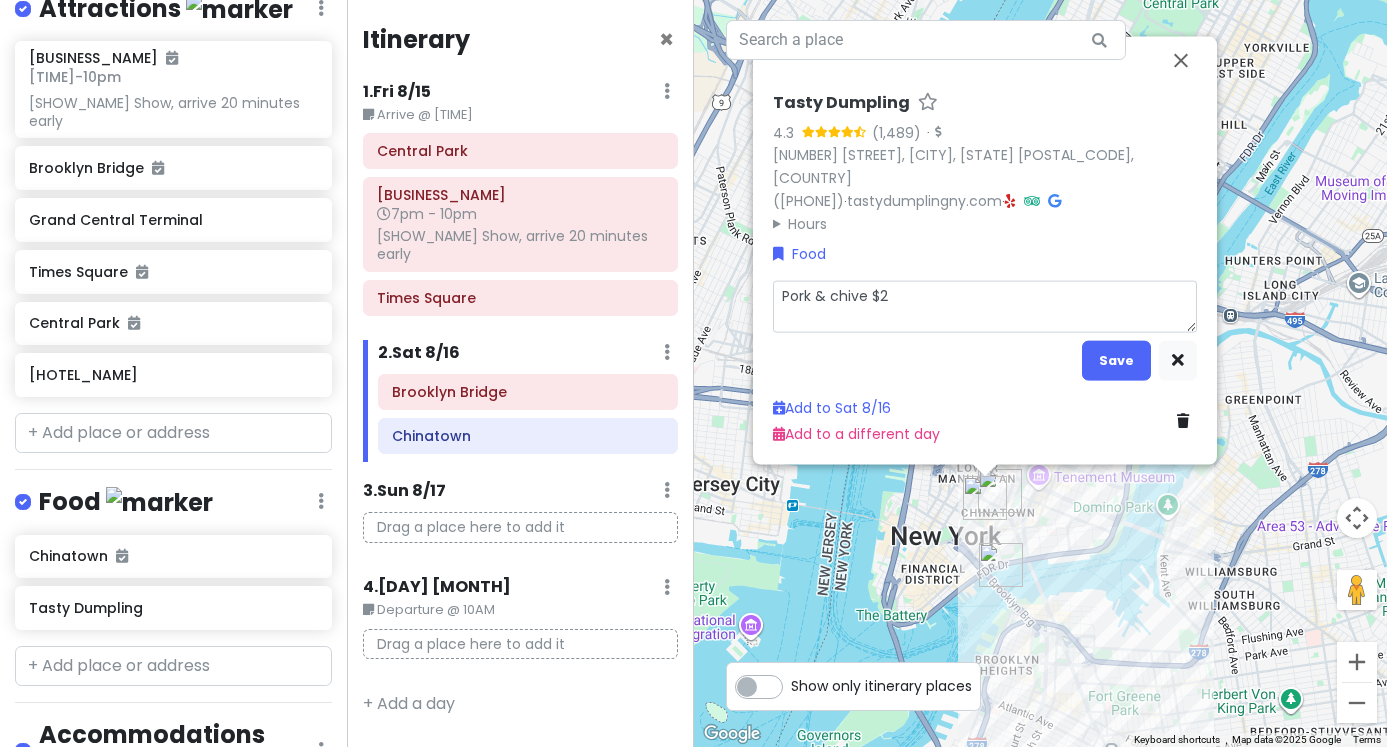type on "x" 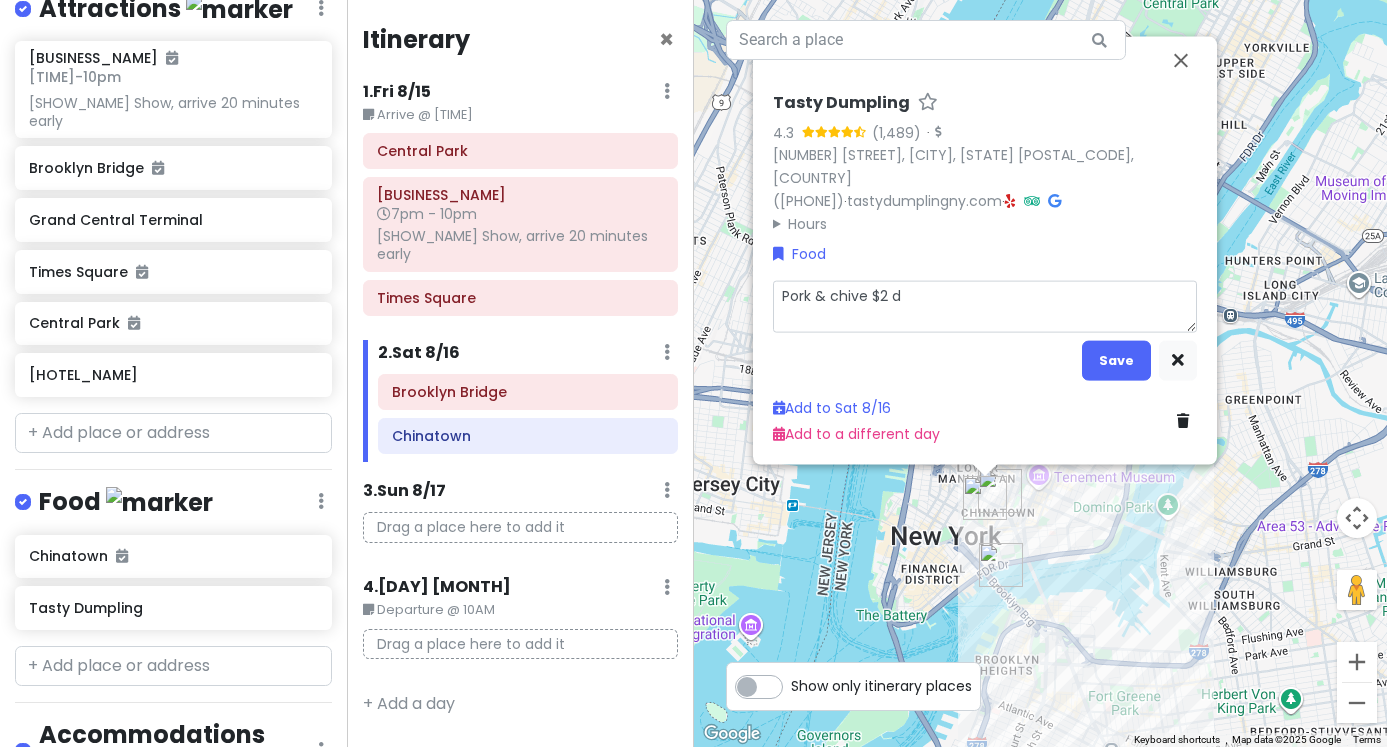 type on "x" 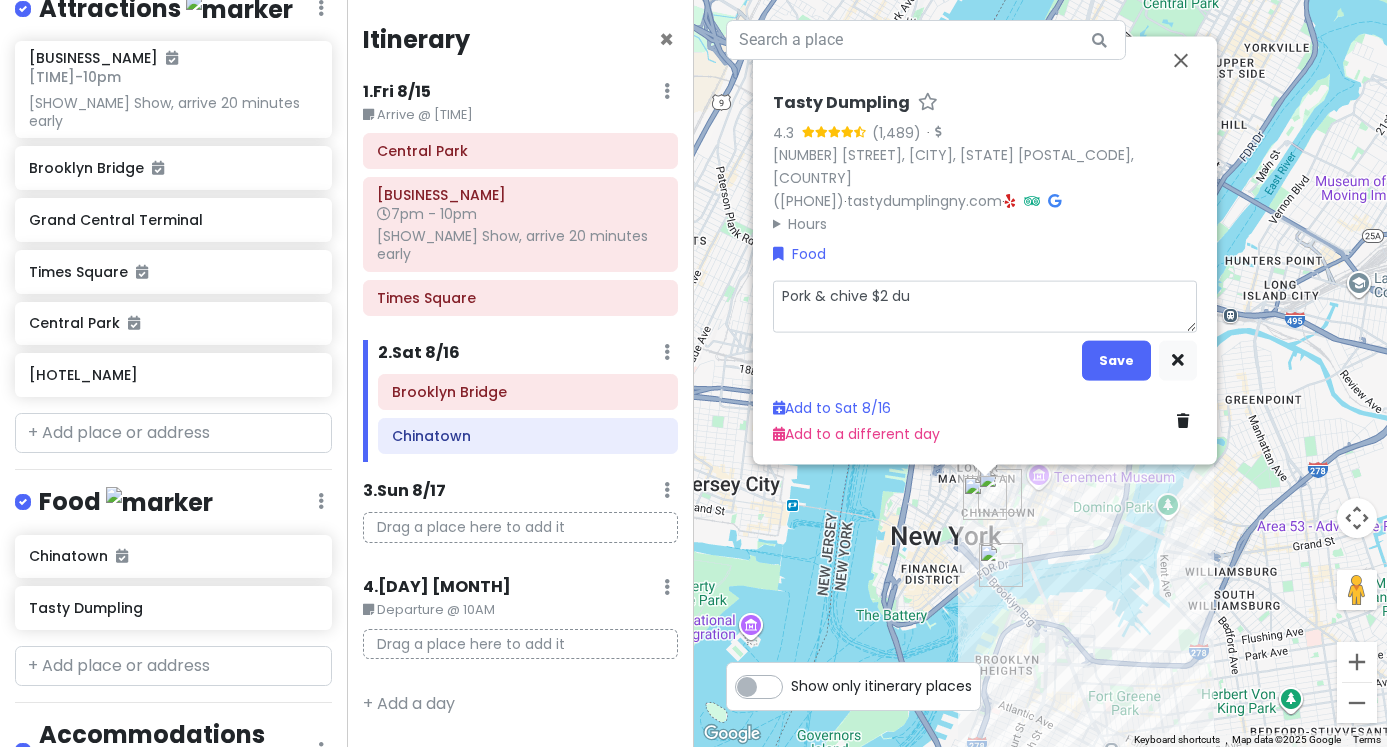 type on "x" 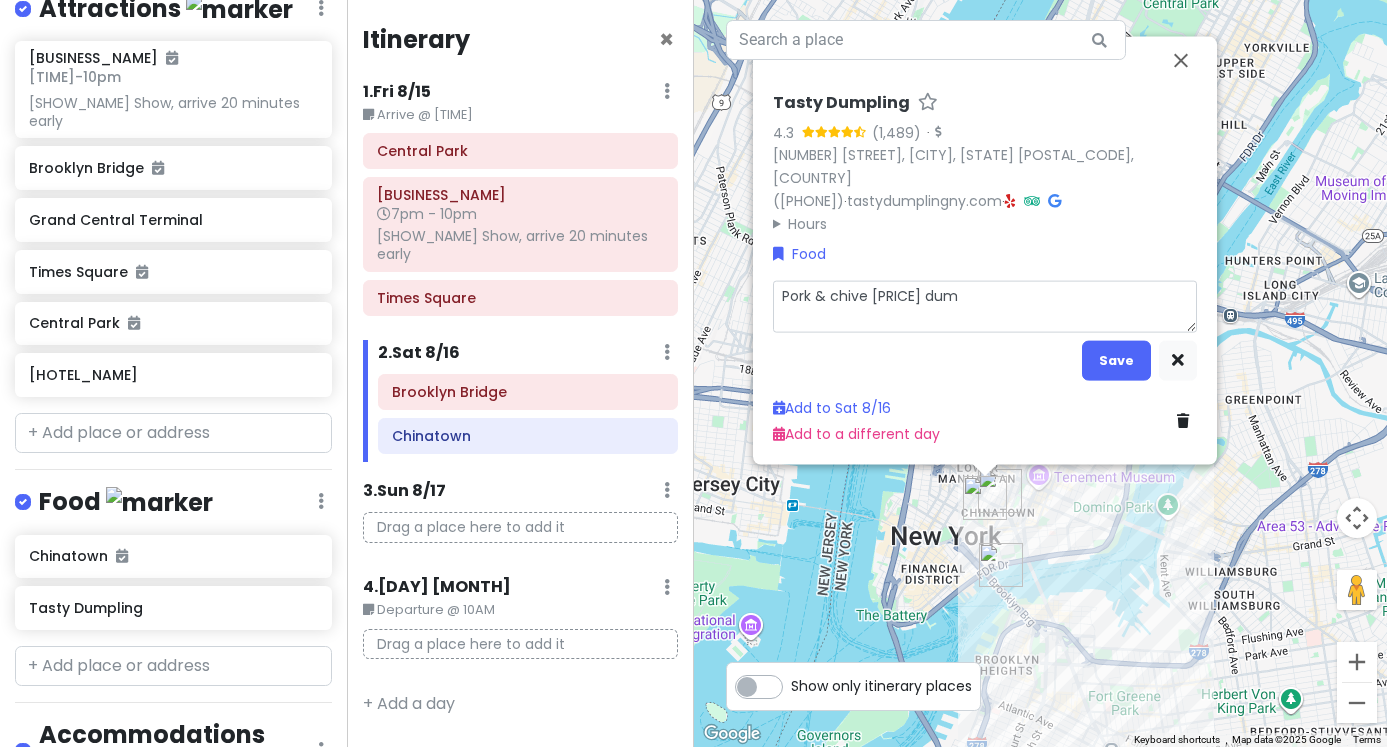 type on "x" 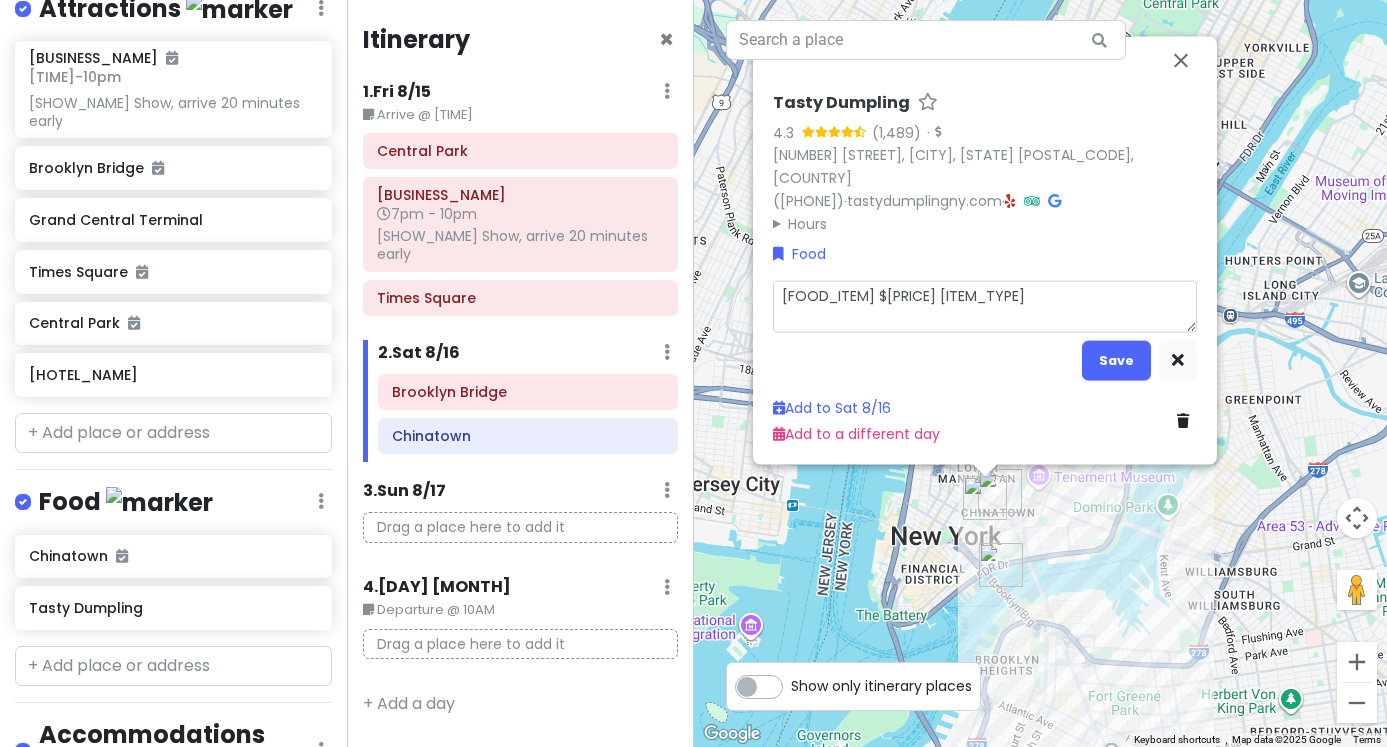 type on "x" 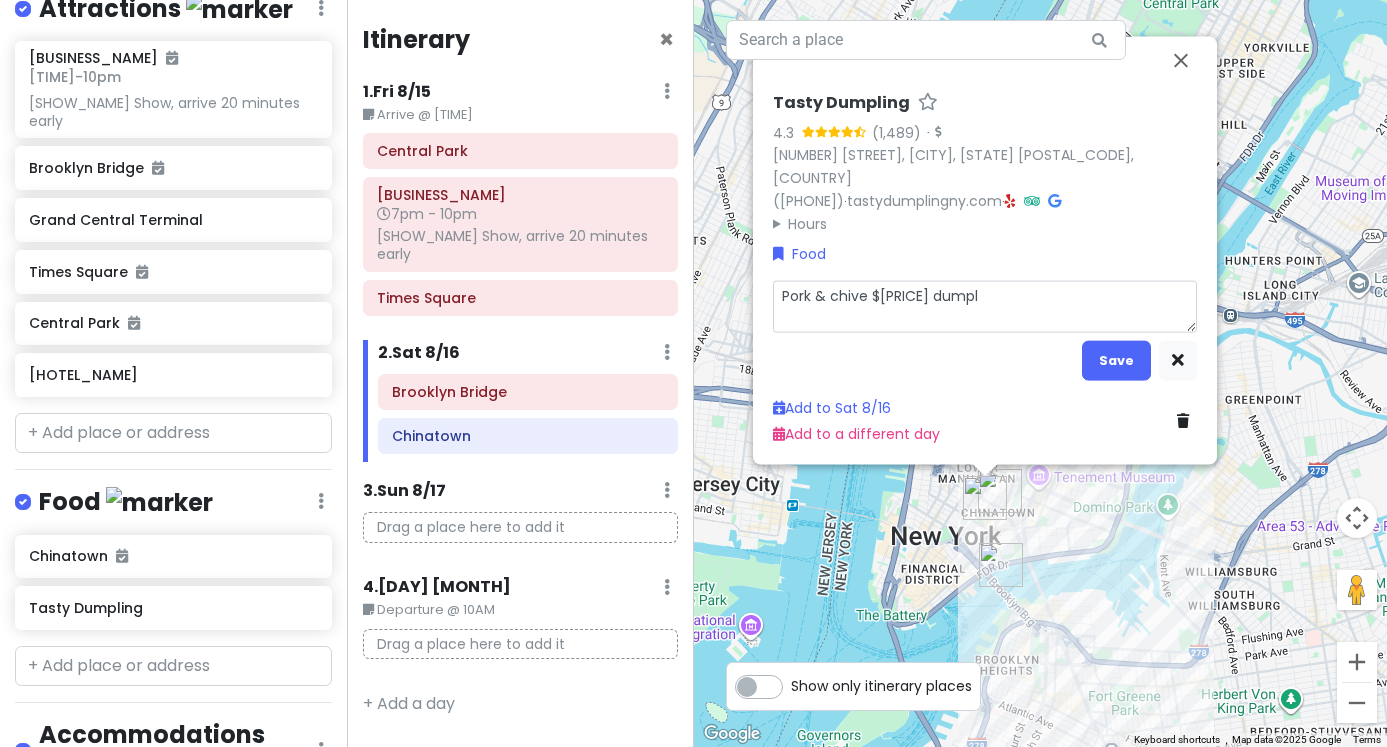 type on "x" 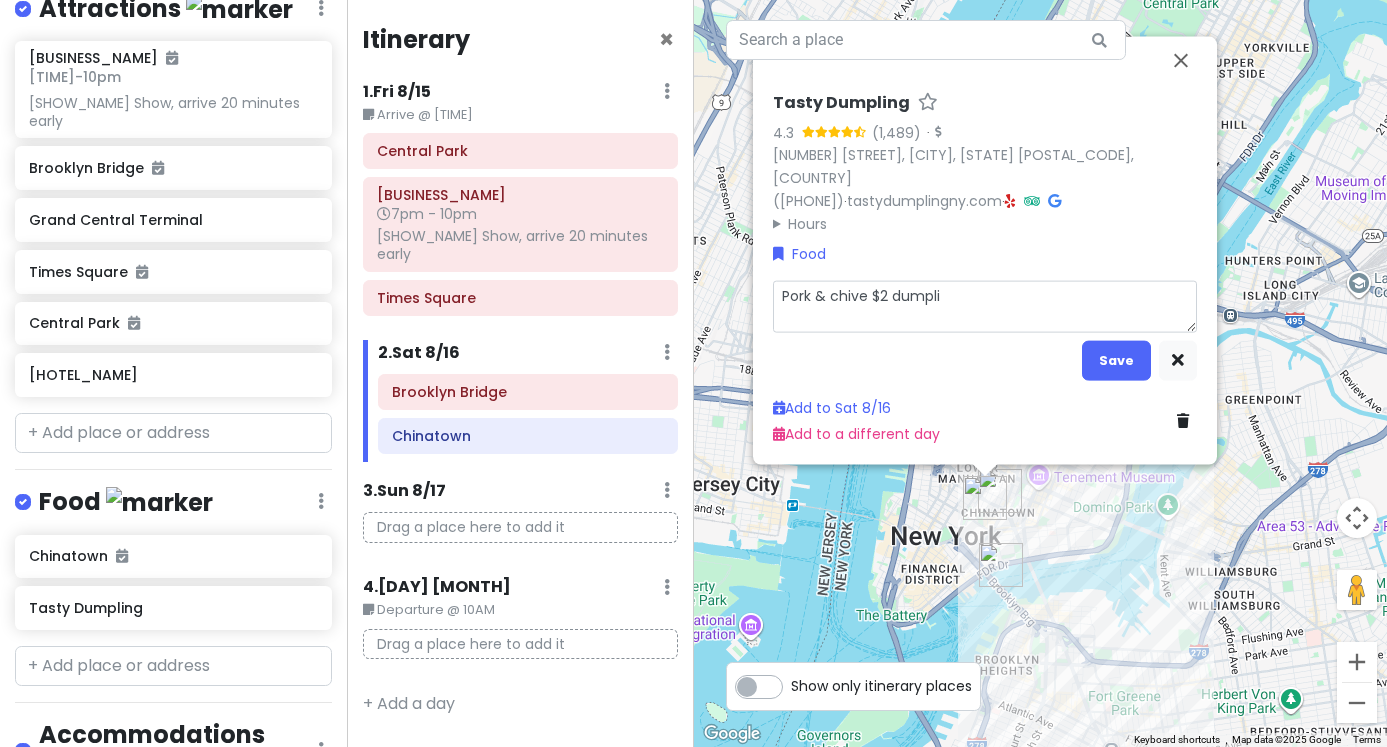 type on "x" 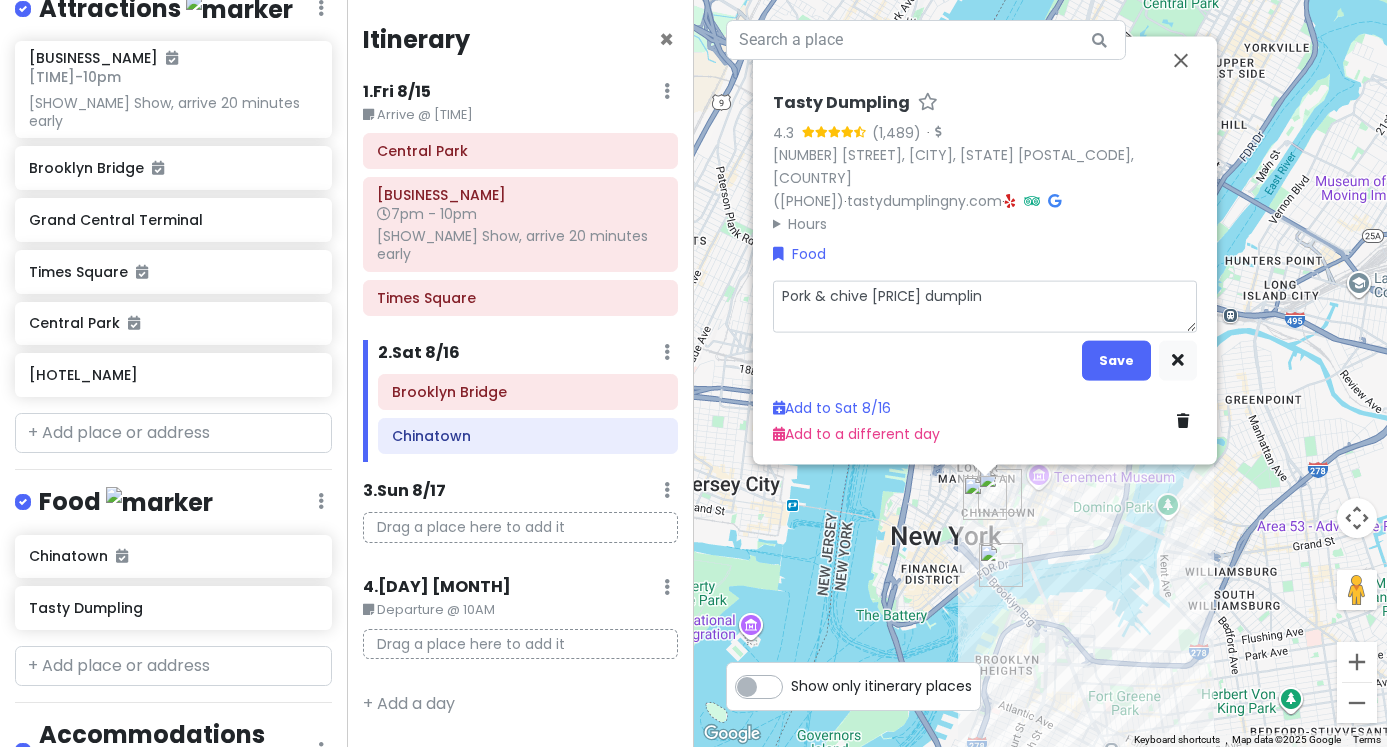 type on "x" 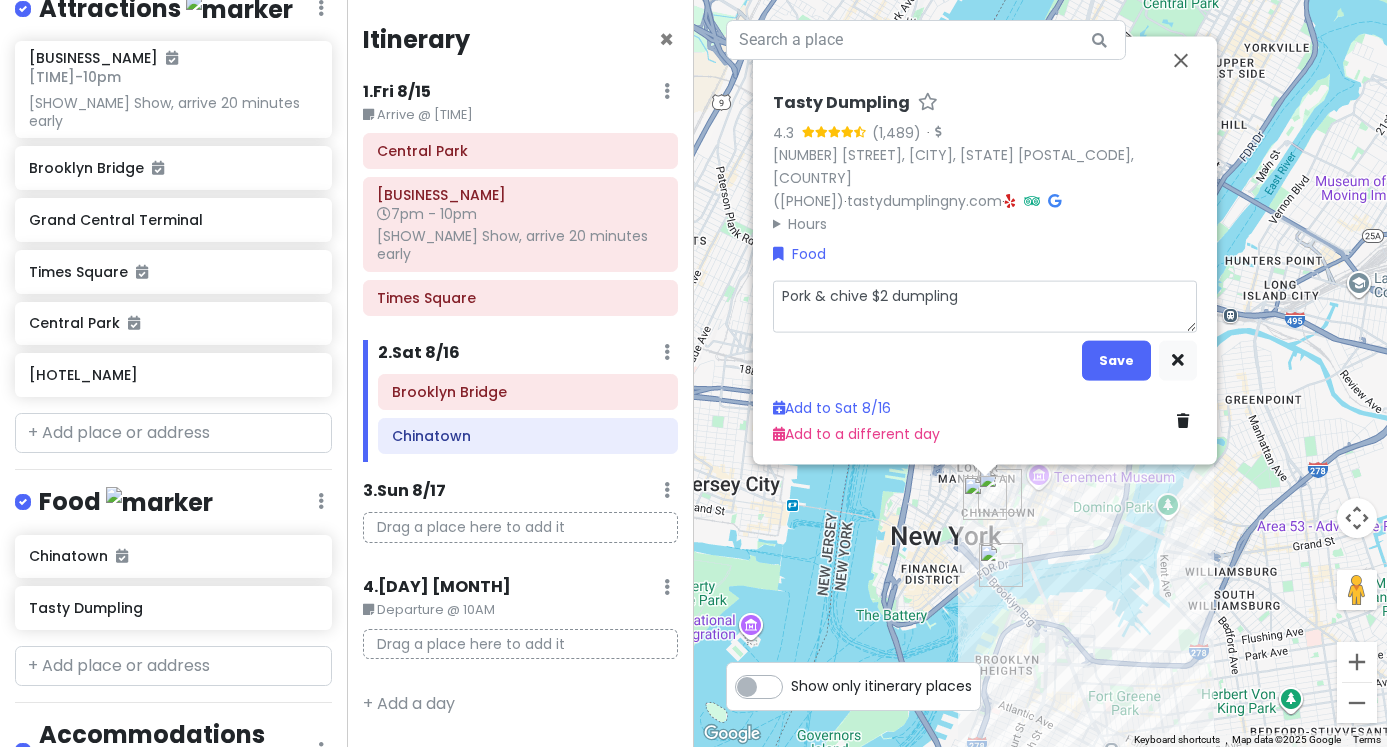 type on "x" 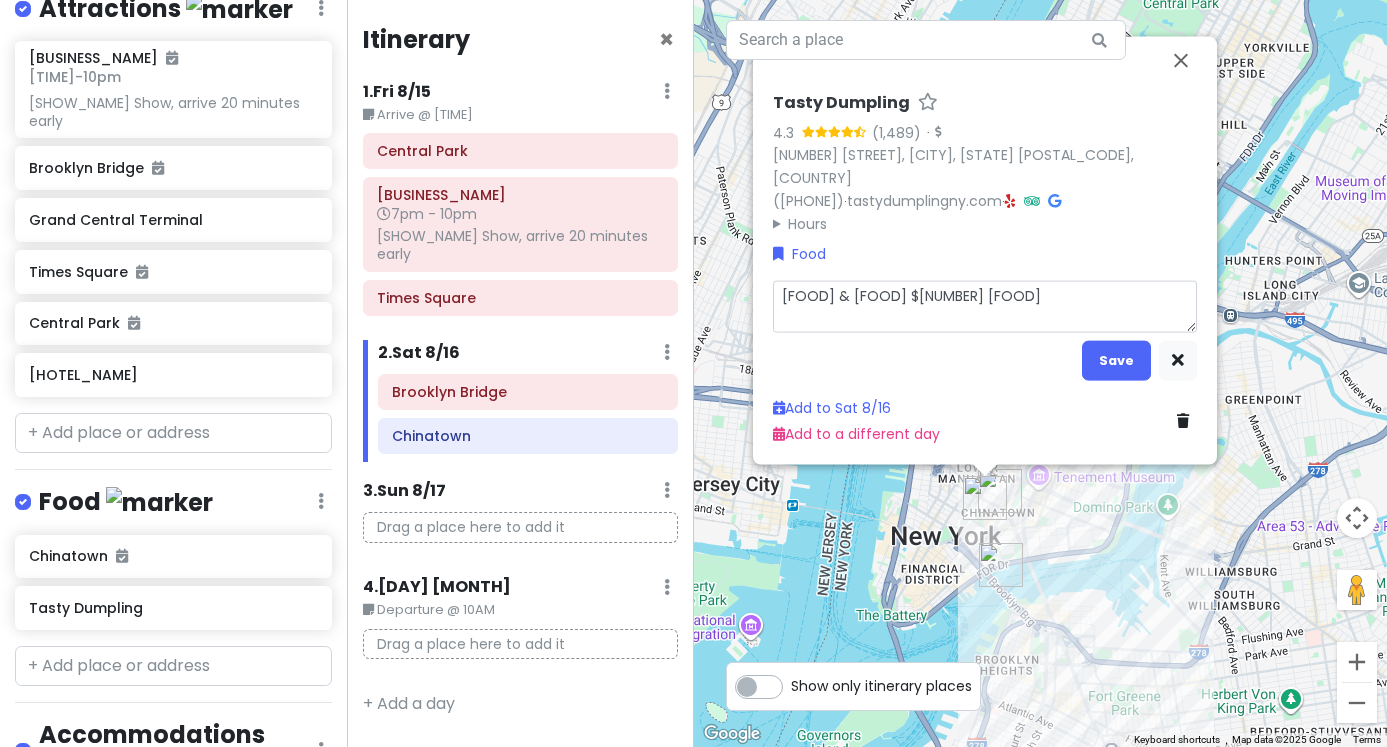 click on "[FOOD] & [FOOD] $[NUMBER] [FOOD]" at bounding box center (985, 306) 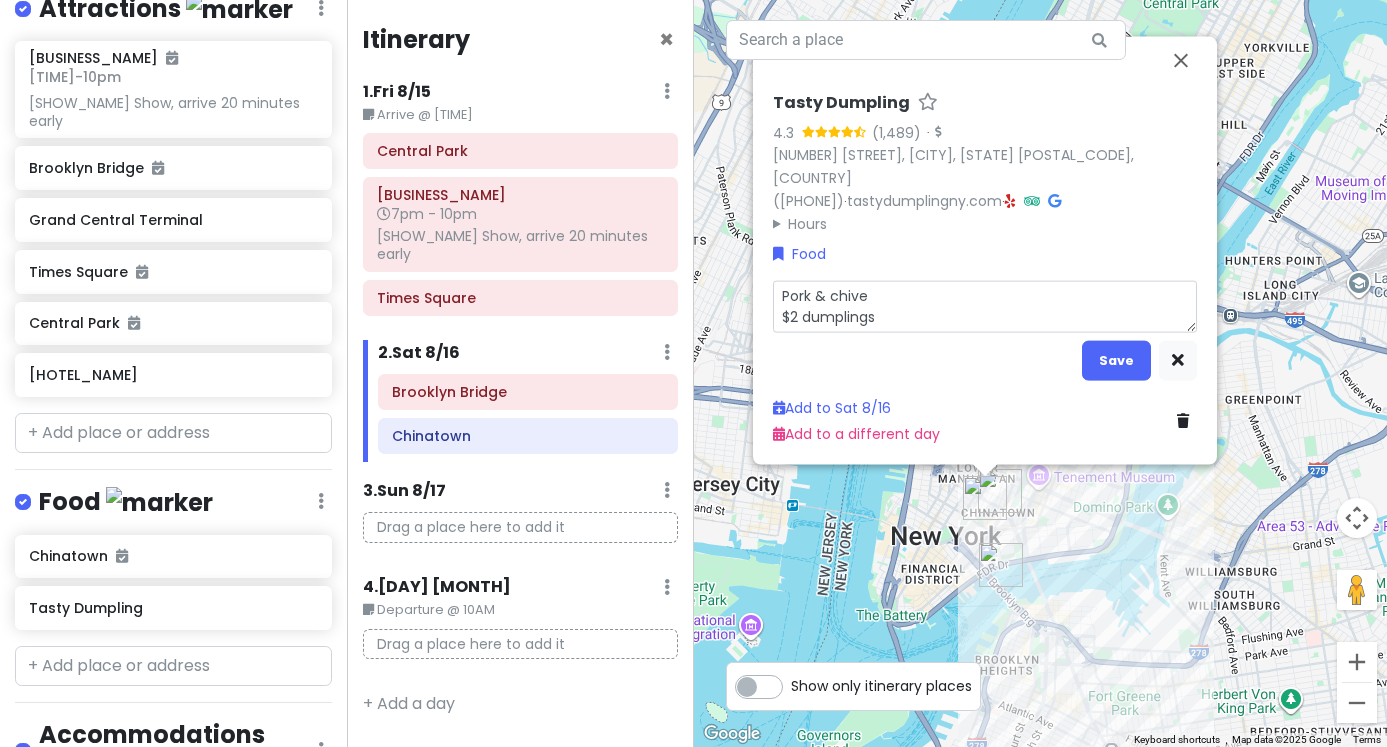 click on "Pork & chive
$2 dumplings" at bounding box center [985, 306] 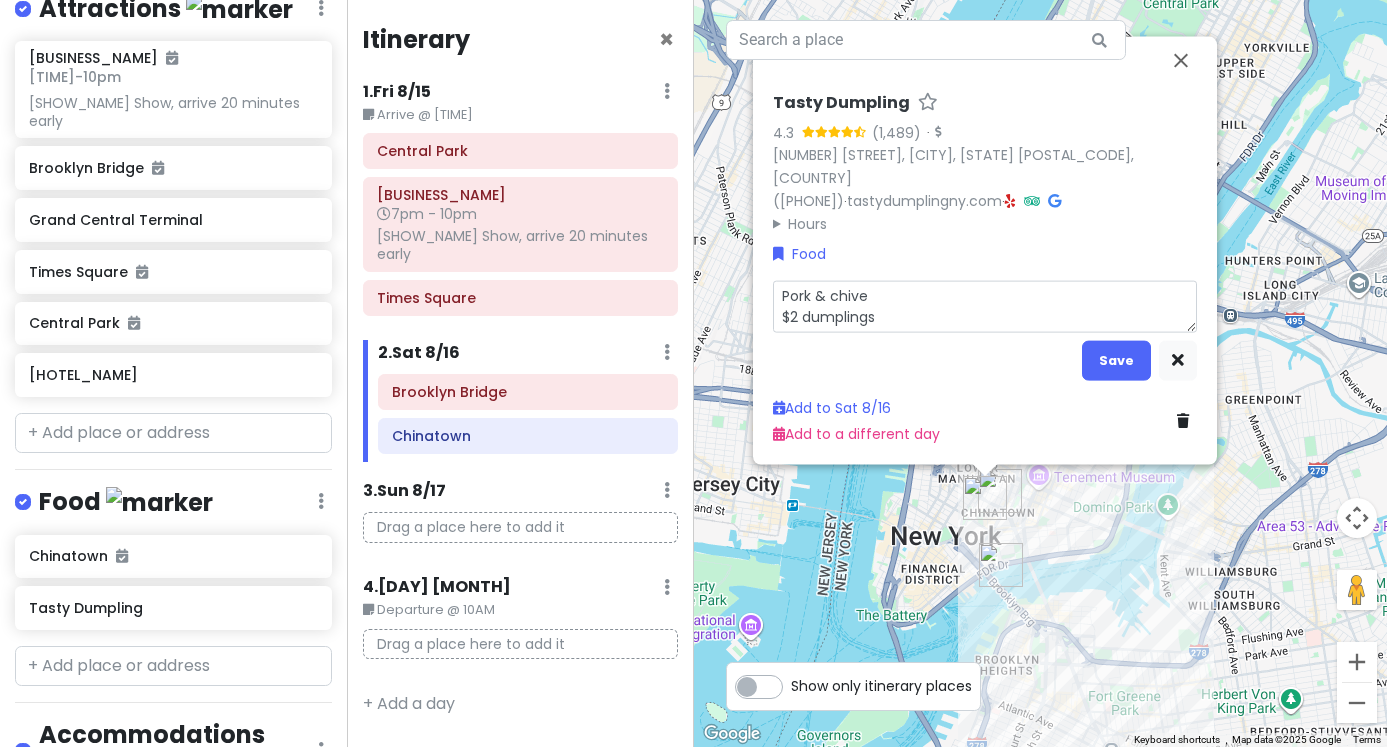 click on "Pork & chive
$2 dumplings" at bounding box center [985, 306] 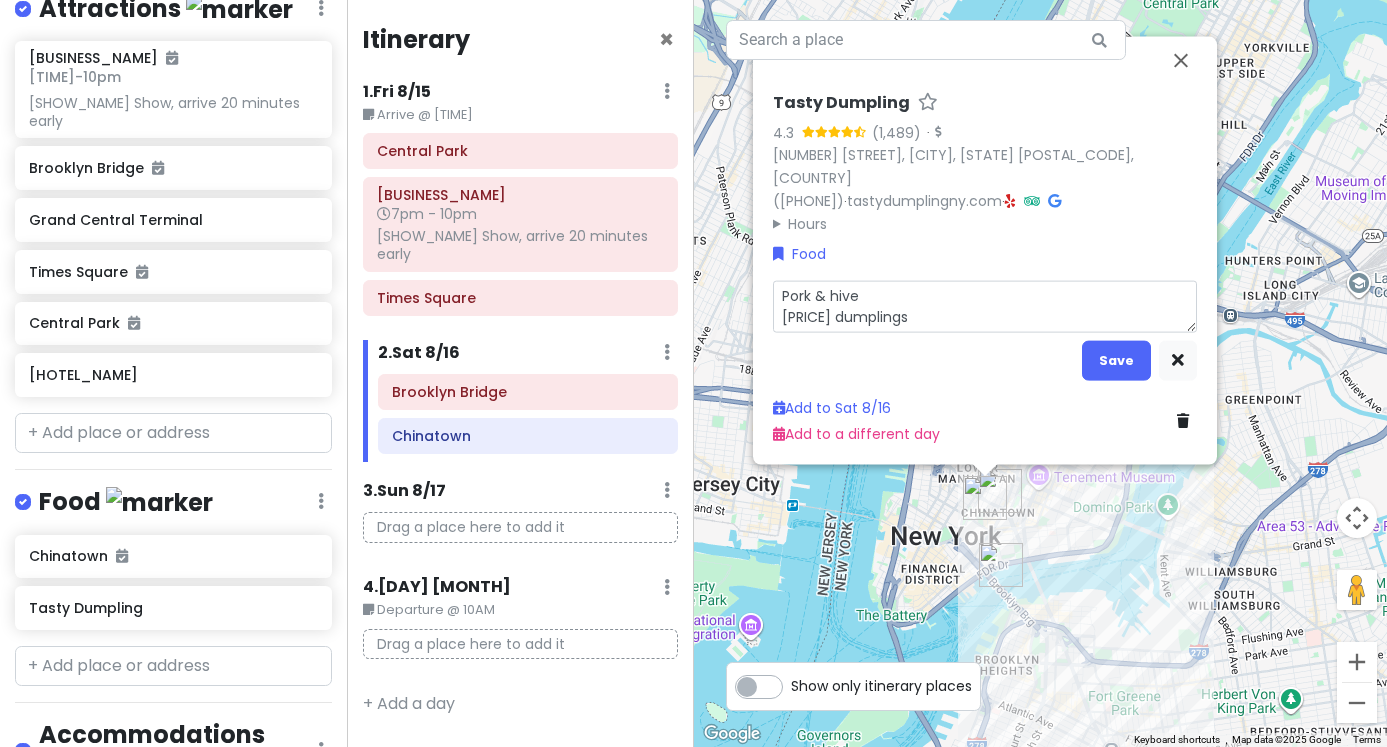 type on "x" 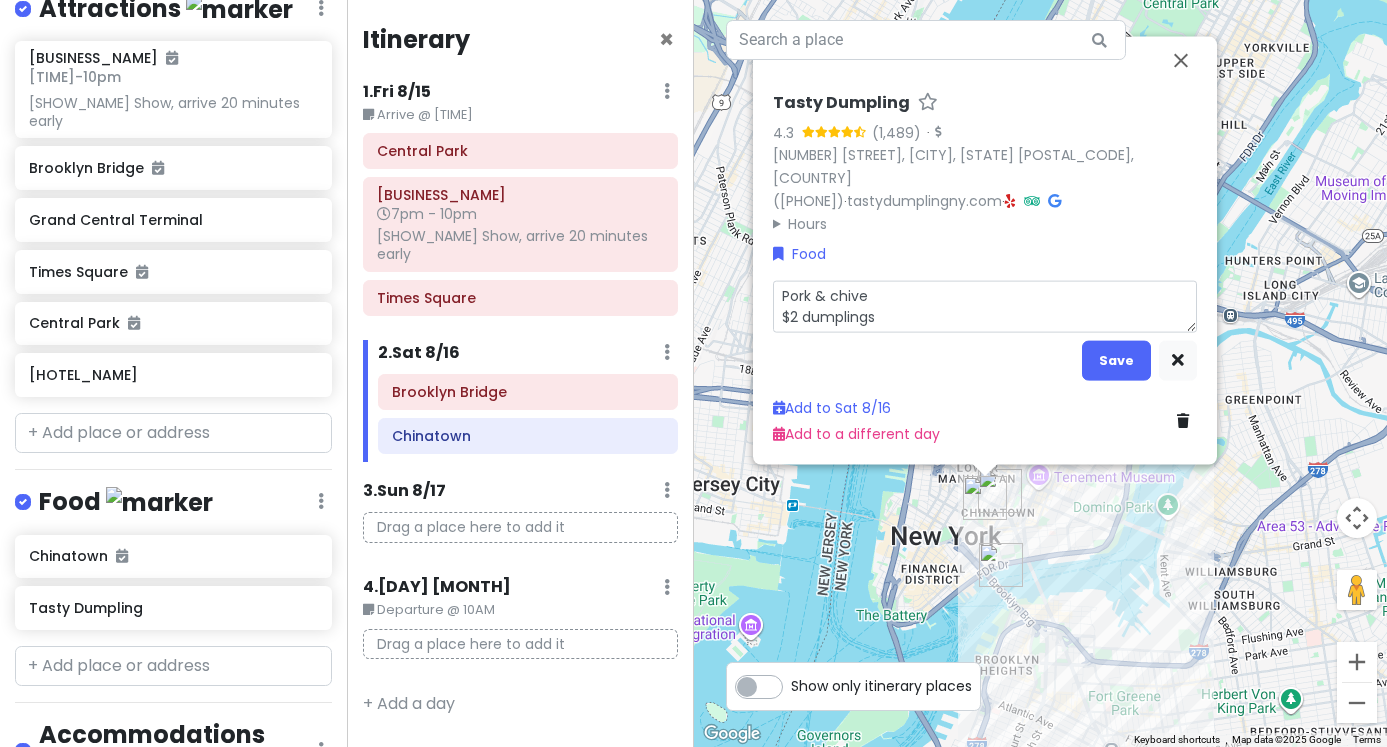 type on "x" 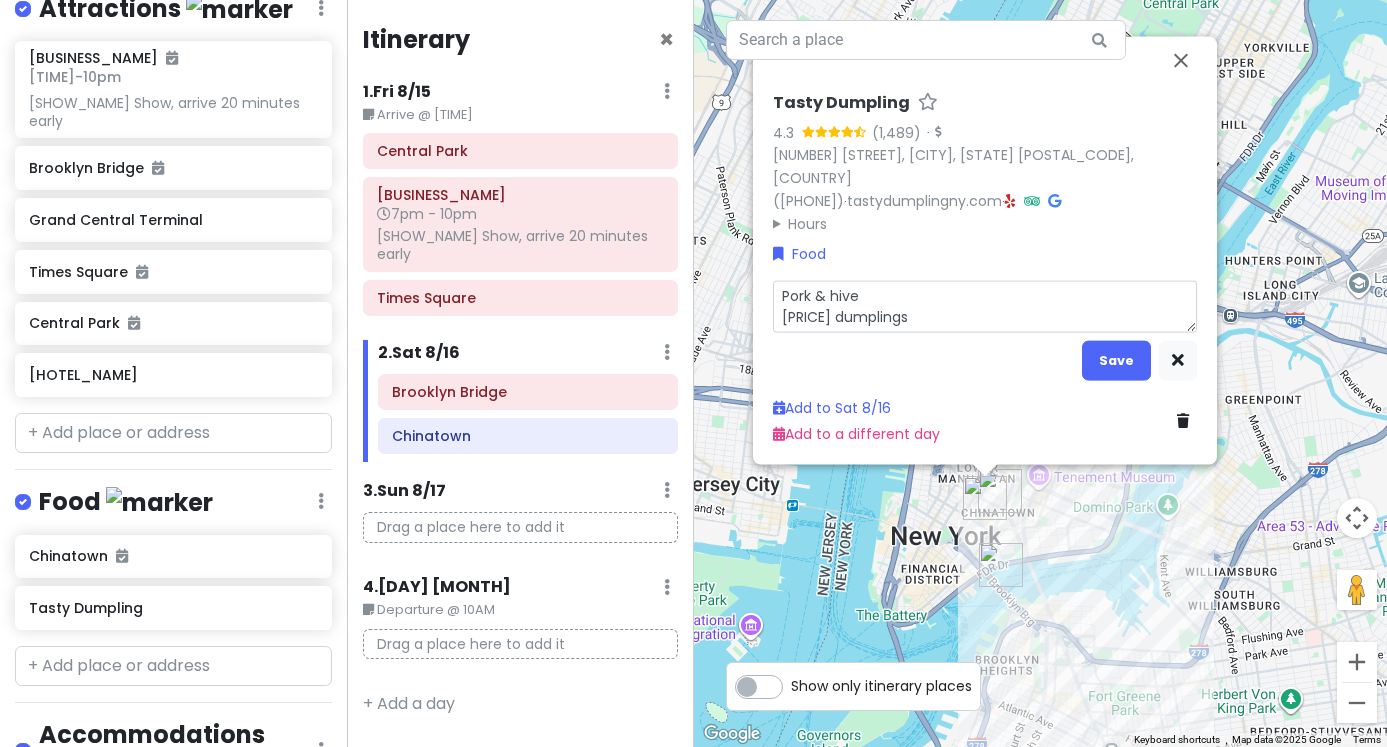 type on "x" 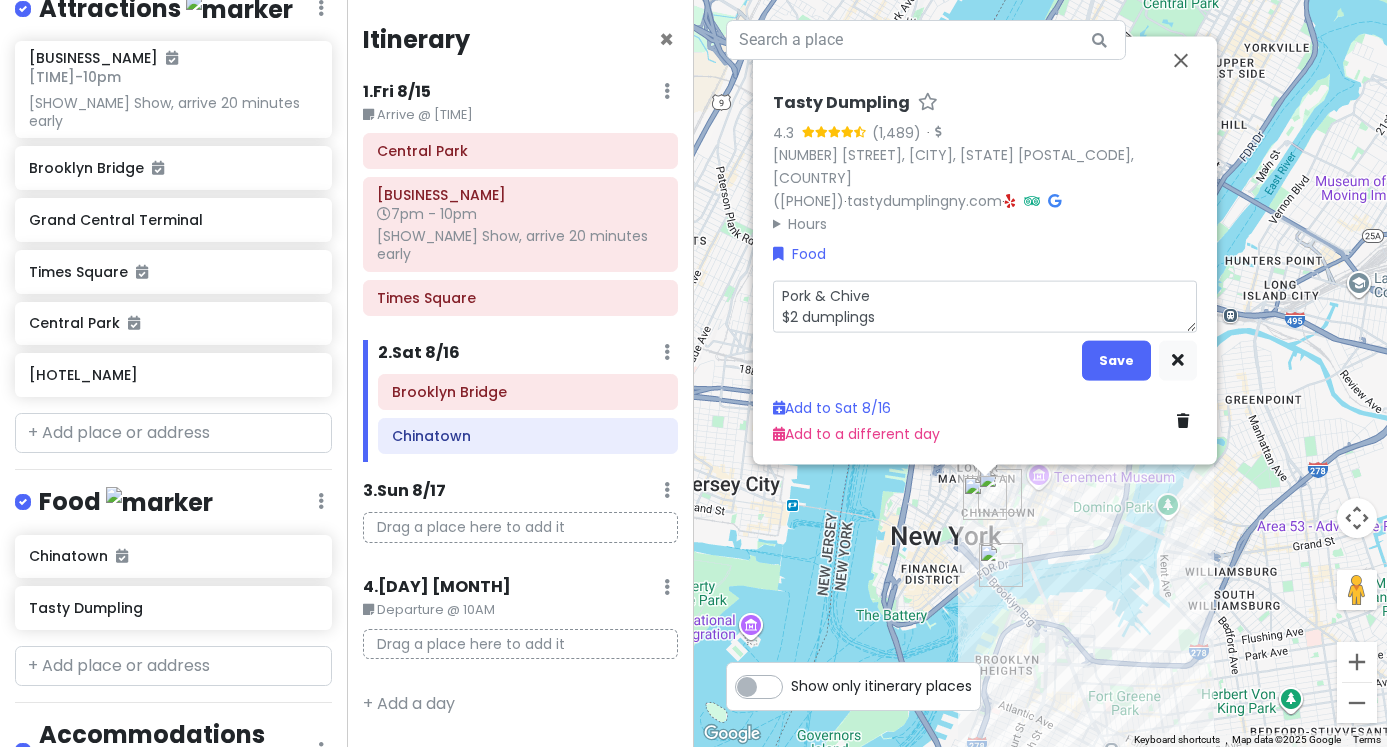 click on "Pork & Chive
$2 dumplings" at bounding box center (985, 306) 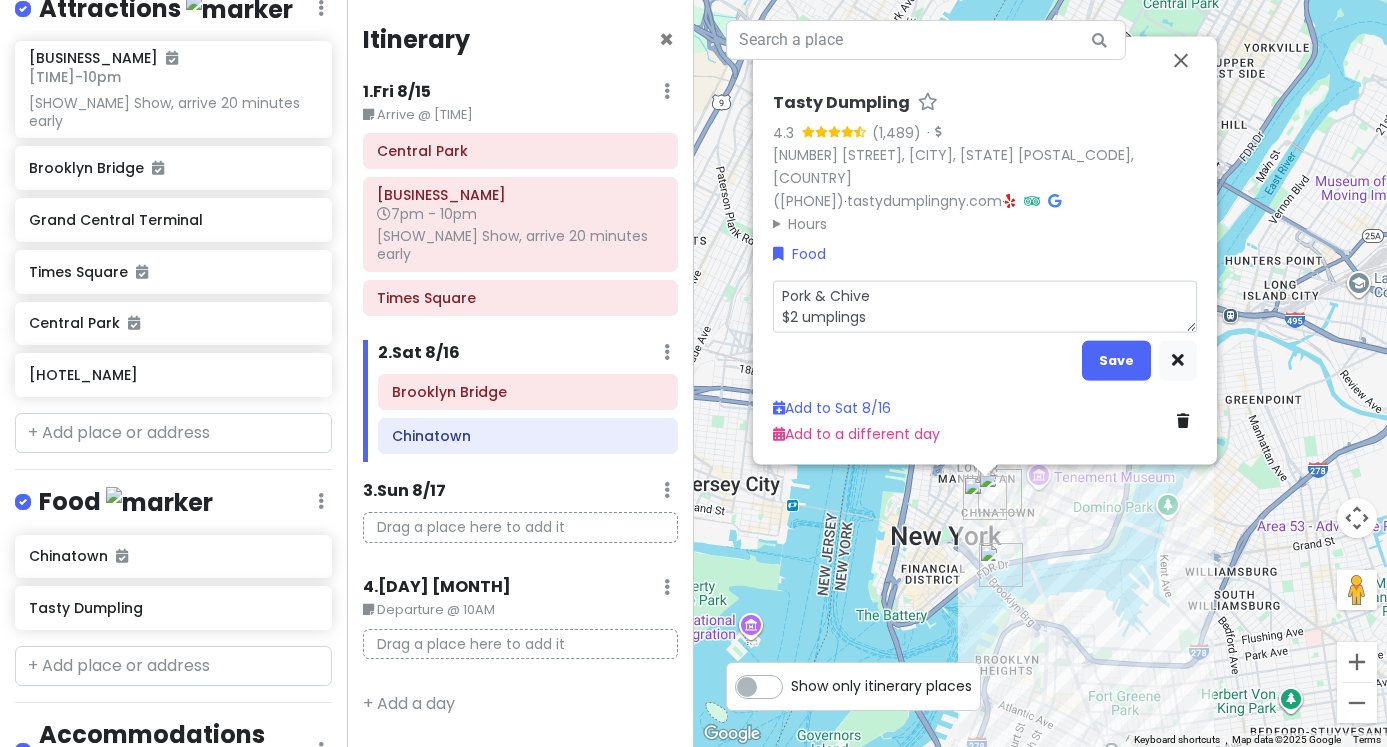 type on "x" 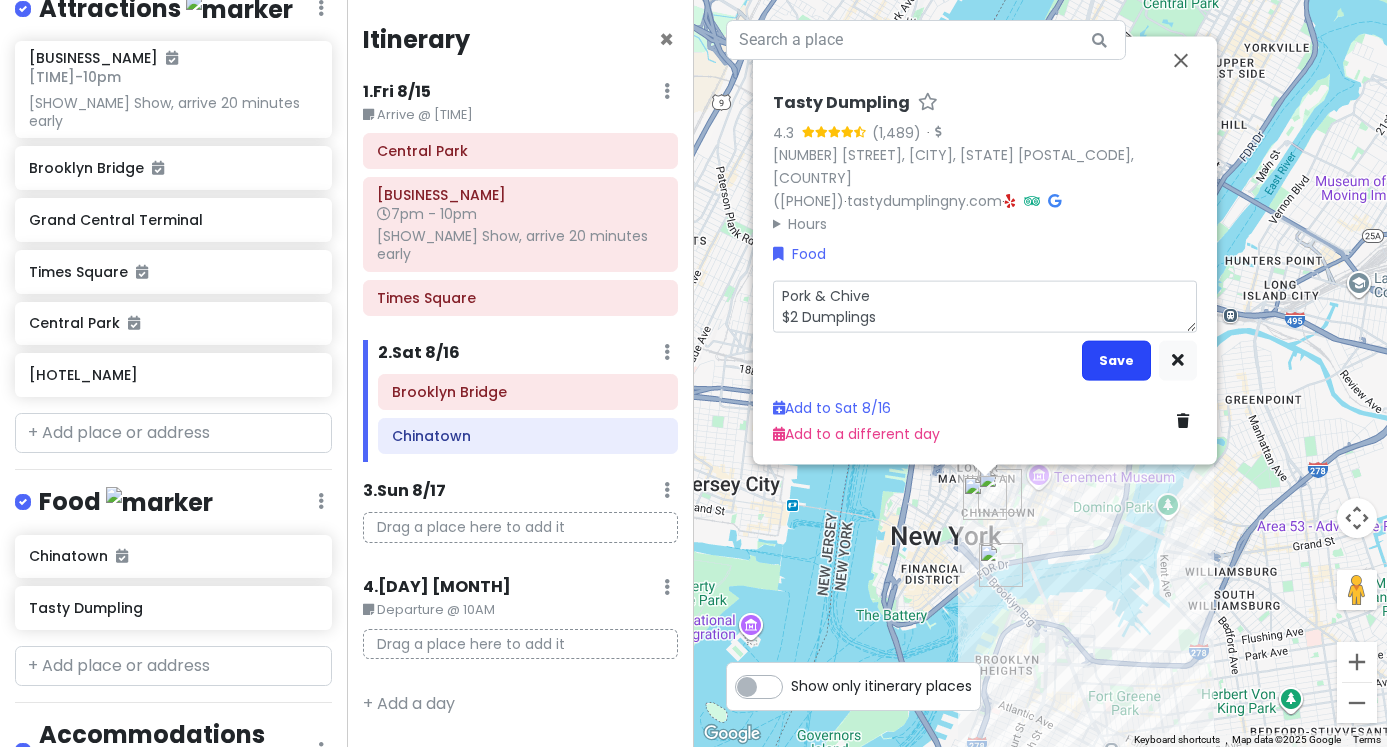 type on "Pork & Chive
$2 Dumplings" 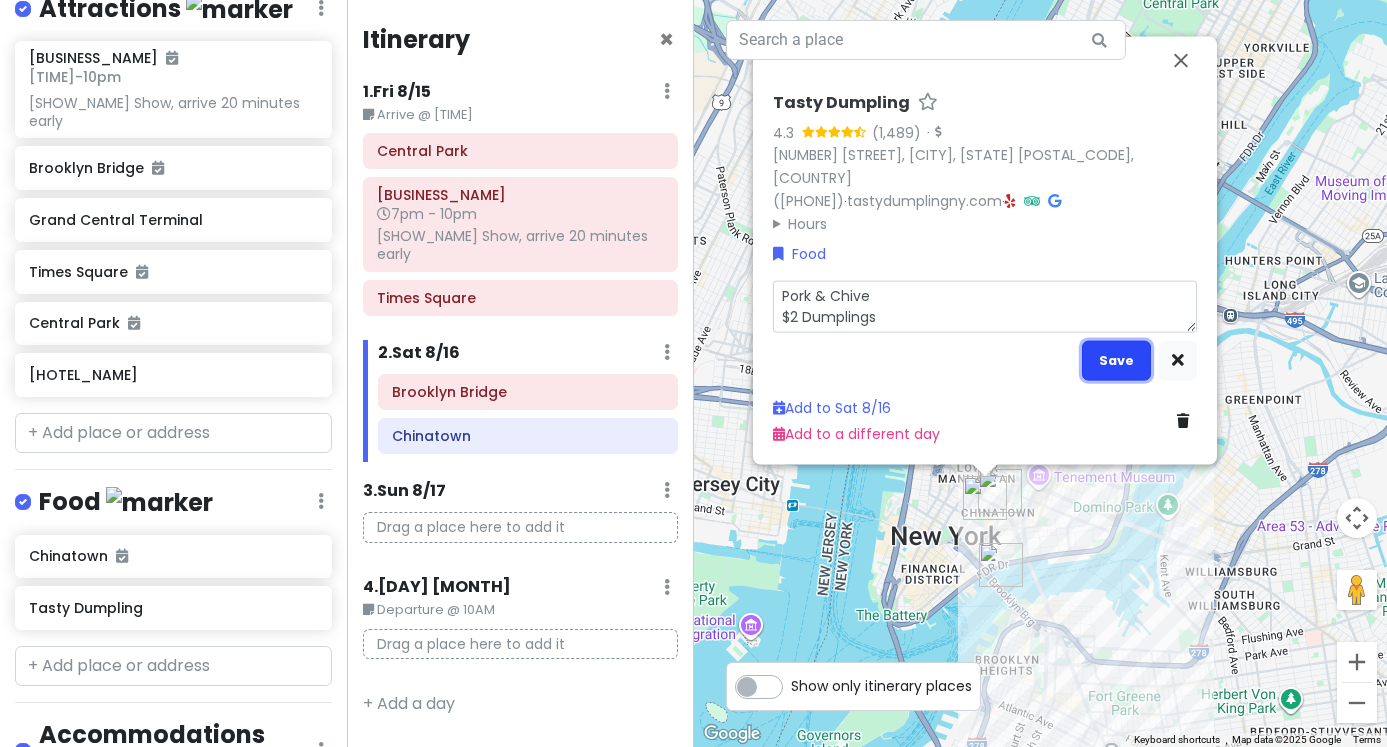 click on "Save" at bounding box center [1116, 359] 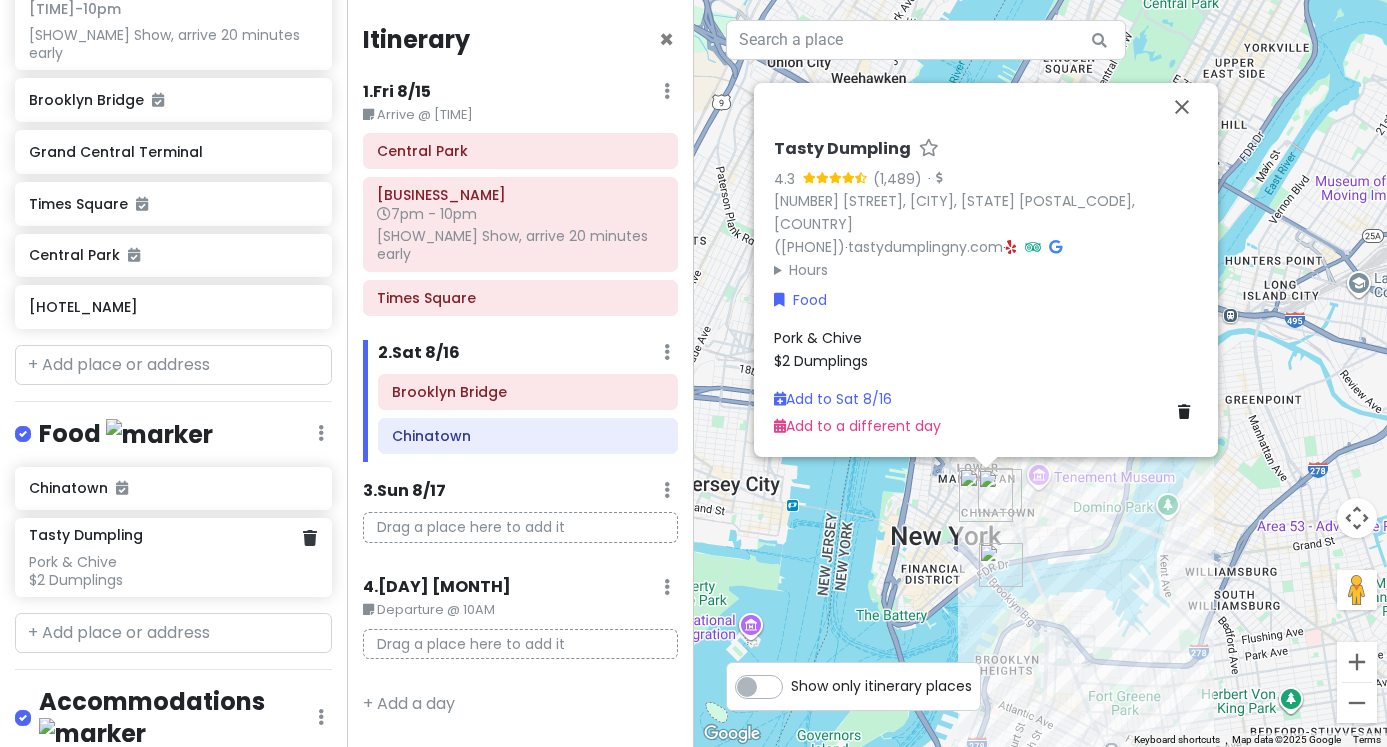 scroll, scrollTop: 468, scrollLeft: 0, axis: vertical 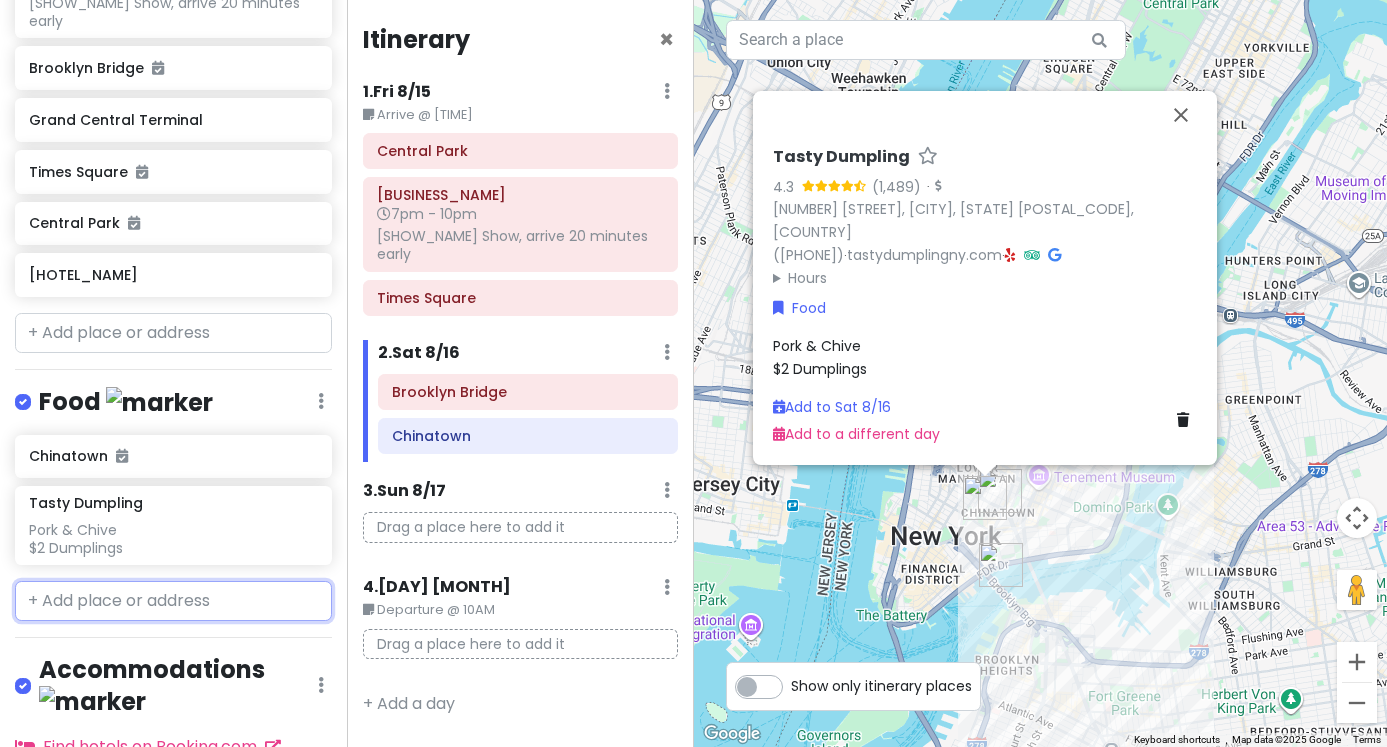 click at bounding box center (173, 601) 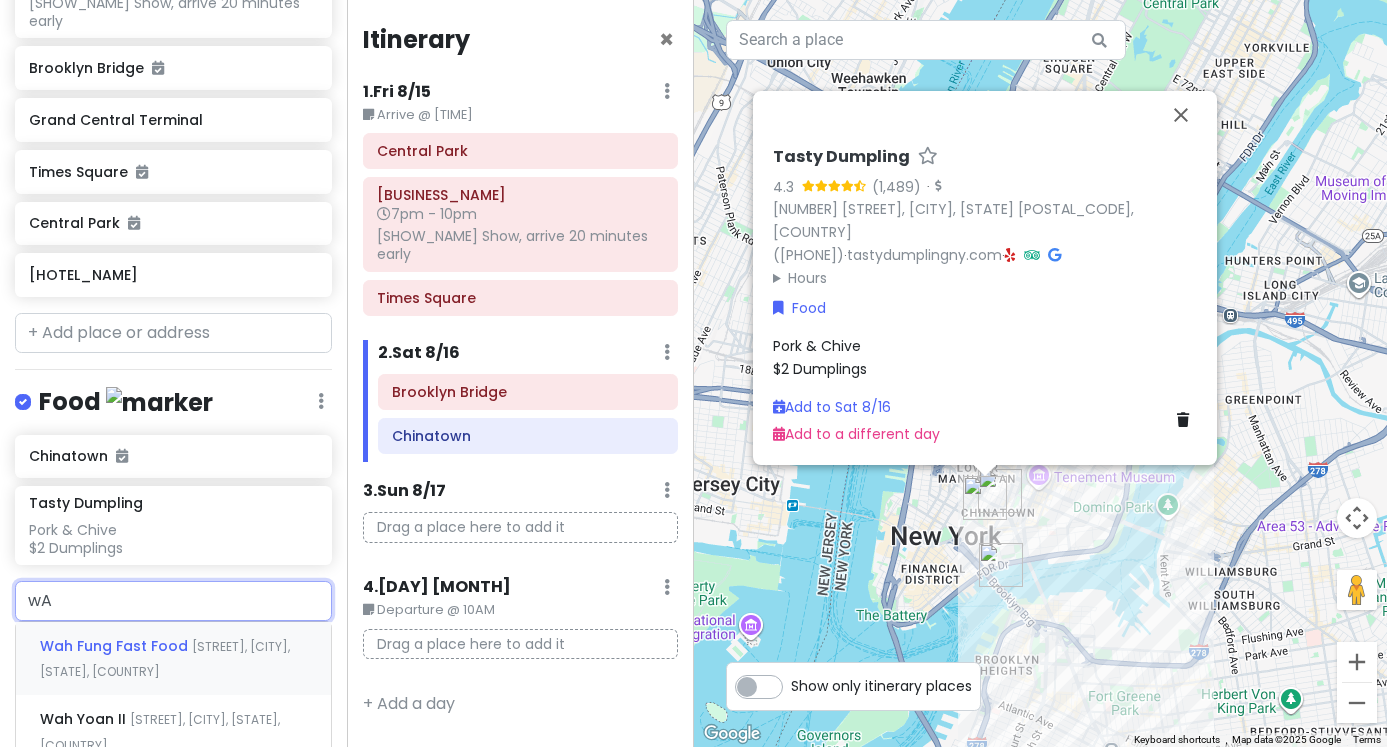type on "w" 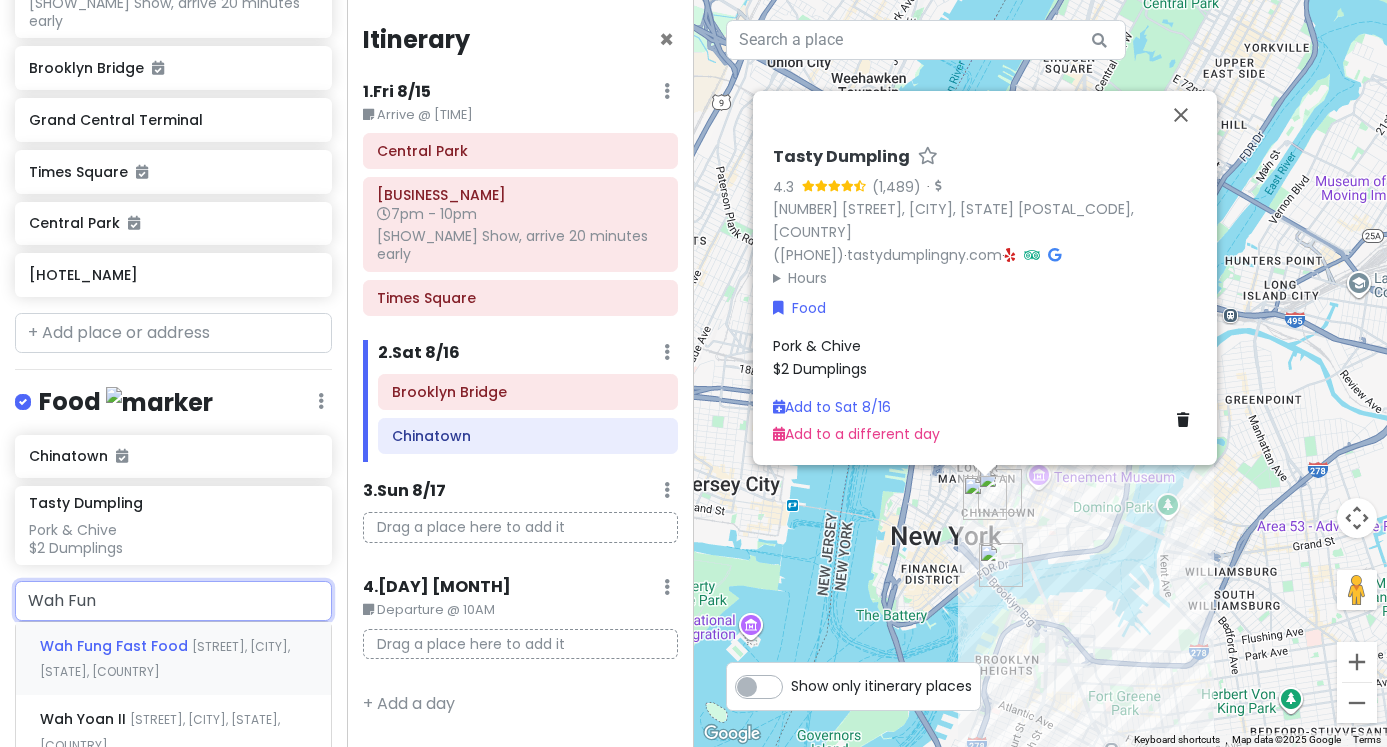 type on "[RESTAURANT_NAME]" 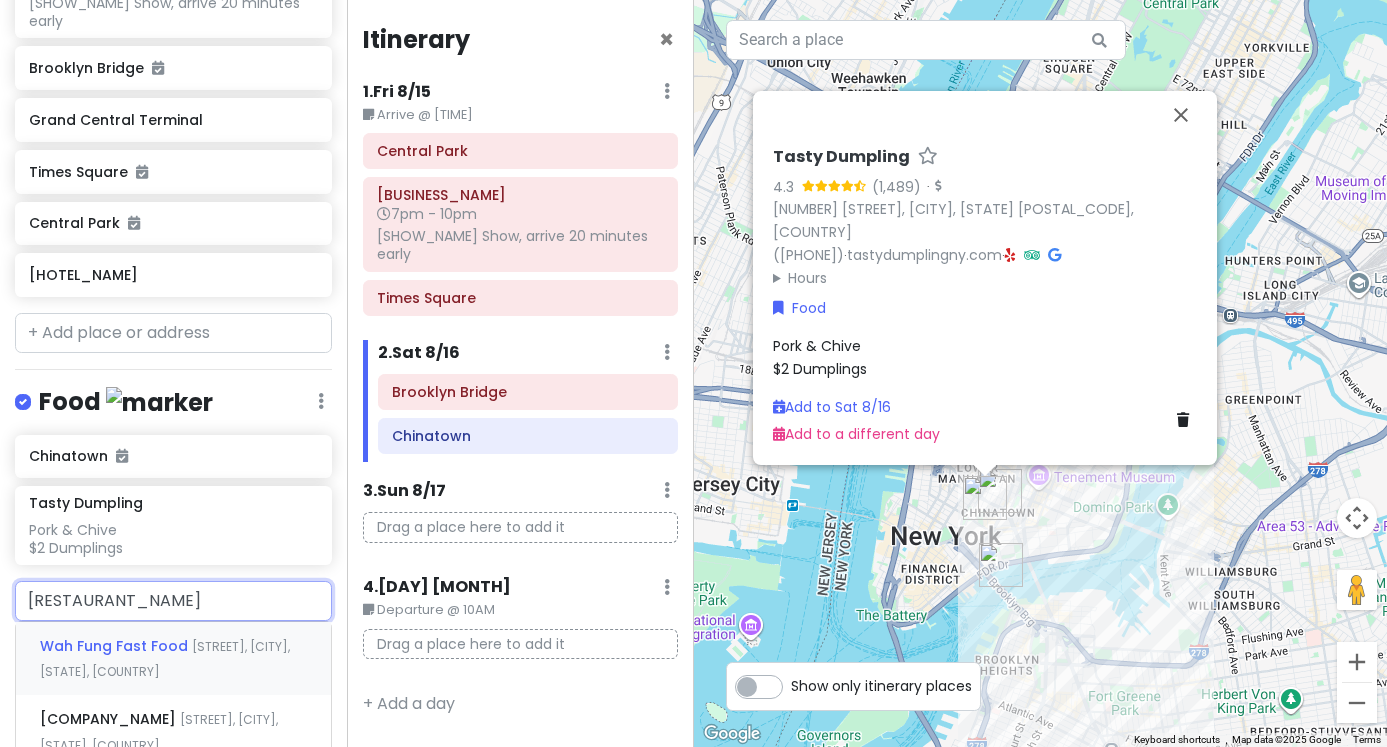 click on "[COMPANY_NAME] [STREET], [CITY], [STATE], [COUNTRY]" at bounding box center [173, 659] 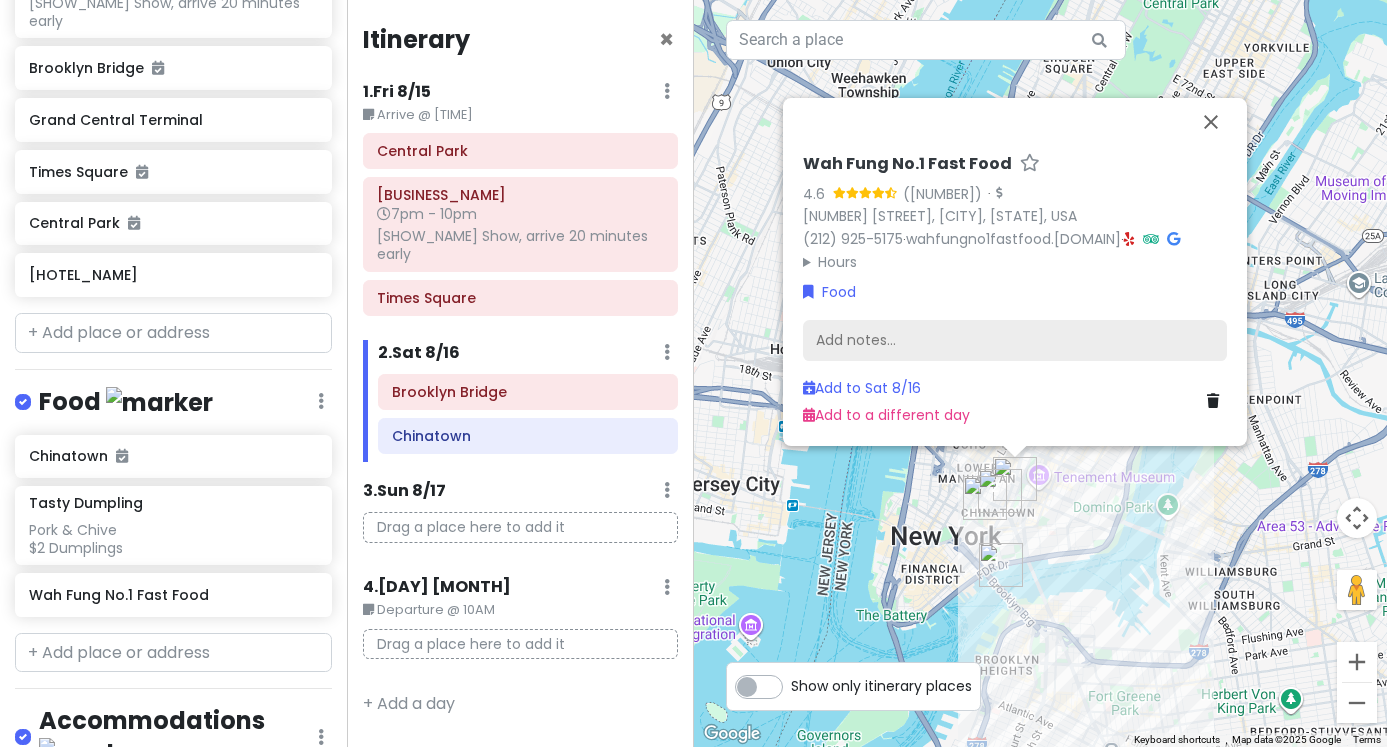 click on "Add notes..." at bounding box center [1015, 340] 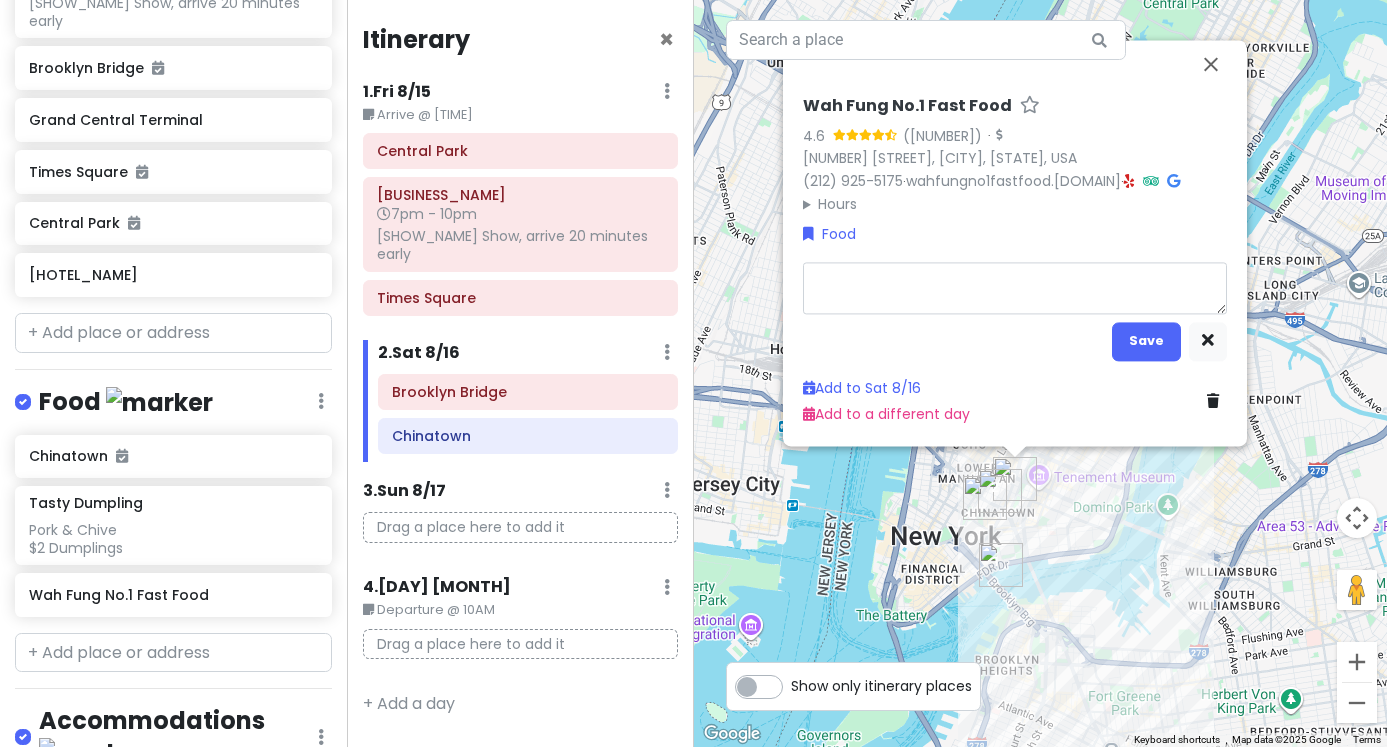 type on "x" 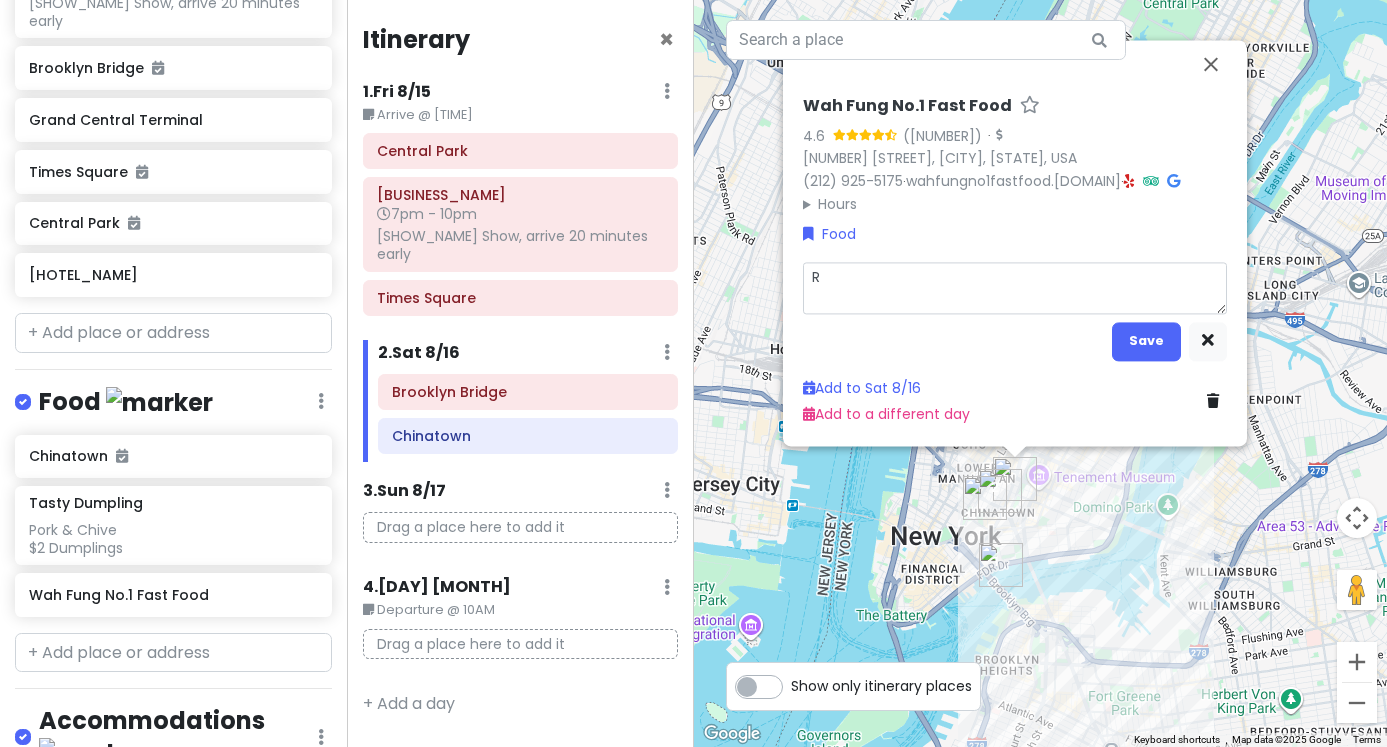 type on "x" 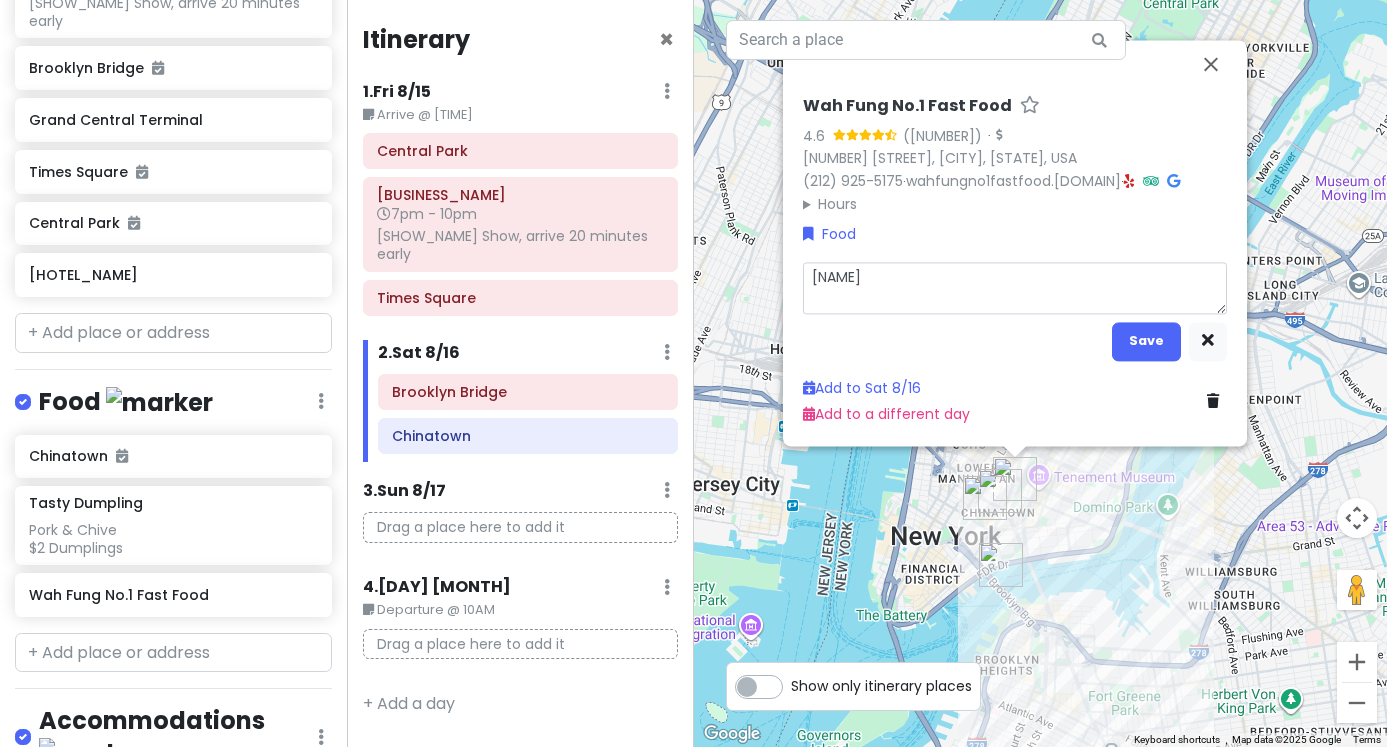 type on "x" 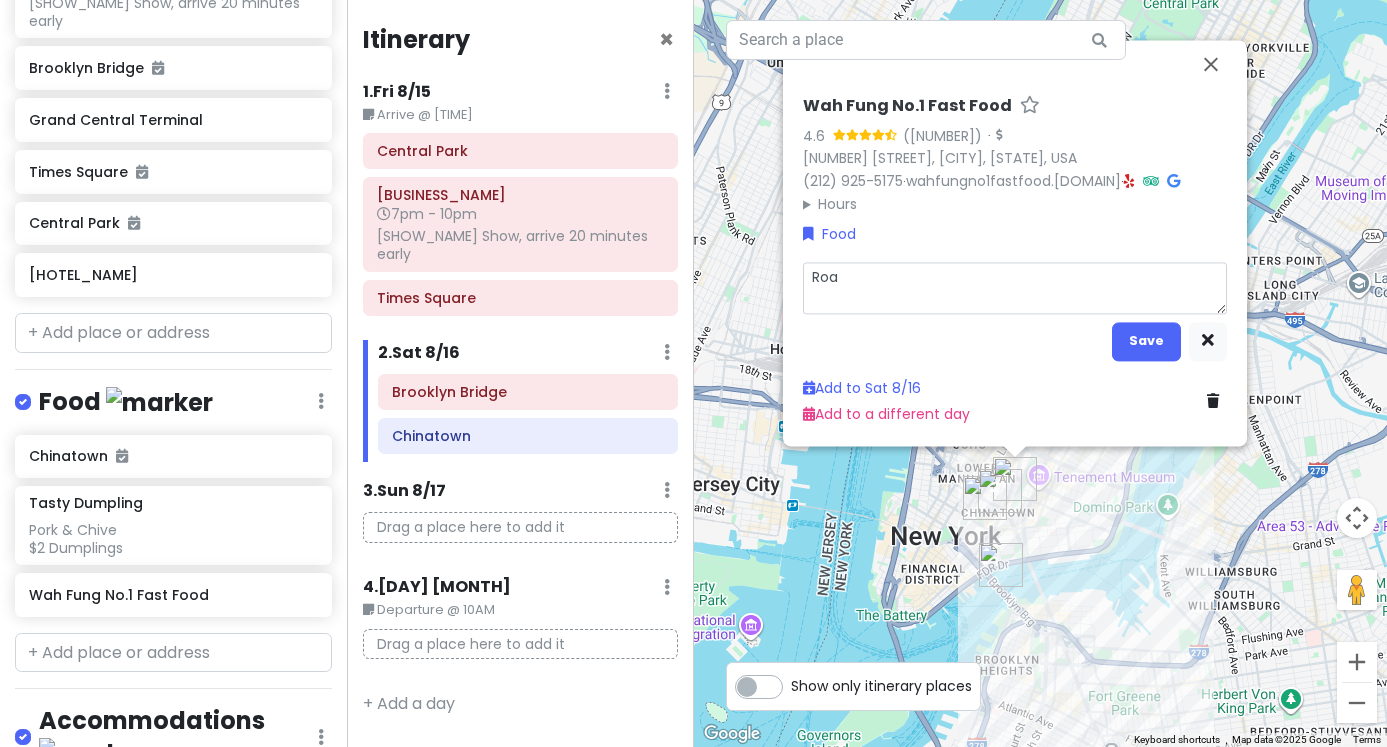 type on "x" 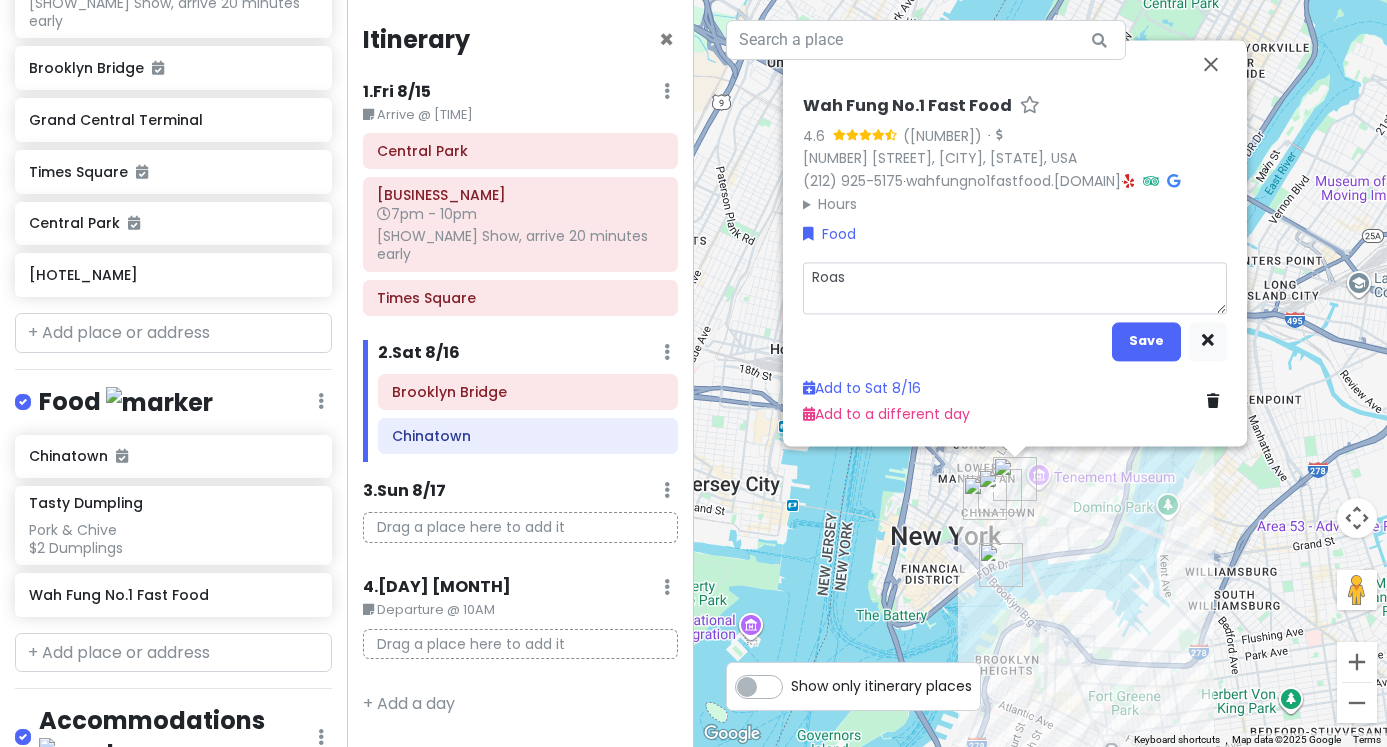 type on "x" 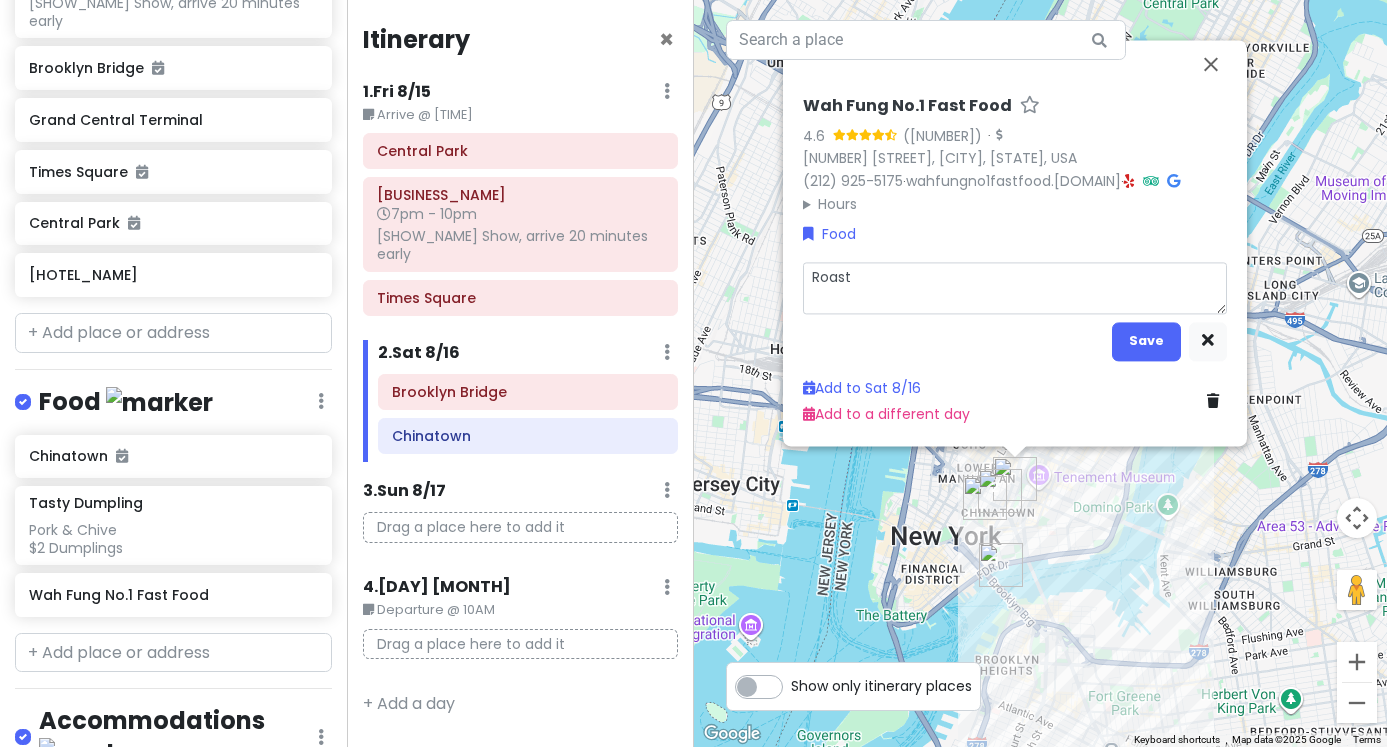 type on "x" 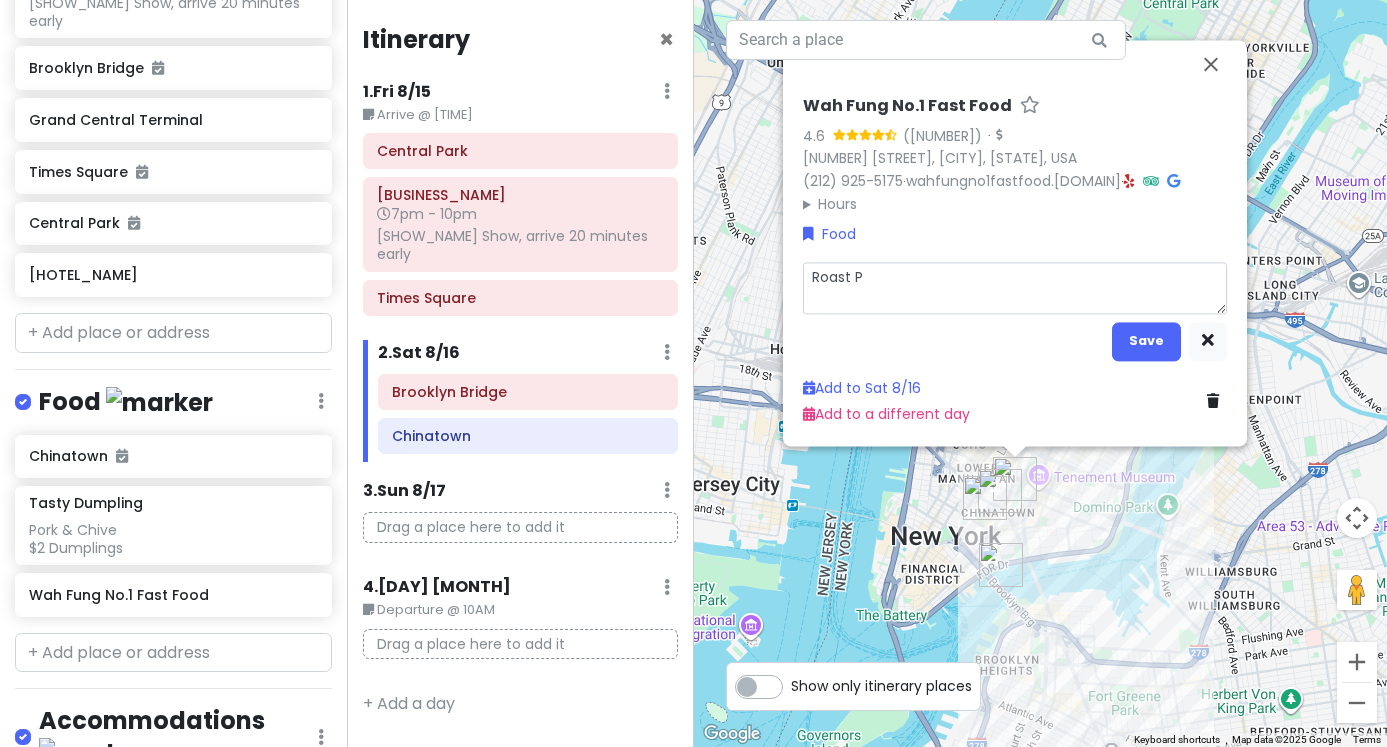 type on "x" 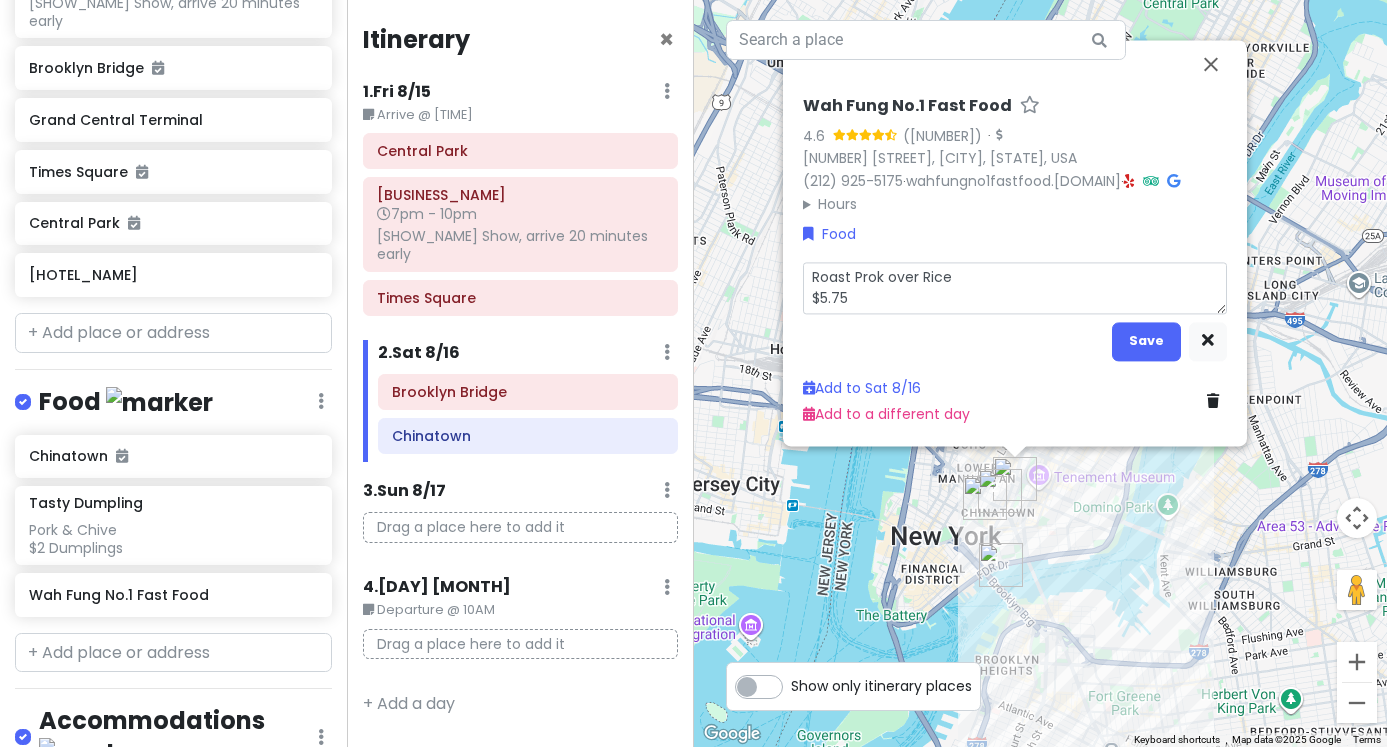 click on "Roast Prok over Rice
$5.75" at bounding box center (1015, 287) 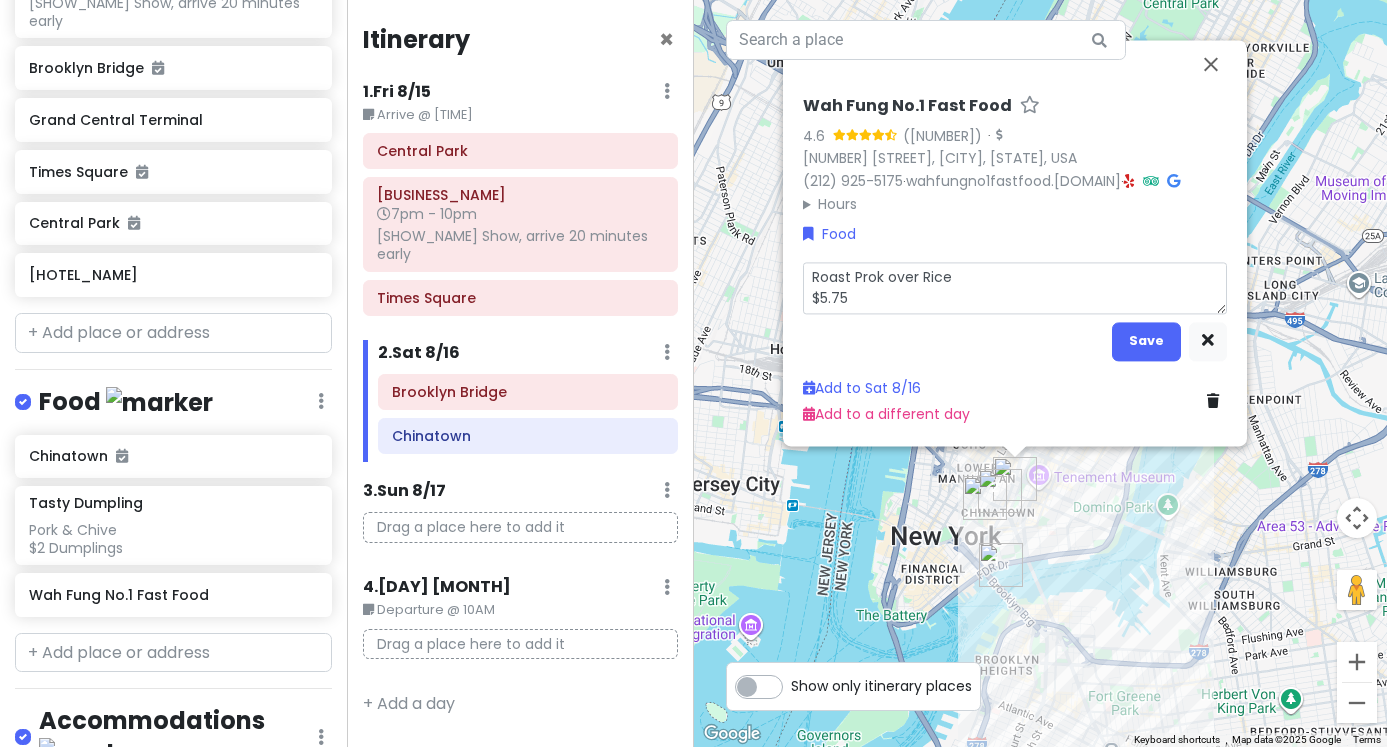drag, startPoint x: 885, startPoint y: 272, endPoint x: 856, endPoint y: 276, distance: 29.274563 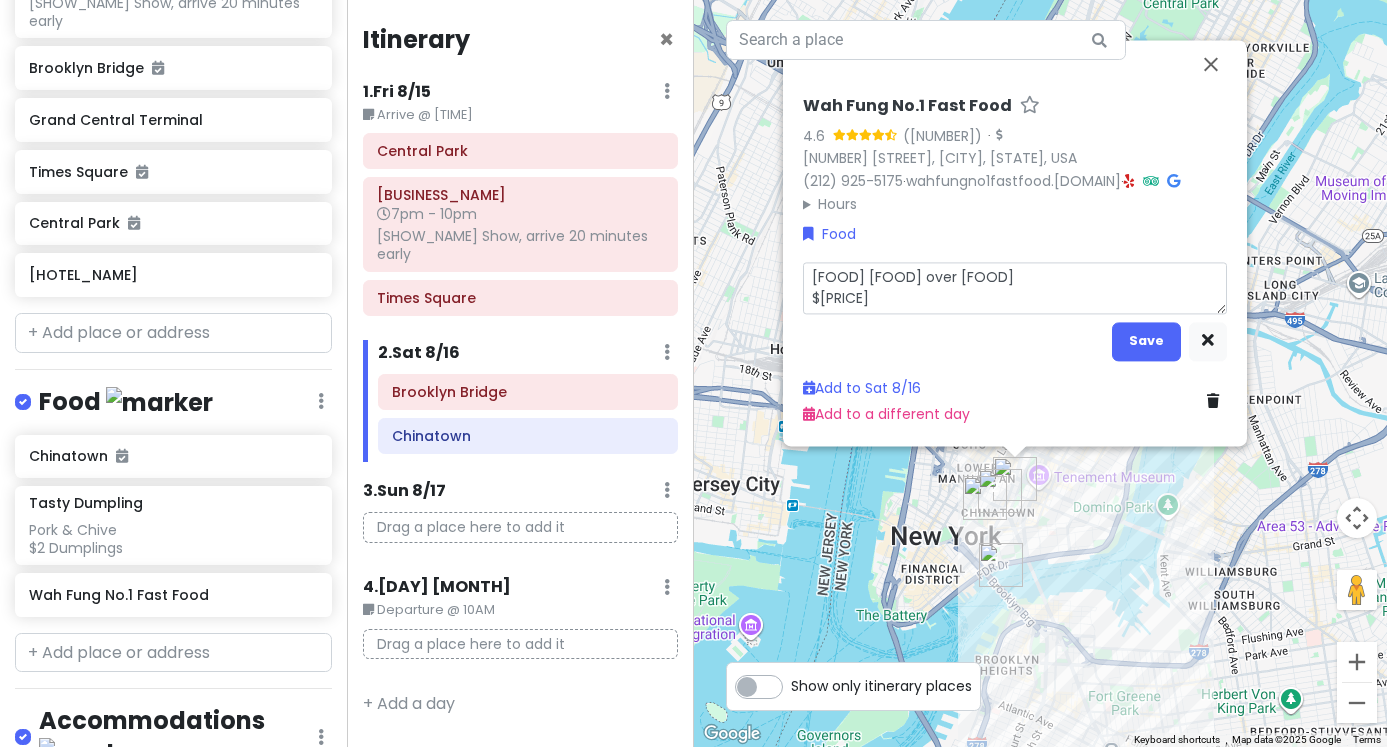click on "[FOOD] [FOOD] over [FOOD]
$[PRICE]" at bounding box center (1015, 287) 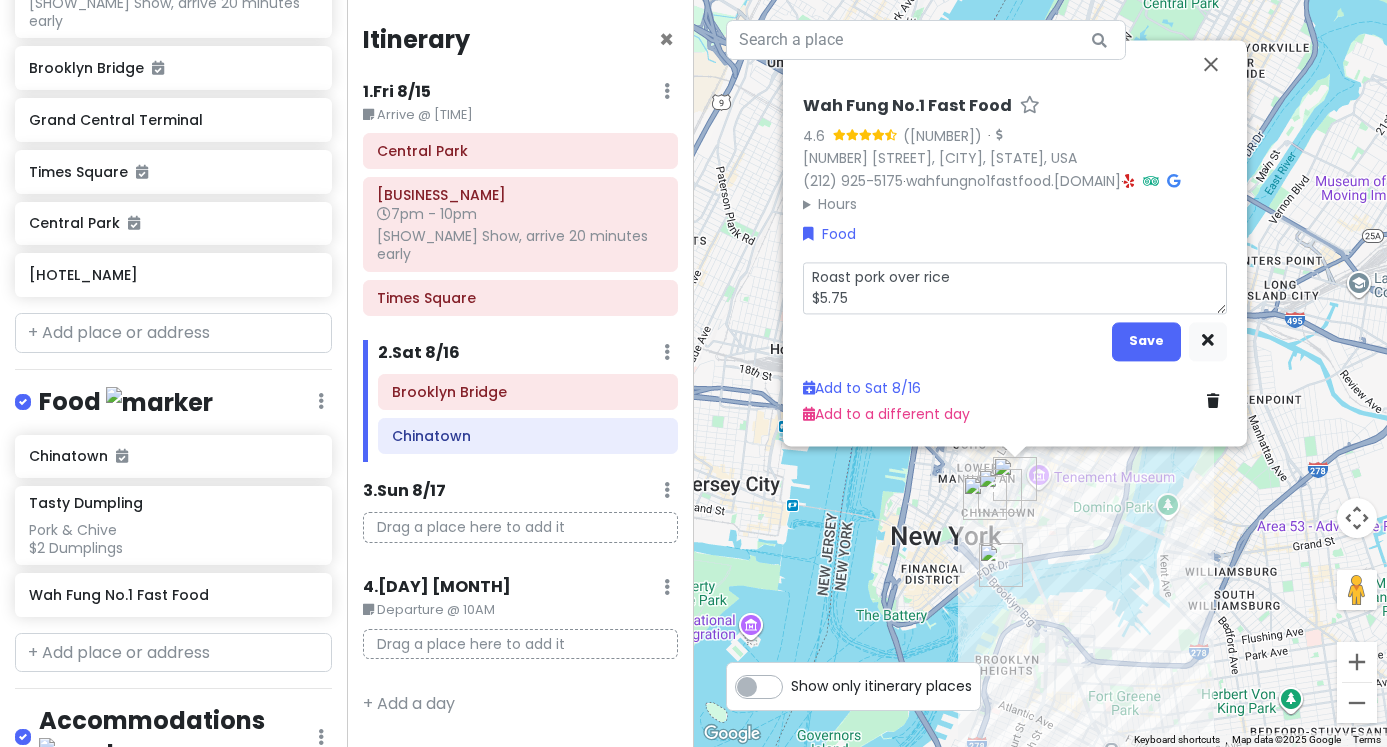 click on "Roast pork over rice
$5.75" at bounding box center [1015, 287] 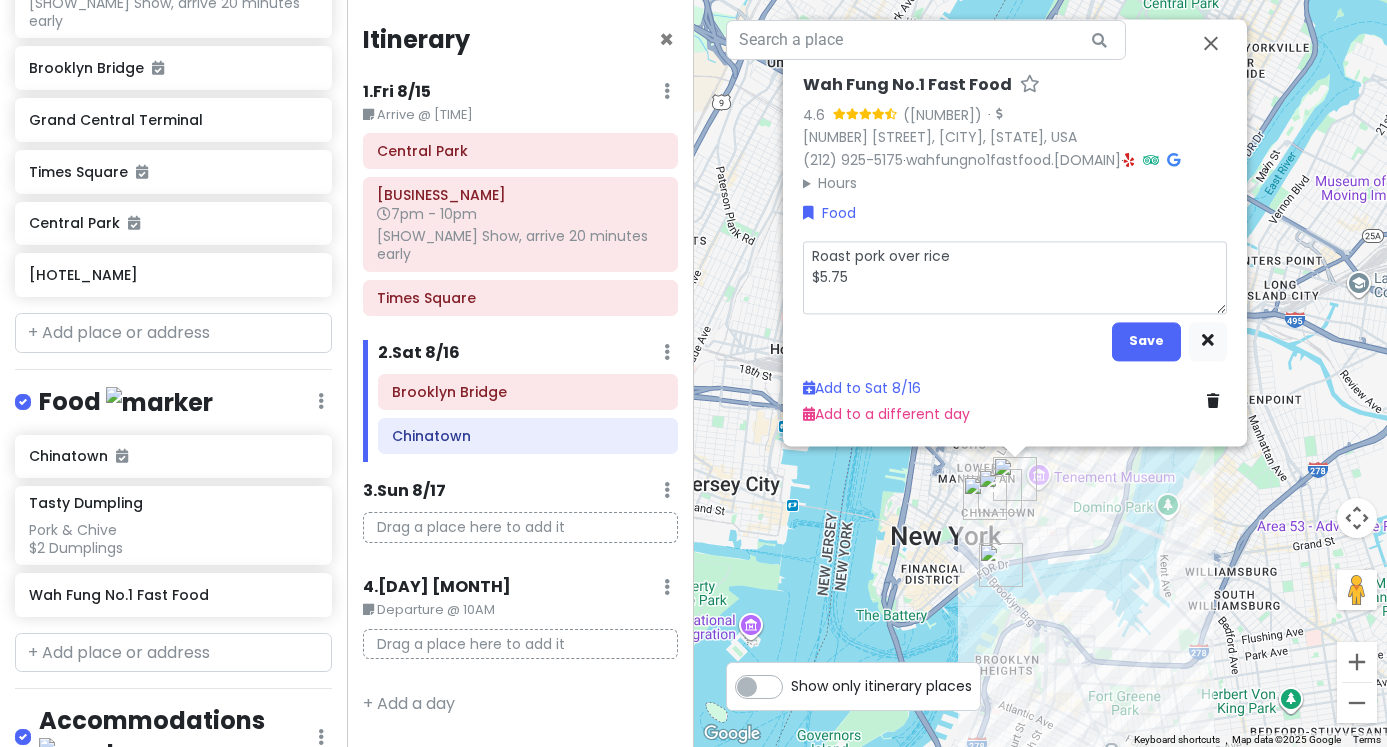 click on "Roast pork over rice
$5.75" at bounding box center [1015, 276] 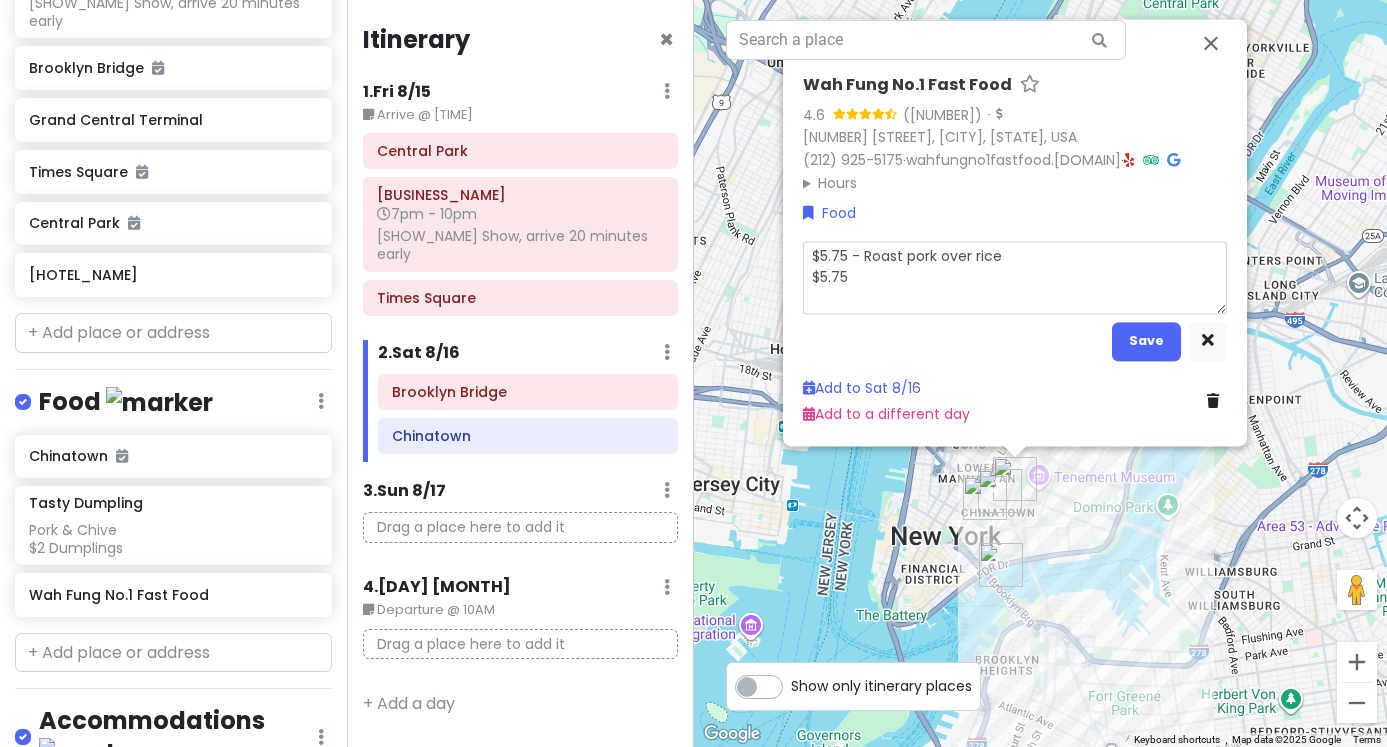 click on "$5.75 - Roast pork over rice
$5.75" at bounding box center [1015, 276] 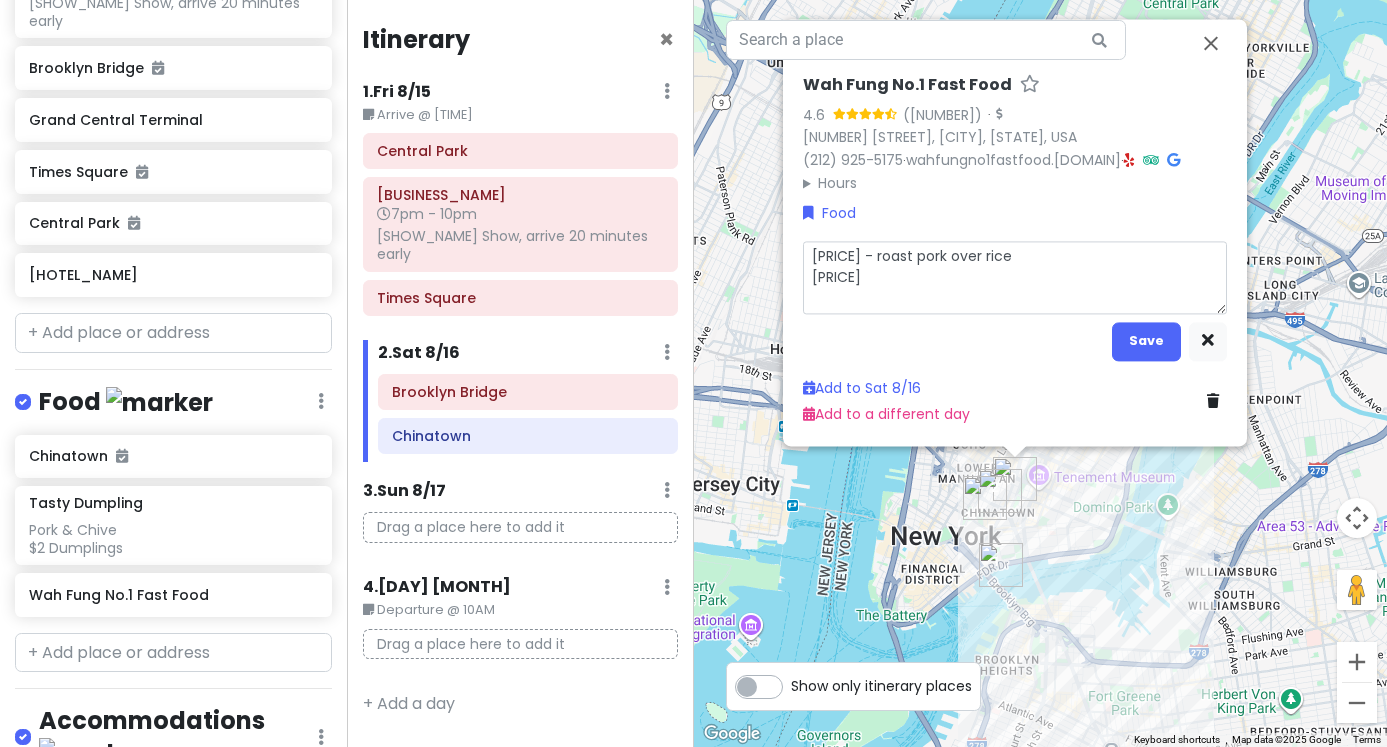 drag, startPoint x: 865, startPoint y: 279, endPoint x: 748, endPoint y: 279, distance: 117 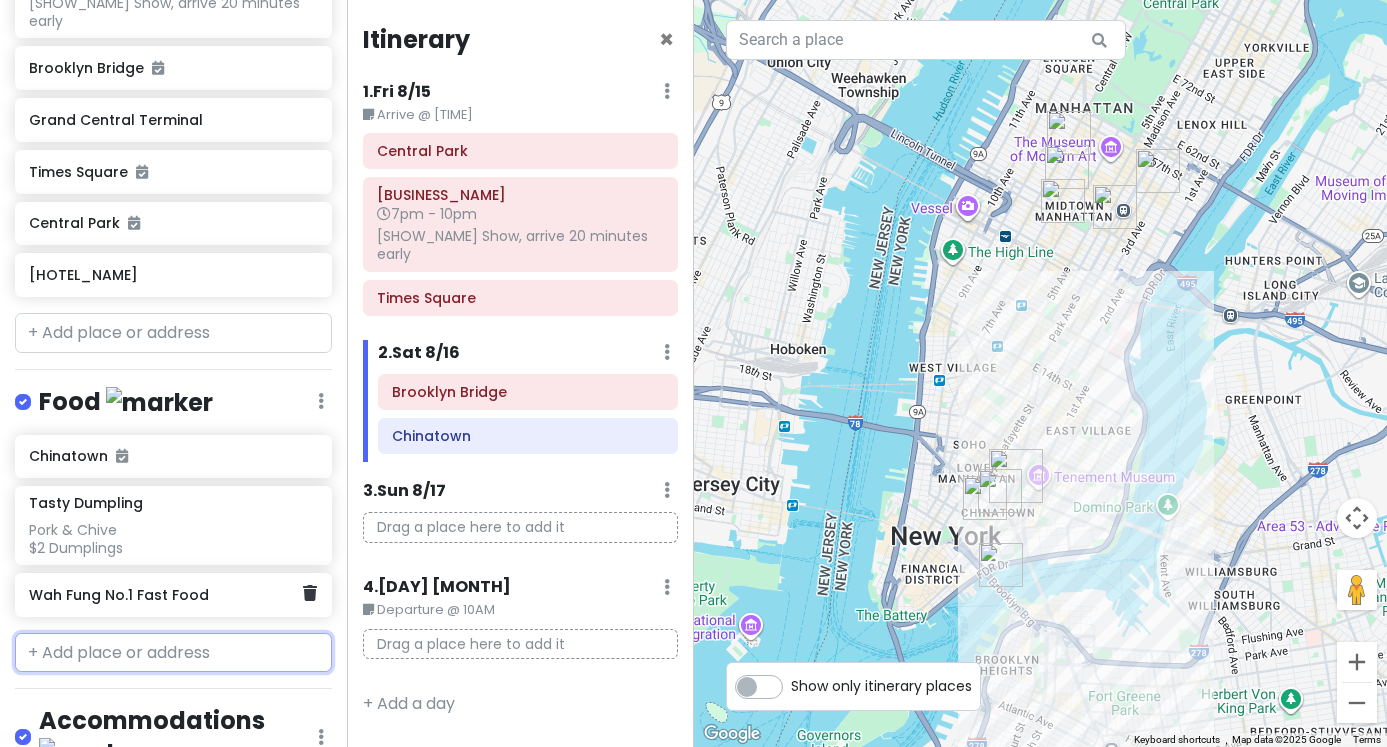 click on "Wah Fung No.1 Fast Food" at bounding box center (173, 595) 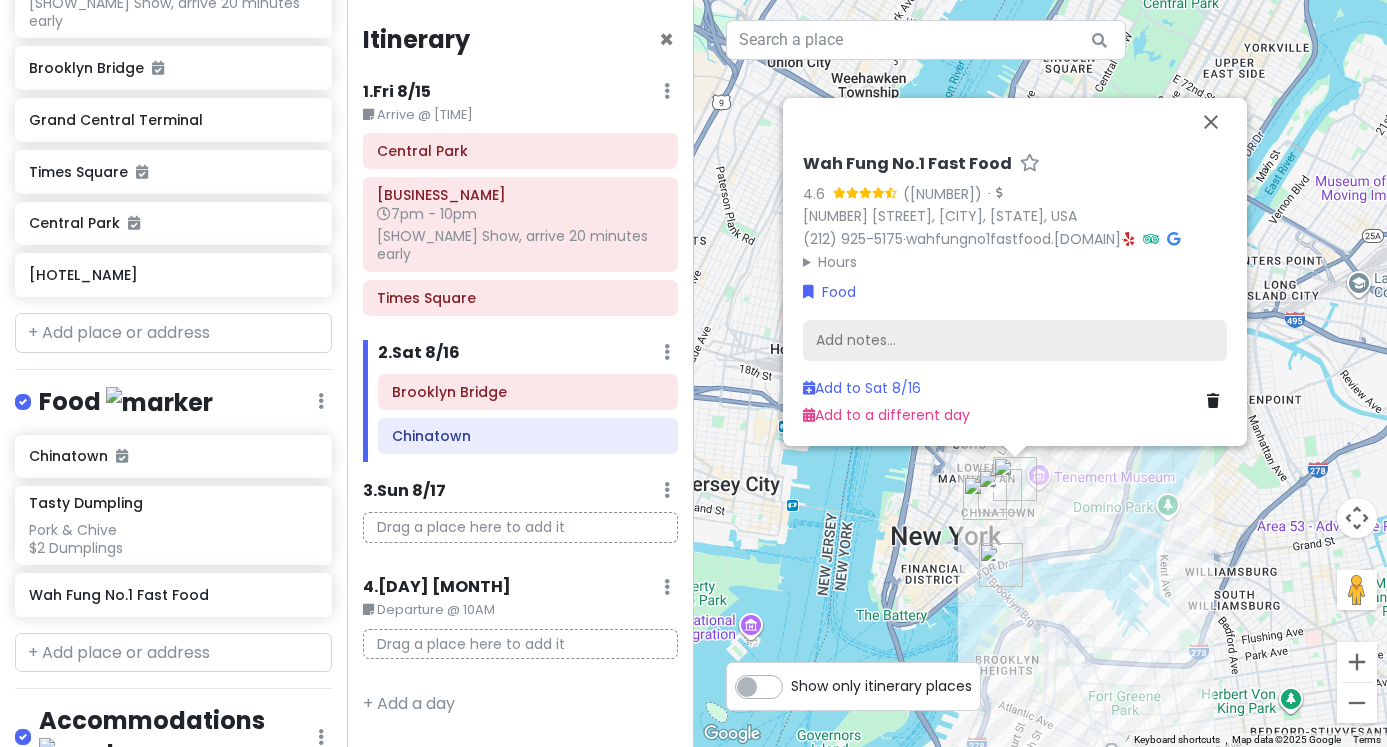 click on "Add notes..." at bounding box center [1015, 340] 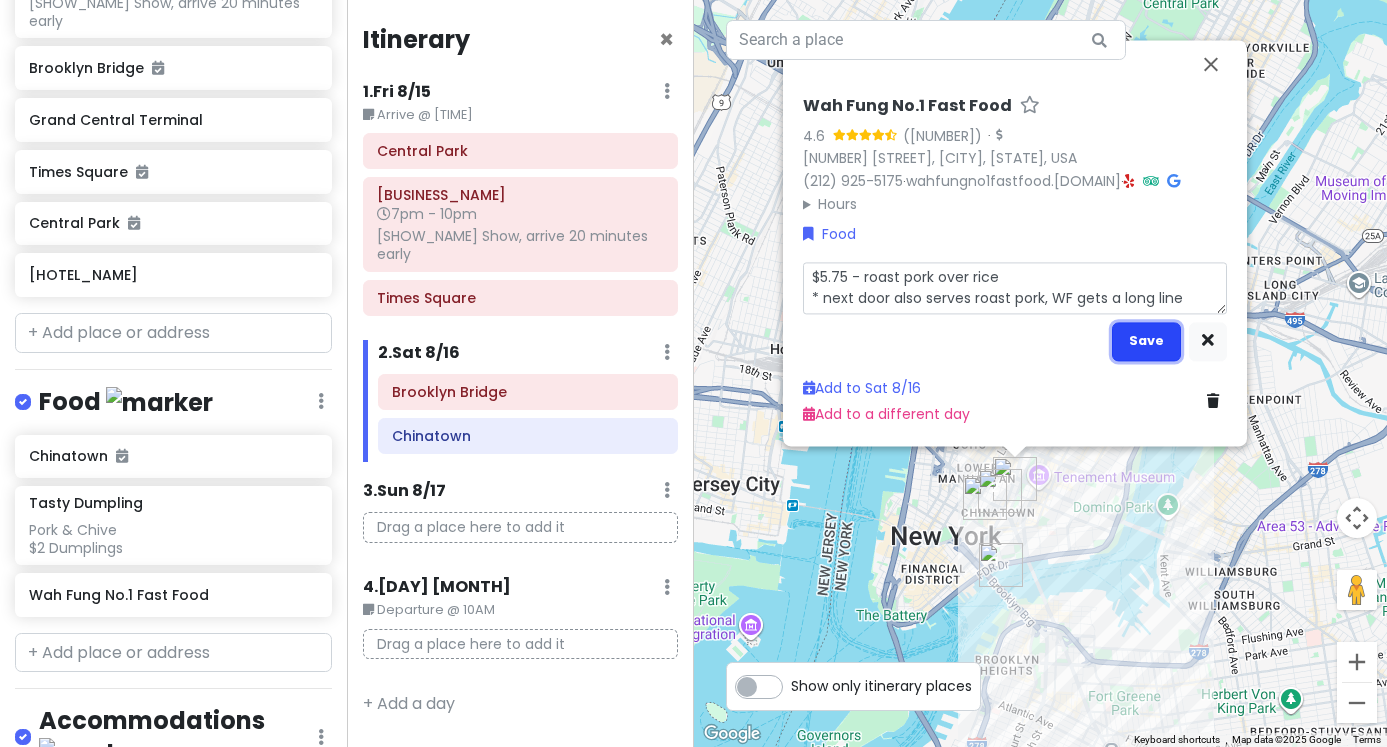 click on "Save" at bounding box center [1146, 340] 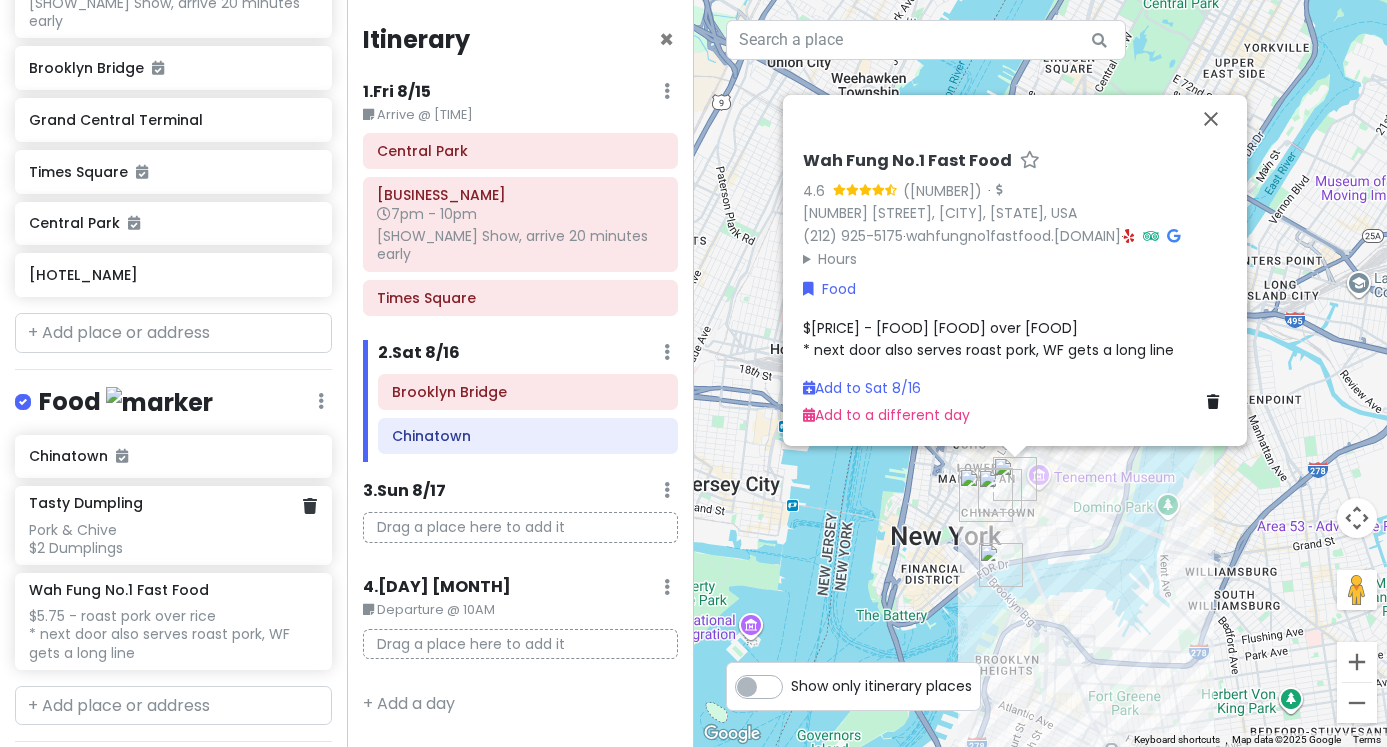 click on "[RESTAURANT_NAME] [FOOD_ITEM]
$[PRICE] [ITEM_TYPE]" at bounding box center (173, 525) 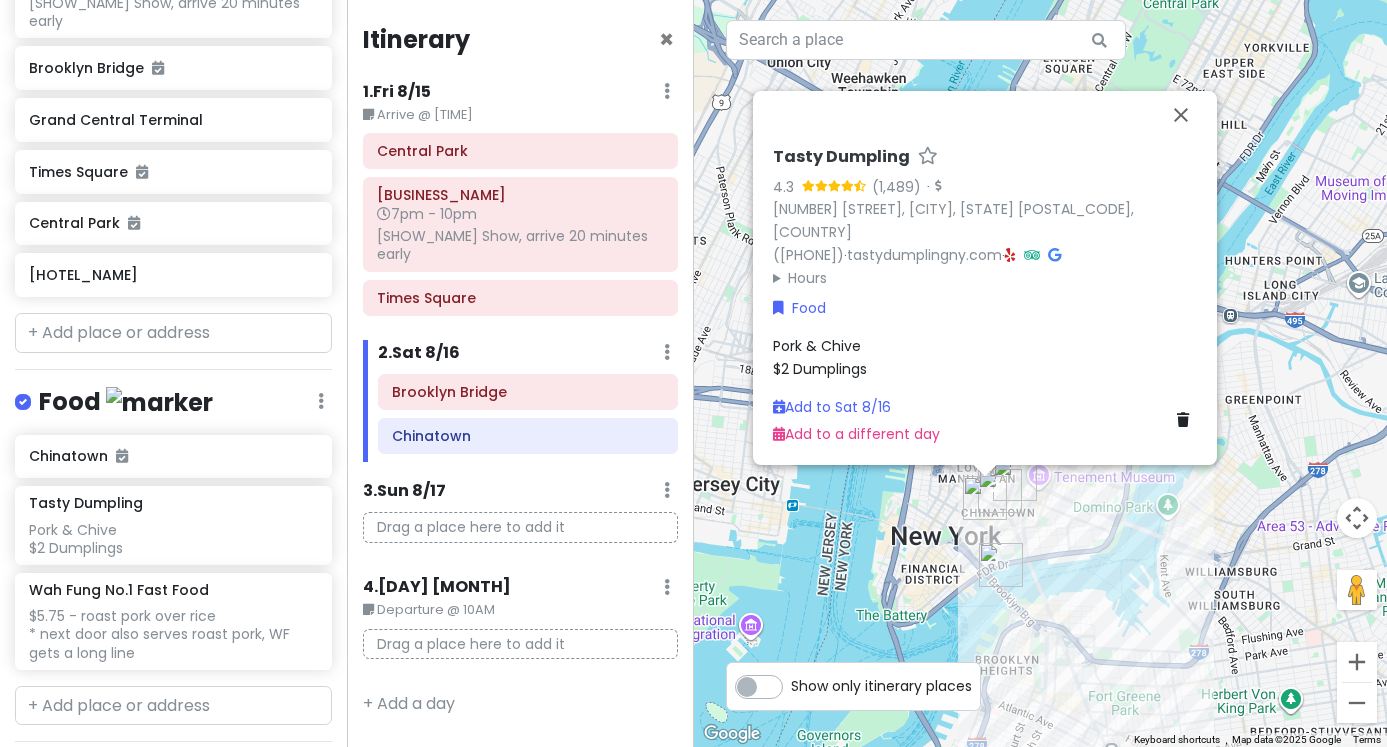 click on "Pork & Chive
$2 Dumplings" at bounding box center [820, 357] 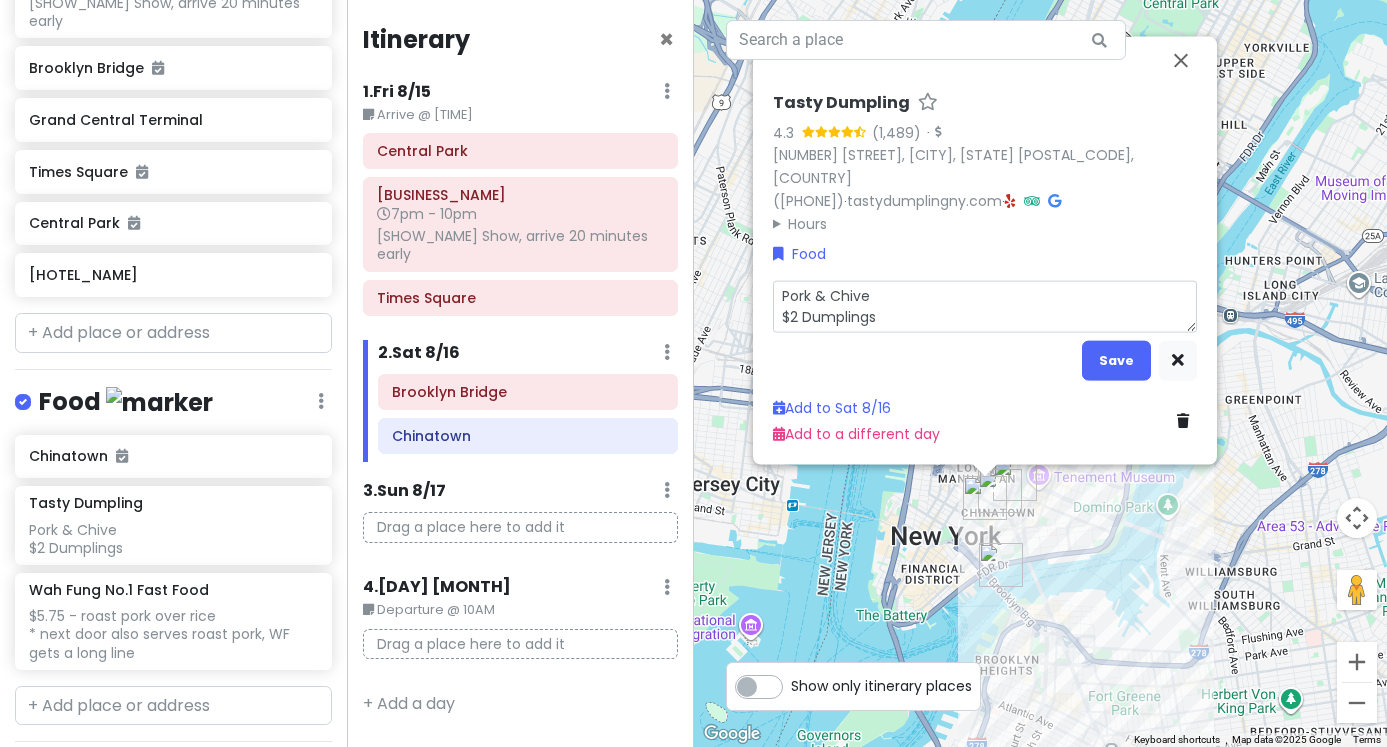 click on "Pork & Chive
$2 Dumplings" at bounding box center (985, 306) 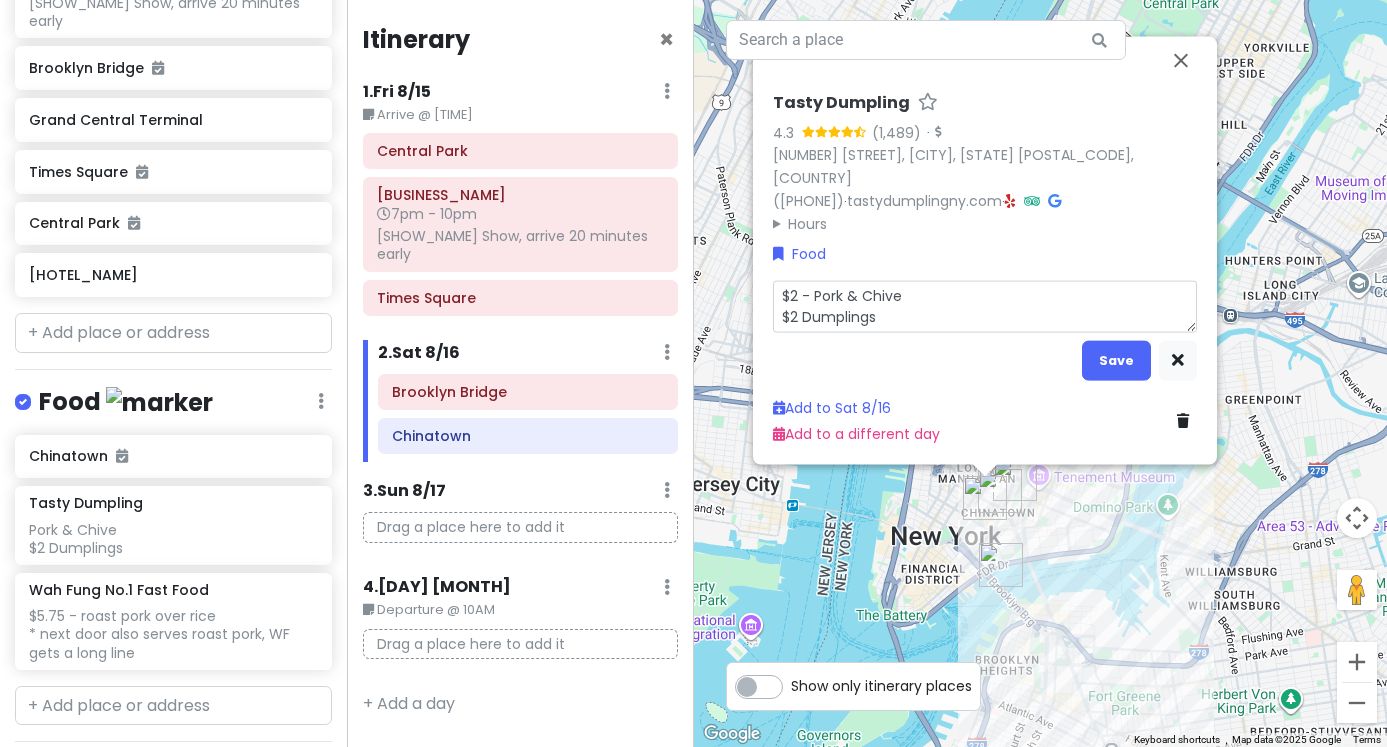 drag, startPoint x: 894, startPoint y: 324, endPoint x: 764, endPoint y: 326, distance: 130.01538 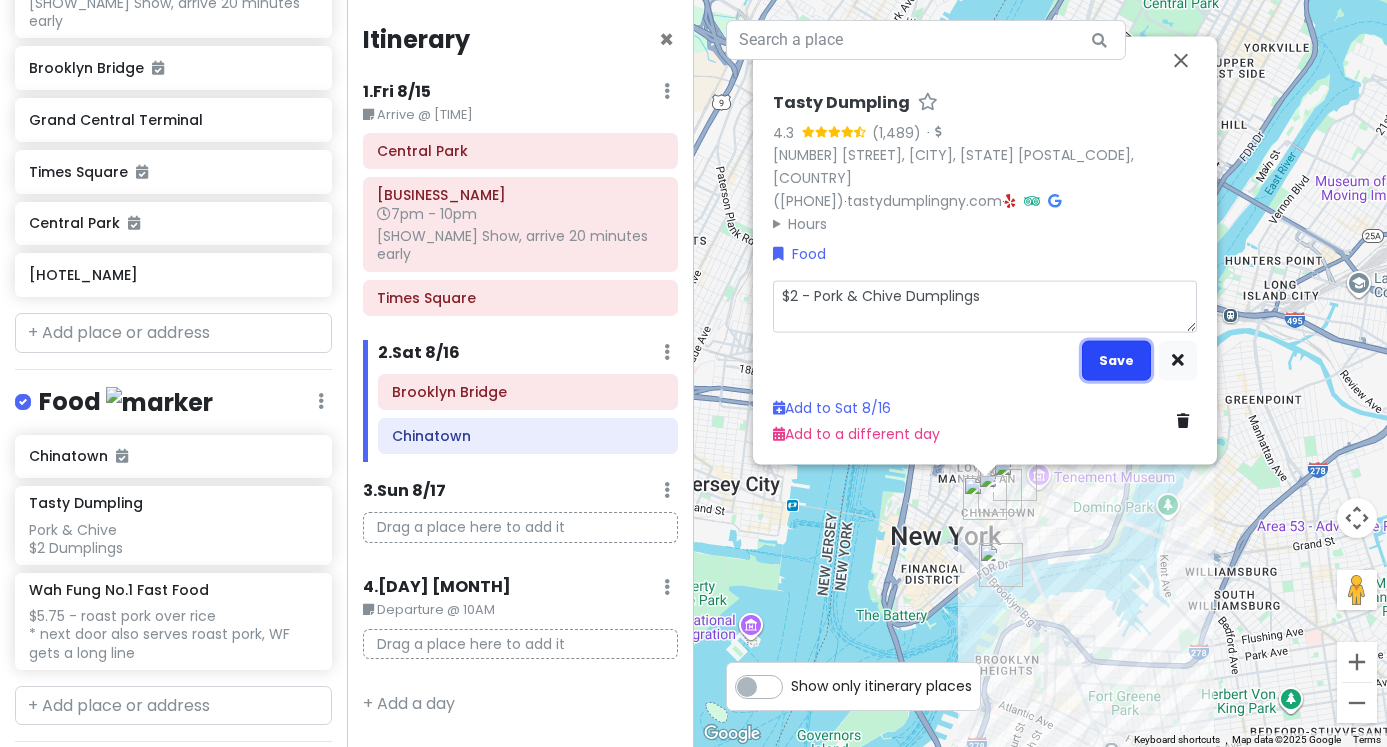 click on "Save" at bounding box center [1116, 359] 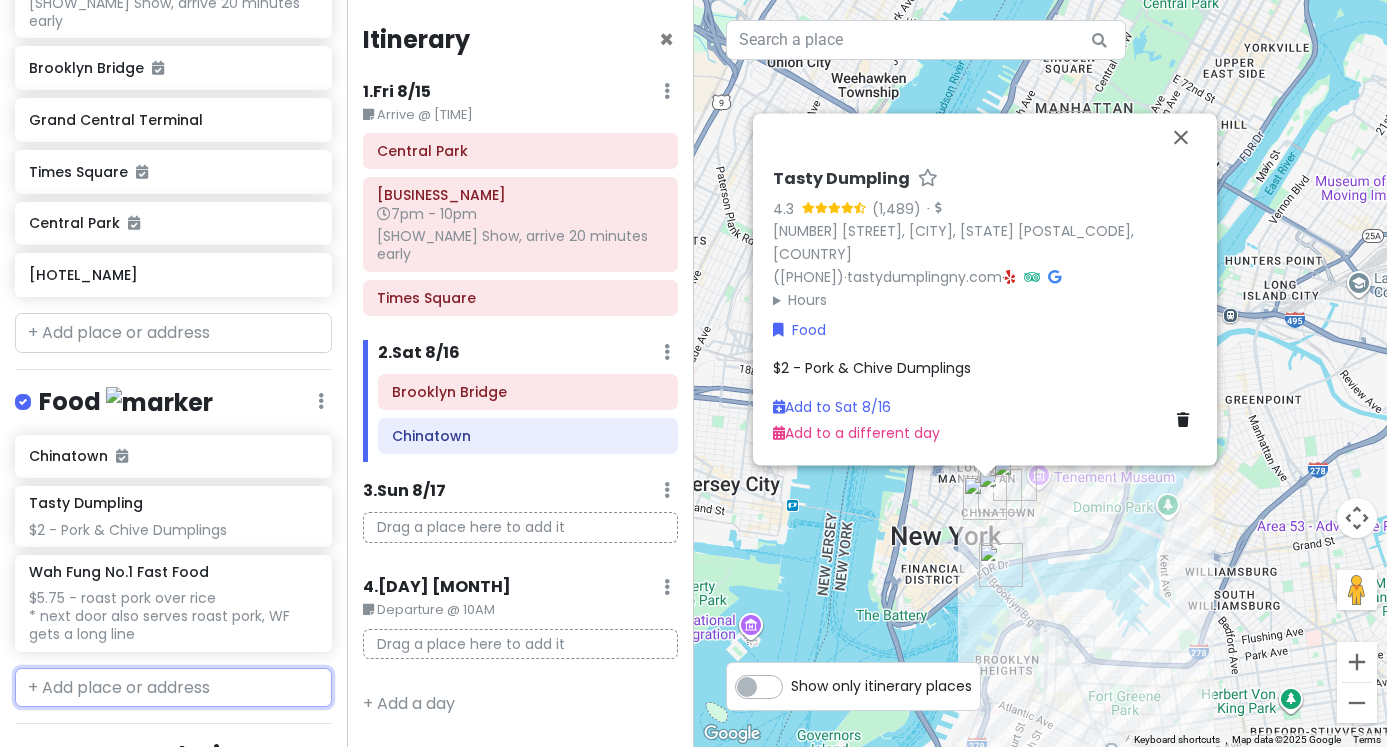 click at bounding box center (173, 688) 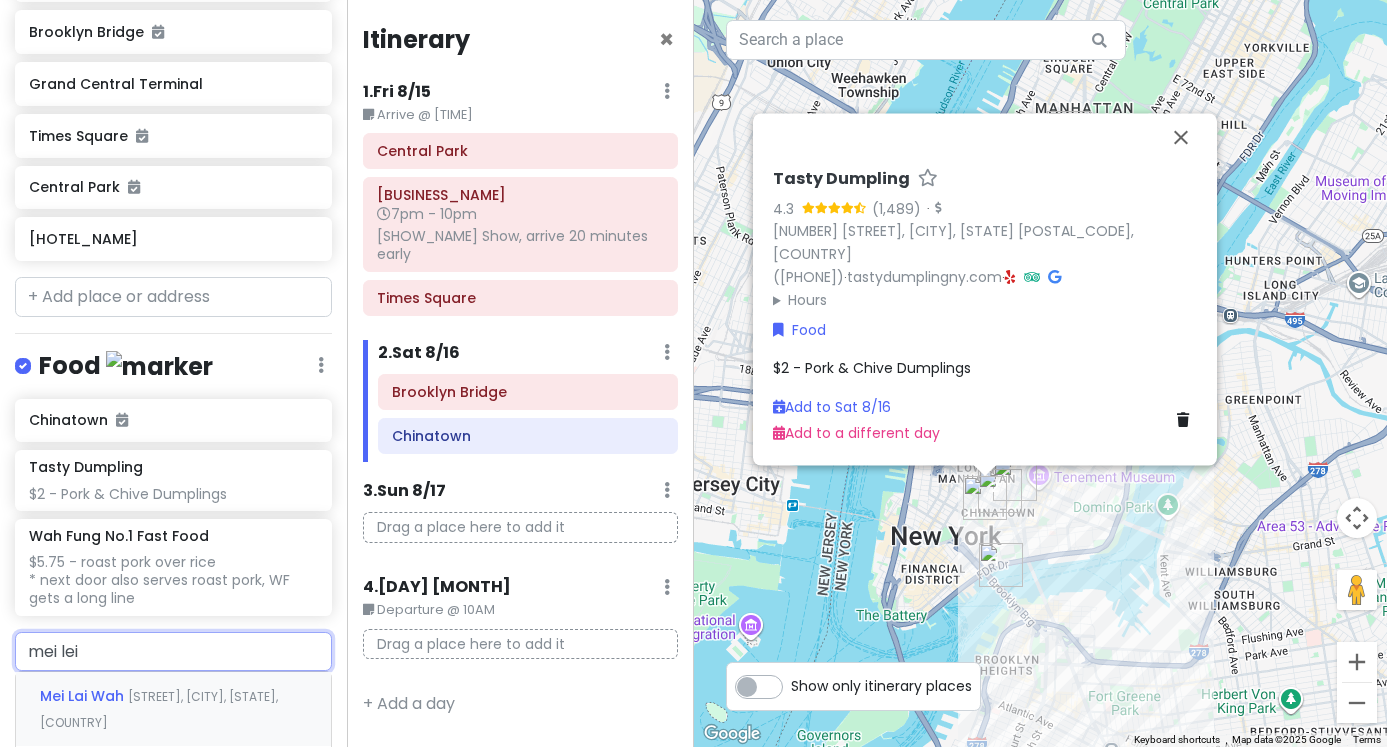 scroll, scrollTop: 568, scrollLeft: 0, axis: vertical 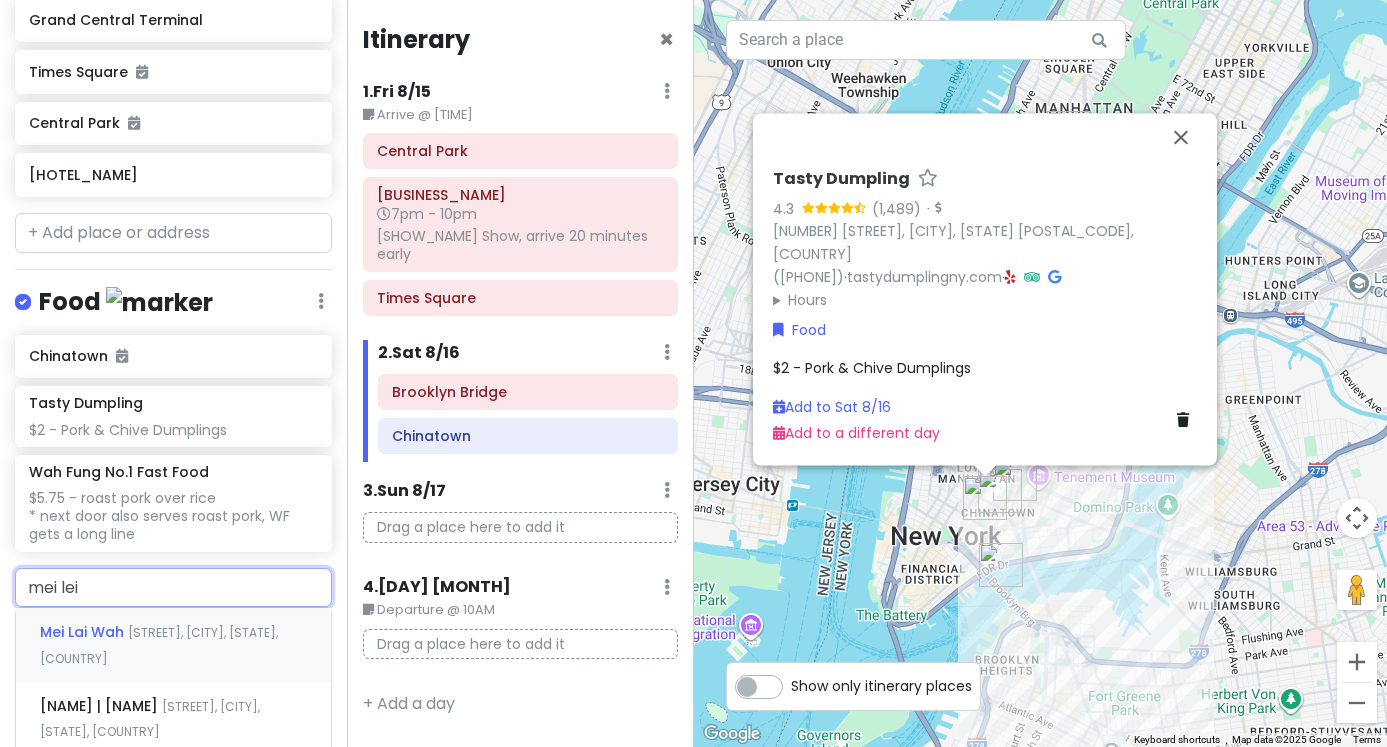 click on "[STREET], [CITY], [STATE], [COUNTRY]" at bounding box center (159, 645) 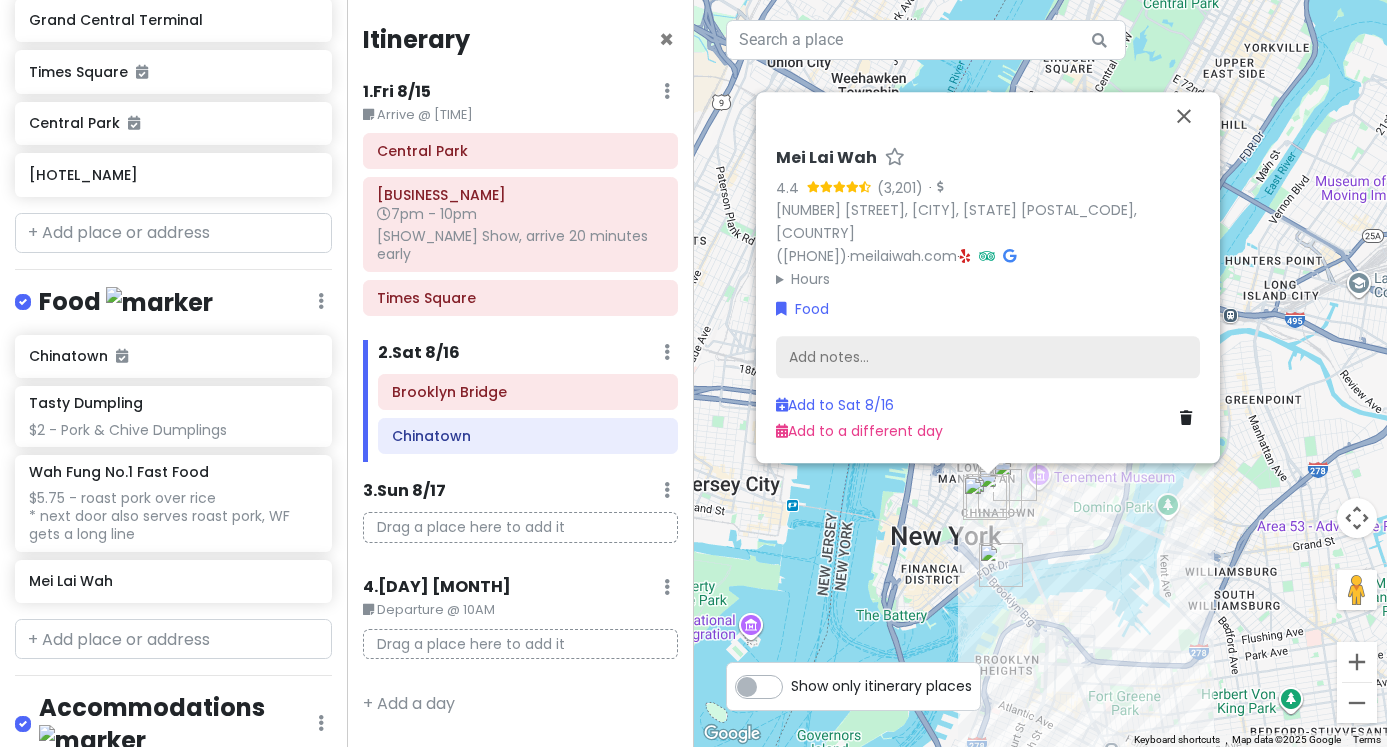 click on "Add notes..." at bounding box center (988, 357) 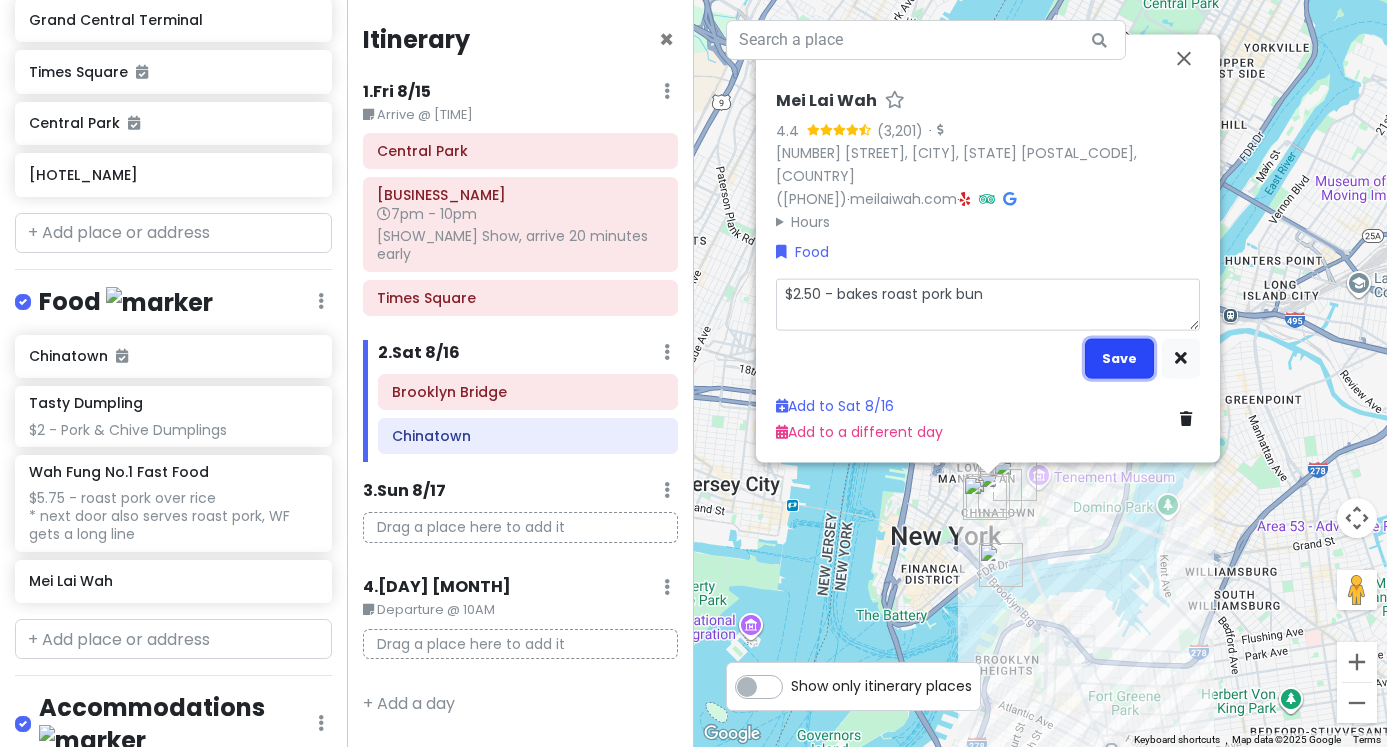 click on "Save" at bounding box center (1119, 357) 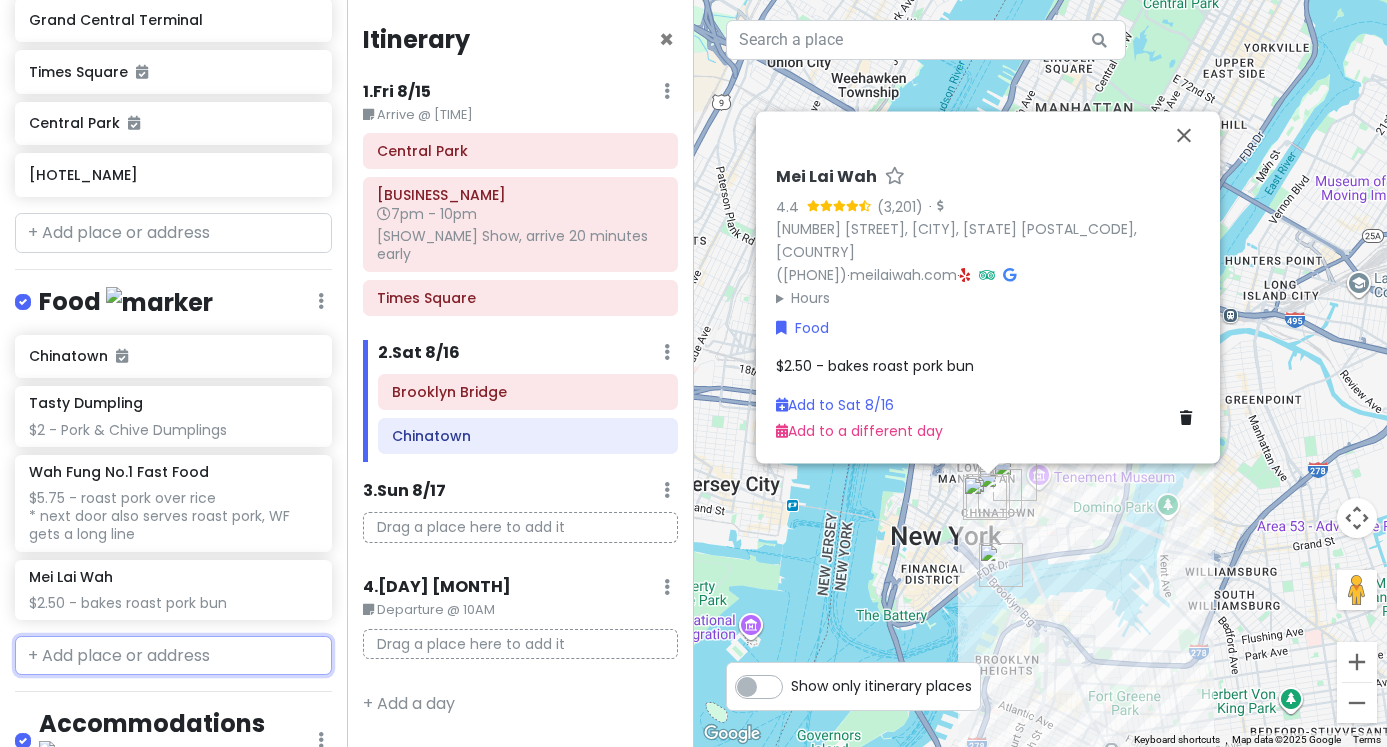 click at bounding box center (173, 656) 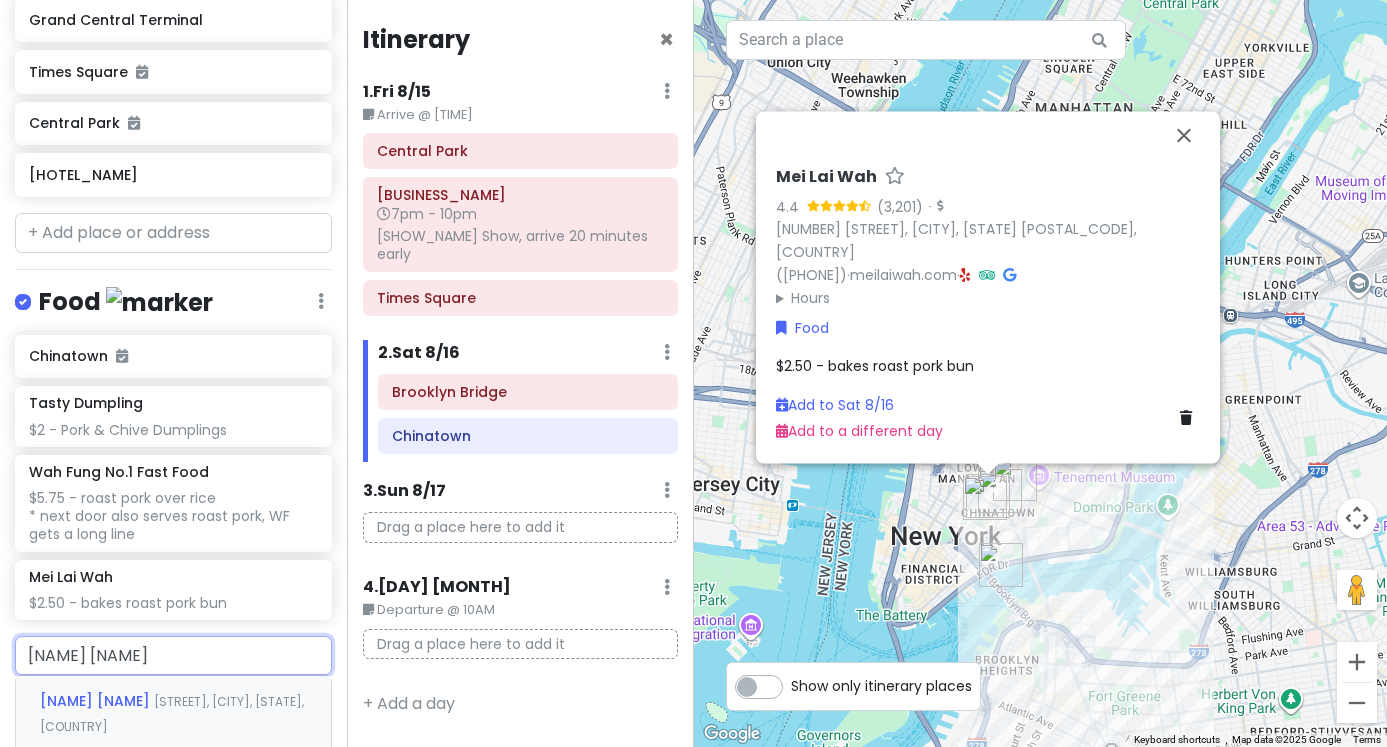 click on "[FOOD]   [STREET], [CITY], [STATE], [COUNTRY]" at bounding box center [173, 713] 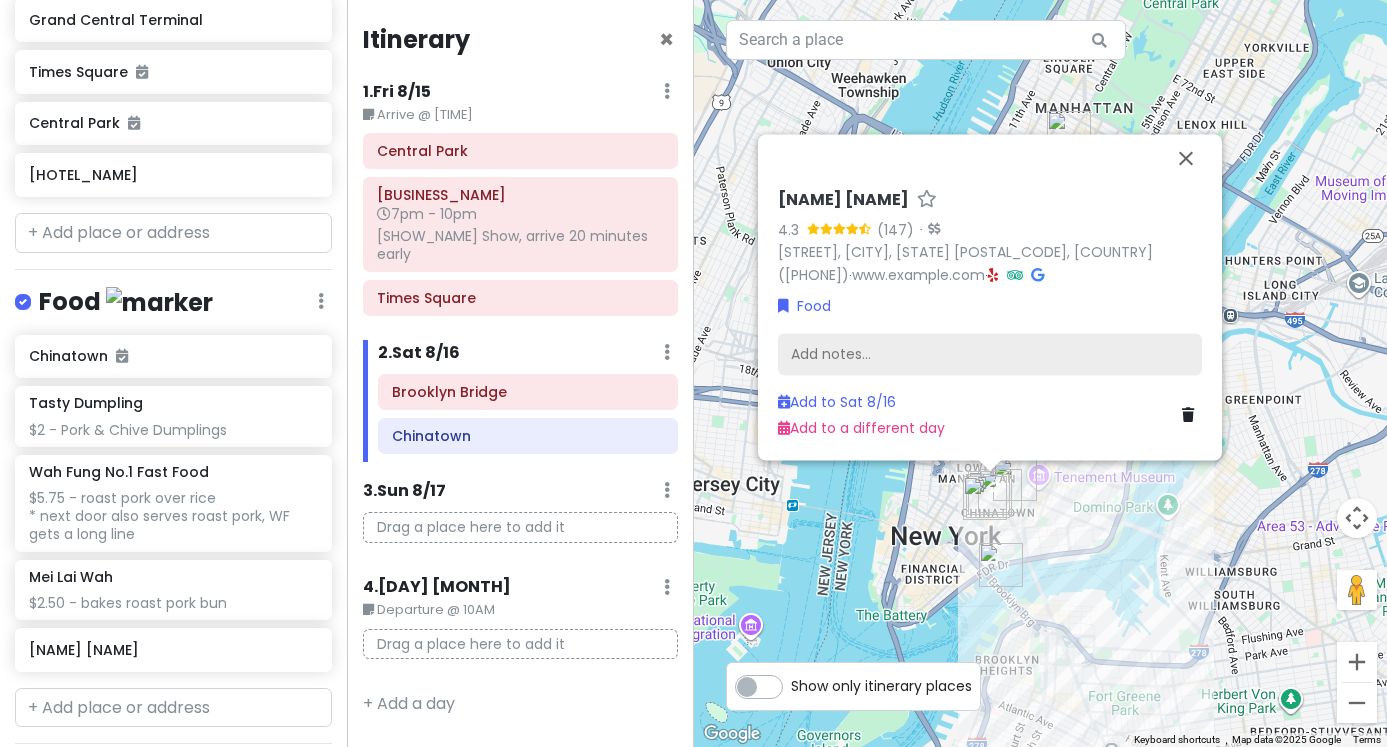 click on "Add notes..." at bounding box center (990, 354) 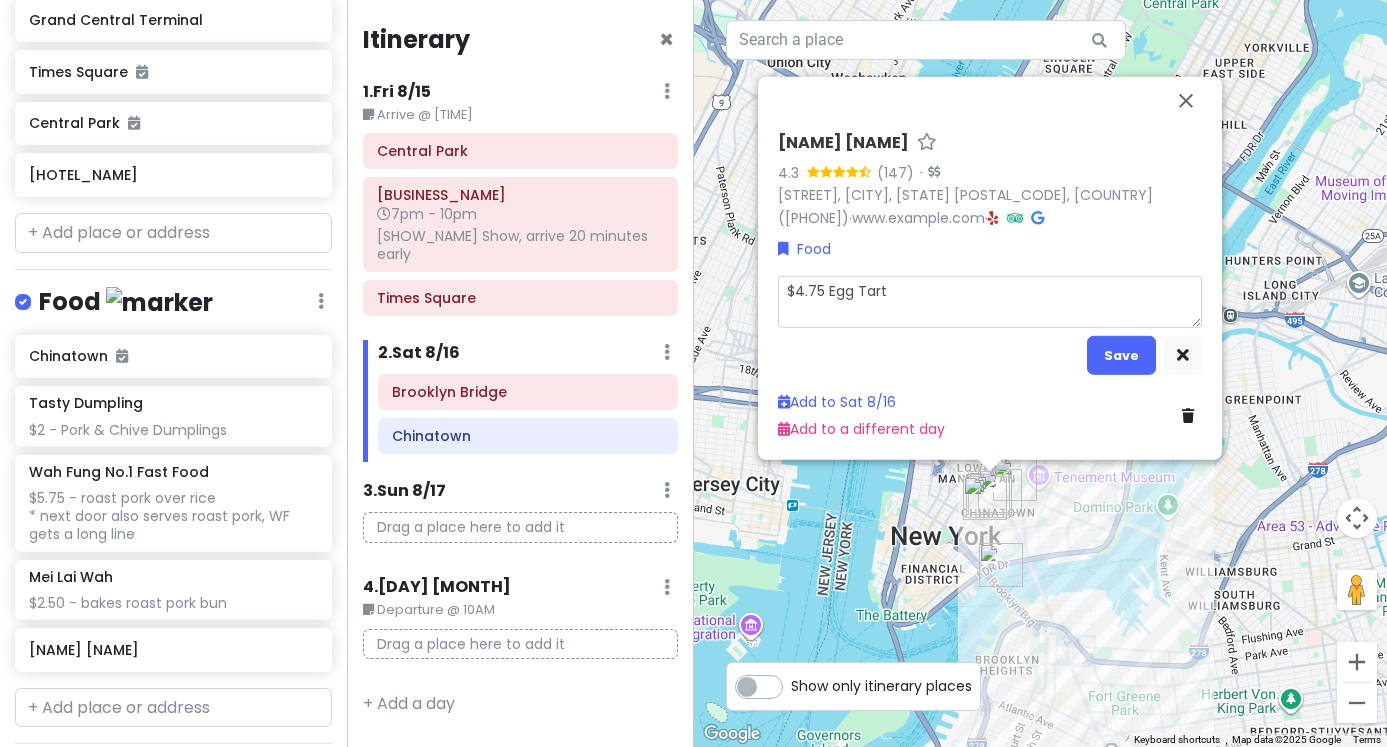 click on "$4.75 Egg Tart" at bounding box center (990, 301) 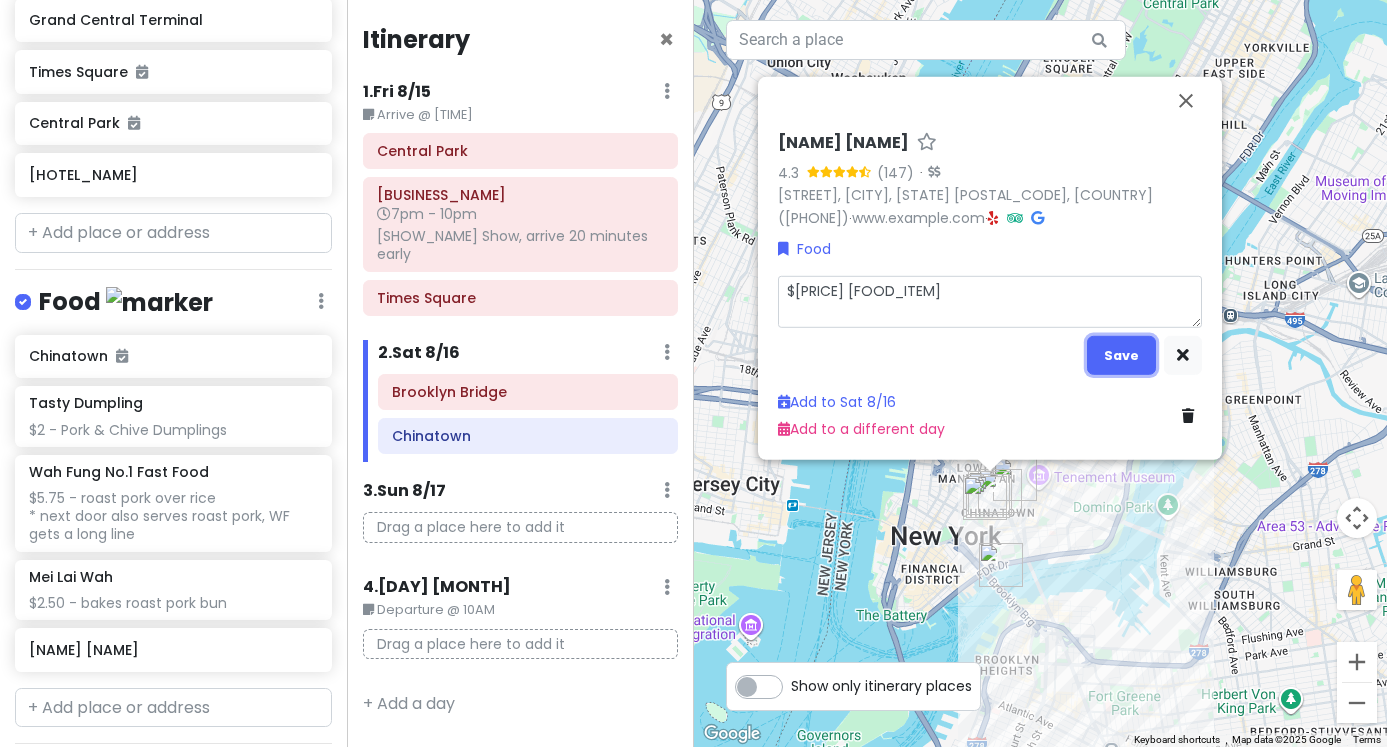 click on "Save" at bounding box center (1121, 354) 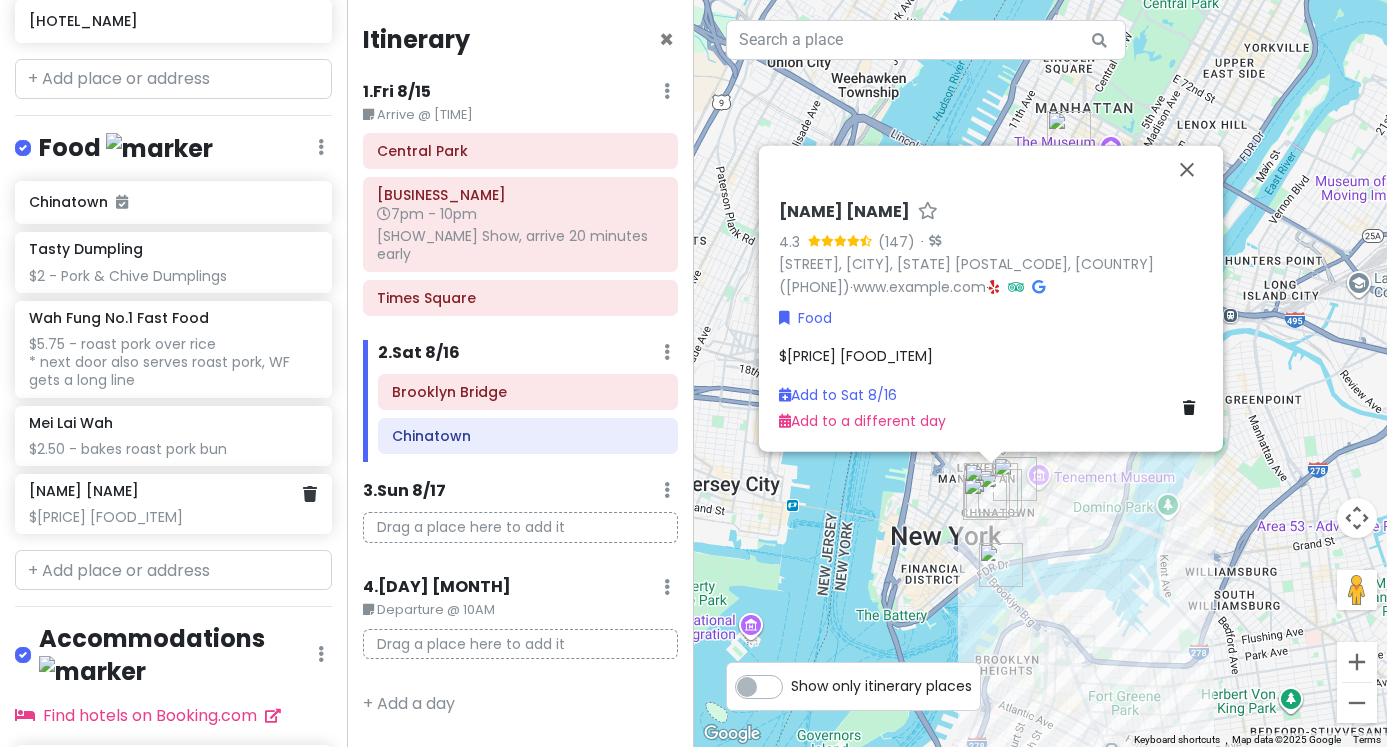 scroll, scrollTop: 768, scrollLeft: 0, axis: vertical 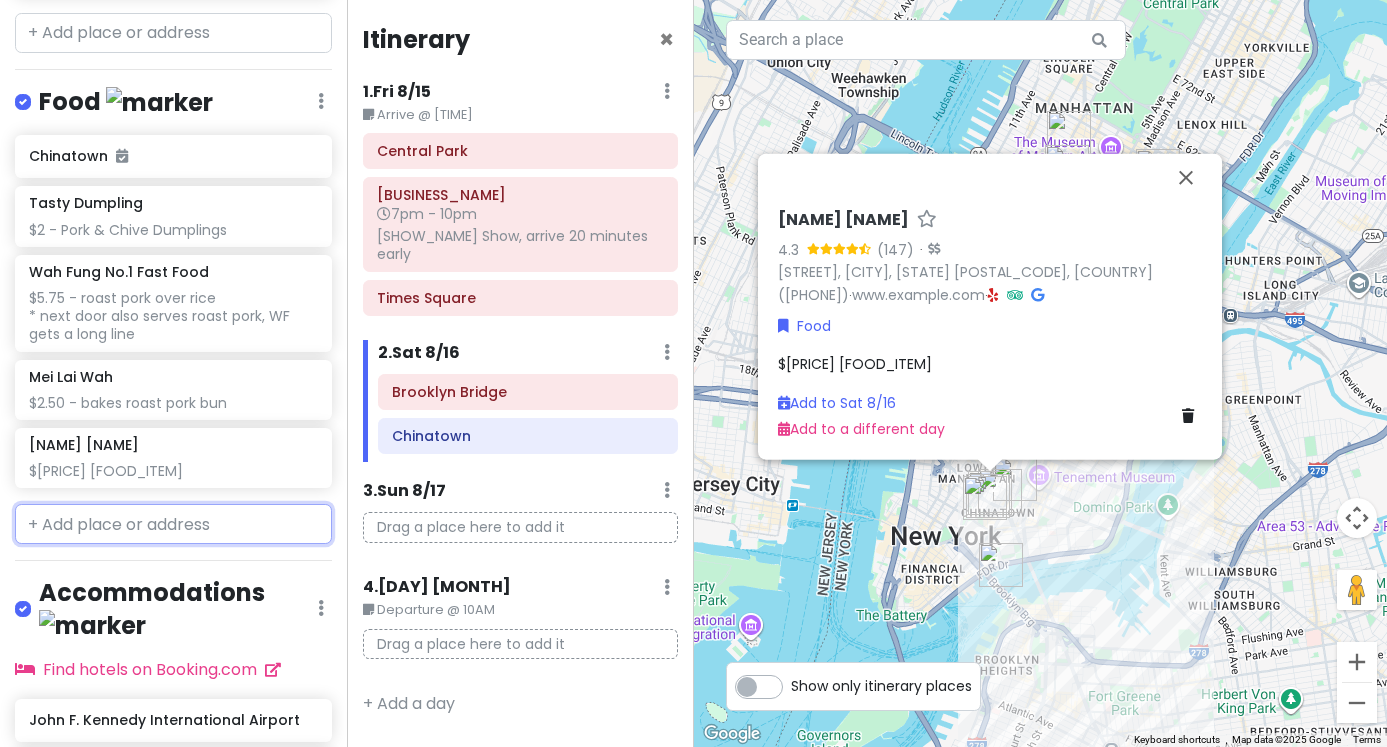 click at bounding box center (173, 524) 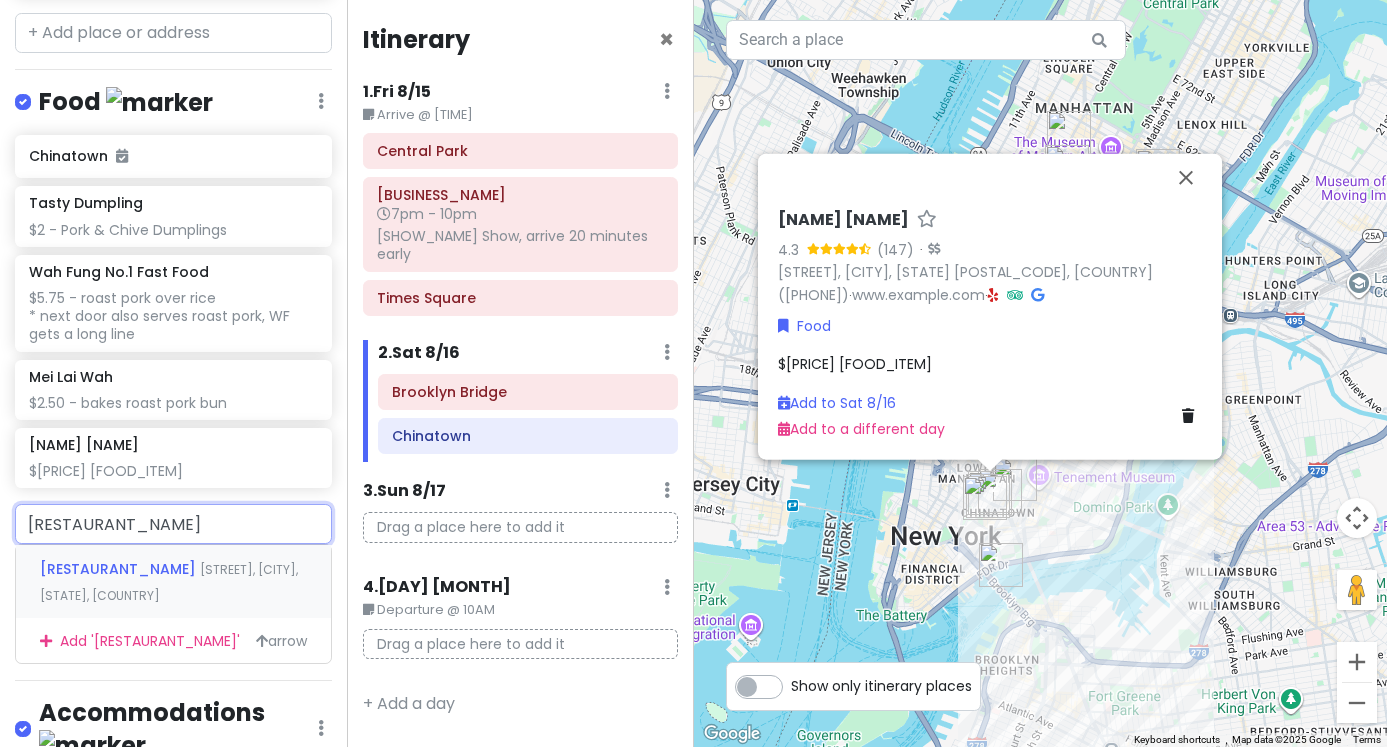 click on "[STREET], [CITY], [STATE], [COUNTRY]" at bounding box center [169, 582] 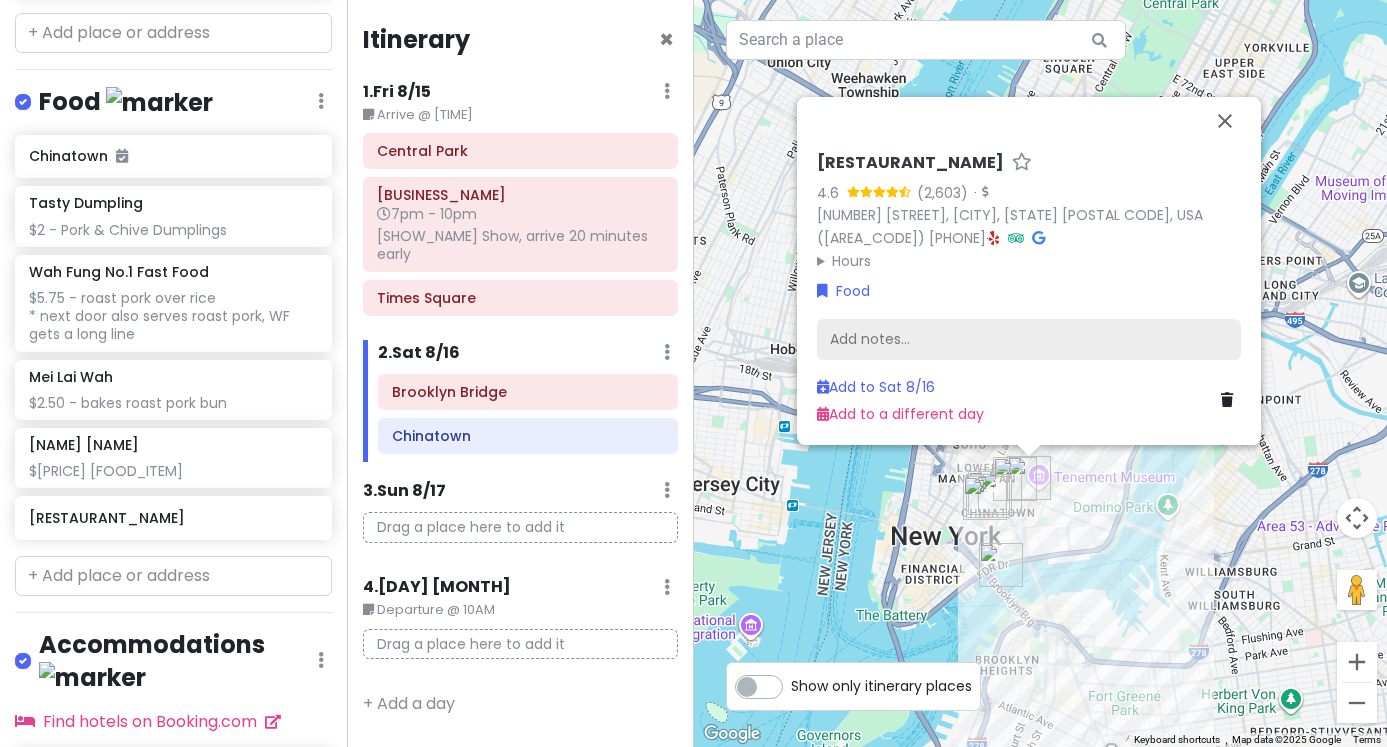 click on "Add notes..." at bounding box center [1029, 339] 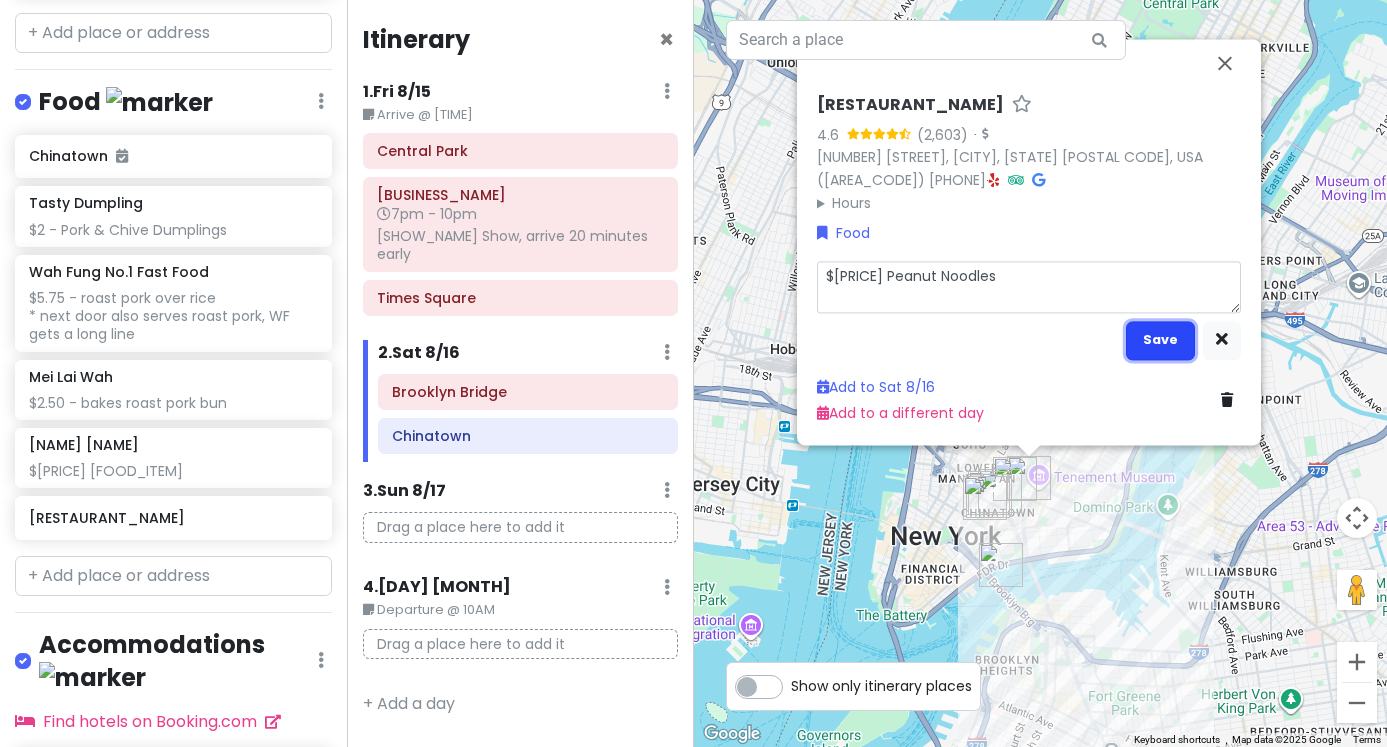 click on "Save" at bounding box center (1160, 339) 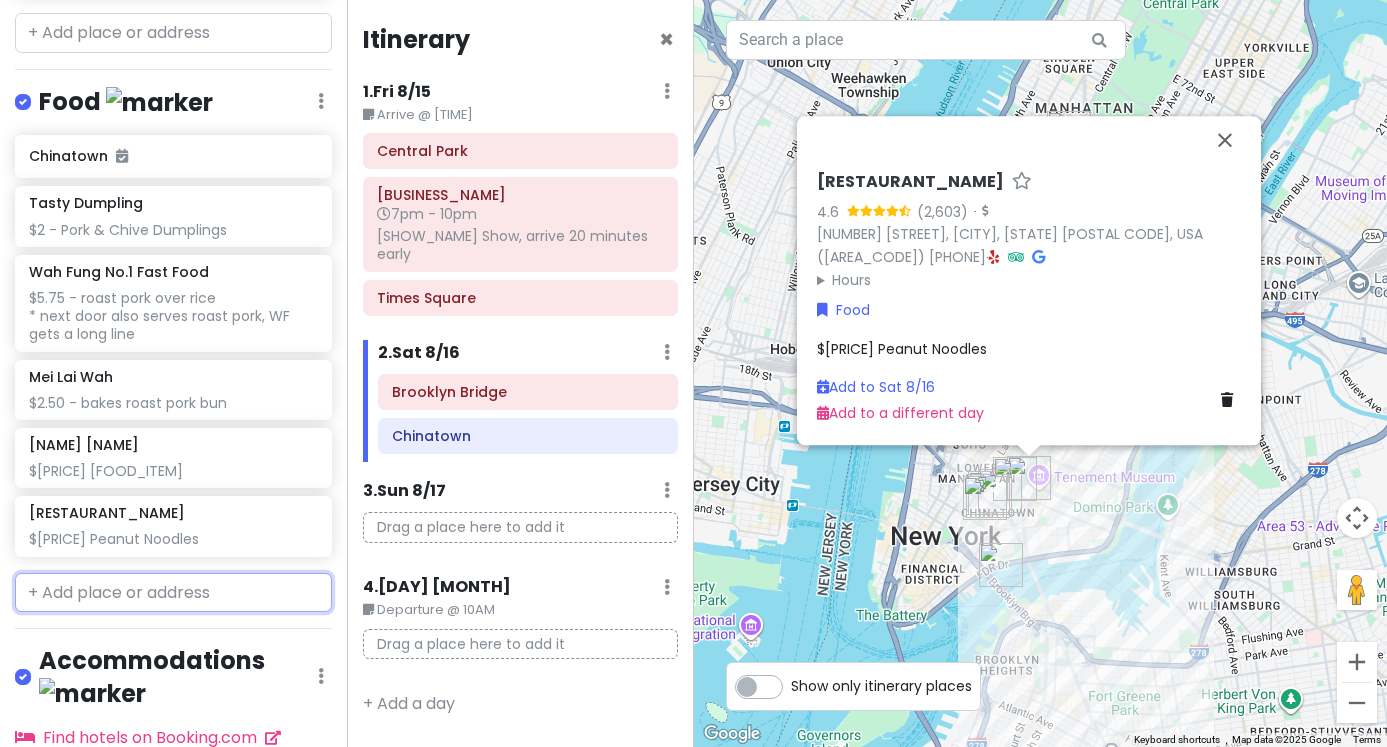 click at bounding box center [173, 593] 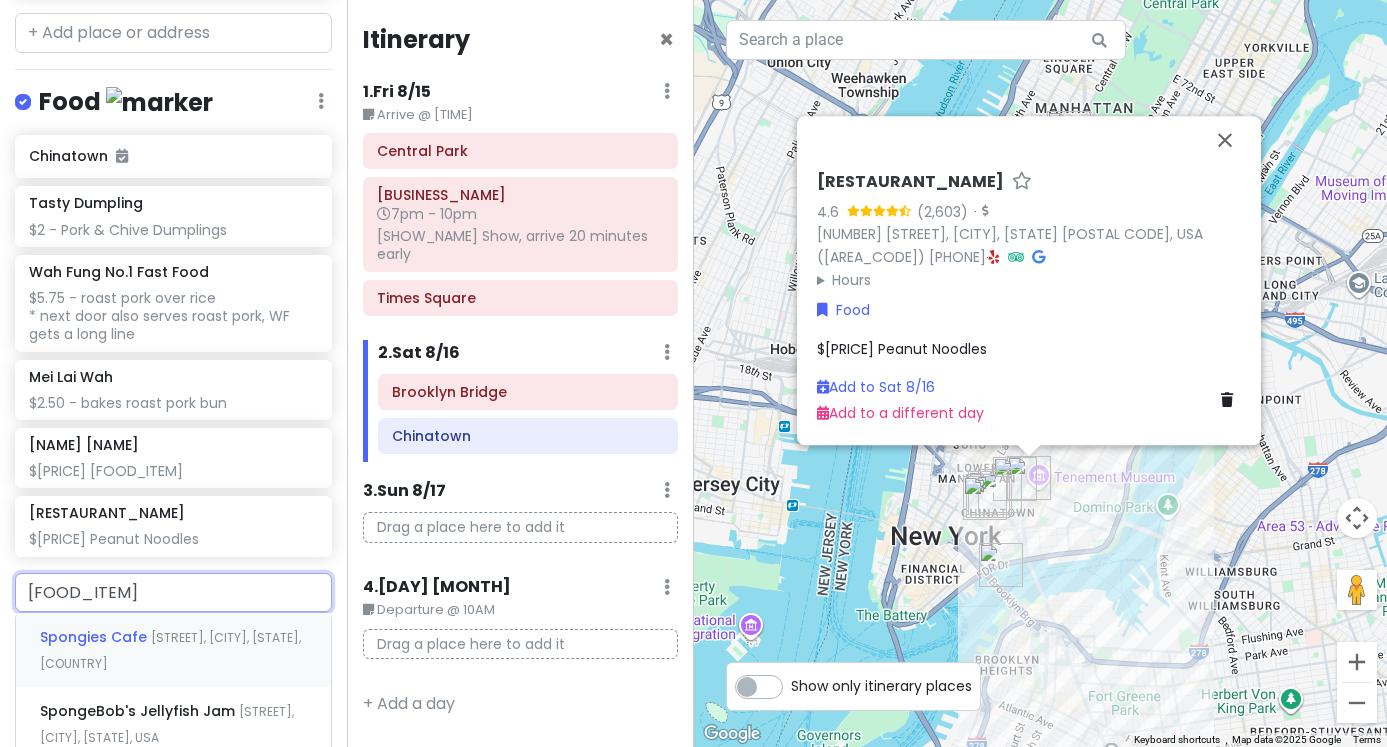 click on "[STREET], [CITY], [STATE], [COUNTRY]" at bounding box center [170, 650] 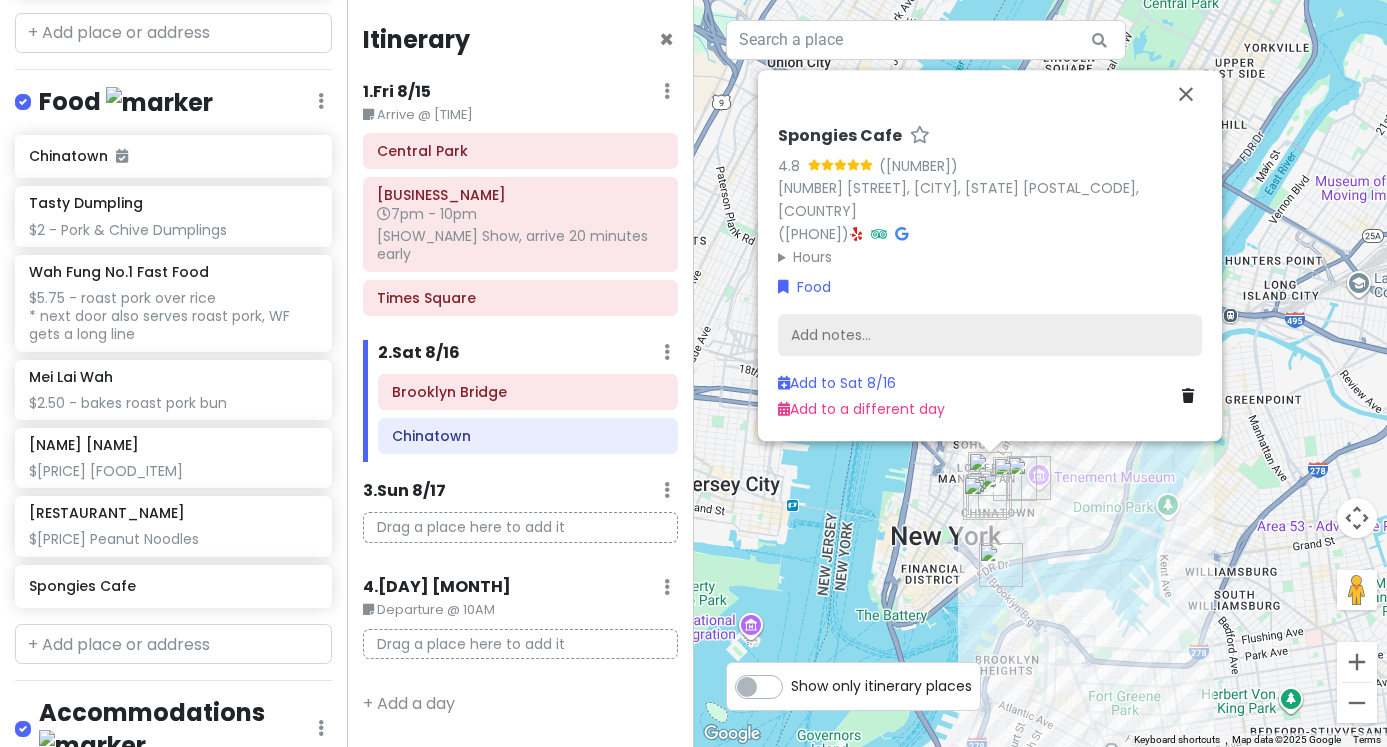 click on "Add notes..." at bounding box center [990, 335] 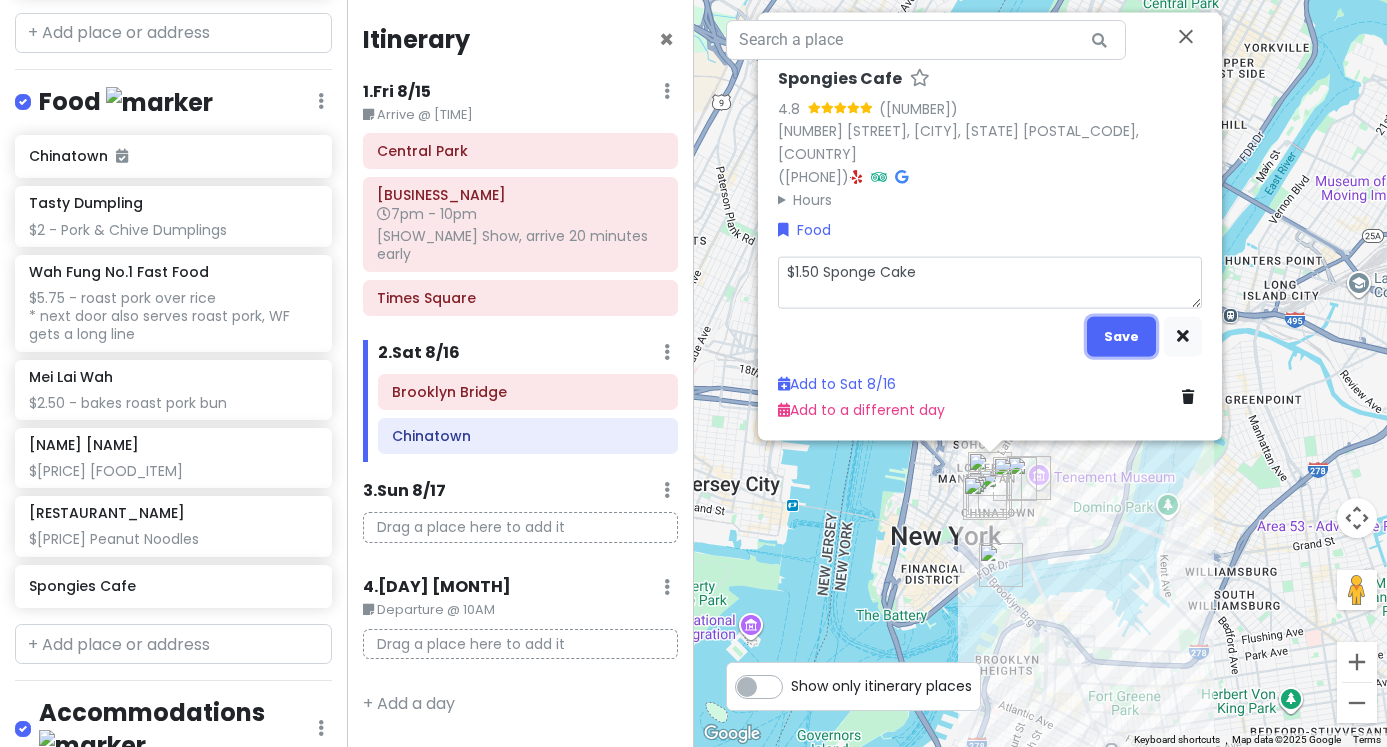 click on "Save" at bounding box center [1121, 335] 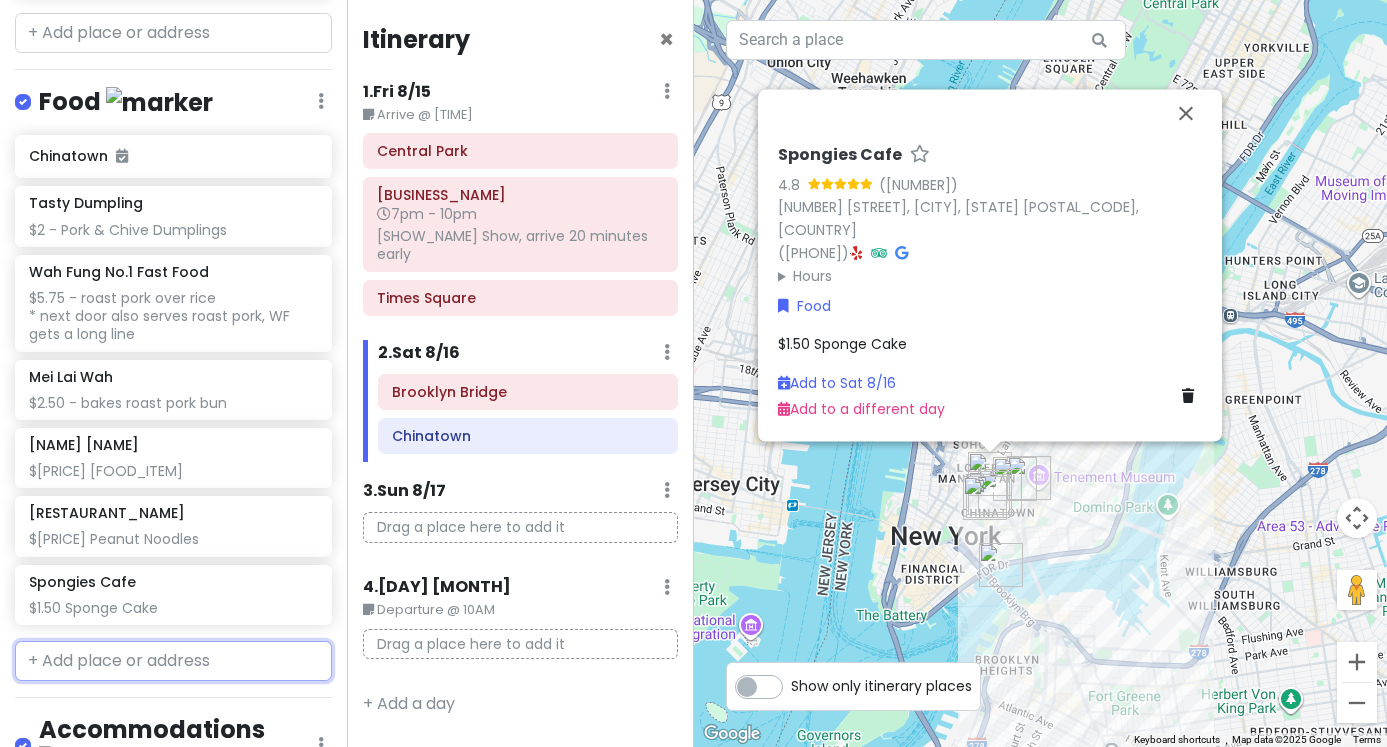 click at bounding box center [173, 661] 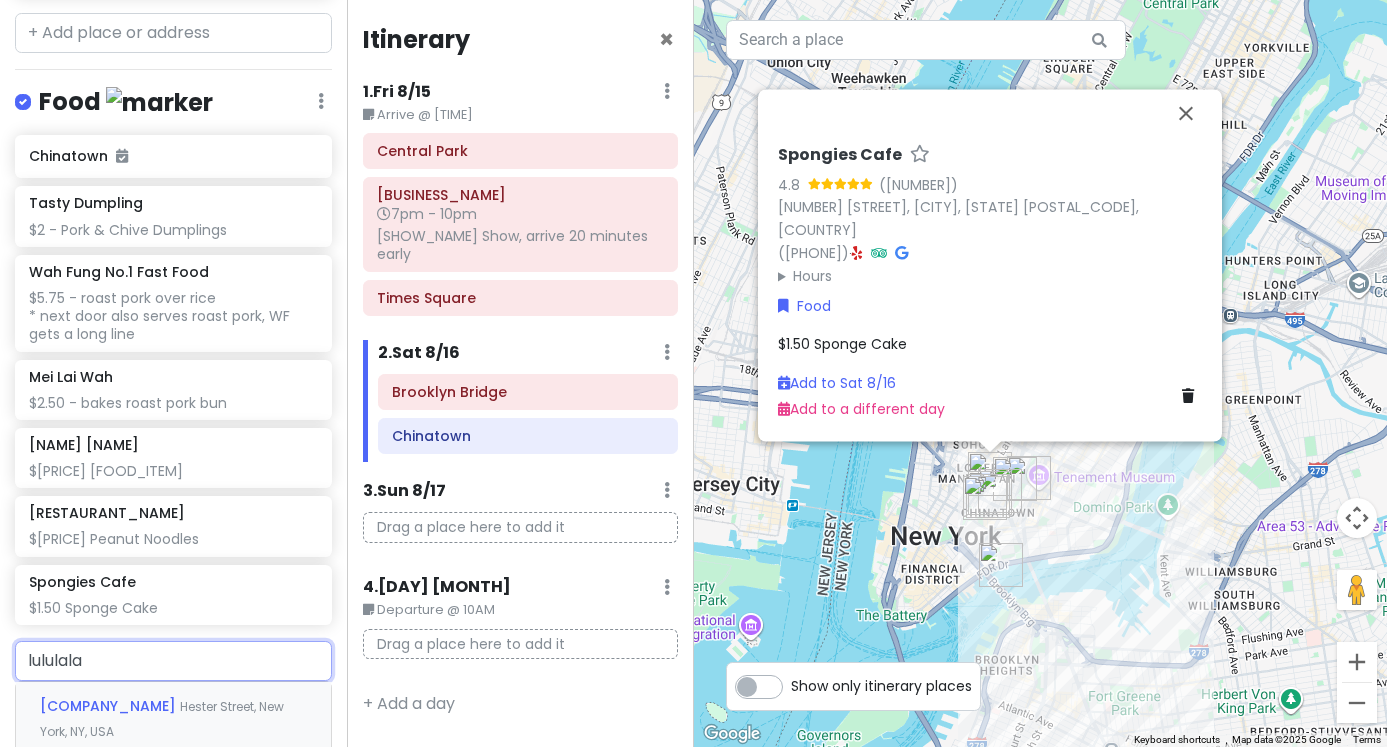 scroll, scrollTop: 868, scrollLeft: 0, axis: vertical 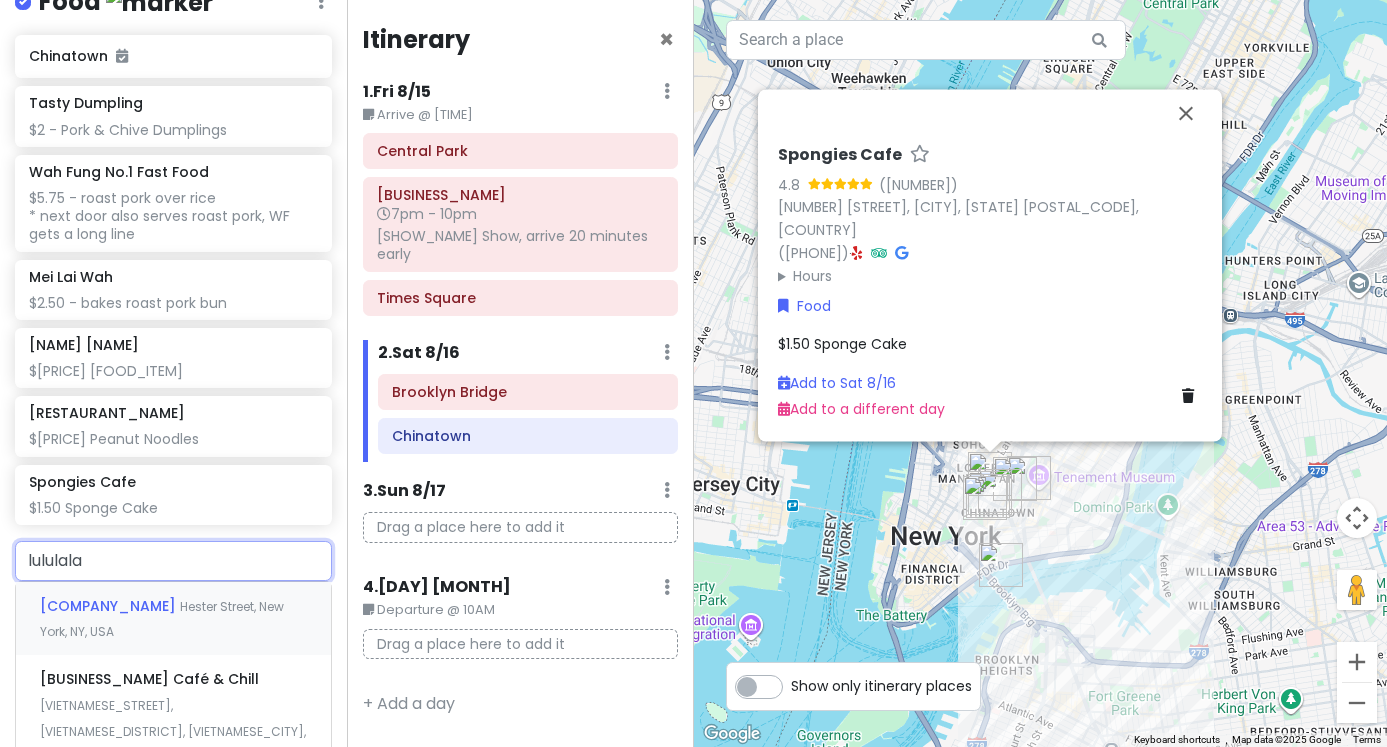 click on "Hester Street, New York, NY, USA" at bounding box center (162, 619) 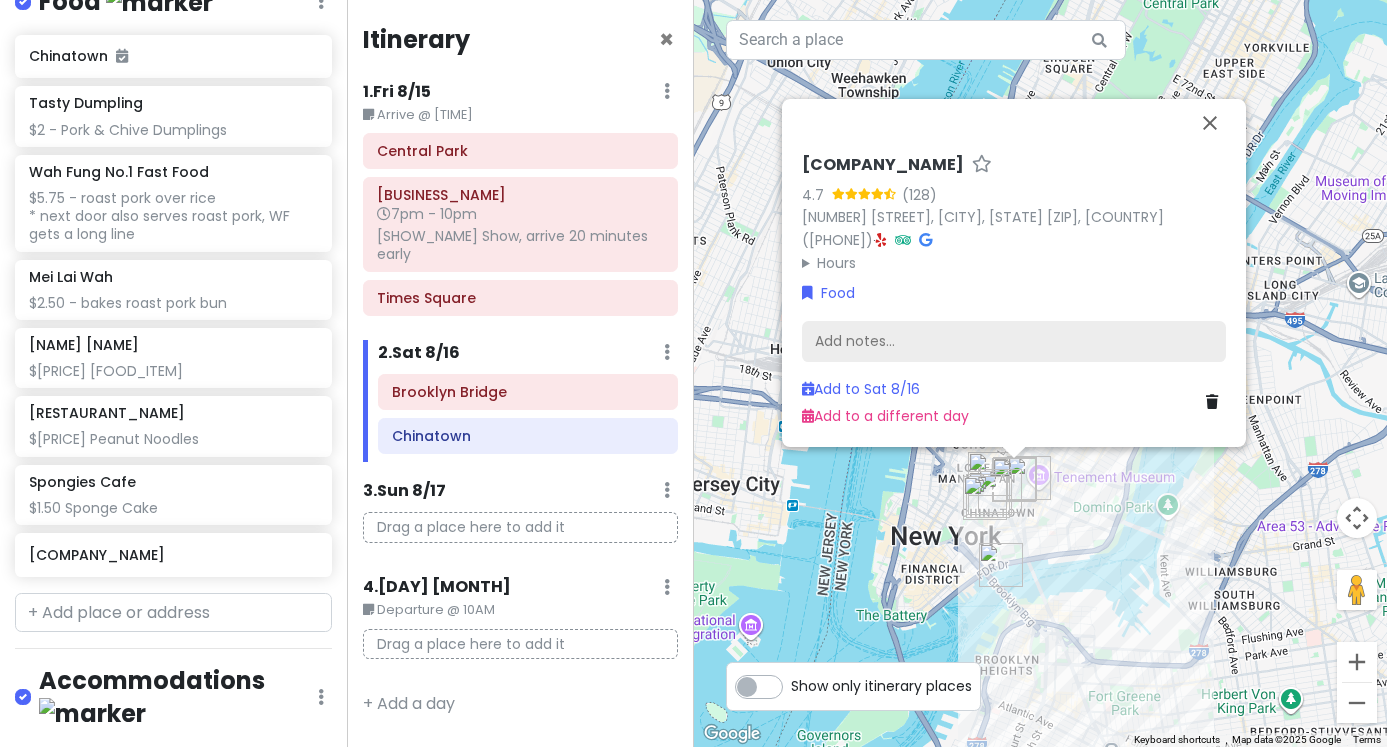 click on "Add notes..." at bounding box center (1014, 341) 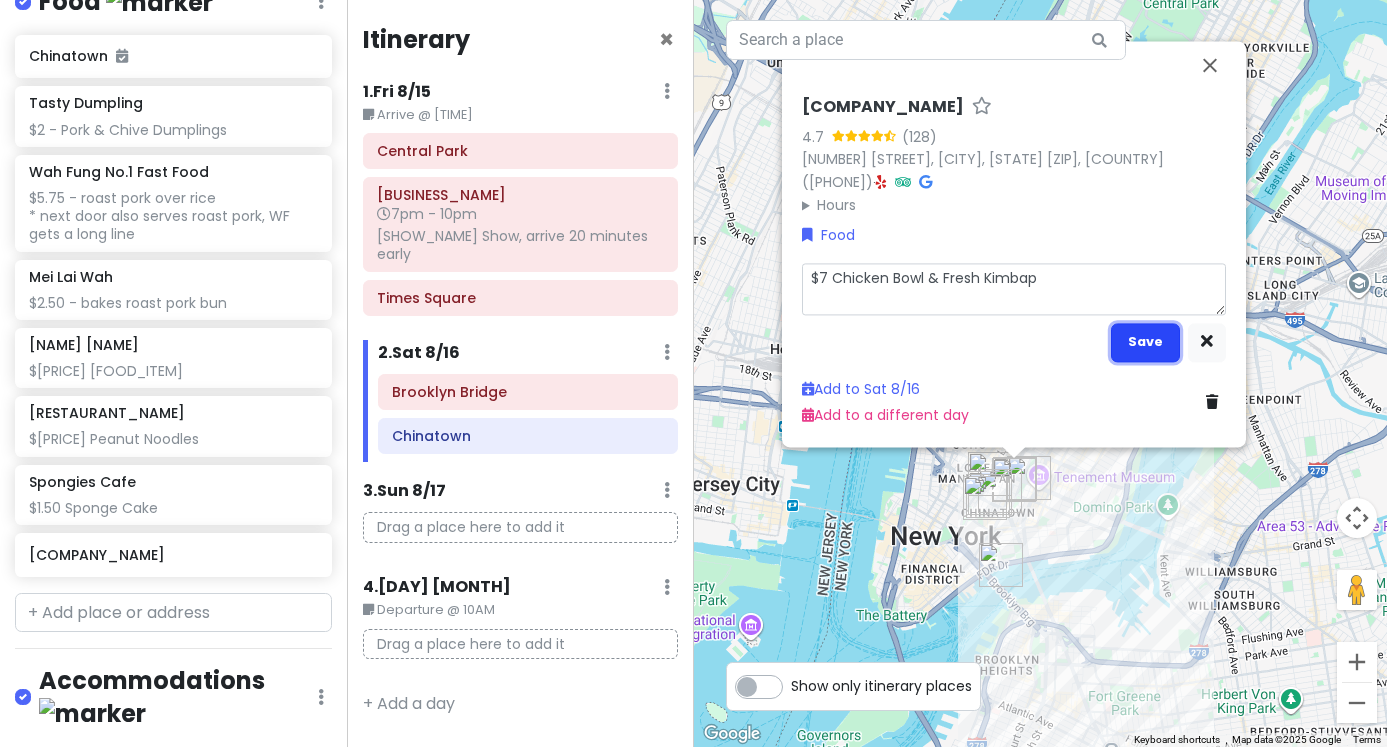 click on "Save" at bounding box center [1145, 341] 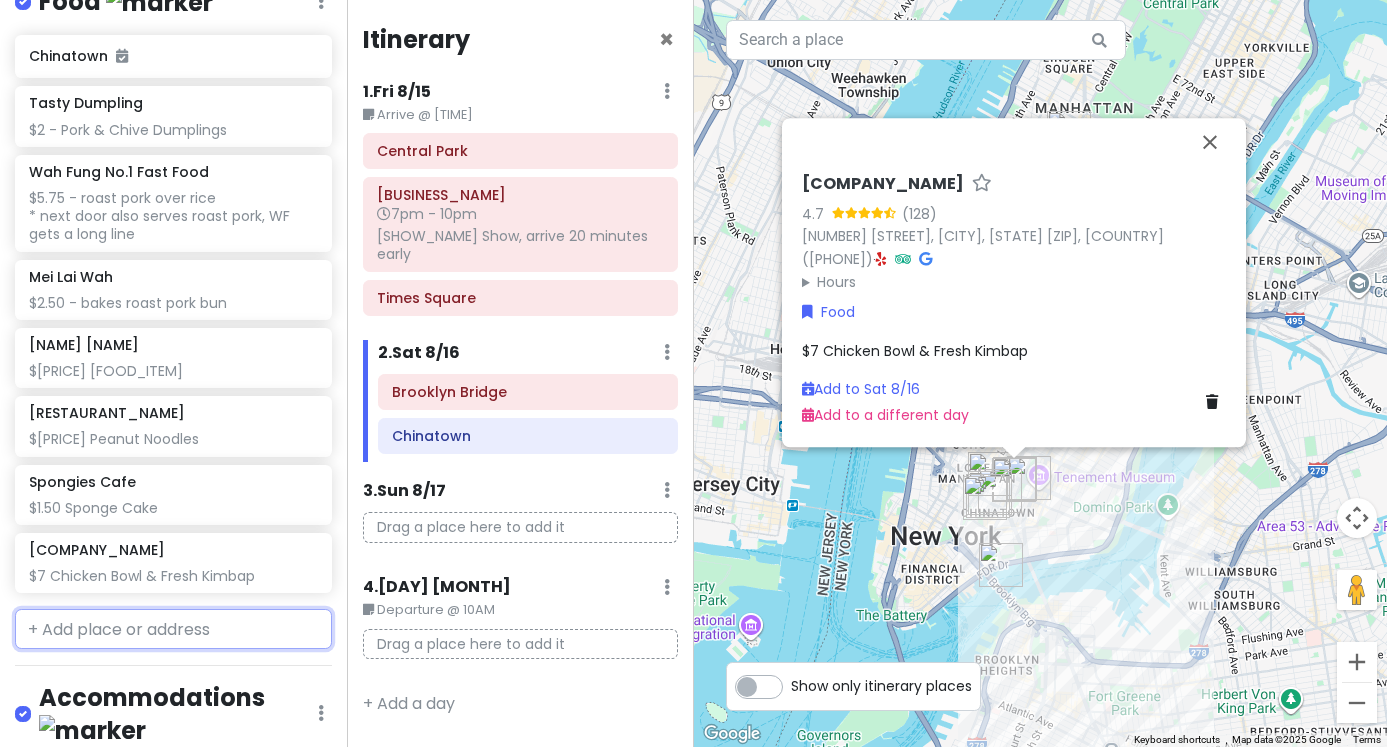 click at bounding box center (173, 629) 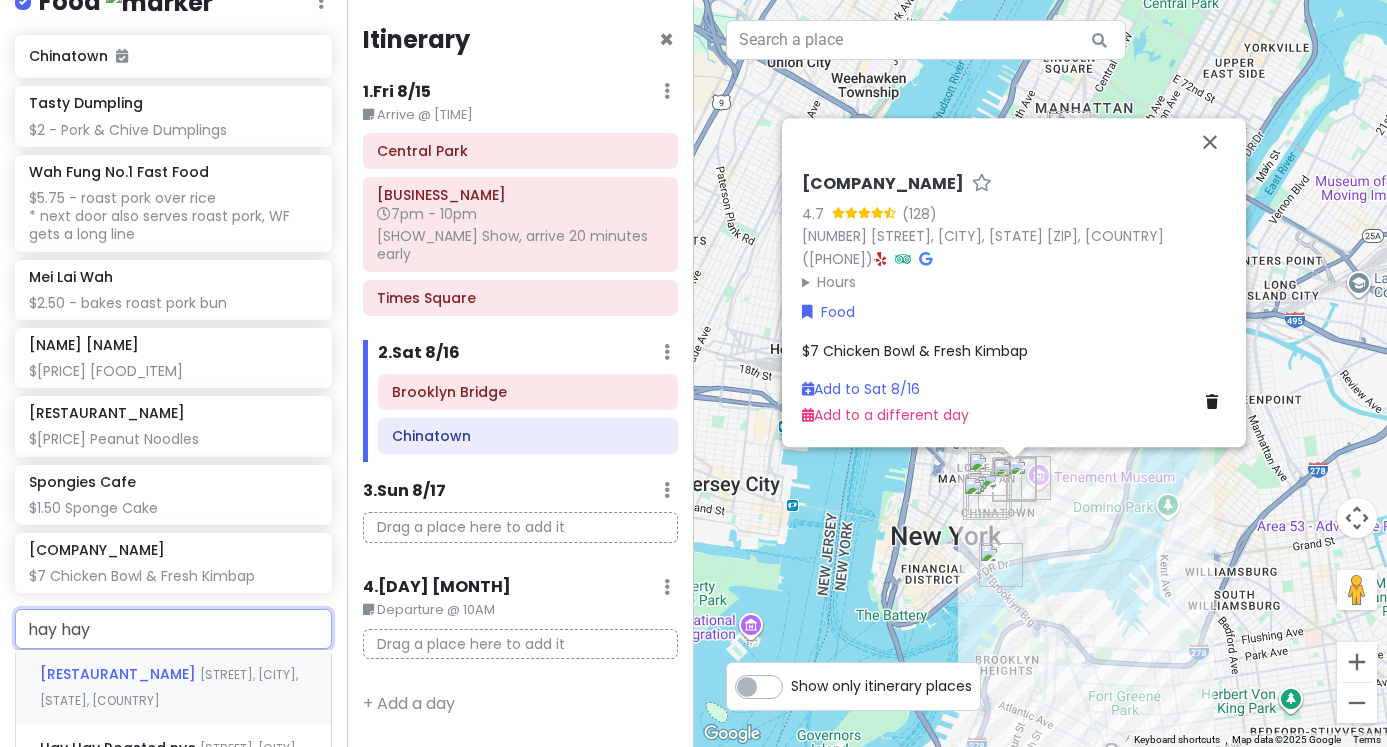 click on "[STREET], [CITY], [STATE], [COUNTRY]" at bounding box center (169, 687) 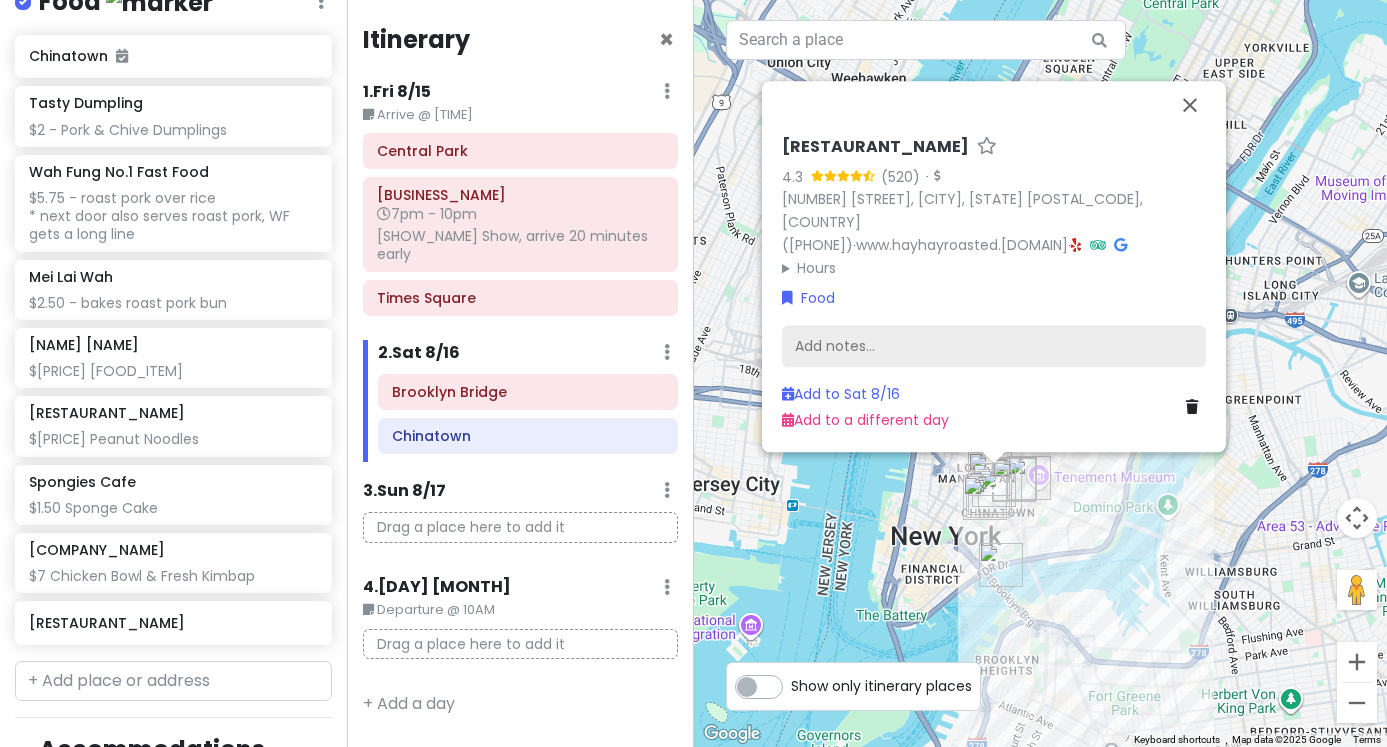 click on "Add notes..." at bounding box center (994, 346) 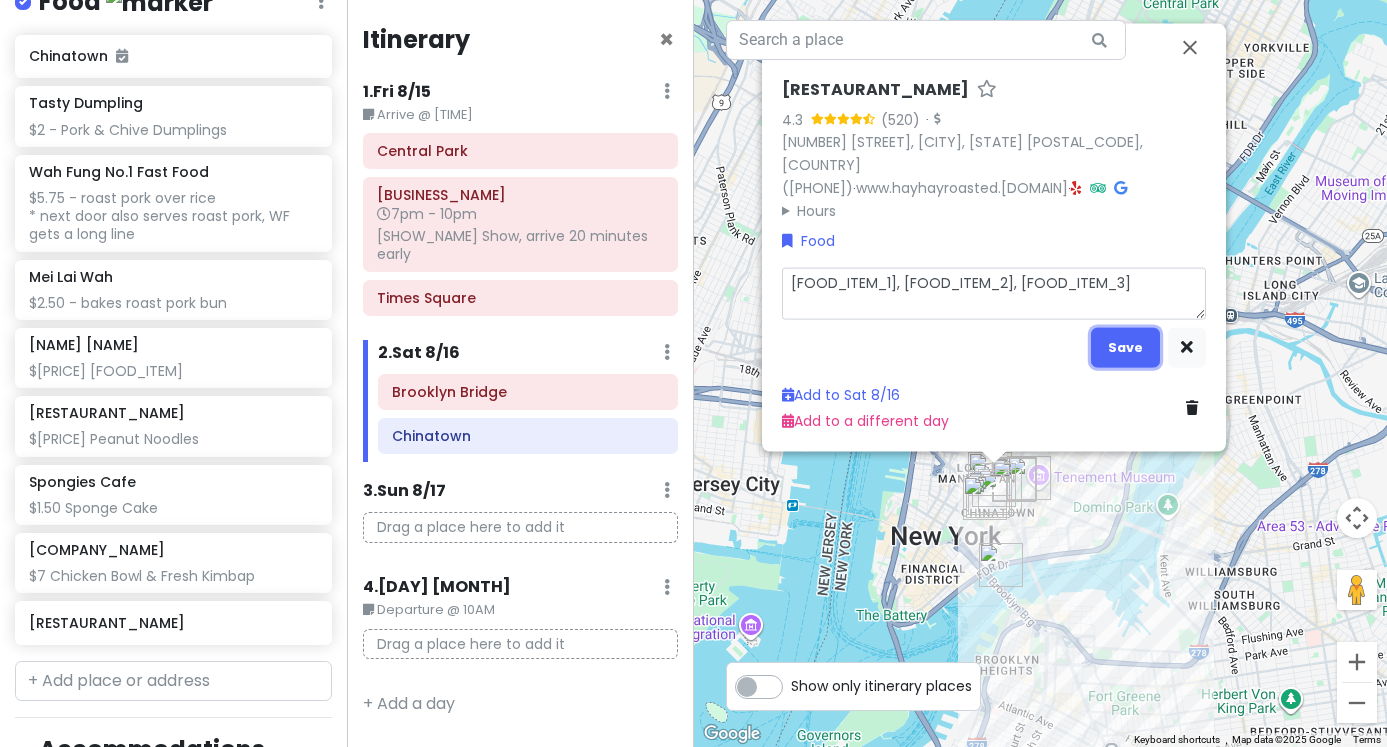 click on "Save" at bounding box center (1125, 346) 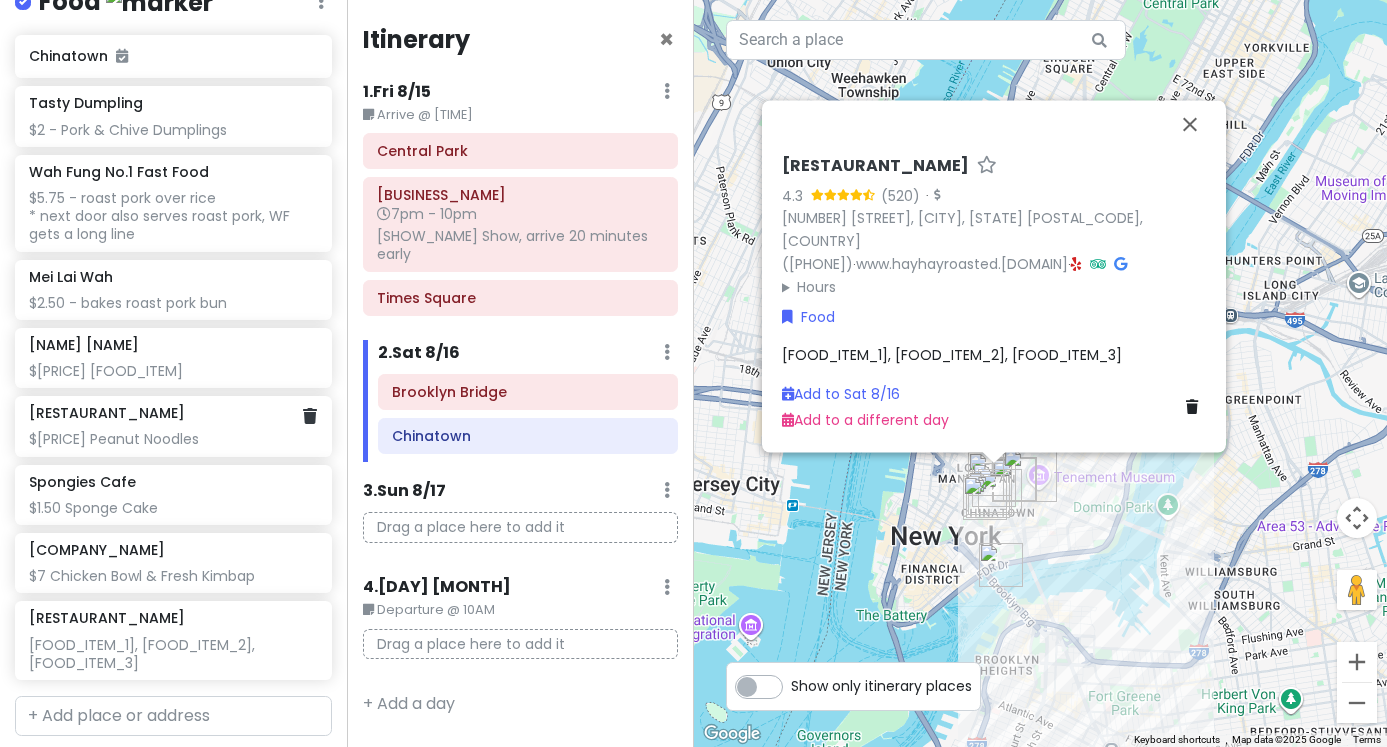 click on "Shu Jiao Fu Zhou $3.50 Peanut Noodles" at bounding box center [173, 426] 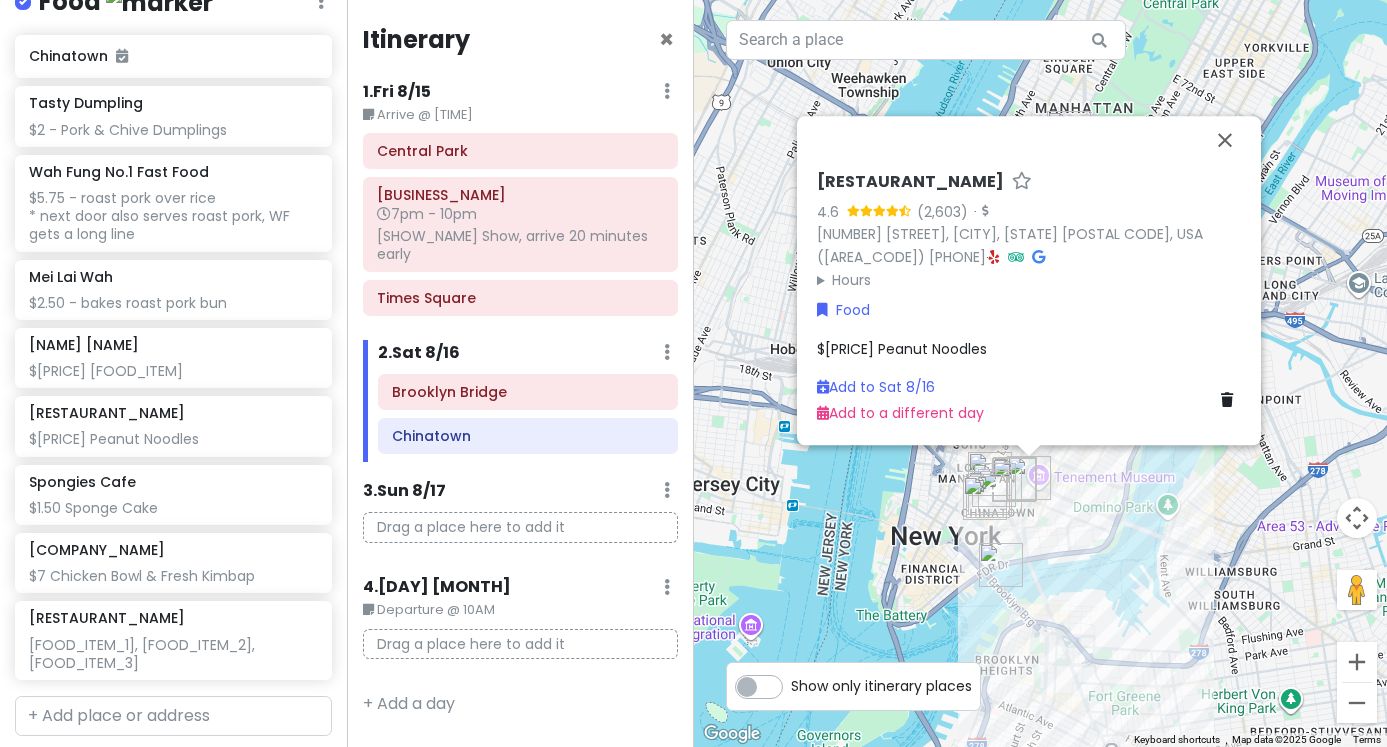 click on "$[PRICE] Peanut Noodles" at bounding box center [1029, 348] 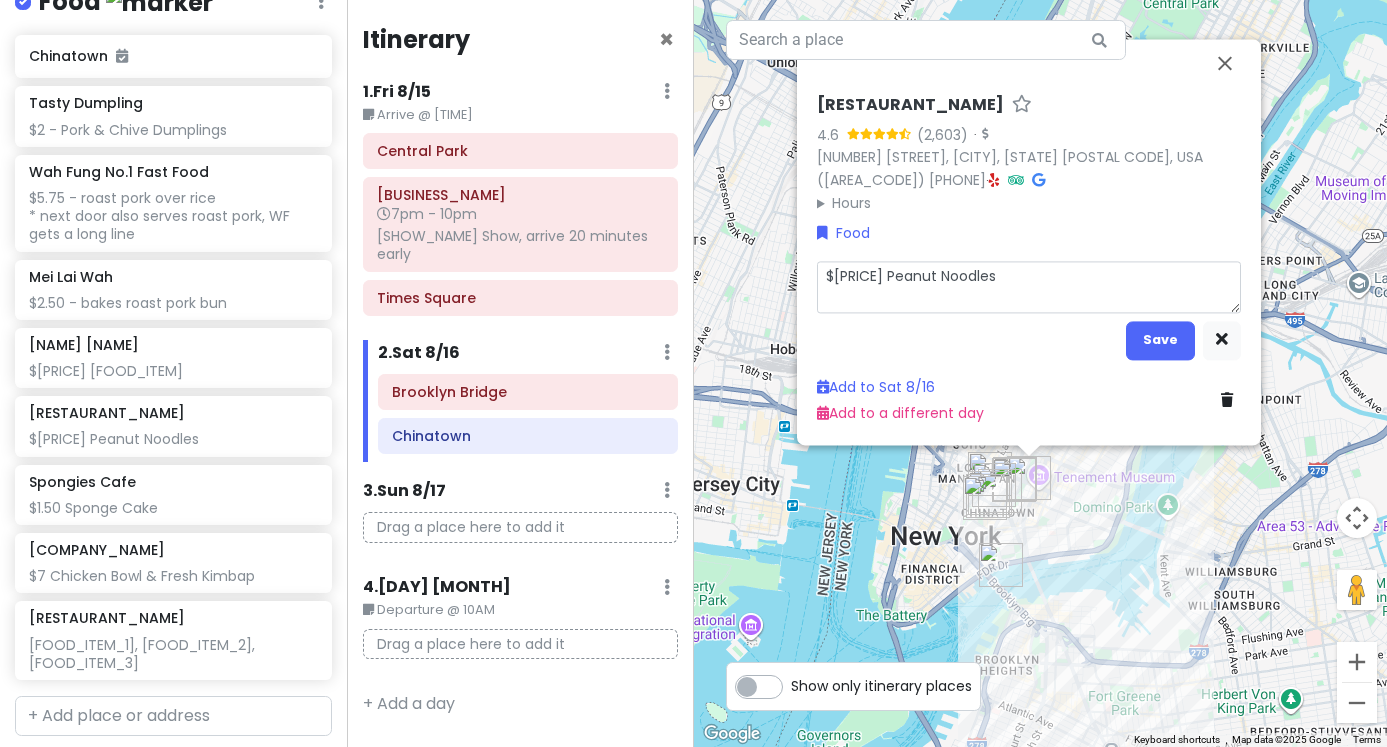 click on "$[PRICE] Peanut Noodles" at bounding box center [1029, 286] 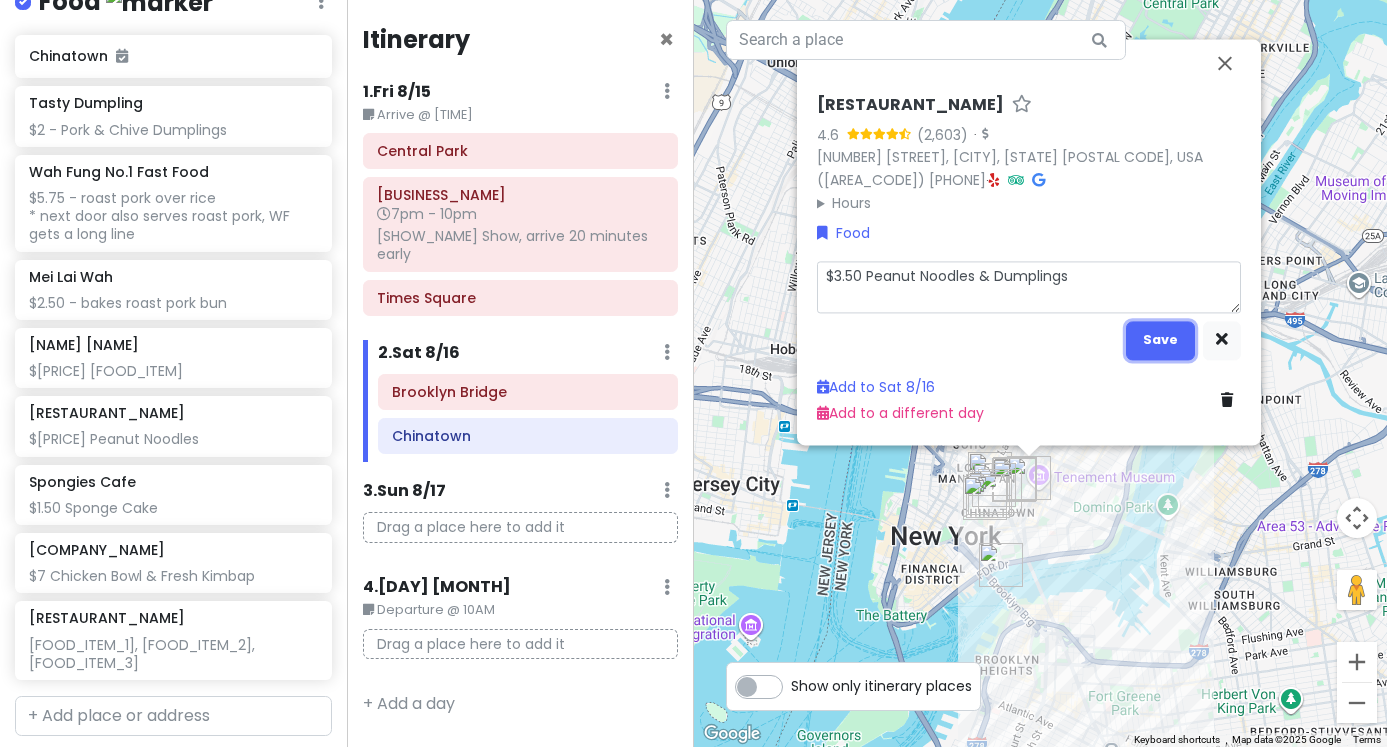click on "Save" at bounding box center [1160, 339] 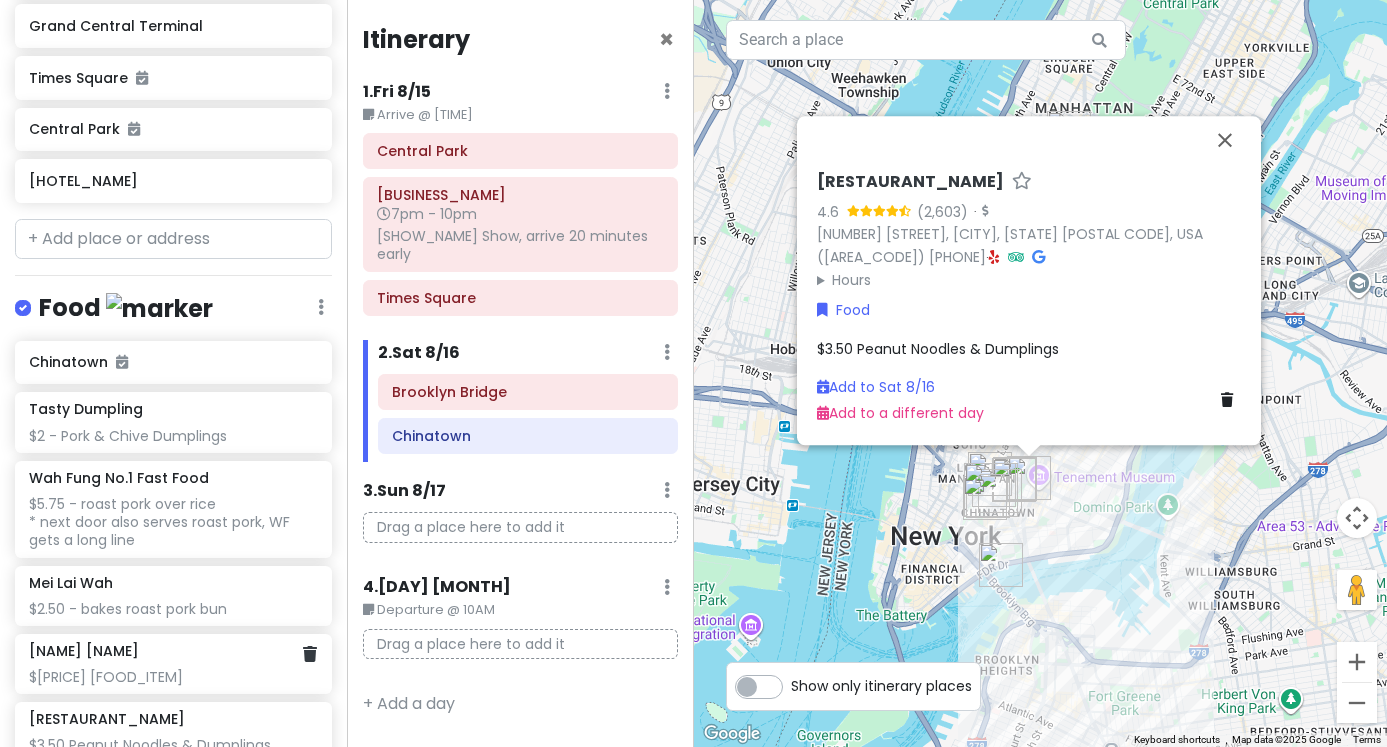 scroll, scrollTop: 468, scrollLeft: 0, axis: vertical 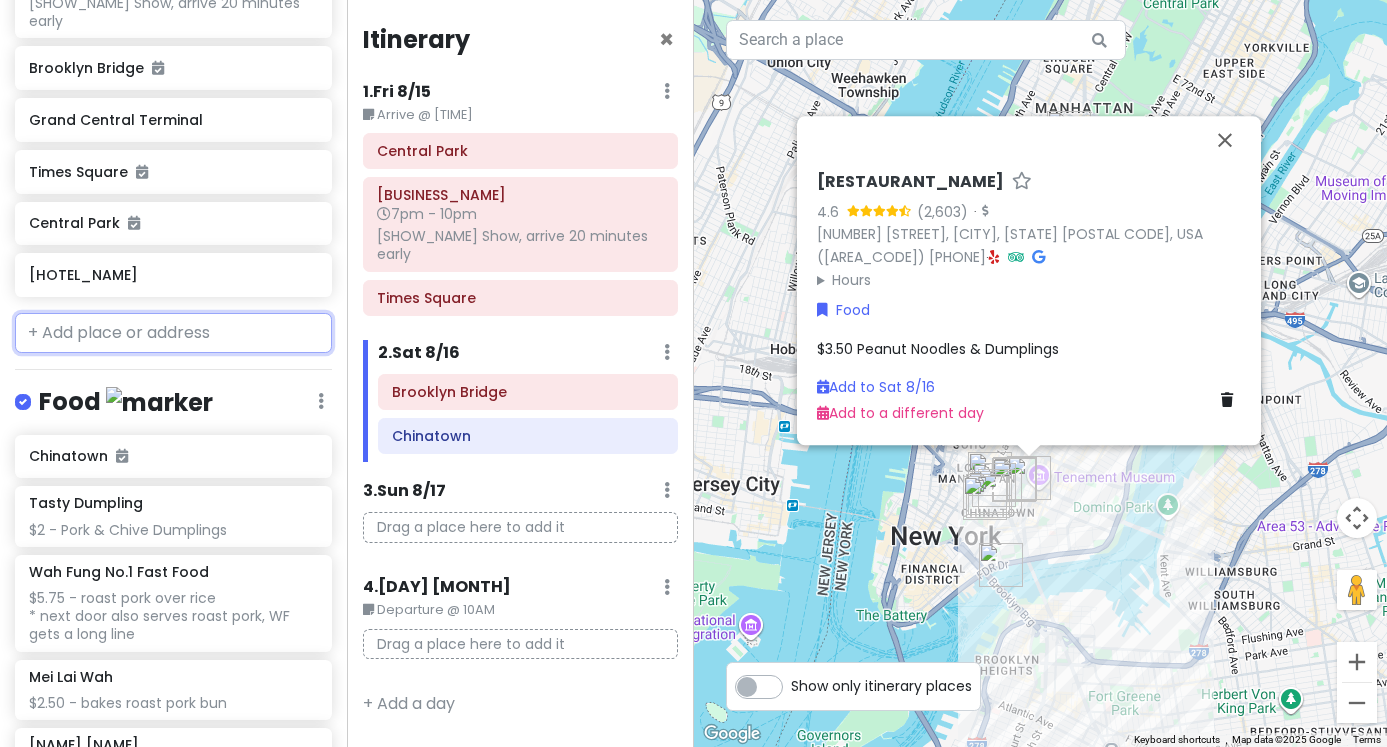 click at bounding box center [173, 333] 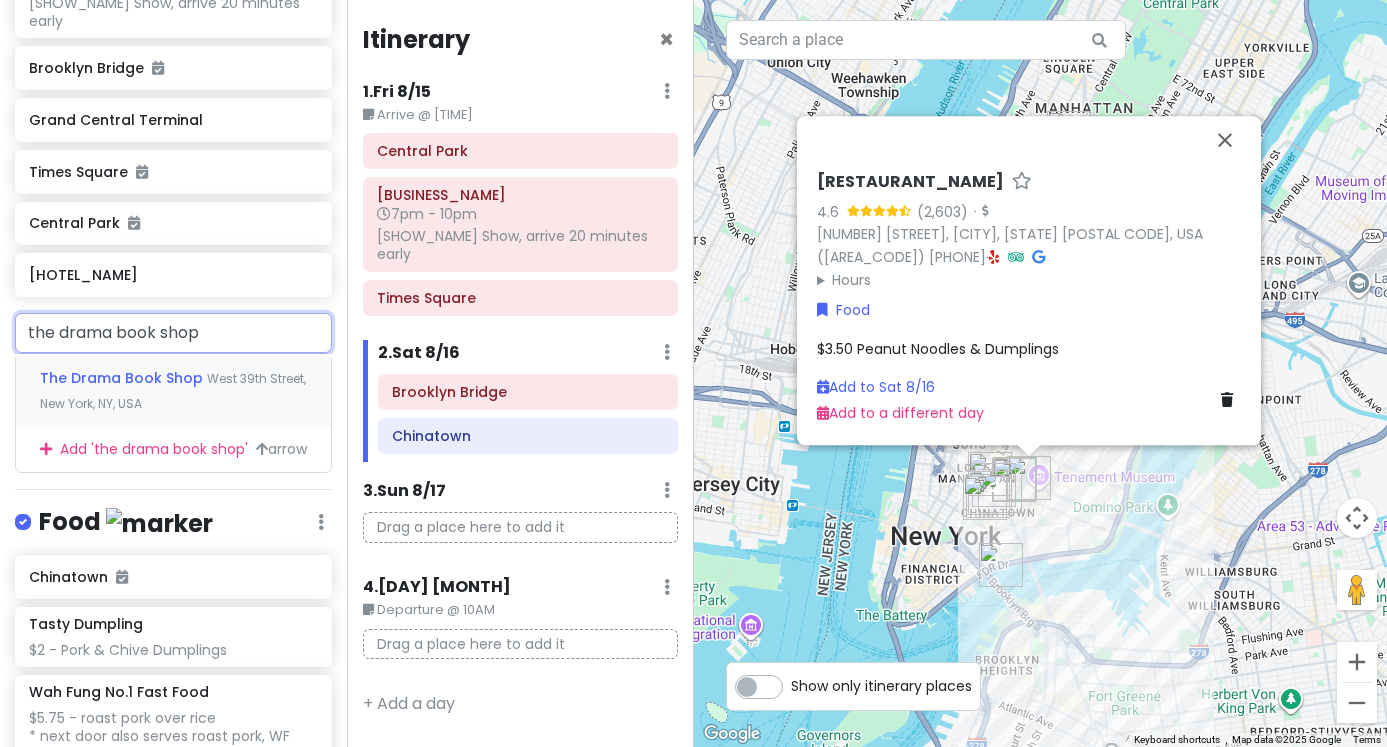 click on "West 39th Street, New York, NY, USA" at bounding box center (173, 391) 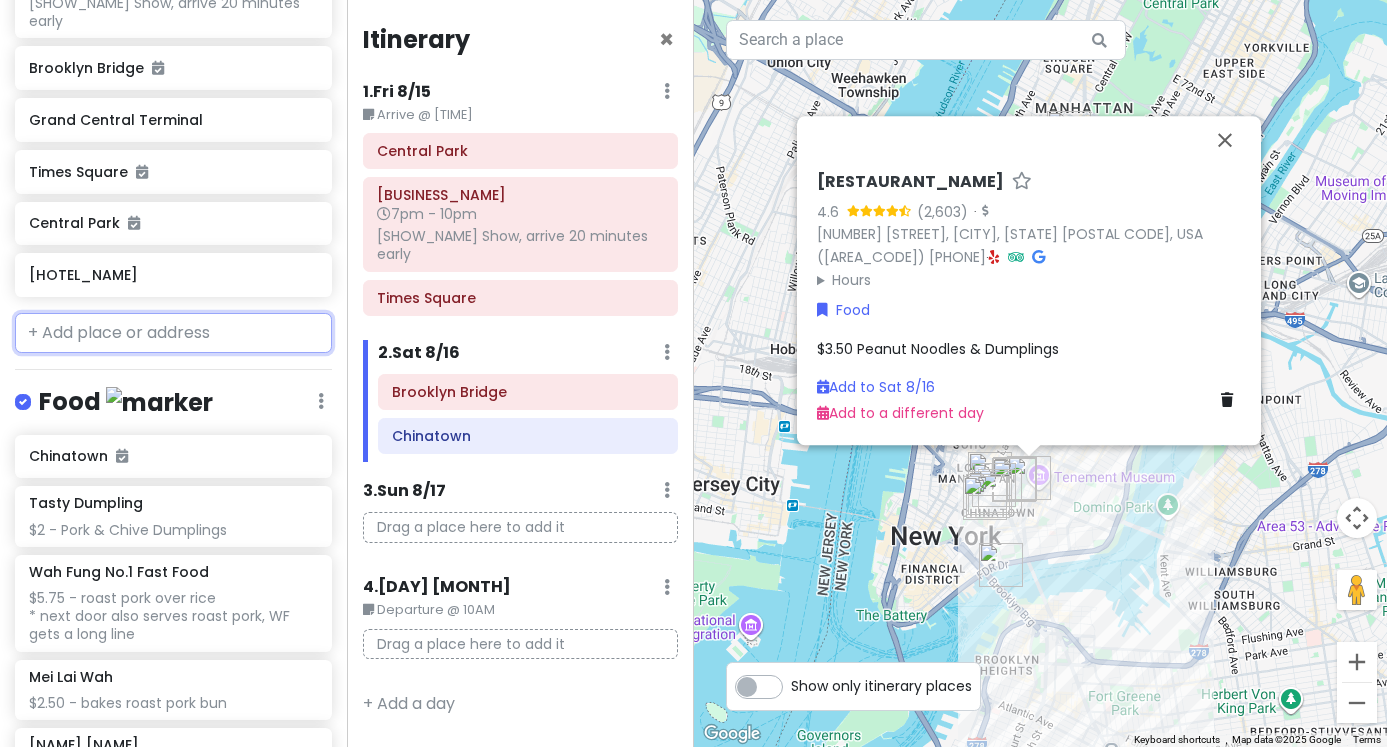 scroll, scrollTop: 520, scrollLeft: 0, axis: vertical 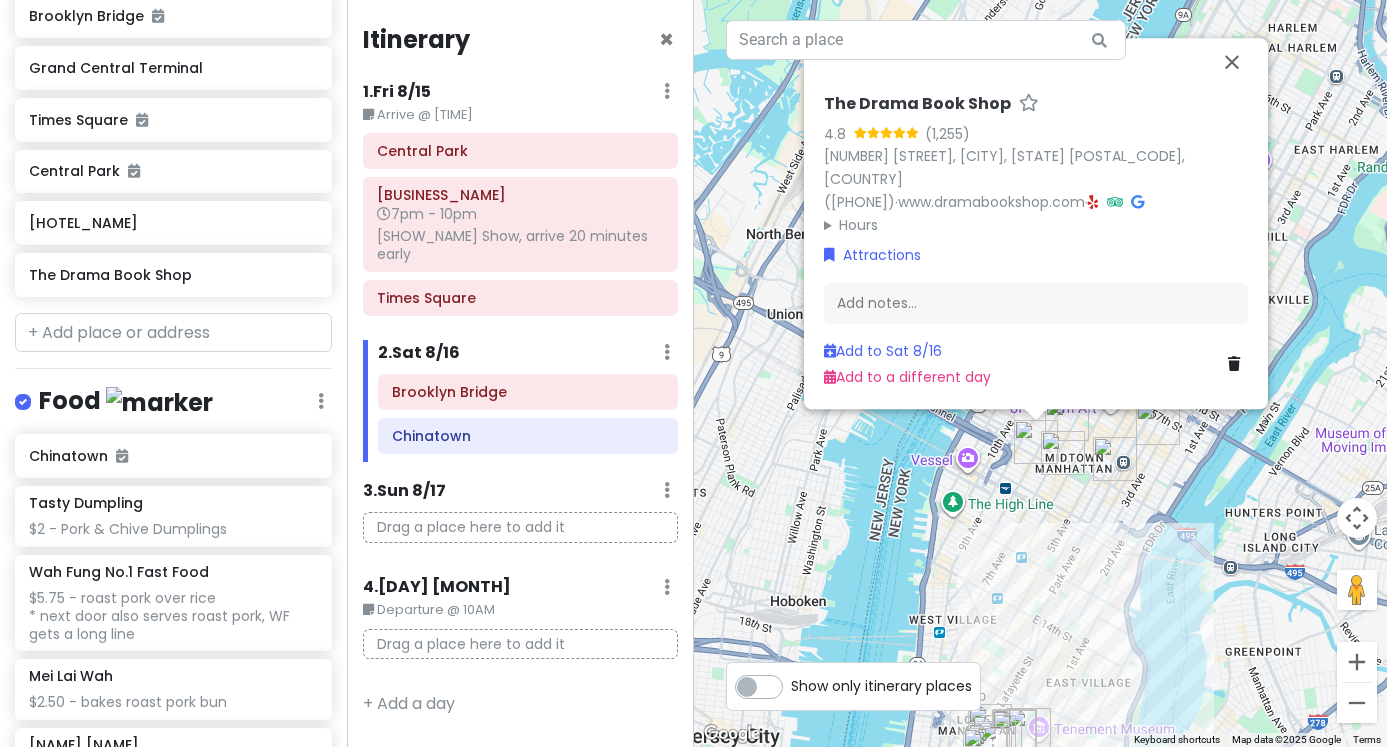 click on "The Drama Book Shop 4.8        (1,255) [NUMBER] W [NUMBER]th St, [CITY], [STATE] [ZIP], [COUNTRY] ([PHONE])   ·   www.dramabookshop.com   ·   Hours Monday  10:00 AM – 7:00 PM Tuesday  10:00 AM – 7:00 PM Wednesday  10:00 AM – 7:00 PM Thursday  10:00 AM – 7:00 PM Friday  10:00 AM – 7:00 PM Saturday  10:00 AM – 7:00 PM Sunday  12:00 – 7:00 PM Attractions Add notes...  Add to   Sat 8/16  Add to a different day" at bounding box center (1041, 373) 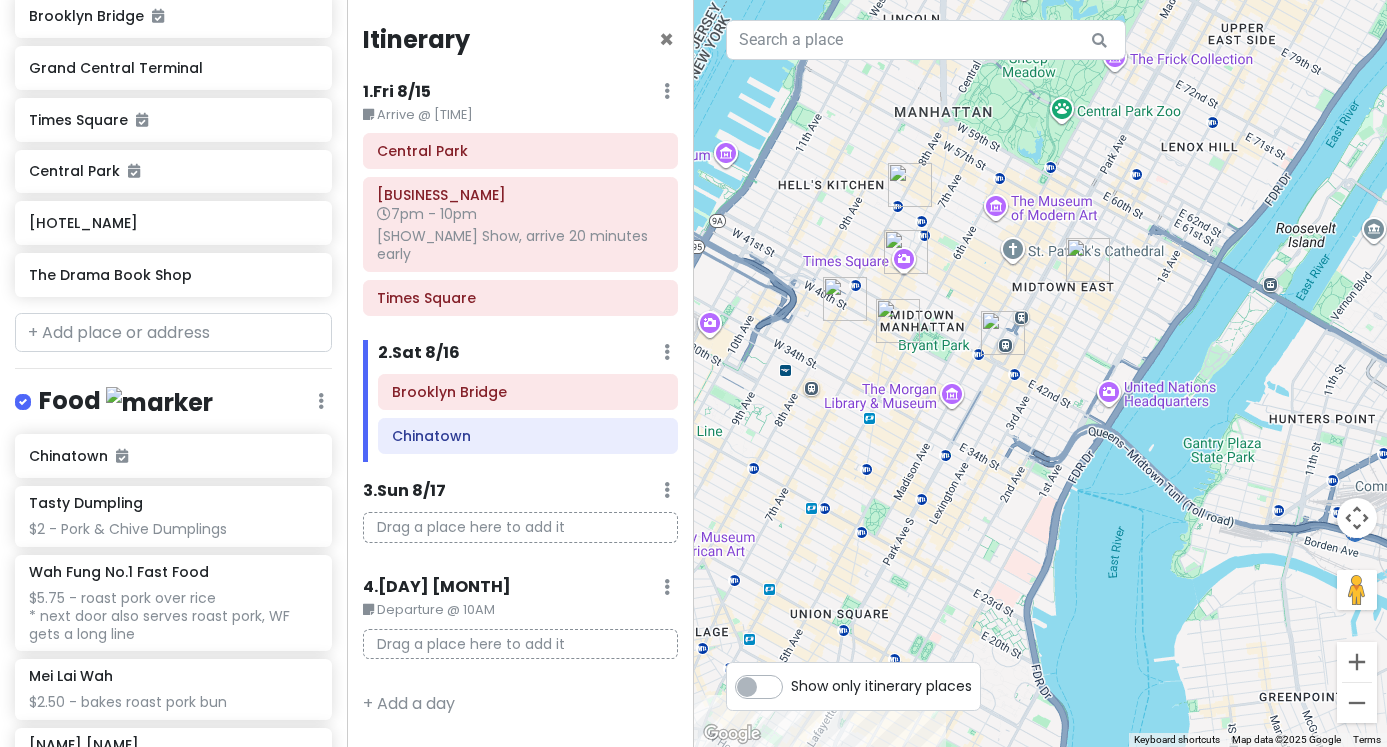 drag, startPoint x: 845, startPoint y: 403, endPoint x: 936, endPoint y: 469, distance: 112.41441 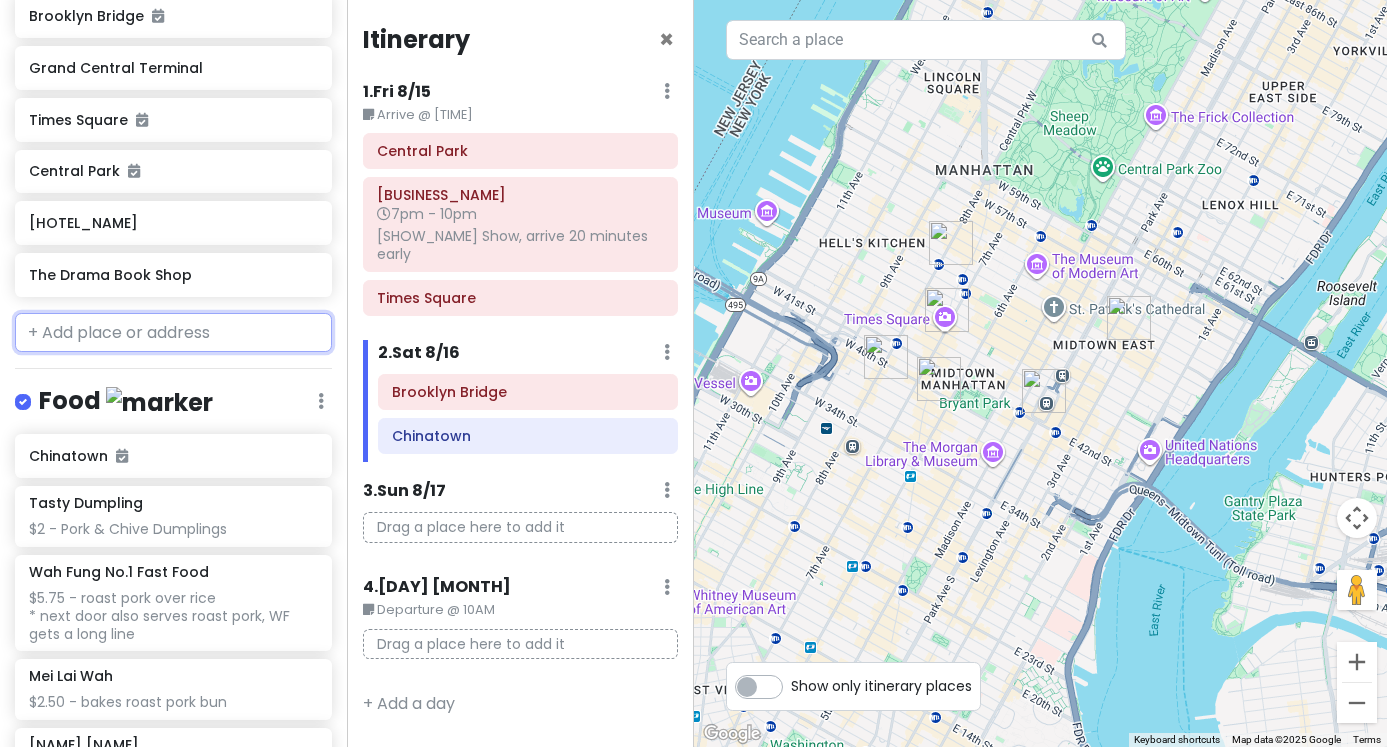 click at bounding box center [173, 333] 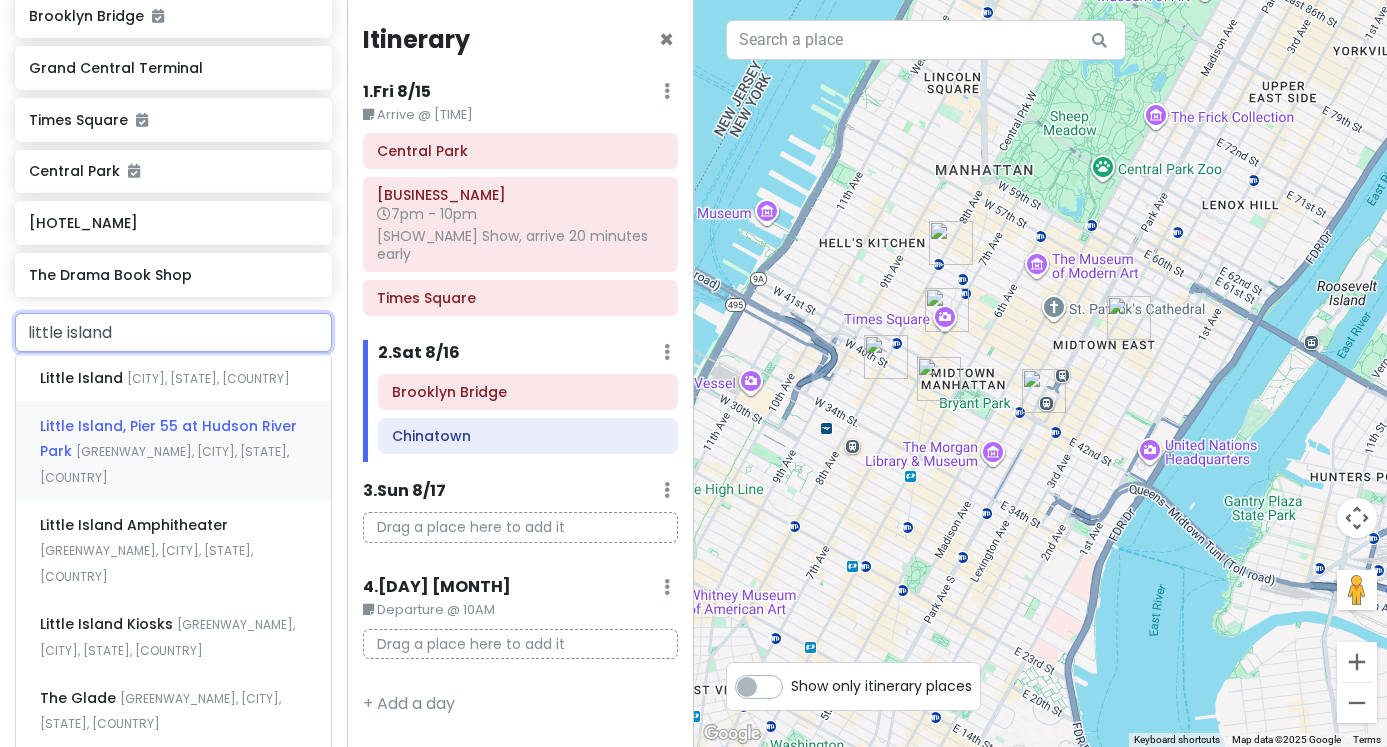 click on "[LOCATION], [STREET] at [LOCATION] [LOCATION], [CITY], [STATE], USA" at bounding box center (173, 450) 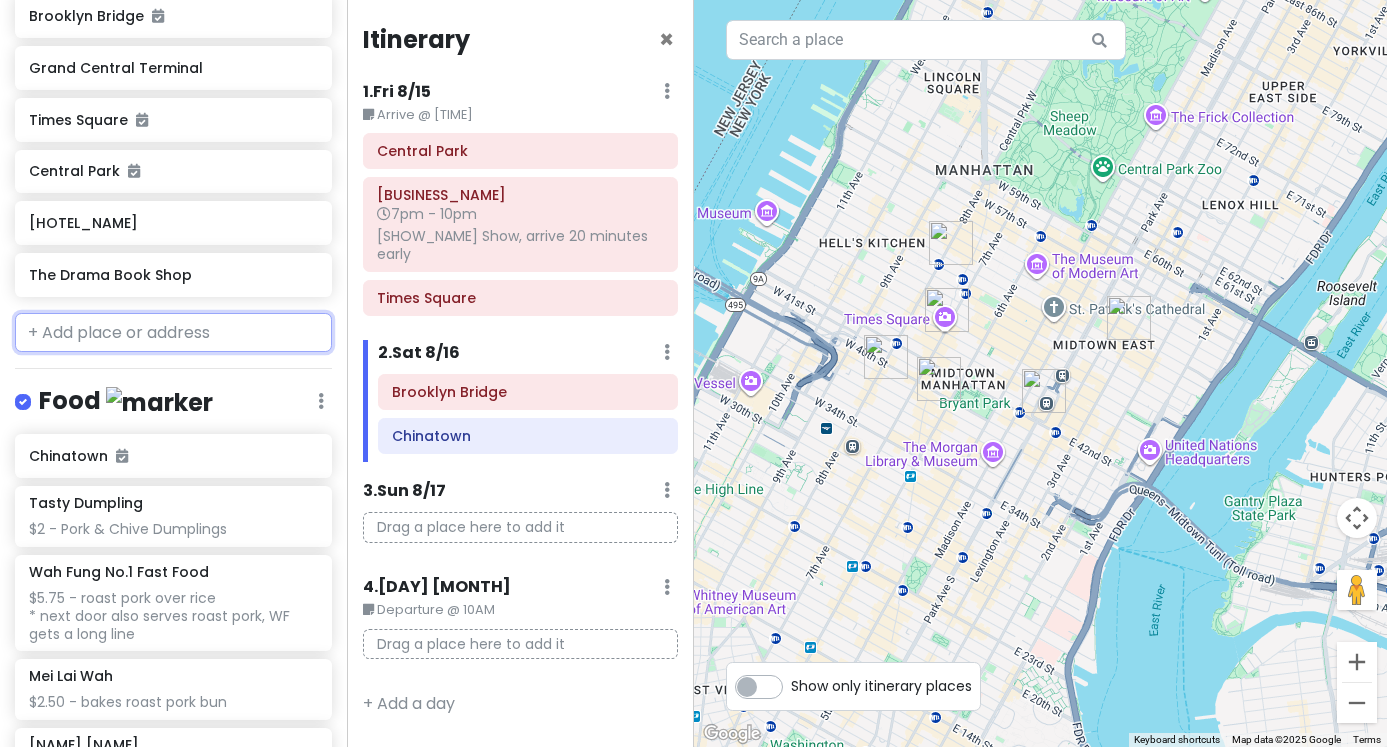 scroll, scrollTop: 590, scrollLeft: 0, axis: vertical 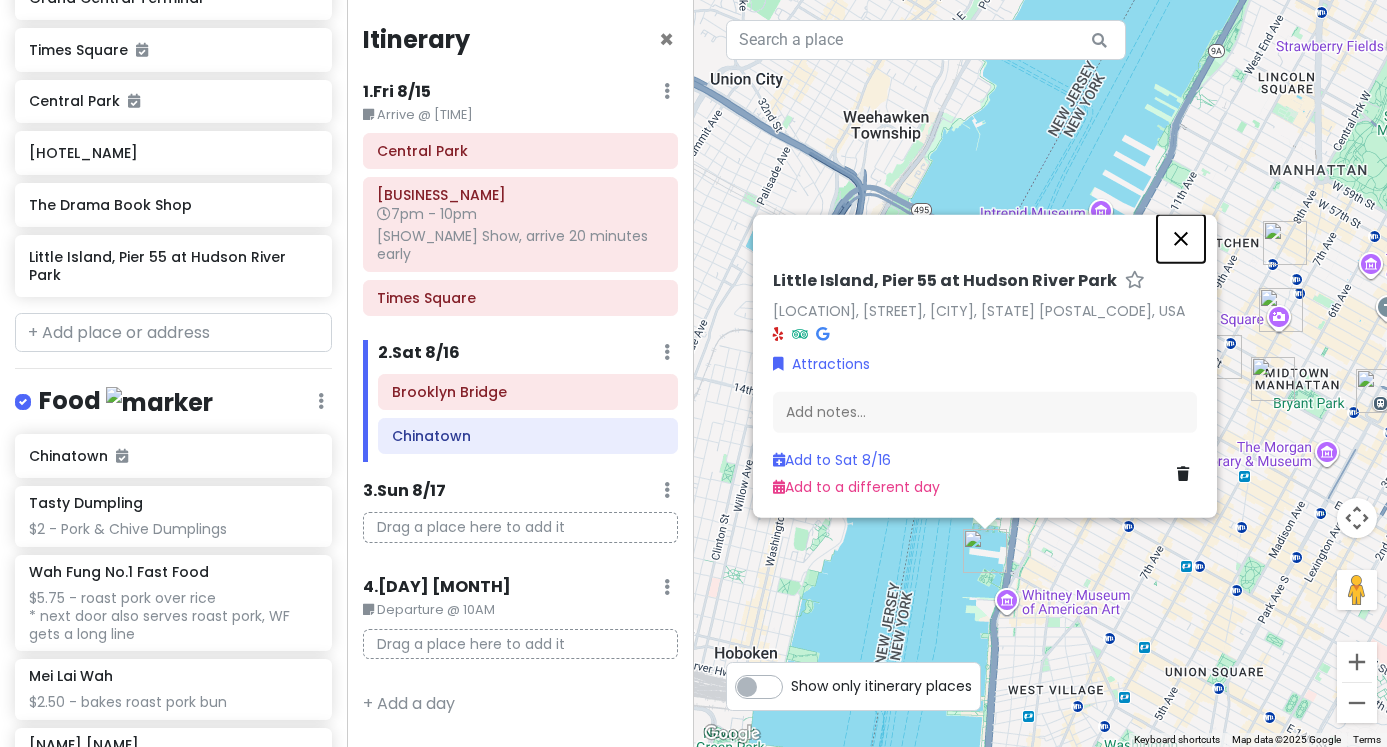 click at bounding box center (1181, 238) 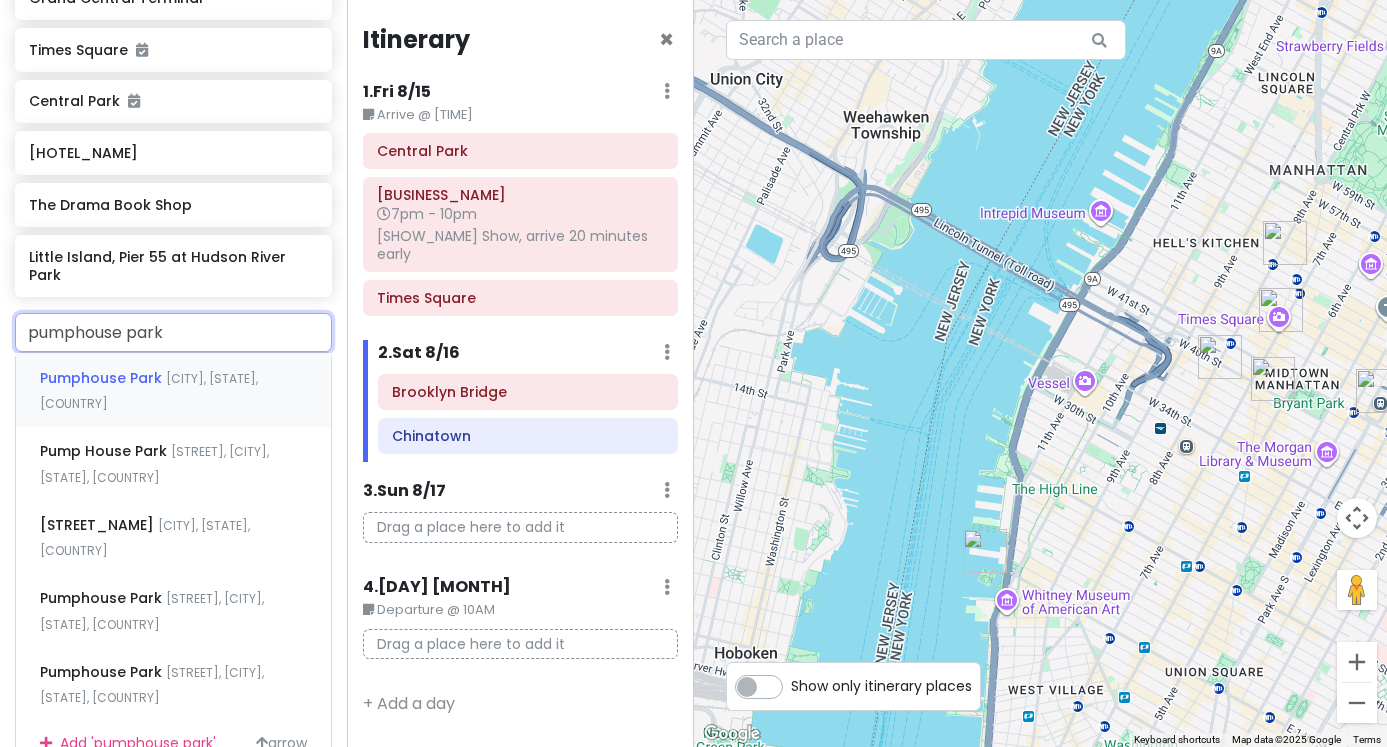 click on "[CITY], [STATE], [COUNTRY]" at bounding box center (149, 391) 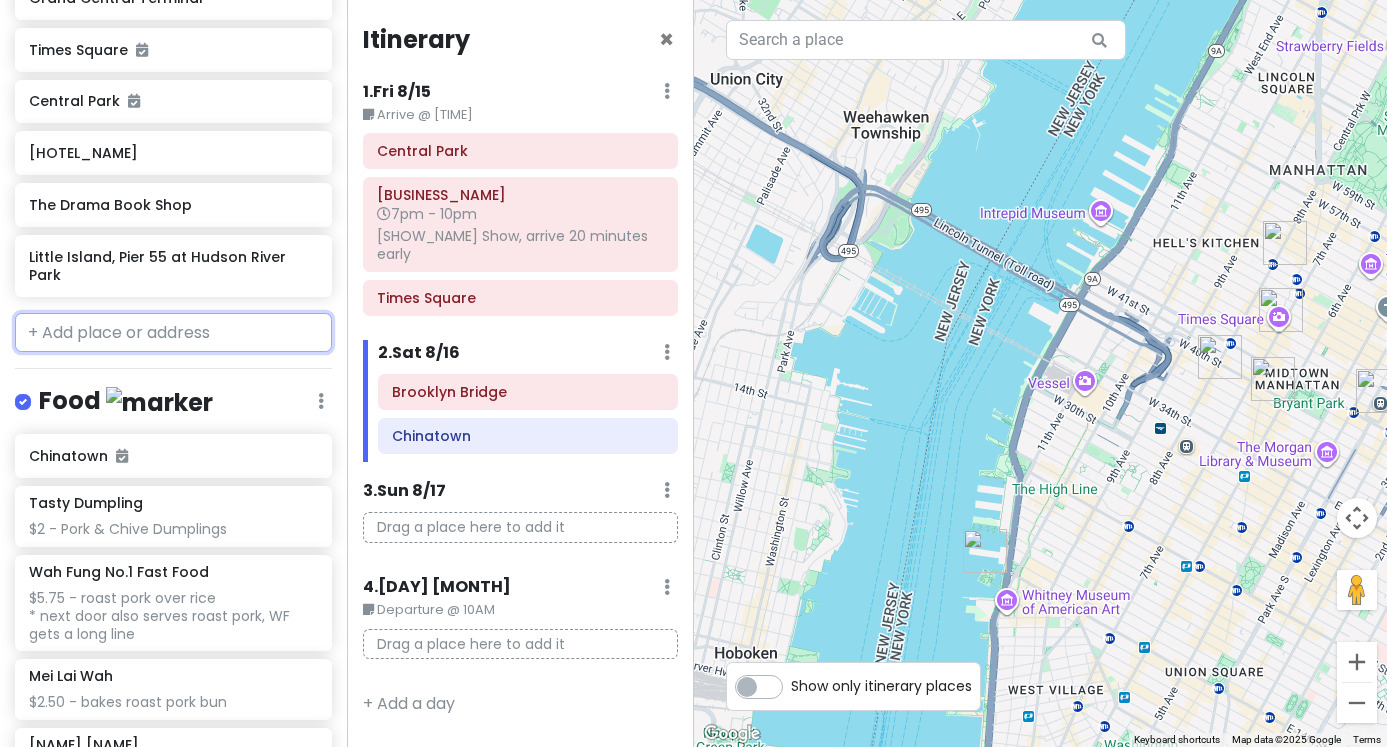 scroll, scrollTop: 642, scrollLeft: 0, axis: vertical 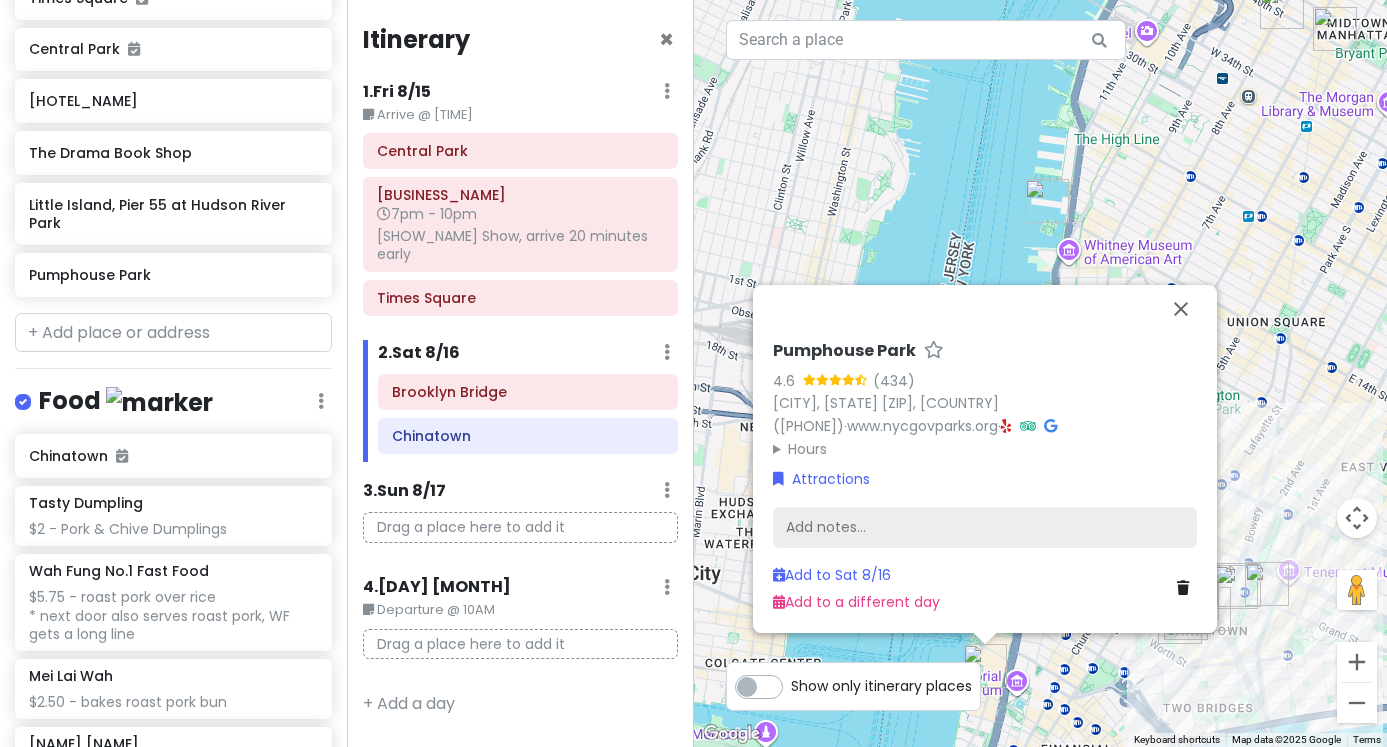 click on "Add notes..." at bounding box center [985, 527] 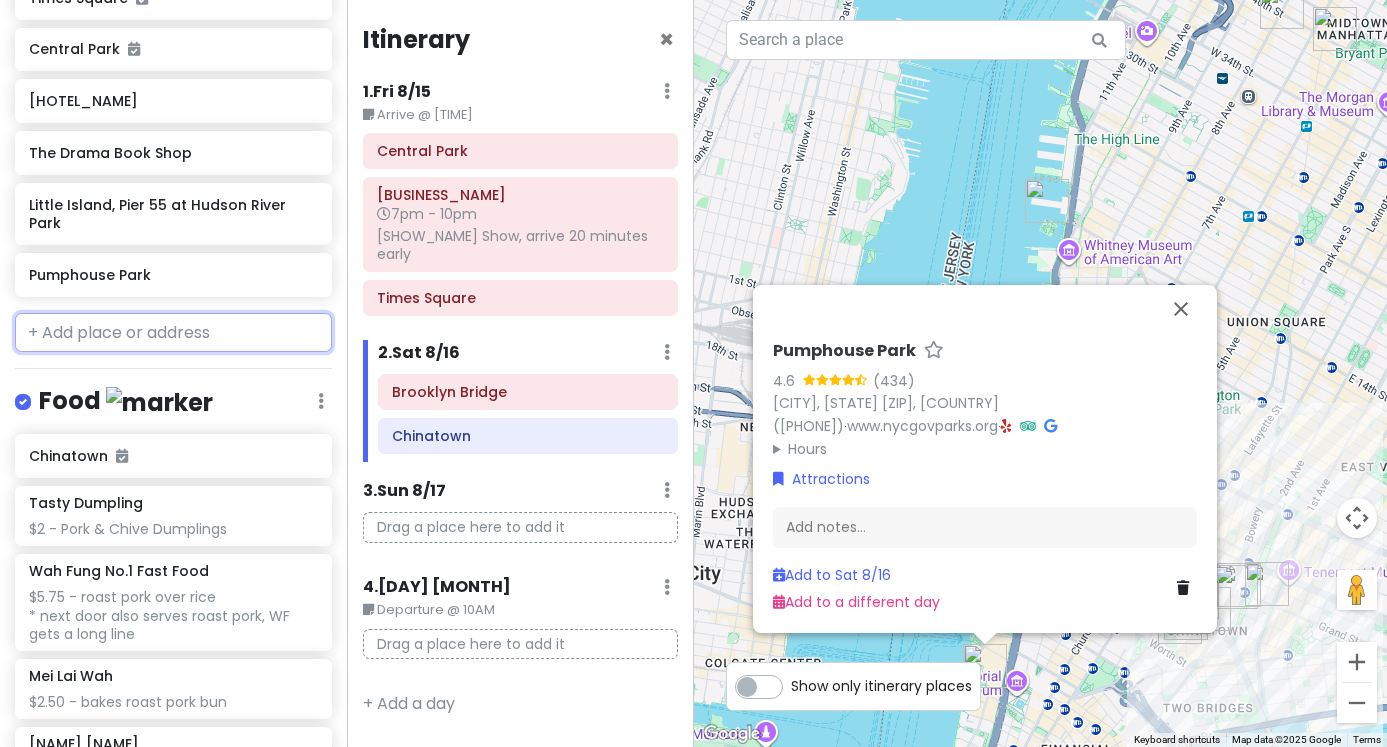 click at bounding box center [173, 333] 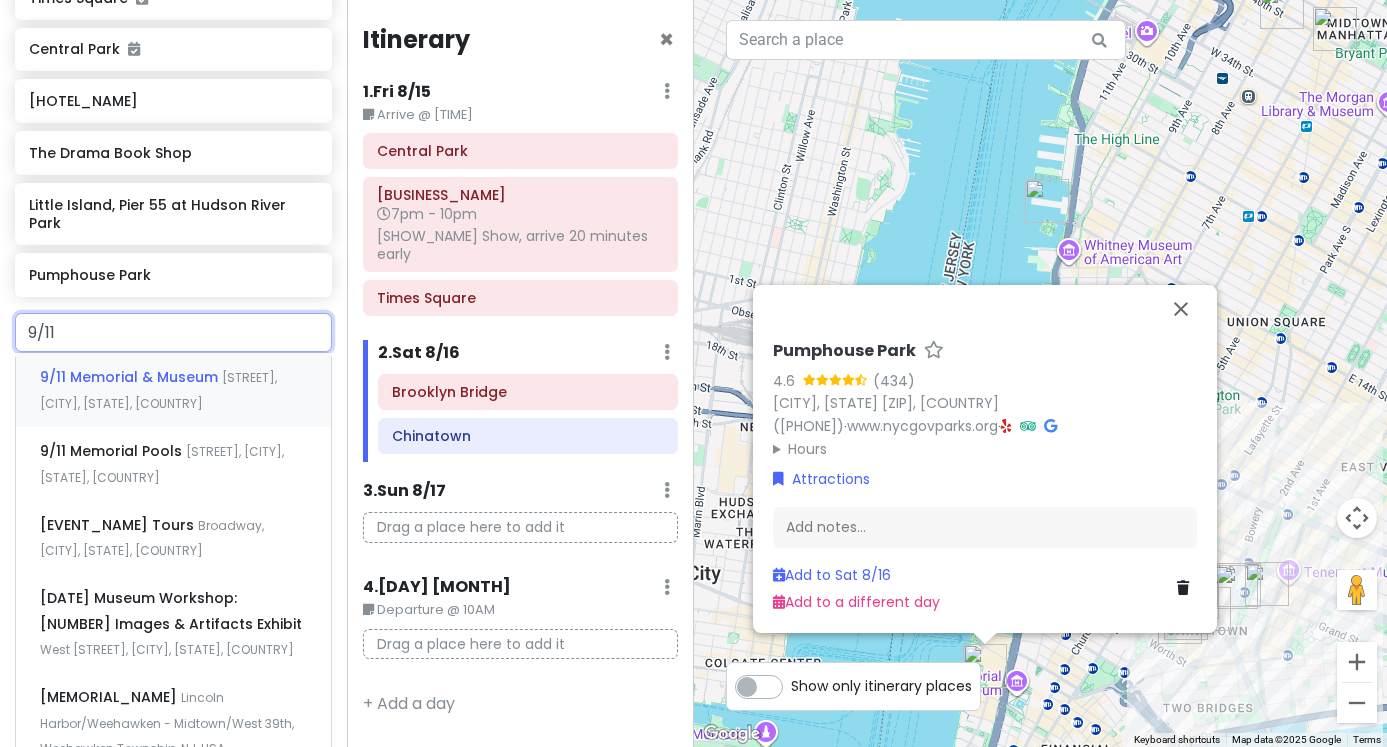 click on "9/11 Memorial & Museum" at bounding box center (131, 377) 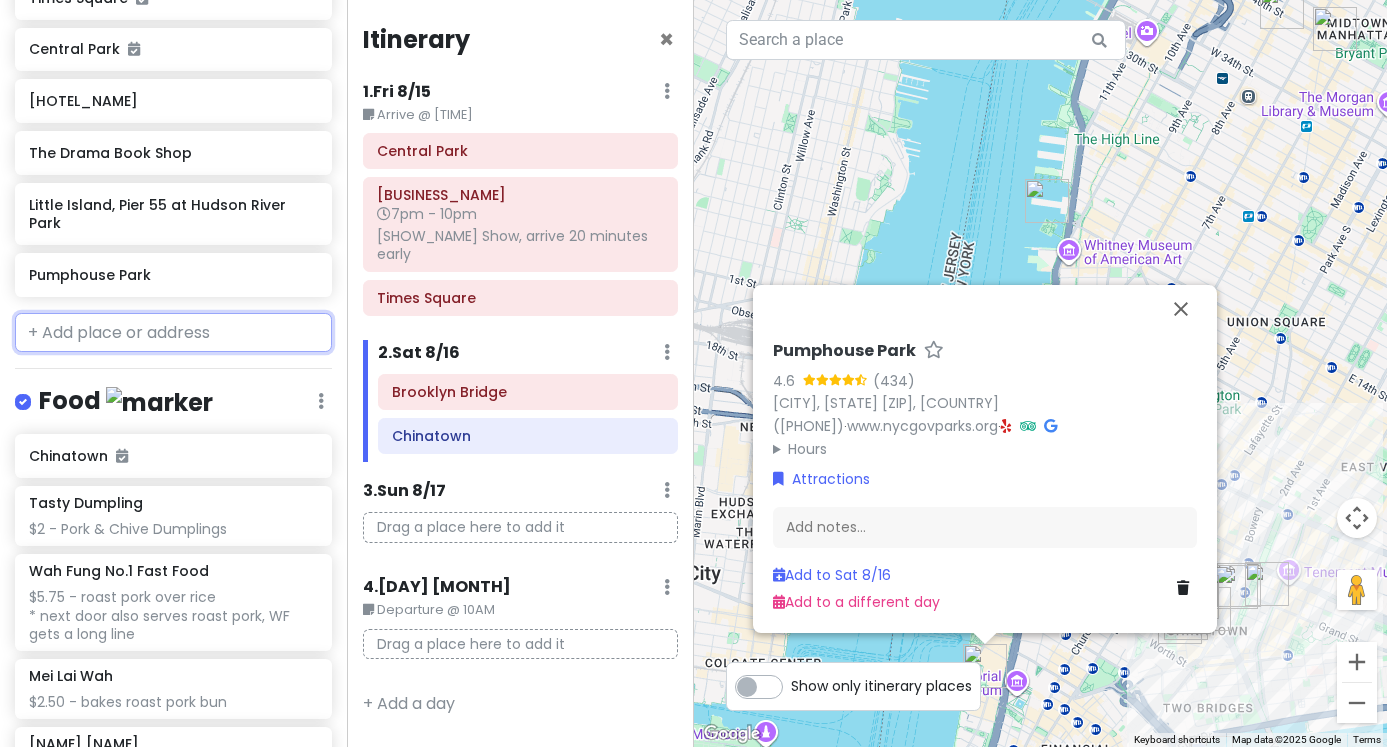 scroll, scrollTop: 694, scrollLeft: 0, axis: vertical 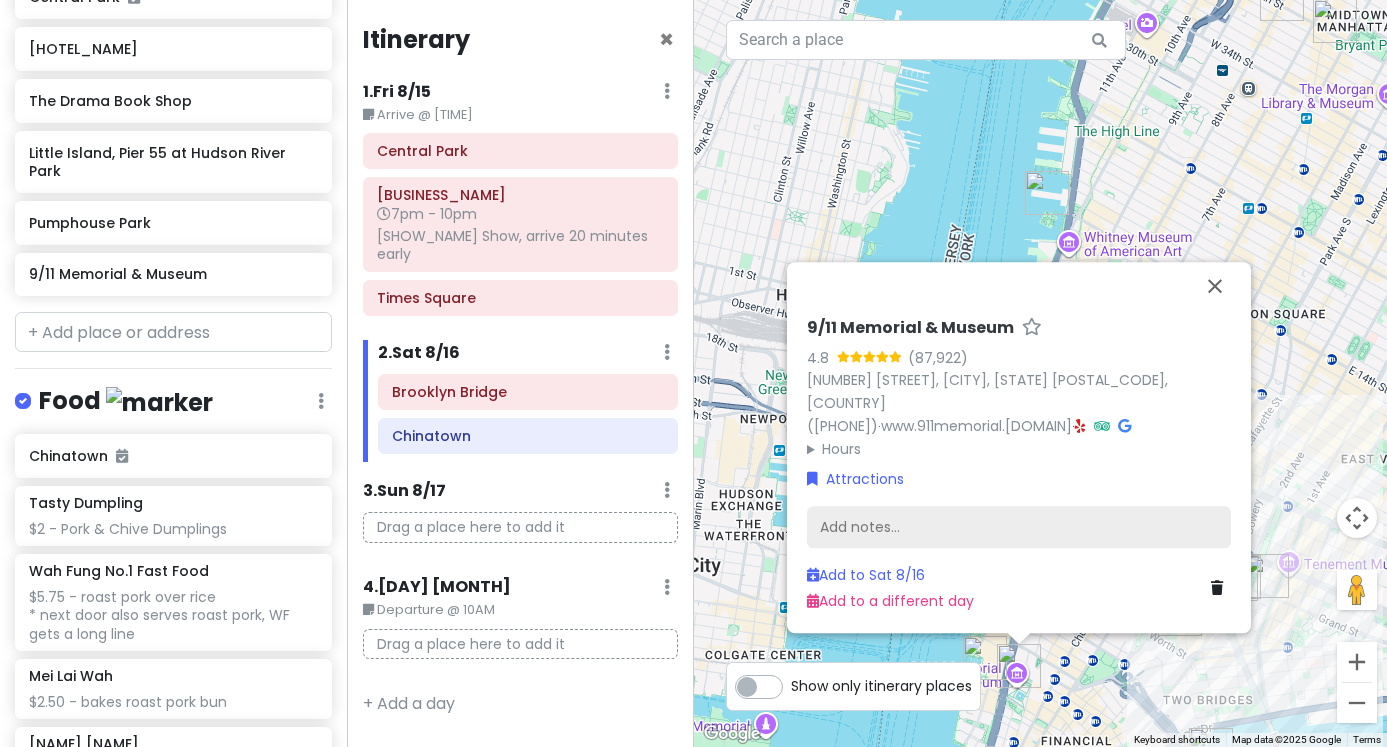 click on "Add notes..." at bounding box center [1019, 527] 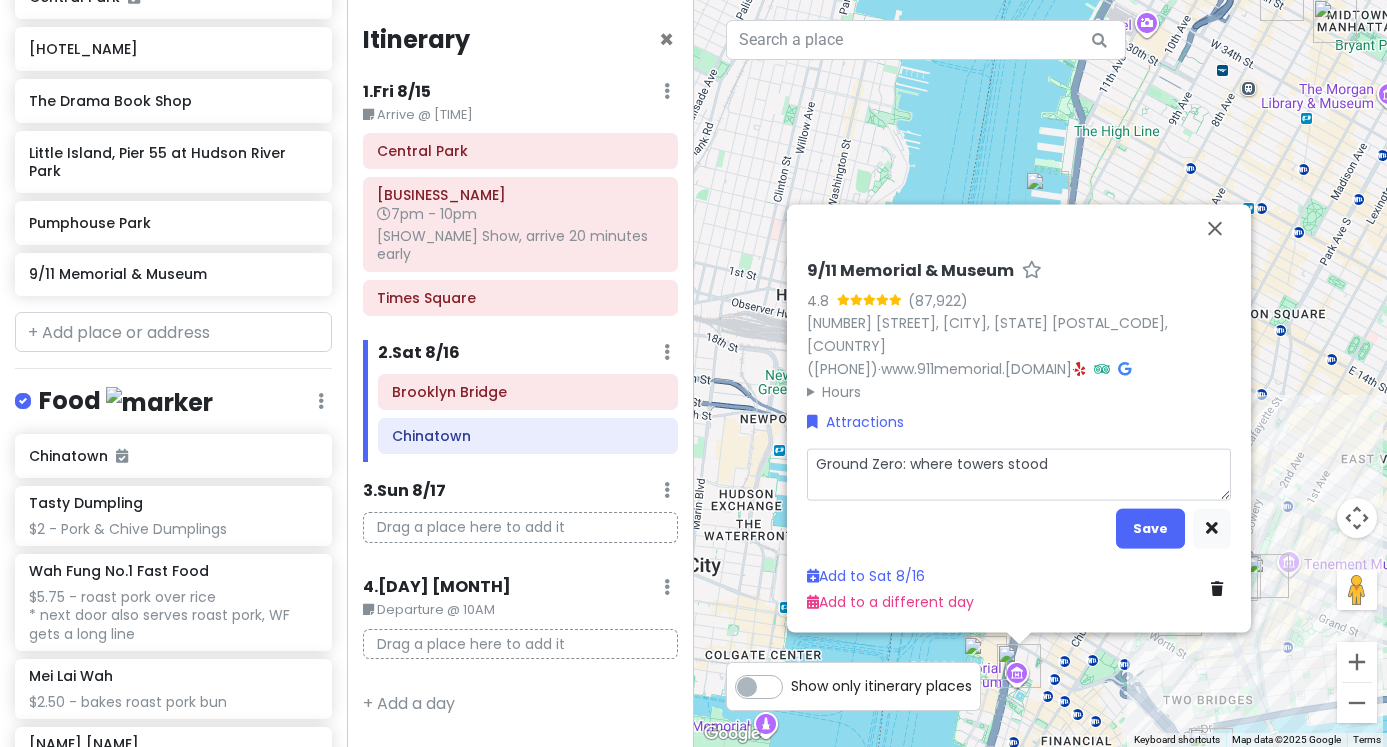 click on "Ground Zero: where towers stood" at bounding box center [1019, 474] 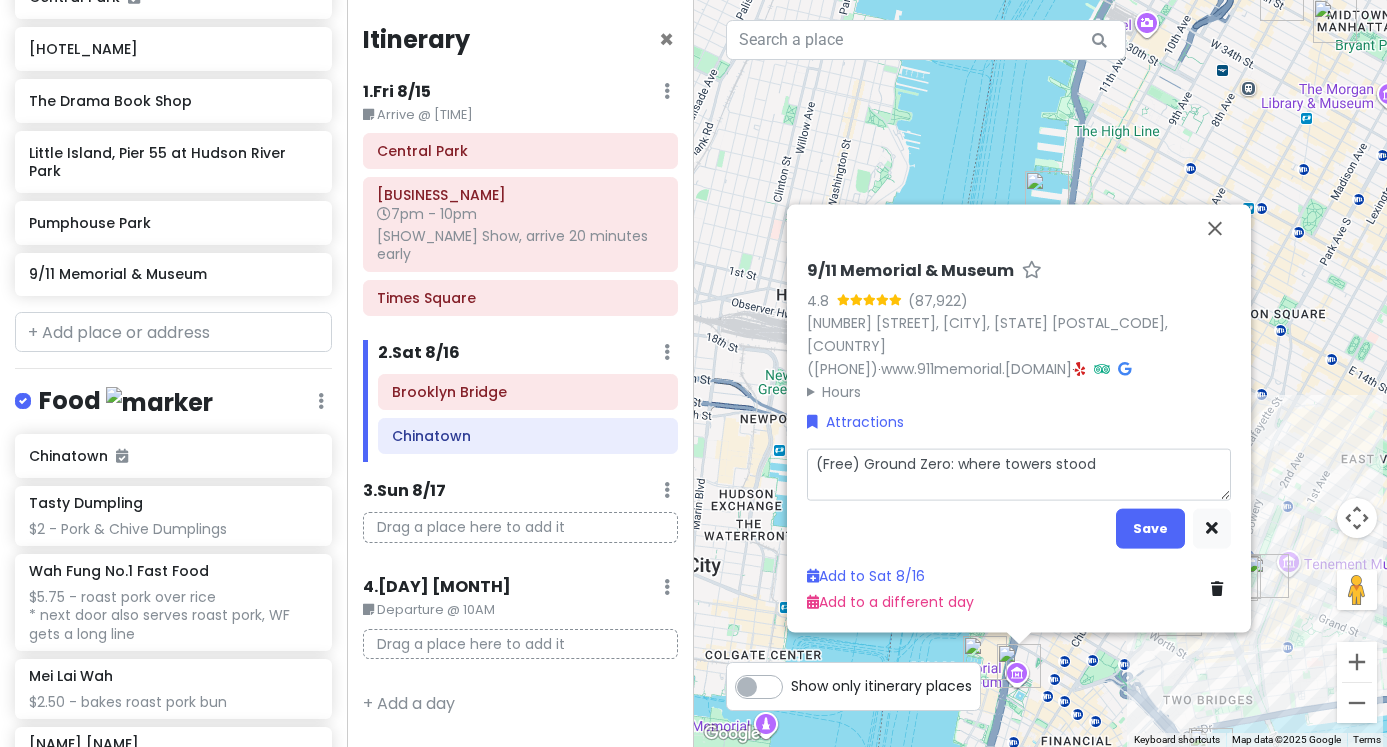 click on "(Free) Ground Zero: where towers stood" at bounding box center [1019, 474] 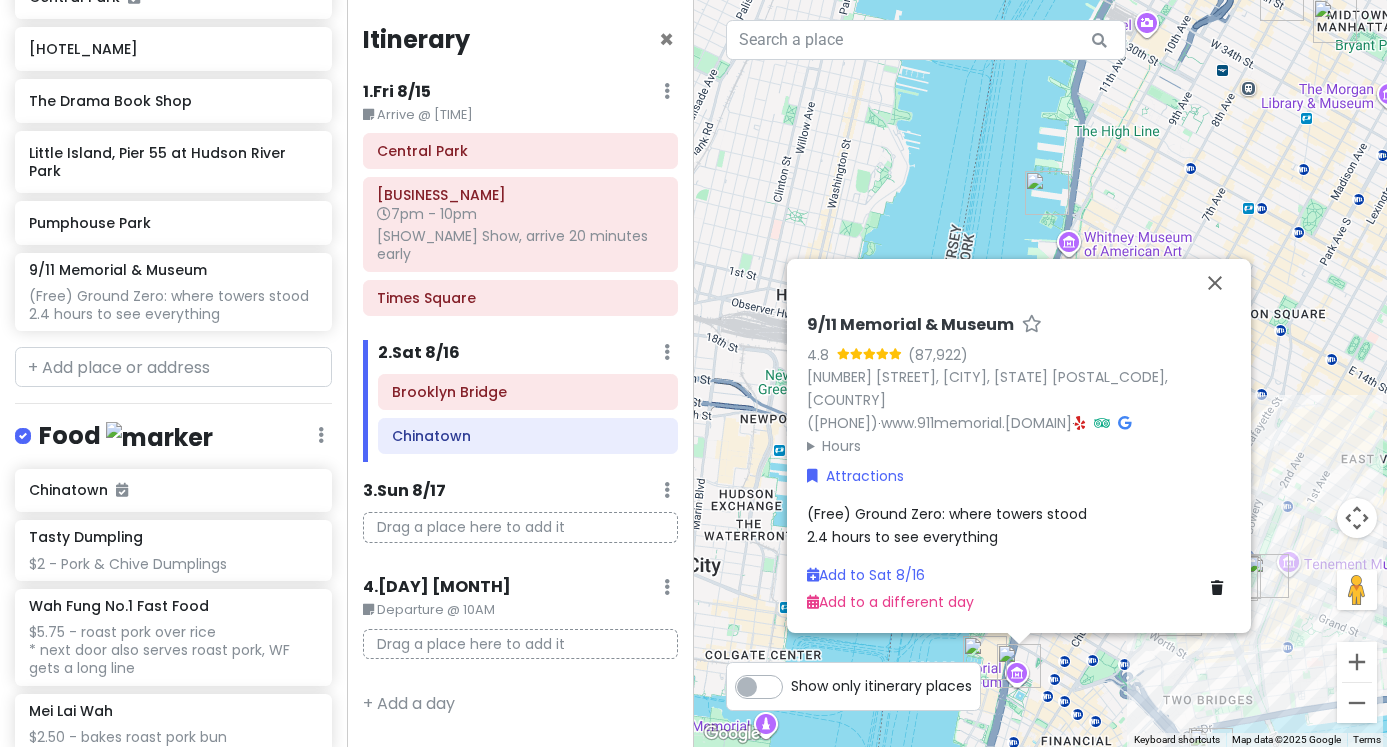 scroll, scrollTop: 747, scrollLeft: 0, axis: vertical 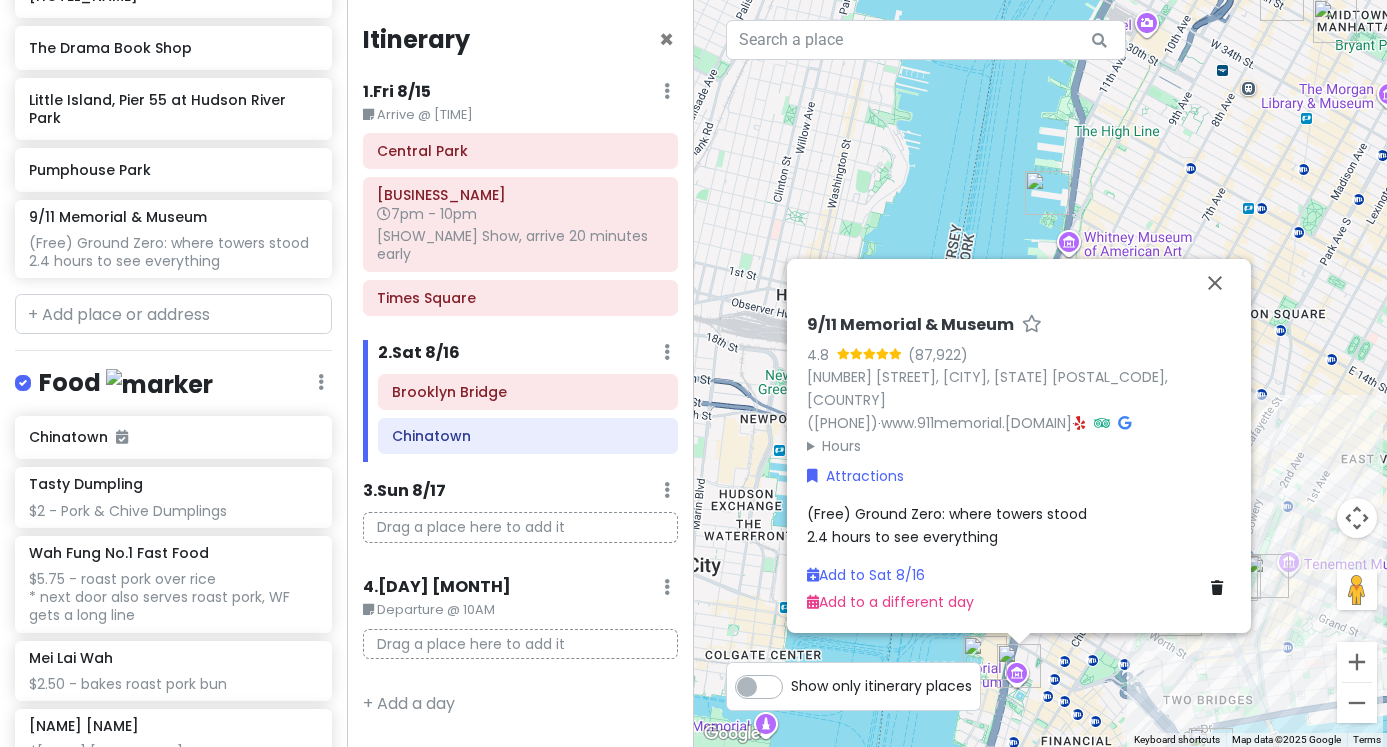 click on "[FIRST] [CITY] Trip Private Change Dates Make a Copy Delete Trip Go Pro ⚡️ Give Feedback 💡 Support Scout ☕️ Itinerary Share Publish Notes Add notes... Attractions Edit Reorder Delete List [THEATRE] [TIME] - [TIME] [SHOW] Show, arrive [DURATION] early [LANDMARK] [LANDMARK] [LANDMARK] [LANDMARK] [CITY]/[DISTRICT] [BOOKSTORE] [LANDMARK], [PIER] at [PARK] [LANDMARK] [MEMORIAL] ([PRICE]) Ground Zero: where towers stood
[DURATION] to see everything Food Edit Reorder Delete List [DISTRICT] [RESTAURANT] $[PRICE] - [FOOD] & [FOOD] [RESTAURANT] $[PRICE] - [FOOD] [FOOD] over [FOOD]
* next door also serves [FOOD], [FOOD] gets a long line [RESTAURANT] $[PRICE] - [FOOD] [FOOD] [FOOD] [RESTAURANT] $[PRICE] [FOOD] [FOOD] [RESTAURANT] $[PRICE] [FOOD] [FOOD] [RESTAURANT] $[PRICE] [FOOD] [FOOD] [RESTAURANT] $[PRICE] [FOOD] [FOOD] Accommodations Edit Reorder Delete List" at bounding box center [173, 373] 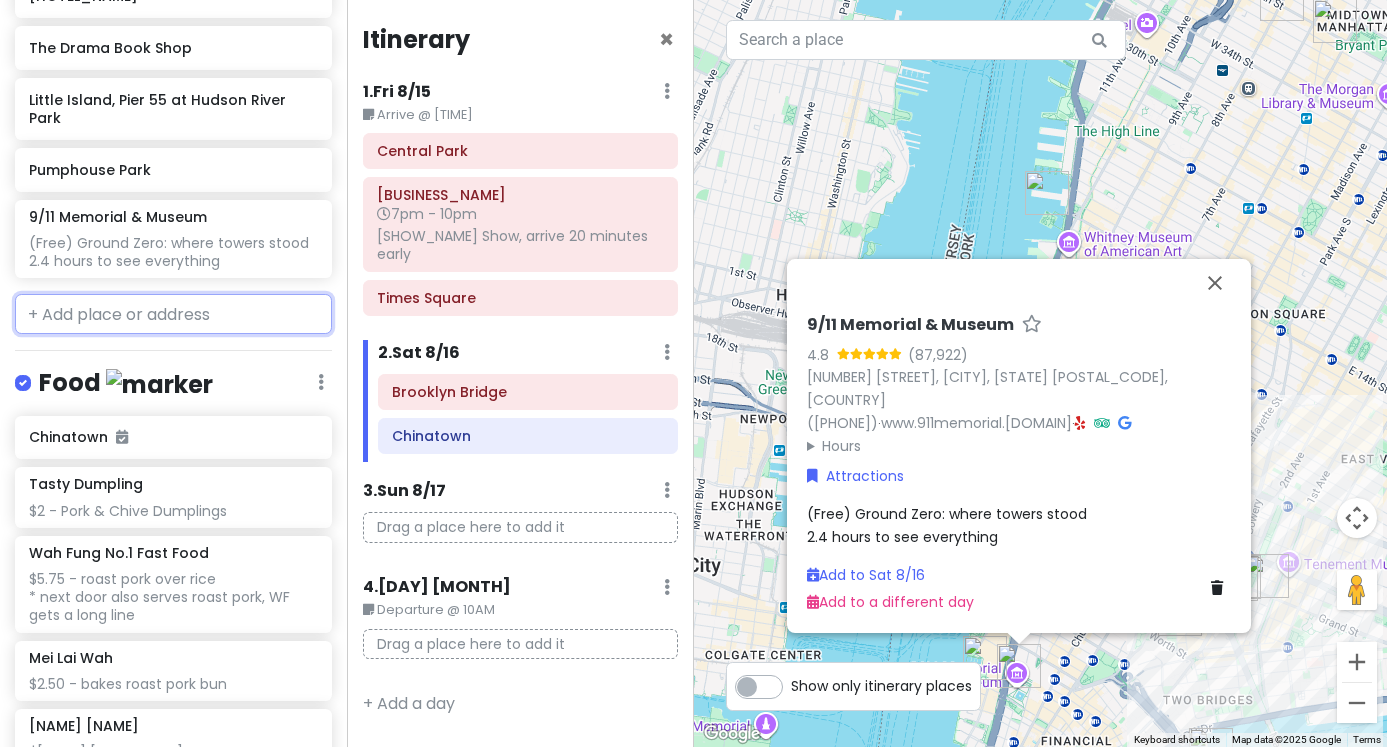 click at bounding box center (173, 314) 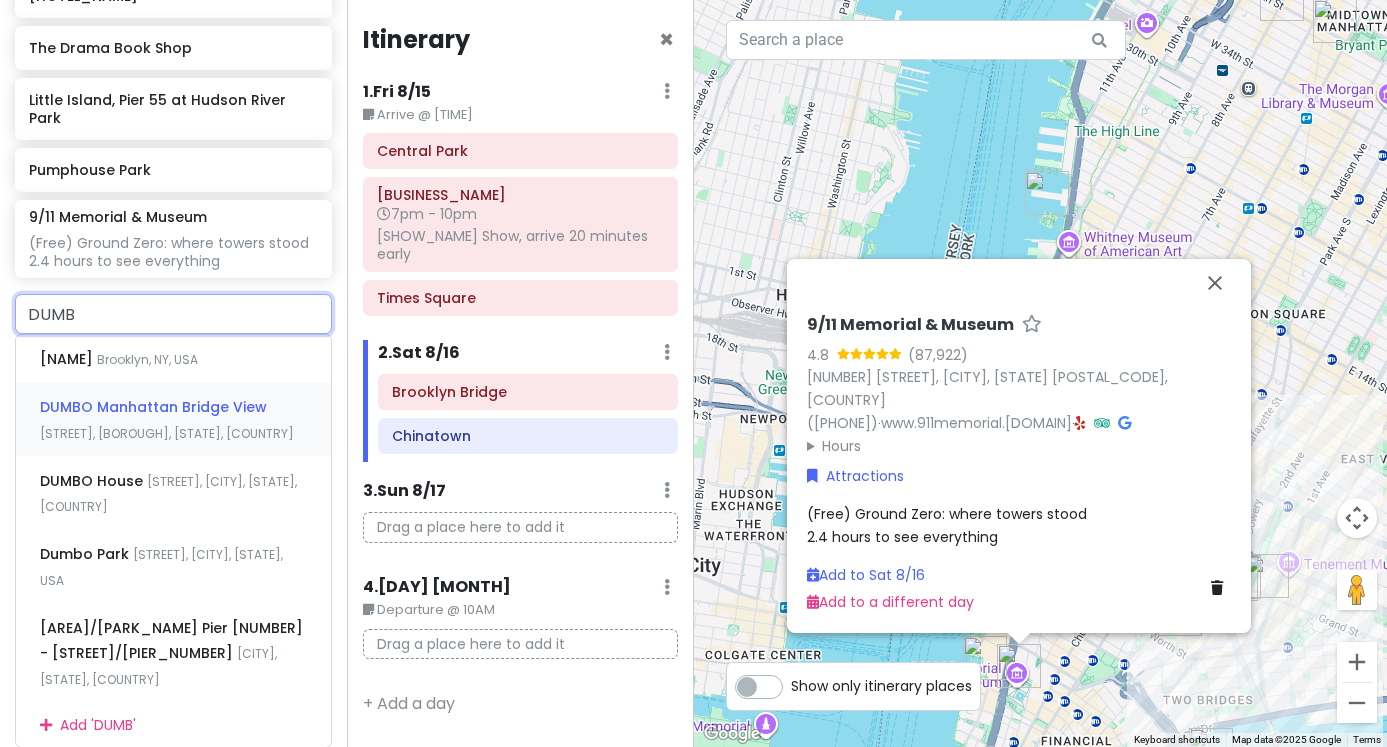click on "DUMBO Manhattan Bridge View" at bounding box center (68, 359) 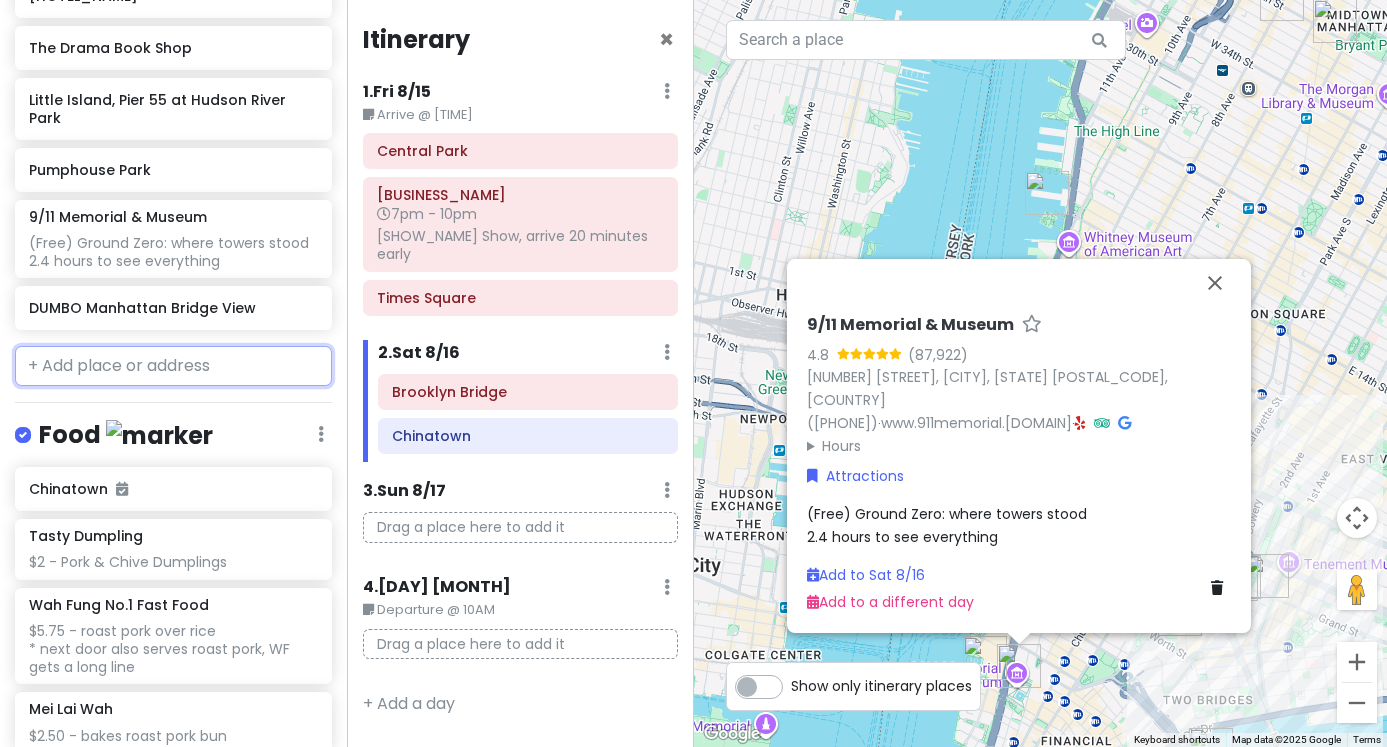 scroll, scrollTop: 798, scrollLeft: 0, axis: vertical 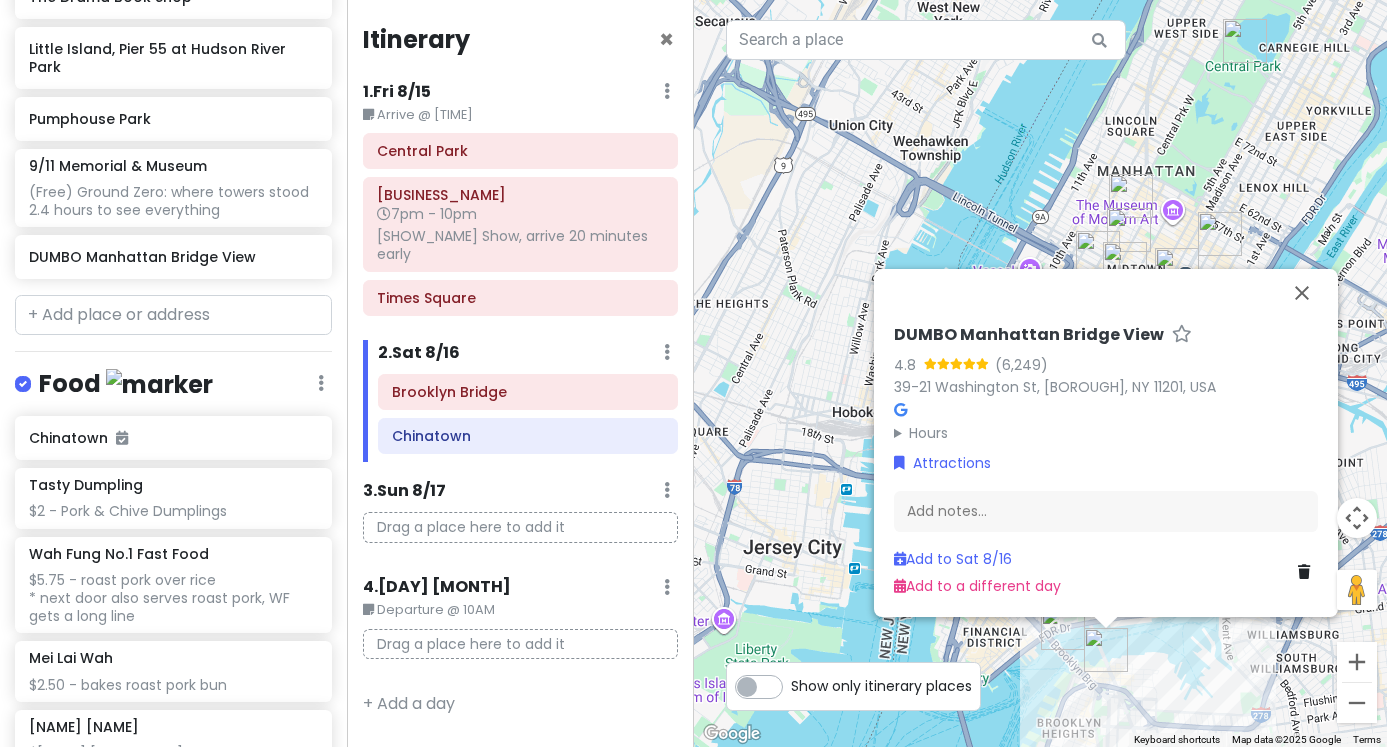 click on "[CITY] [ATTRACTION_NAME] [RATING] ([REVIEWS]) [ADDRESS] [HOURS]" at bounding box center (1041, 373) 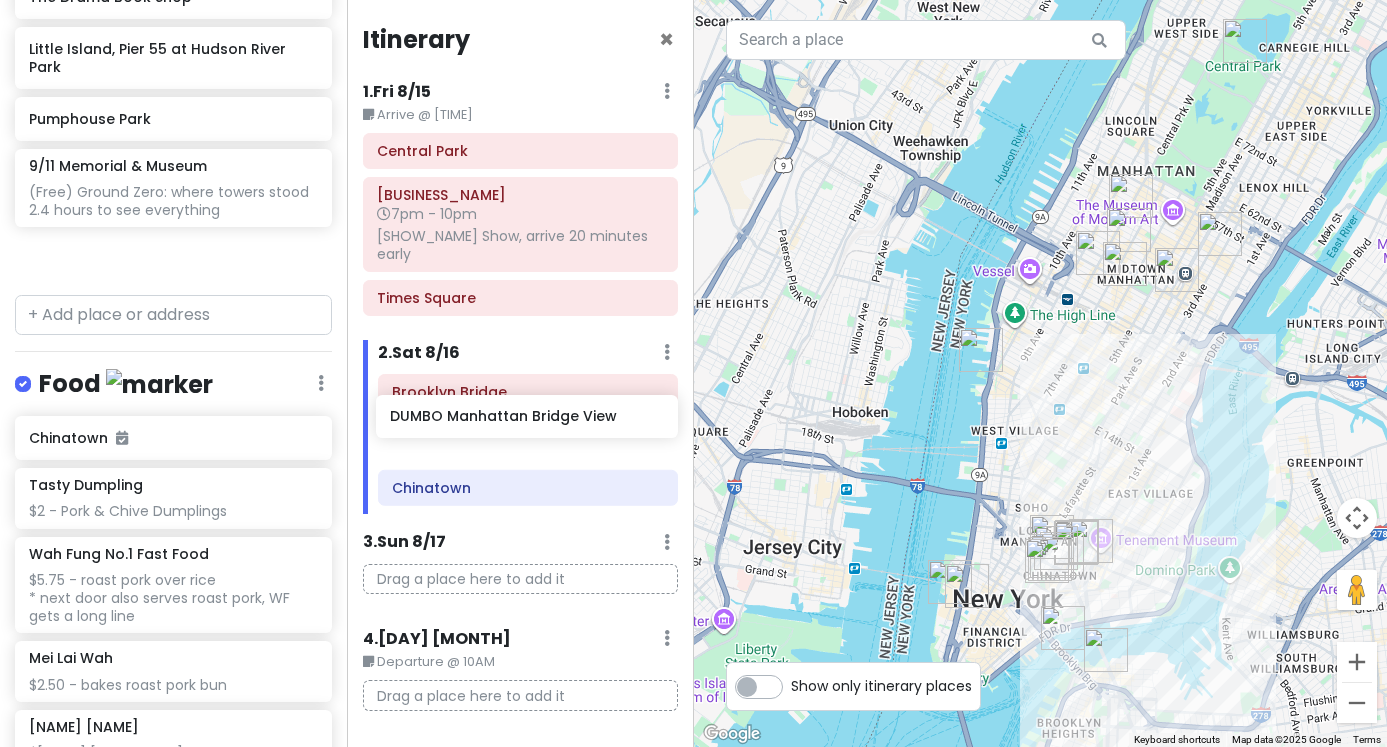 drag, startPoint x: 112, startPoint y: 284, endPoint x: 473, endPoint y: 427, distance: 388.29114 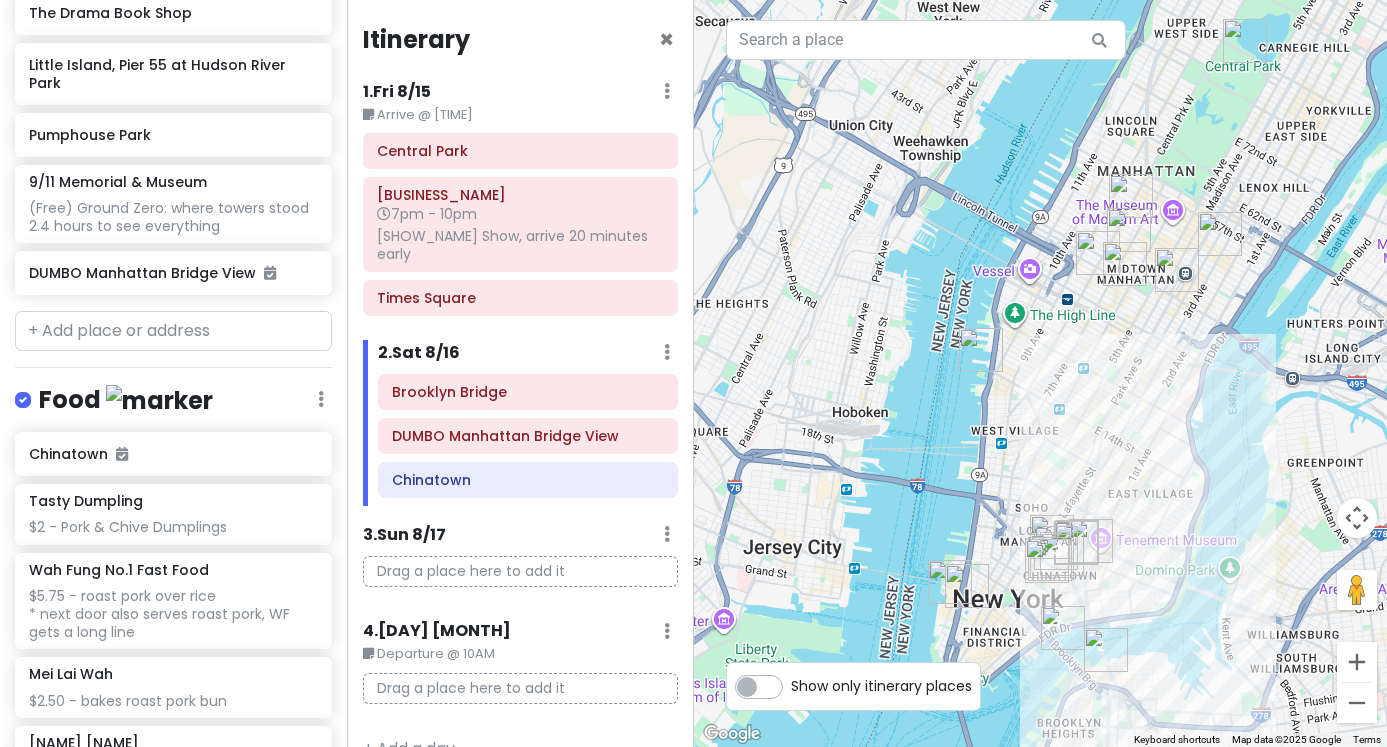 scroll, scrollTop: 746, scrollLeft: 0, axis: vertical 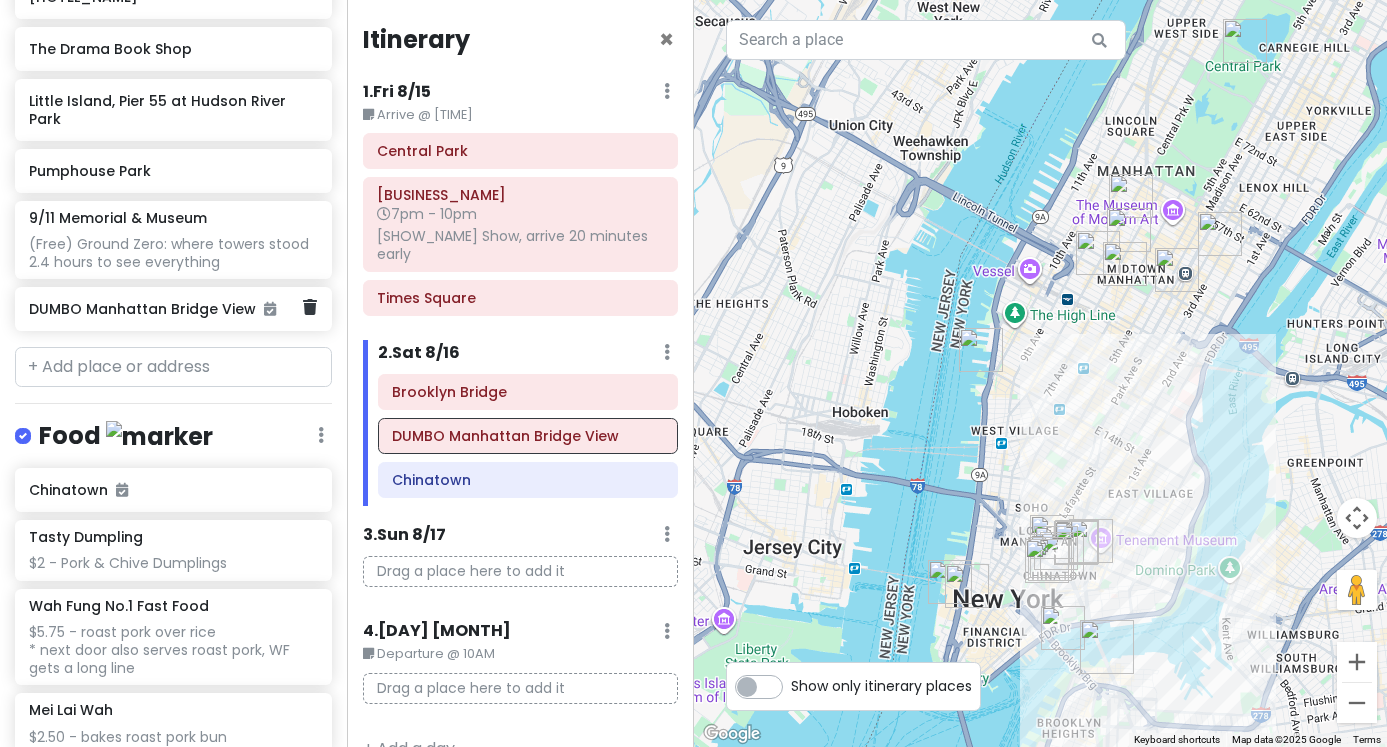 click on "DUMBO Manhattan Bridge View" 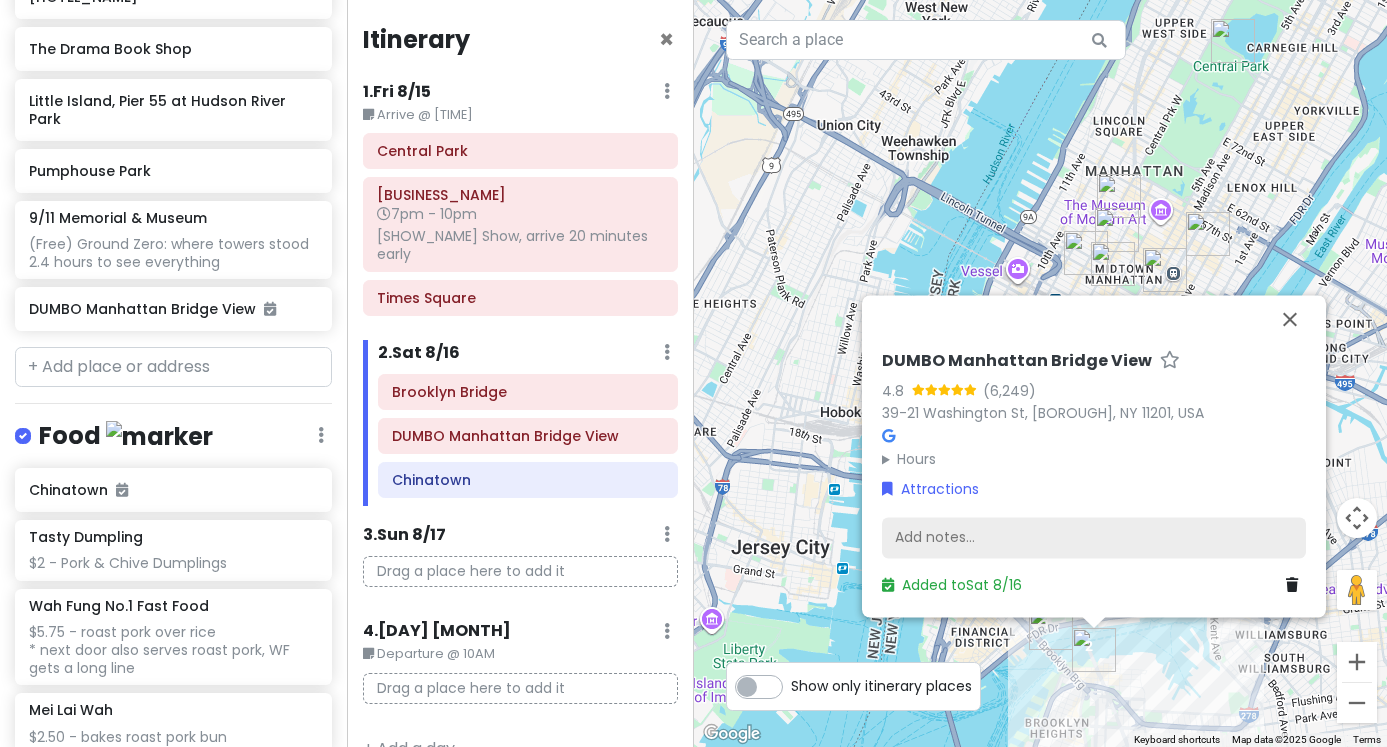 click on "Add notes..." at bounding box center [1094, 538] 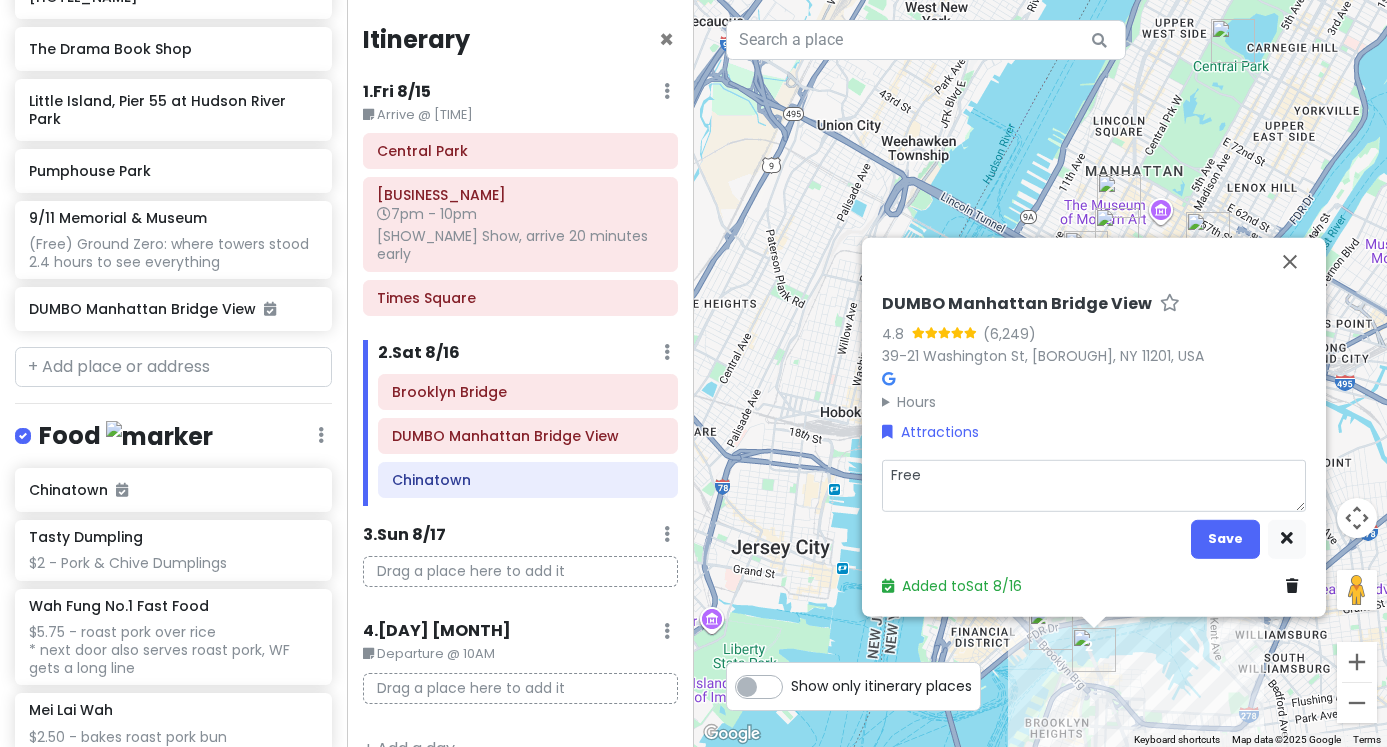 click on "Free" at bounding box center (1094, 485) 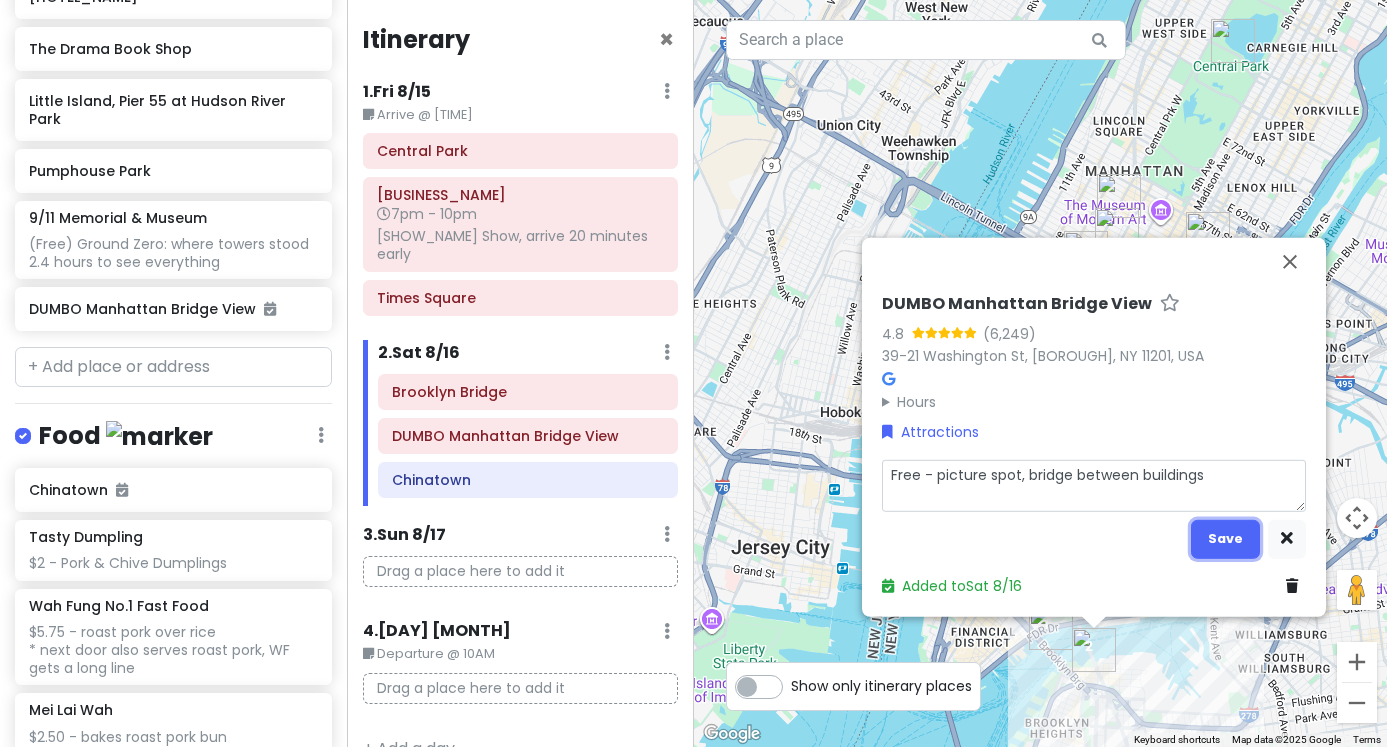 click on "Save" at bounding box center [1225, 538] 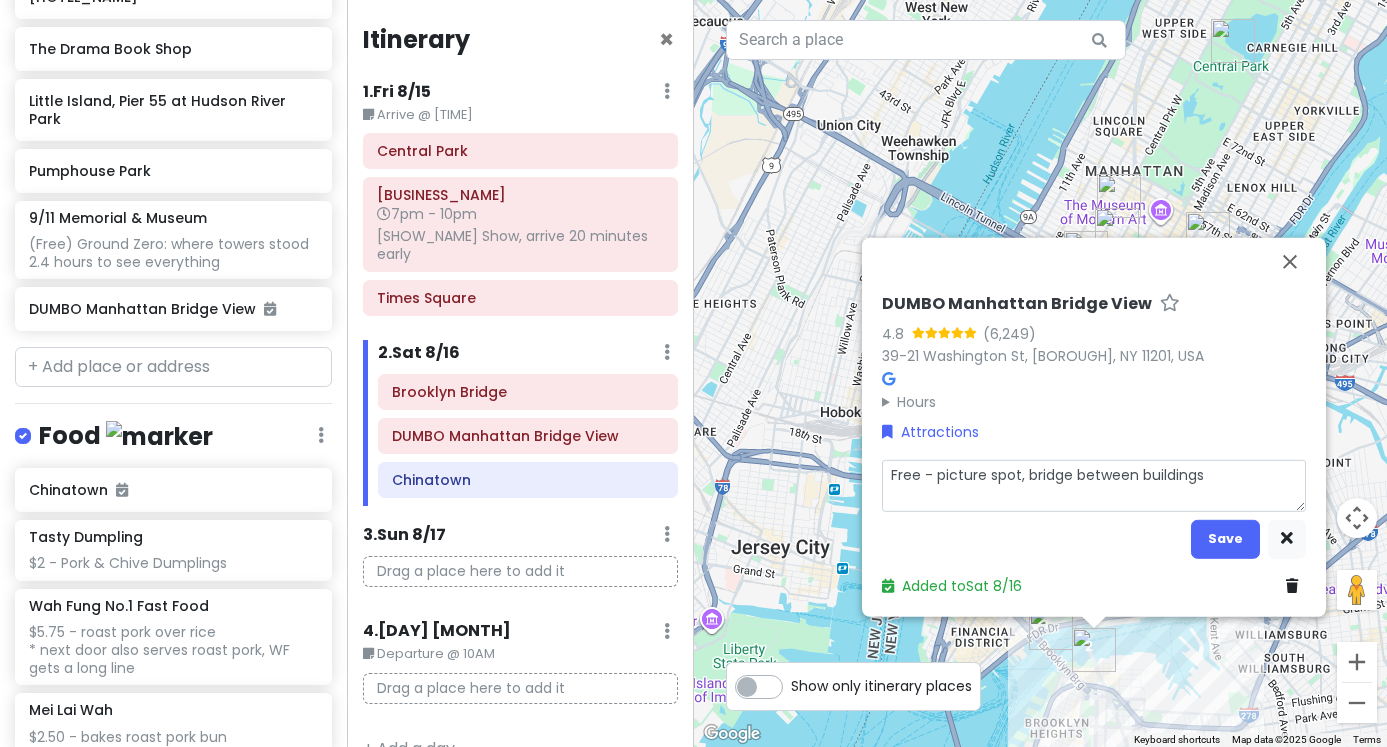 scroll, scrollTop: 781, scrollLeft: 0, axis: vertical 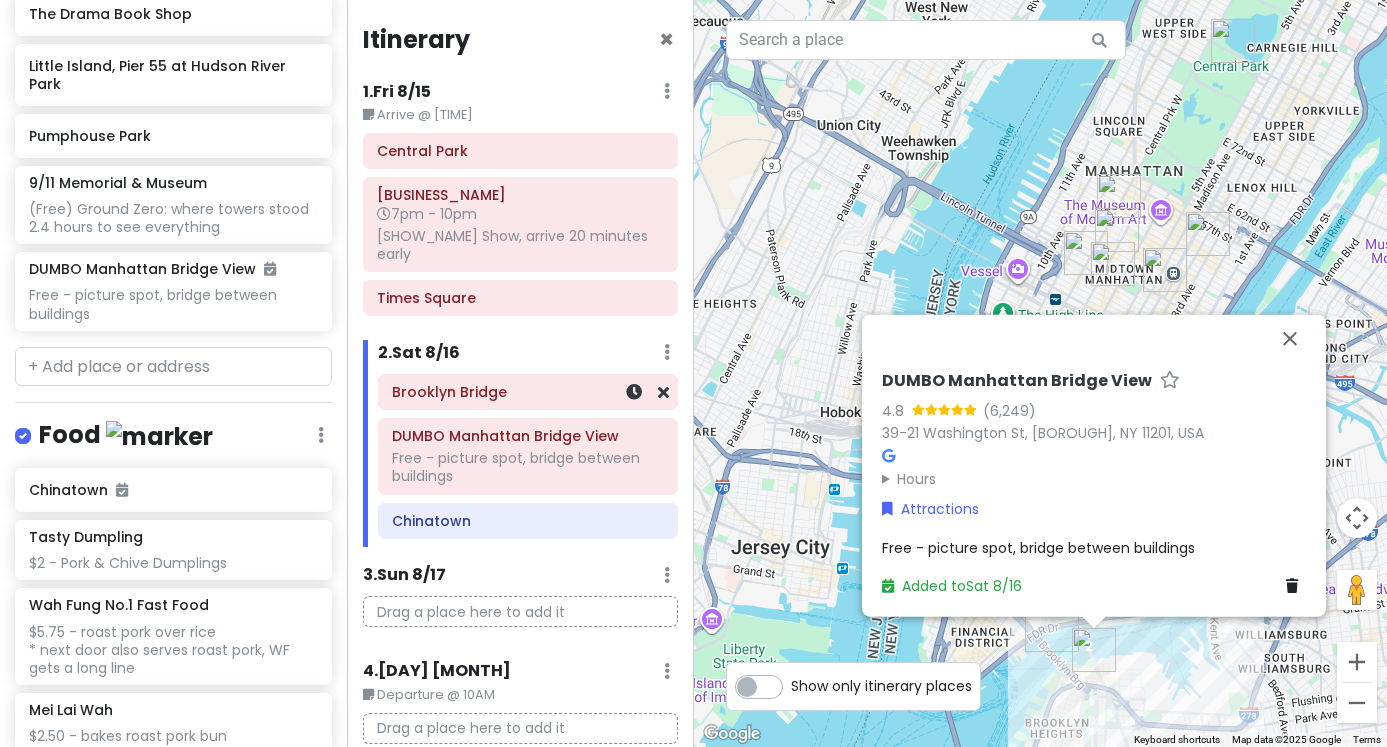 click on "Brooklyn Bridge" at bounding box center [528, 392] 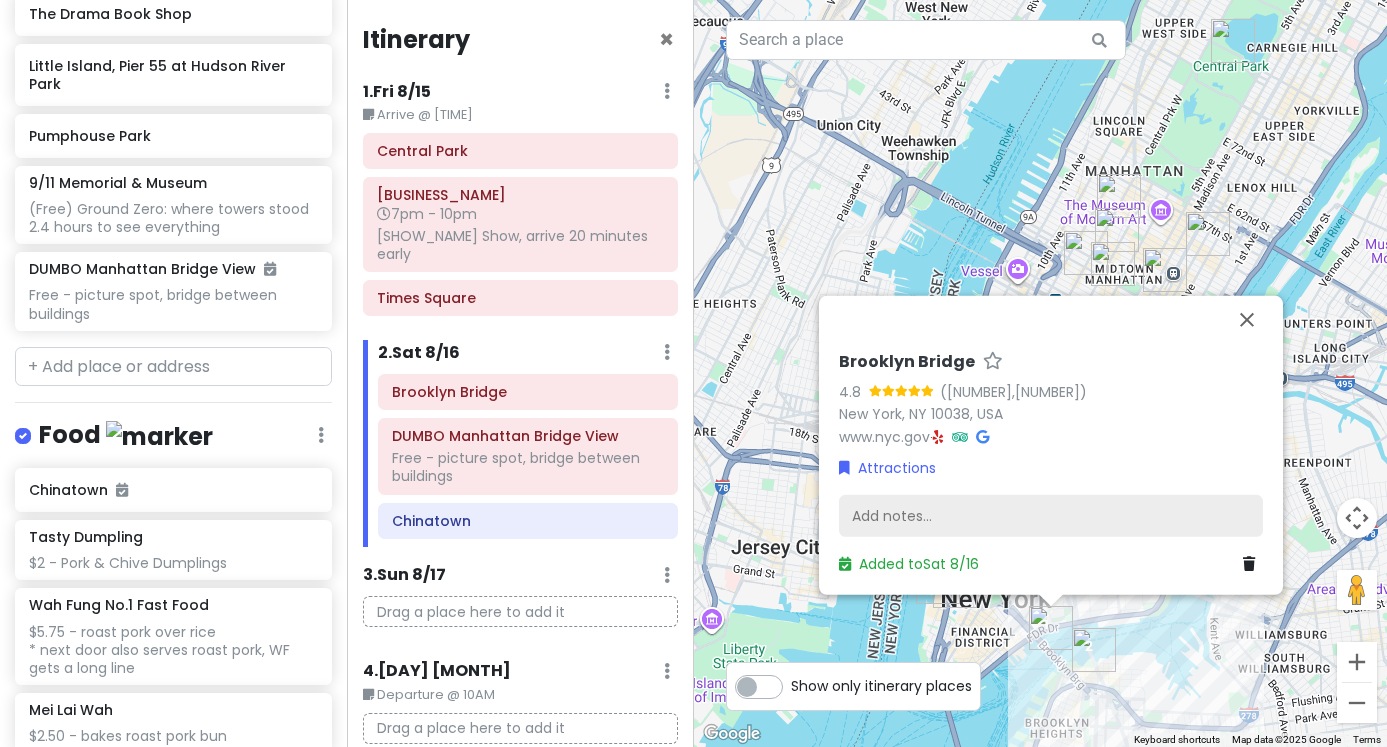 click on "Add notes..." at bounding box center (1051, 516) 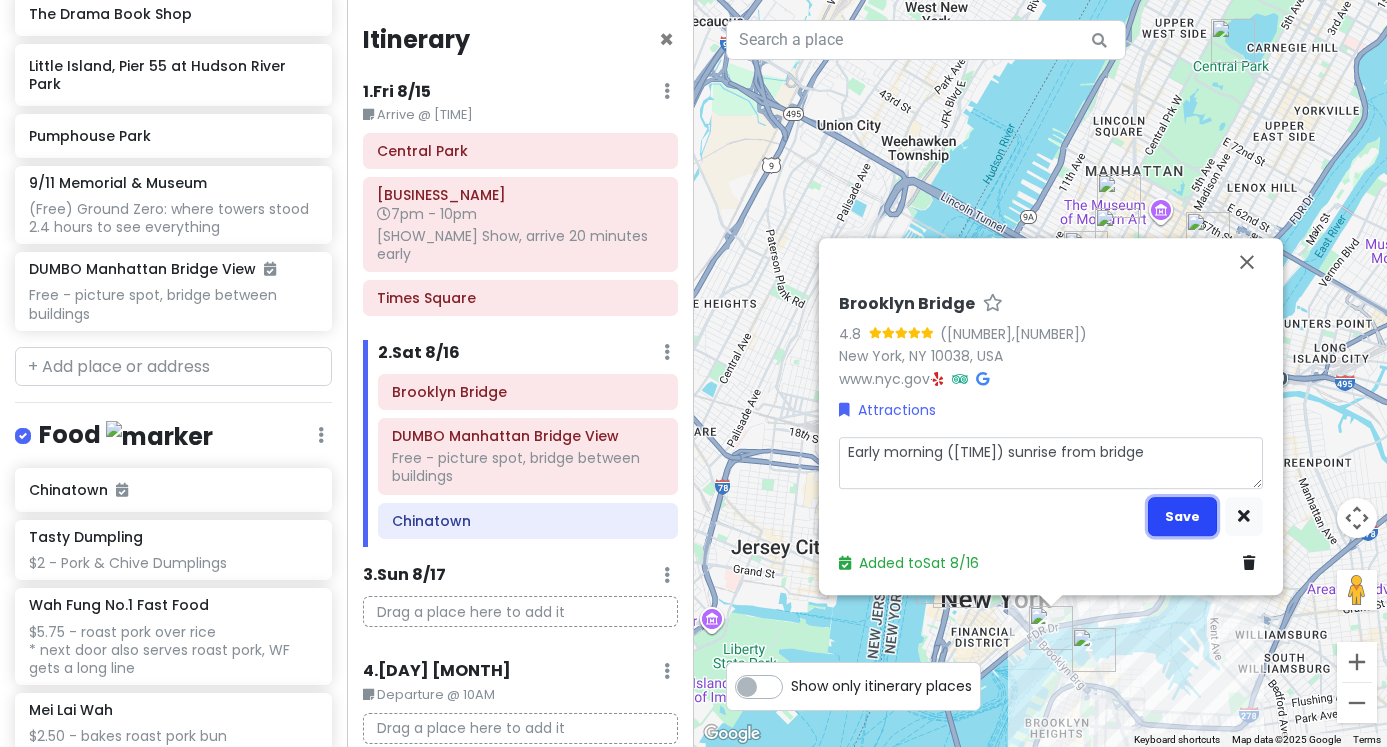 click on "Save" at bounding box center (1182, 516) 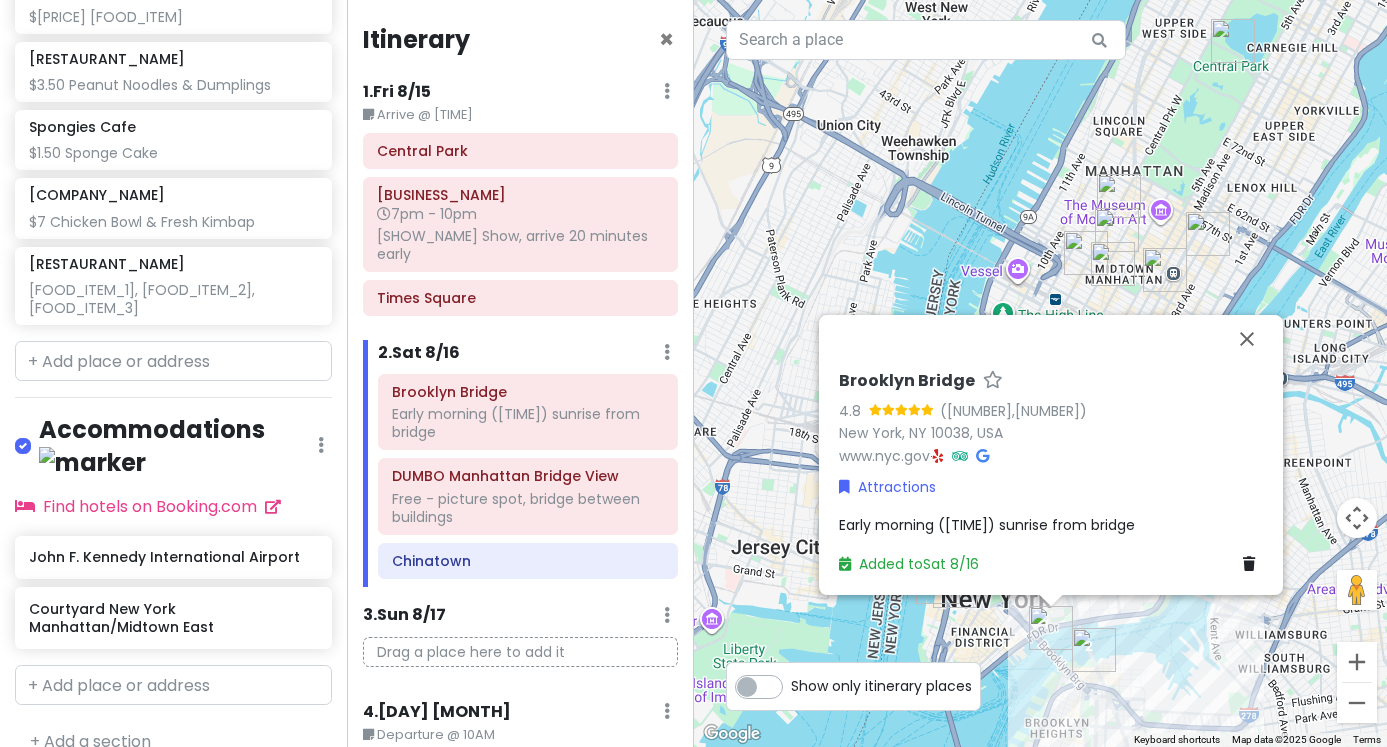 scroll, scrollTop: 1614, scrollLeft: 0, axis: vertical 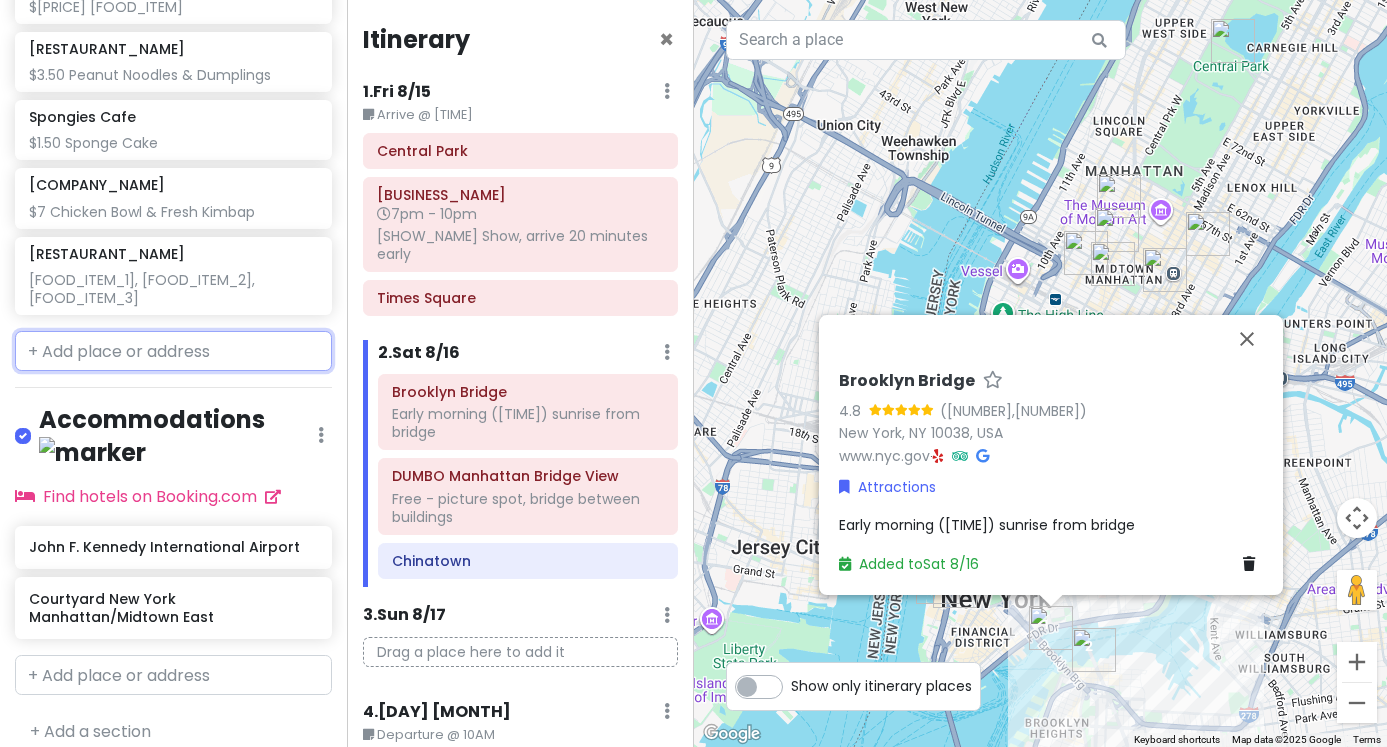 click at bounding box center (173, 351) 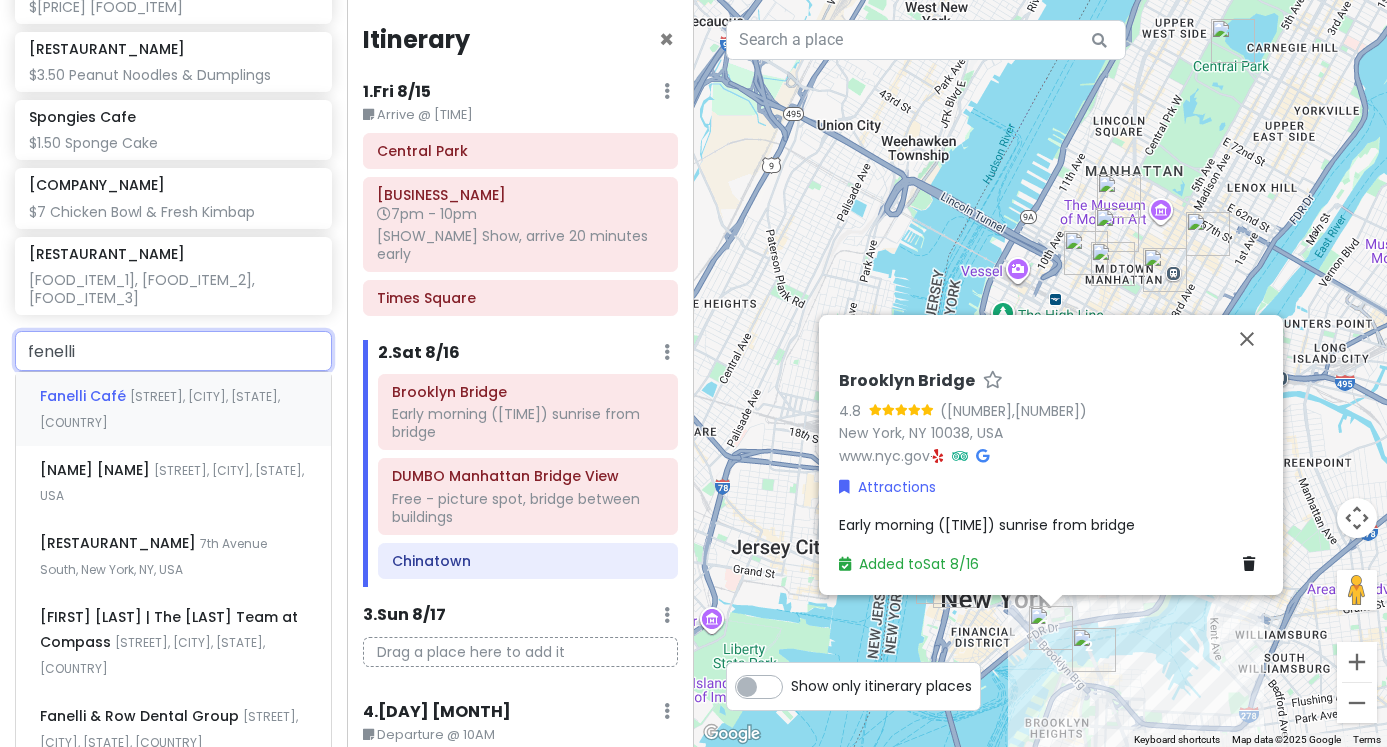click on "[CAFE_NAME]   [STREET], [CITY], [STATE], [COUNTRY]" at bounding box center (173, 409) 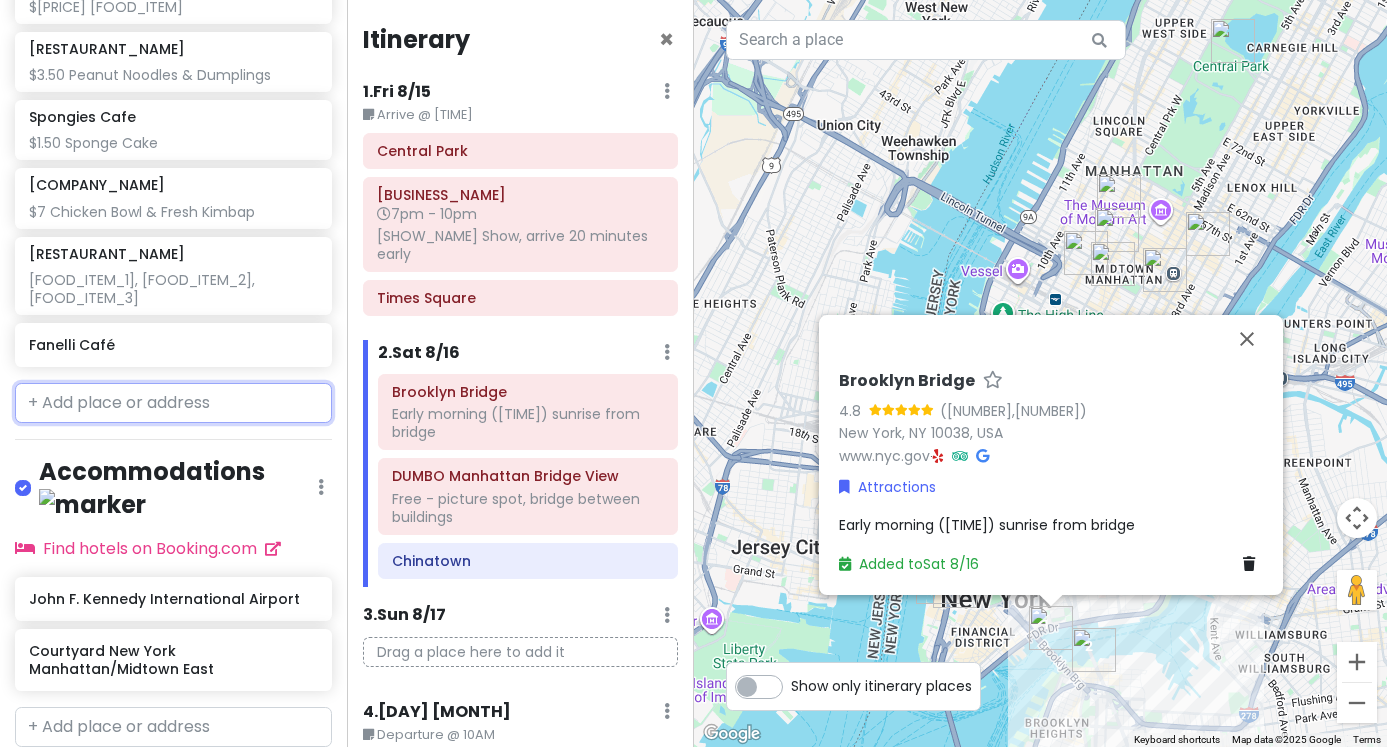 scroll, scrollTop: 1666, scrollLeft: 0, axis: vertical 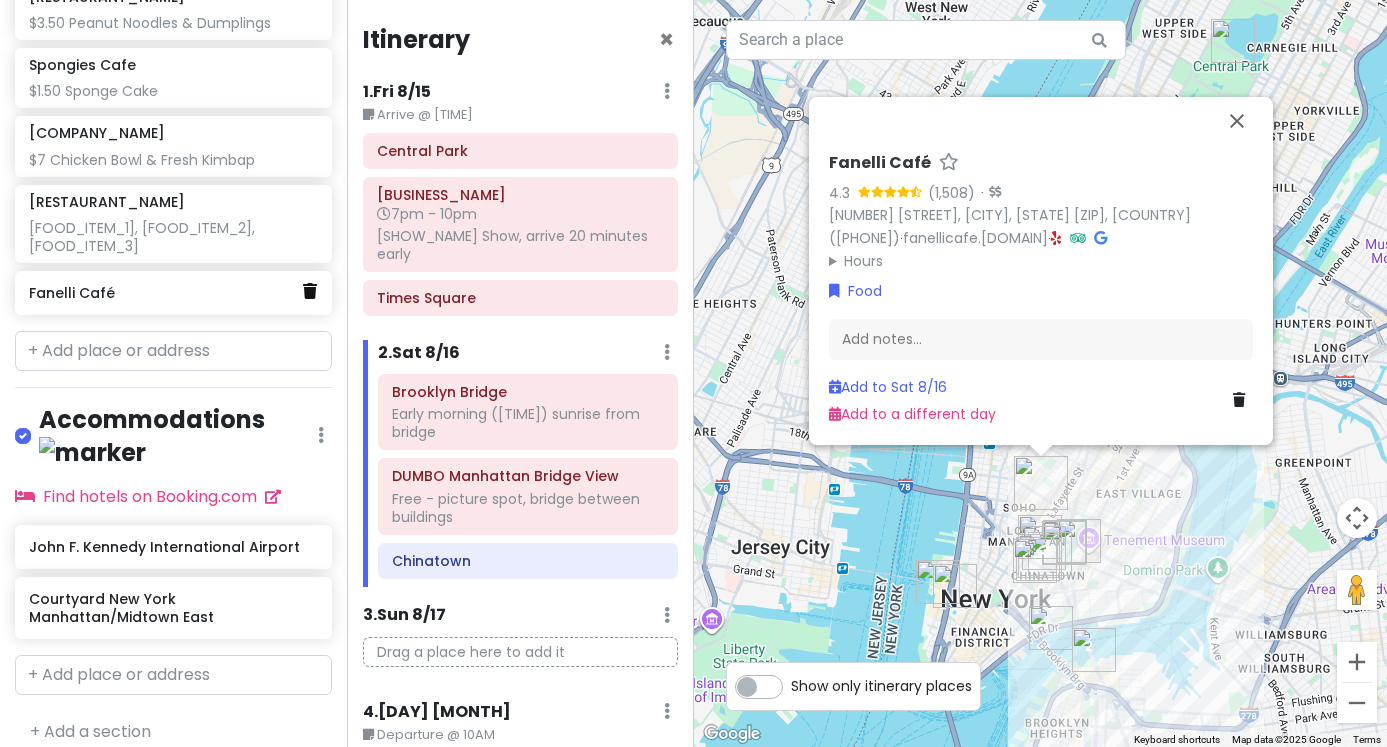 click at bounding box center [310, 291] 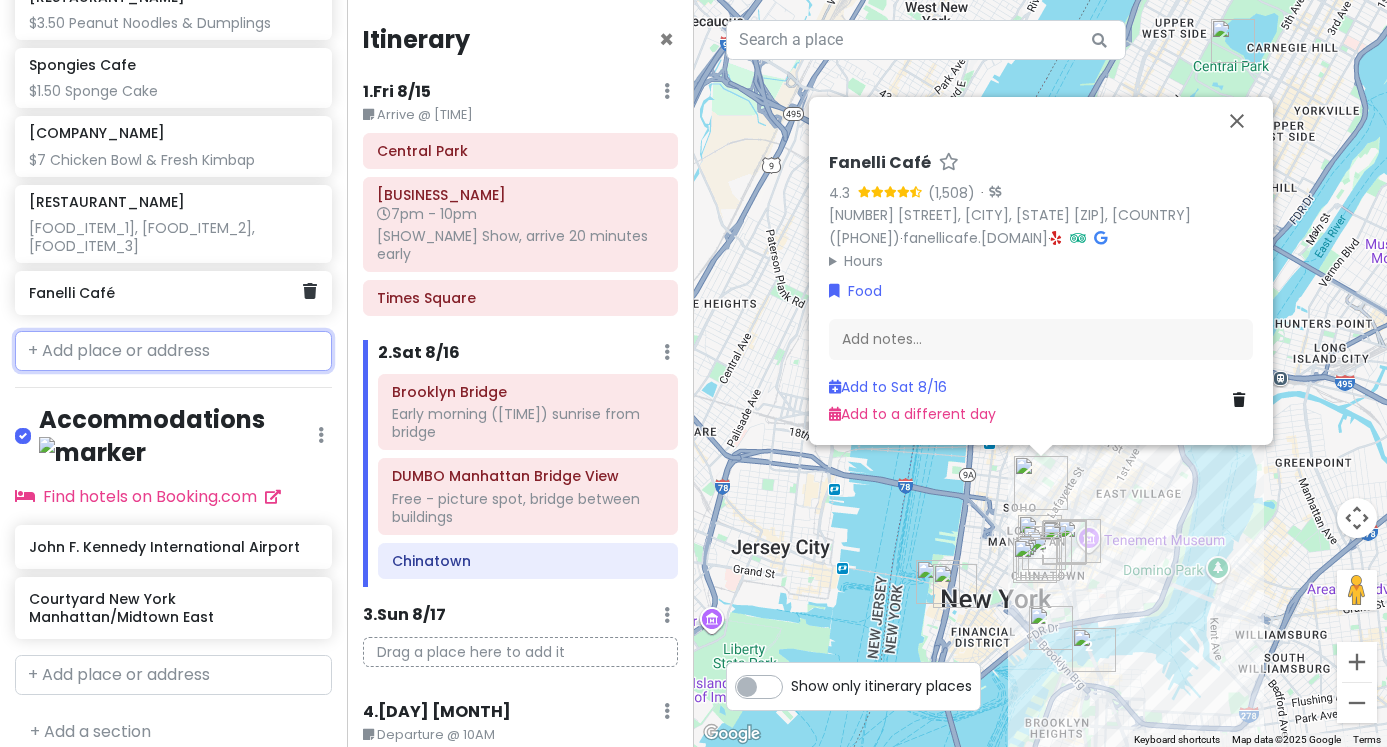 scroll, scrollTop: 1614, scrollLeft: 0, axis: vertical 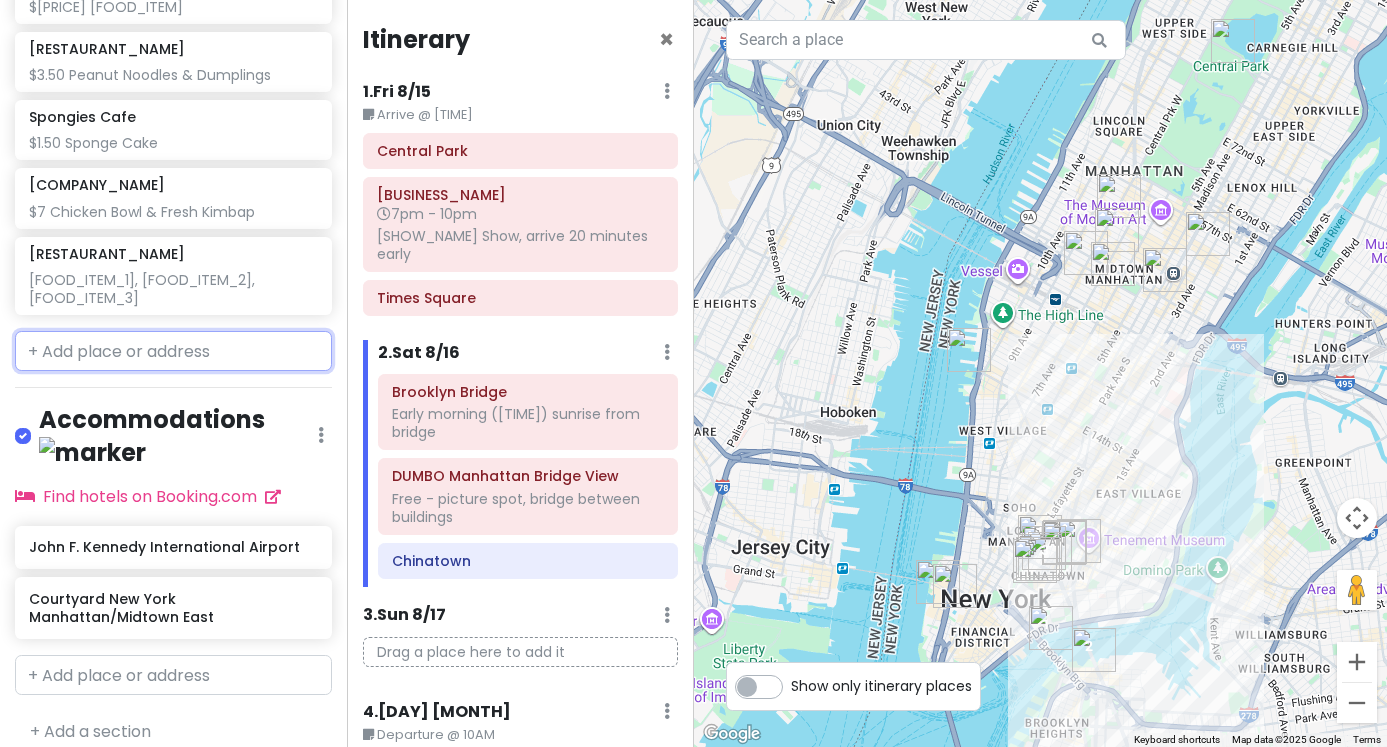 click at bounding box center [173, 351] 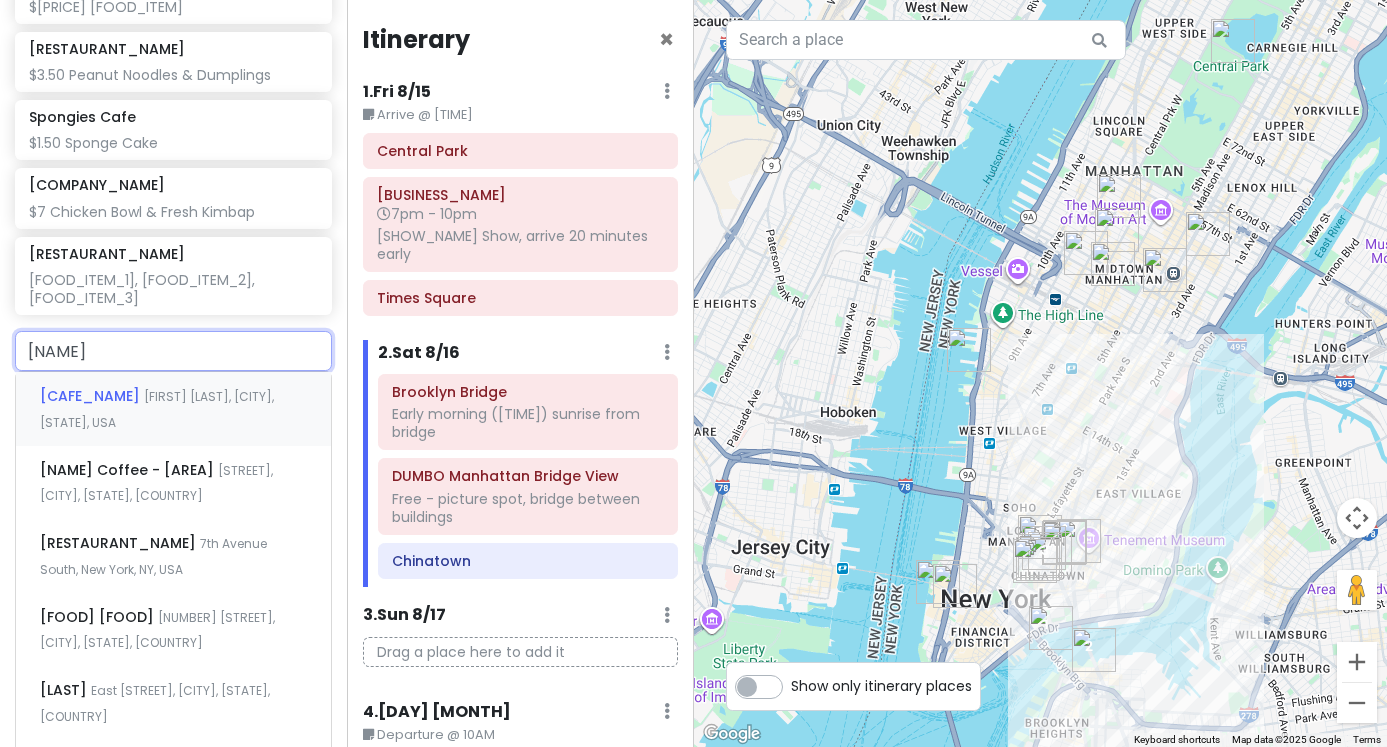 click on "Fellini Coffee Soho   Thompson Street, New York, NY, USA" at bounding box center [173, 409] 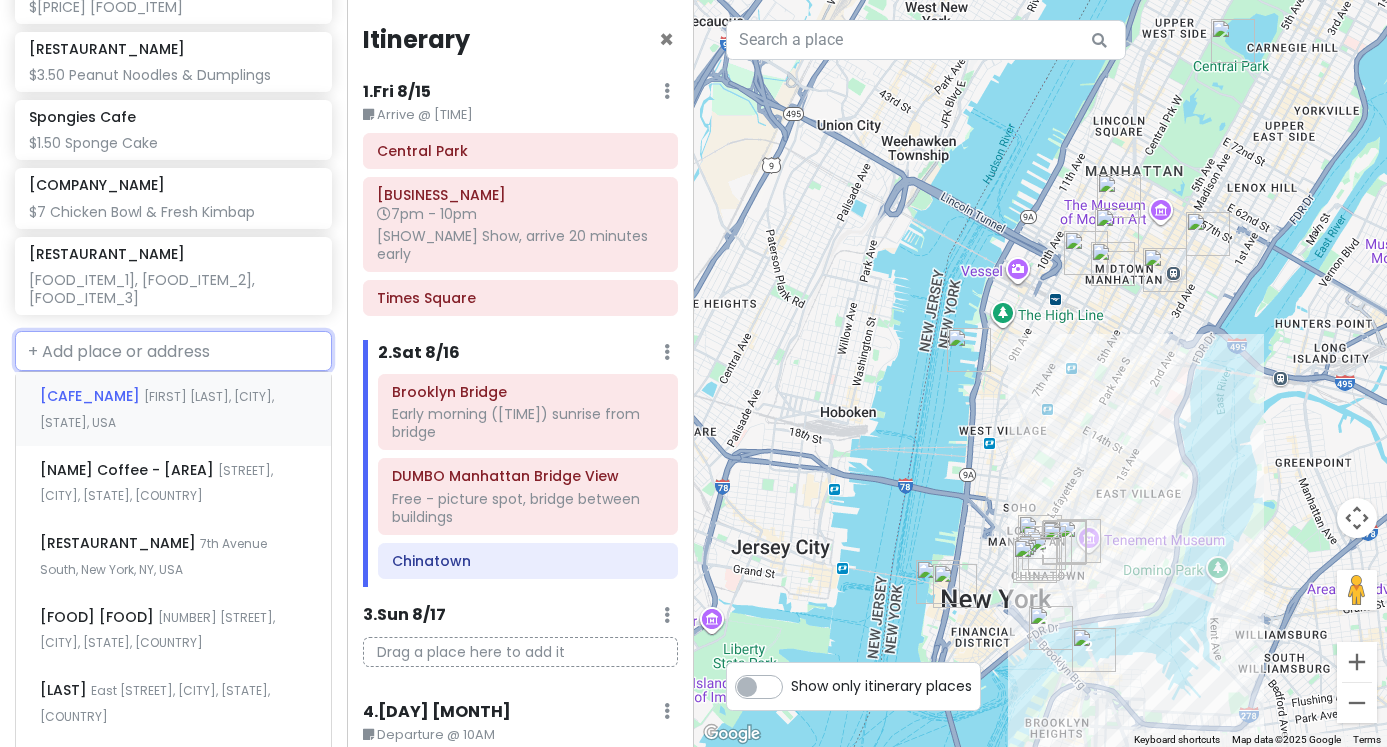 scroll, scrollTop: 1666, scrollLeft: 0, axis: vertical 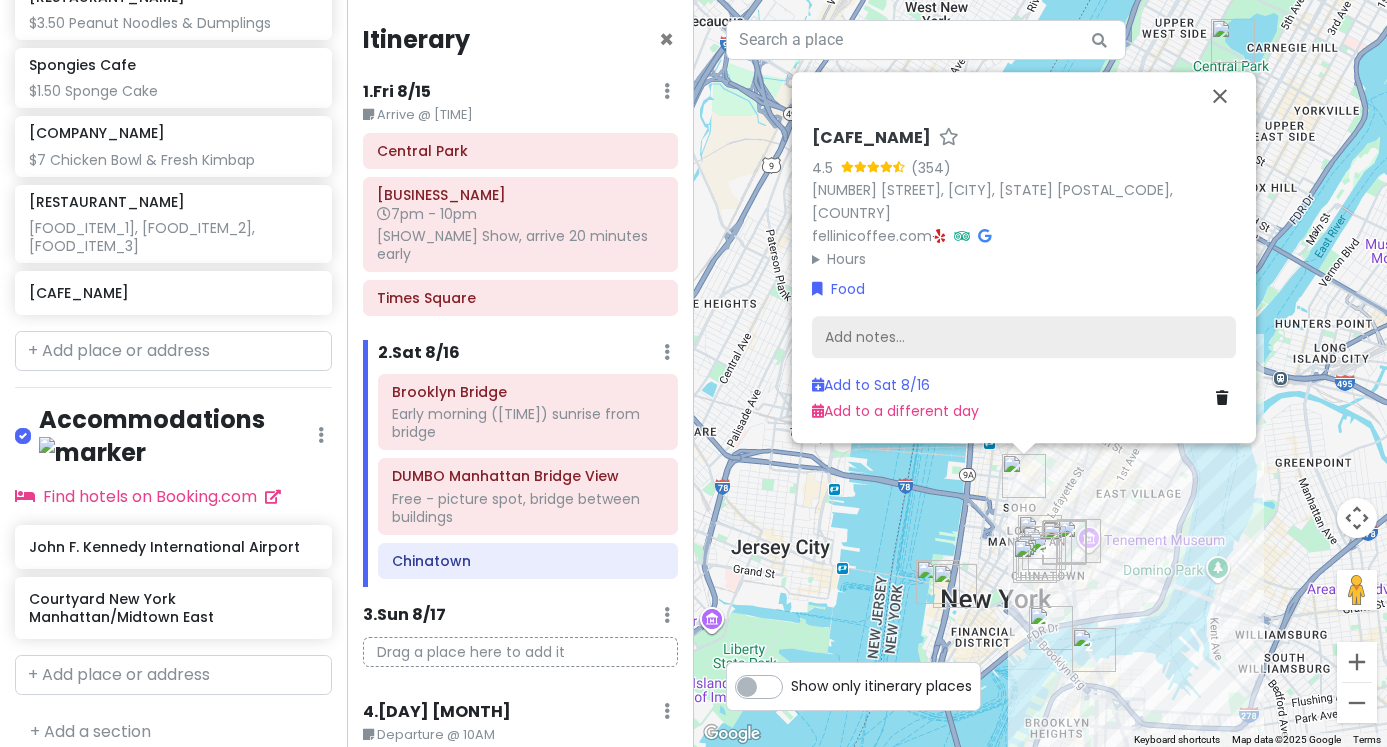click on "Add notes..." at bounding box center (1024, 337) 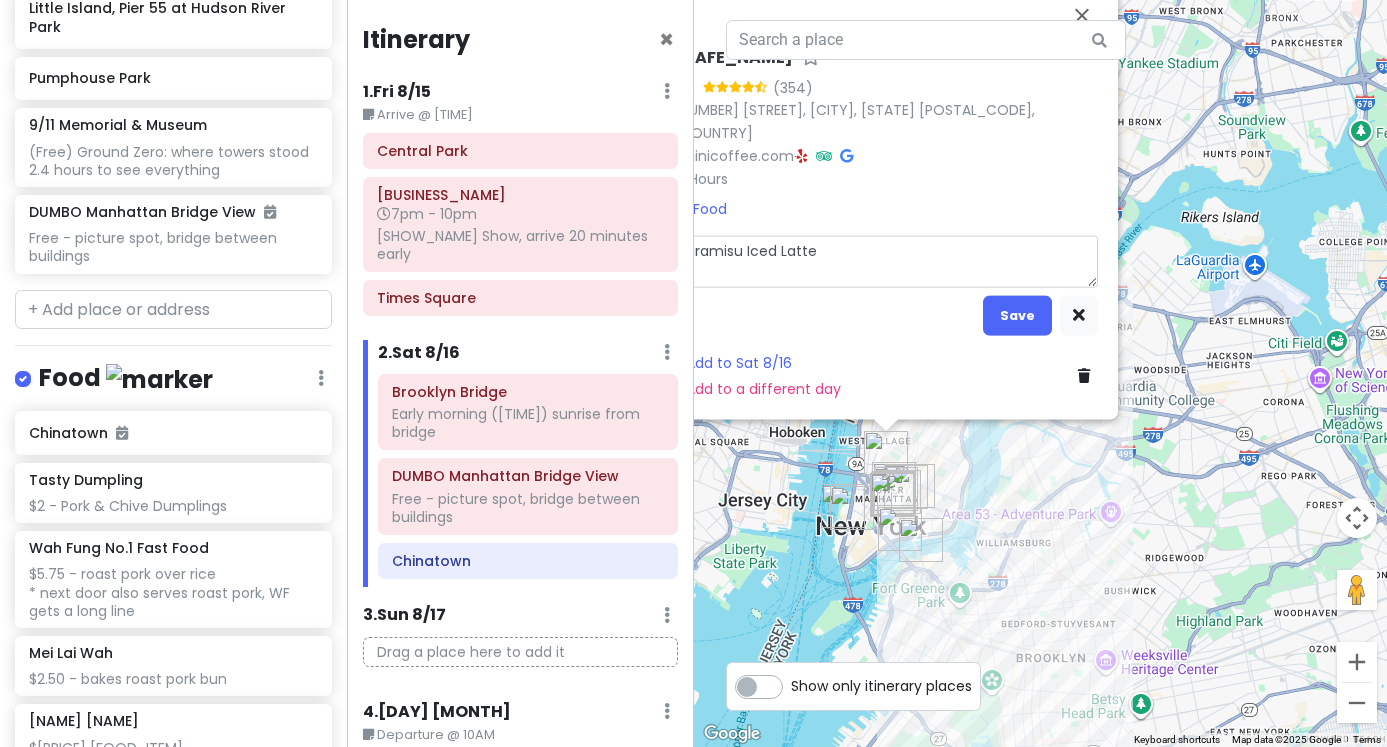 scroll, scrollTop: 766, scrollLeft: 0, axis: vertical 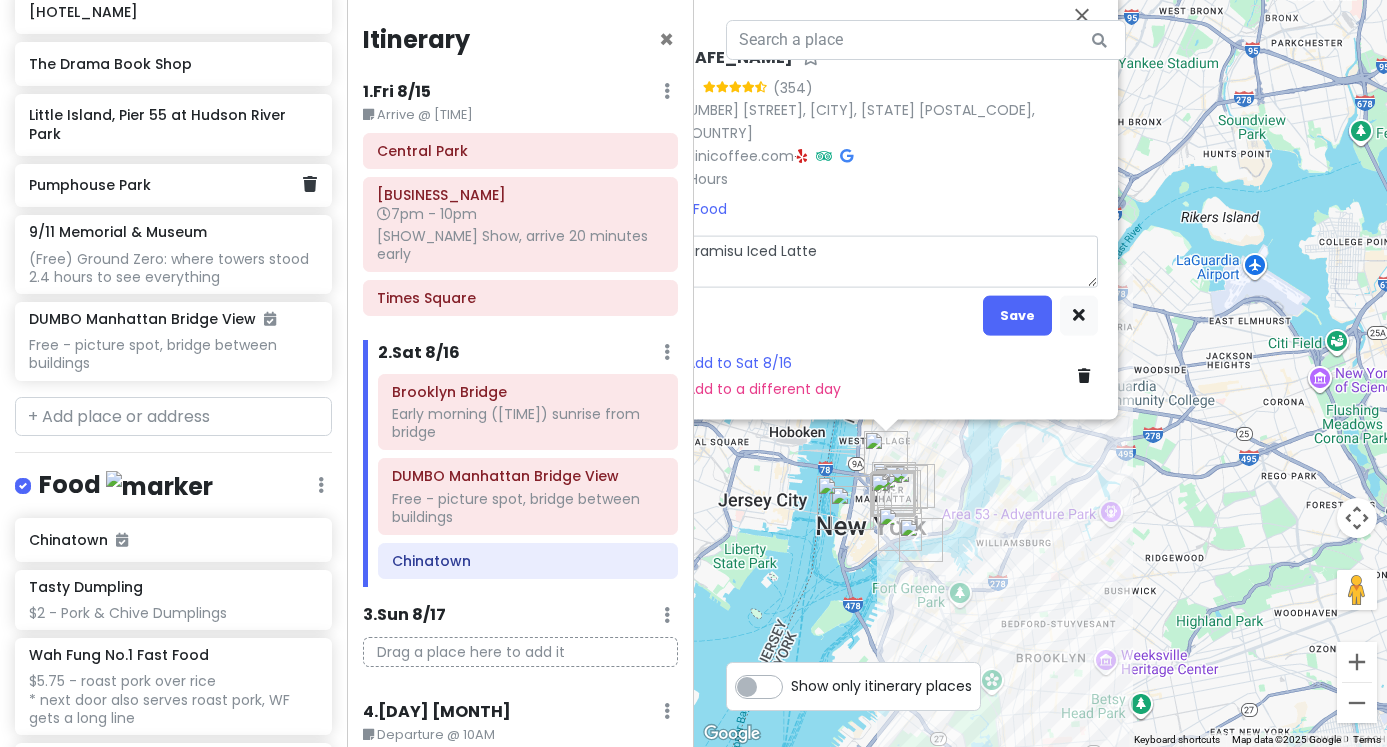 click on "Pumphouse Park" 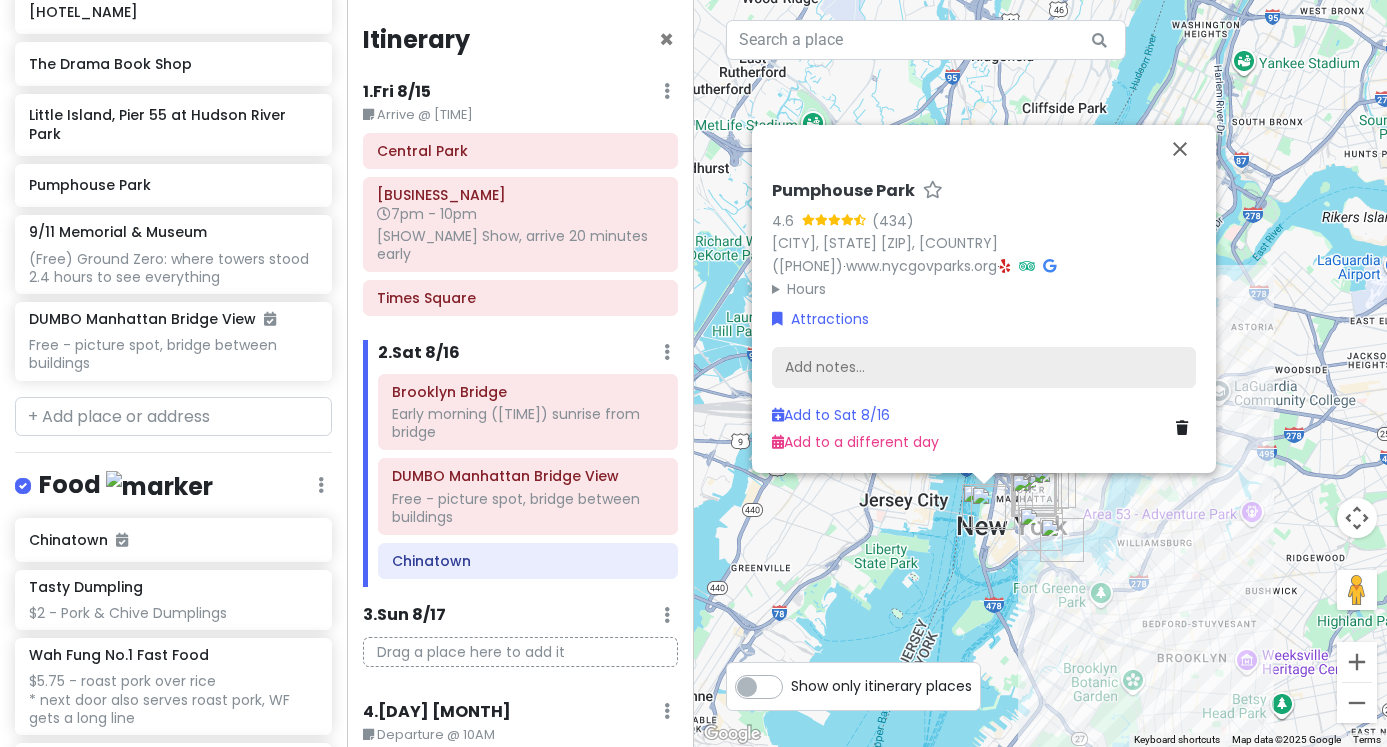 click on "Add notes..." at bounding box center [984, 367] 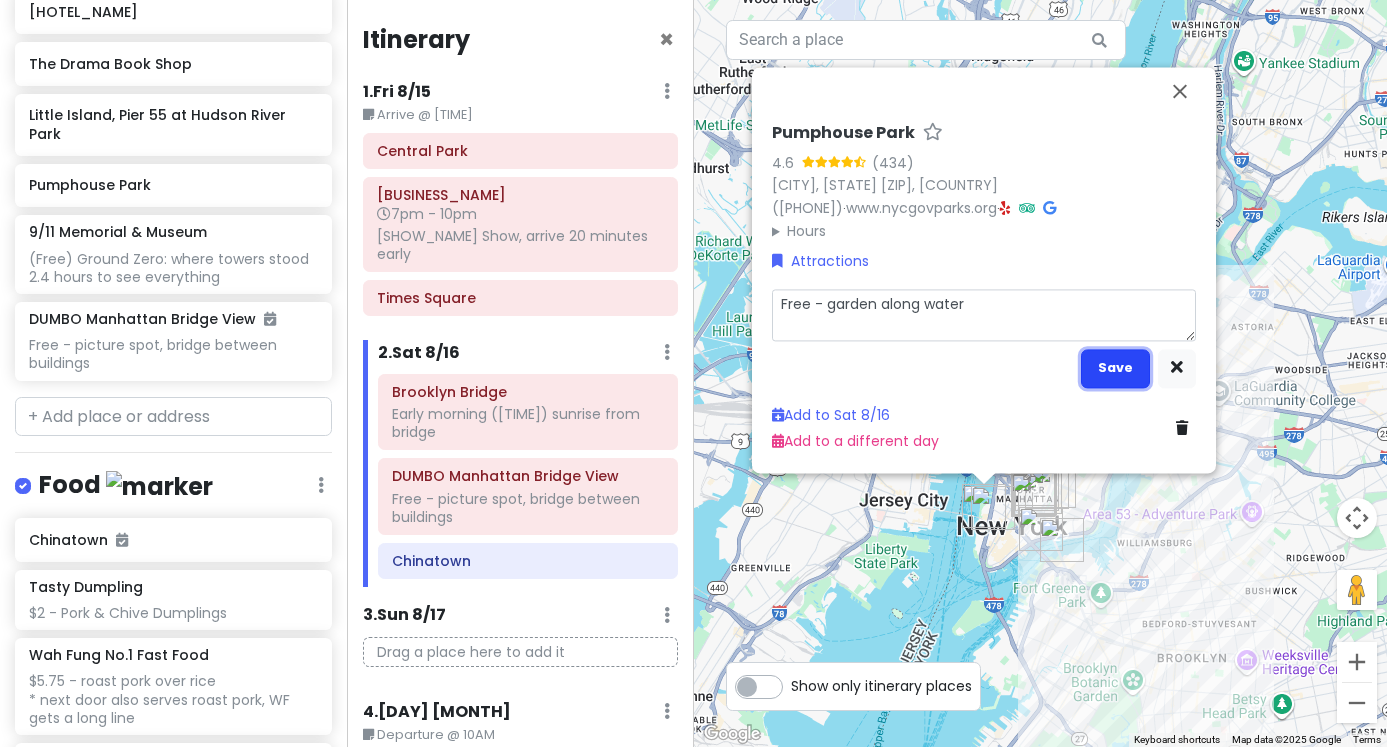 click on "Save" at bounding box center (1115, 367) 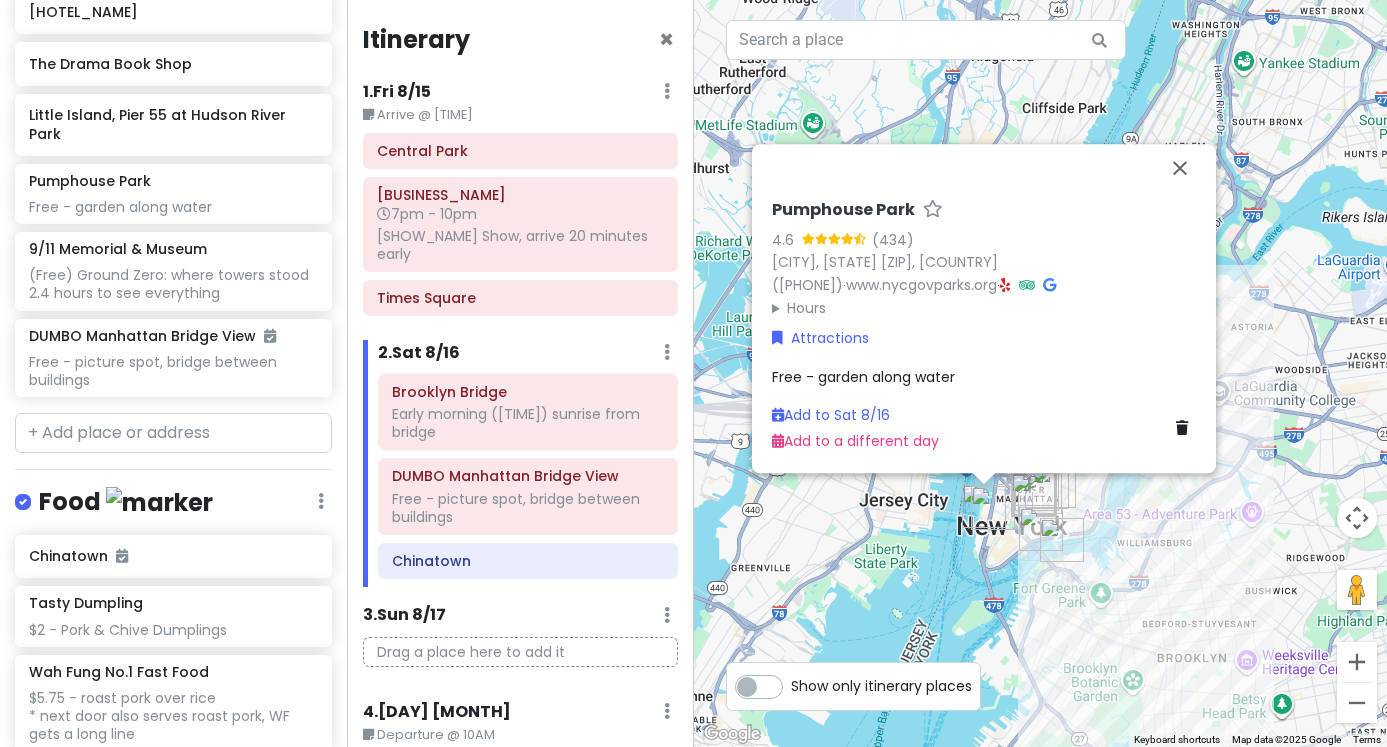 scroll, scrollTop: 783, scrollLeft: 0, axis: vertical 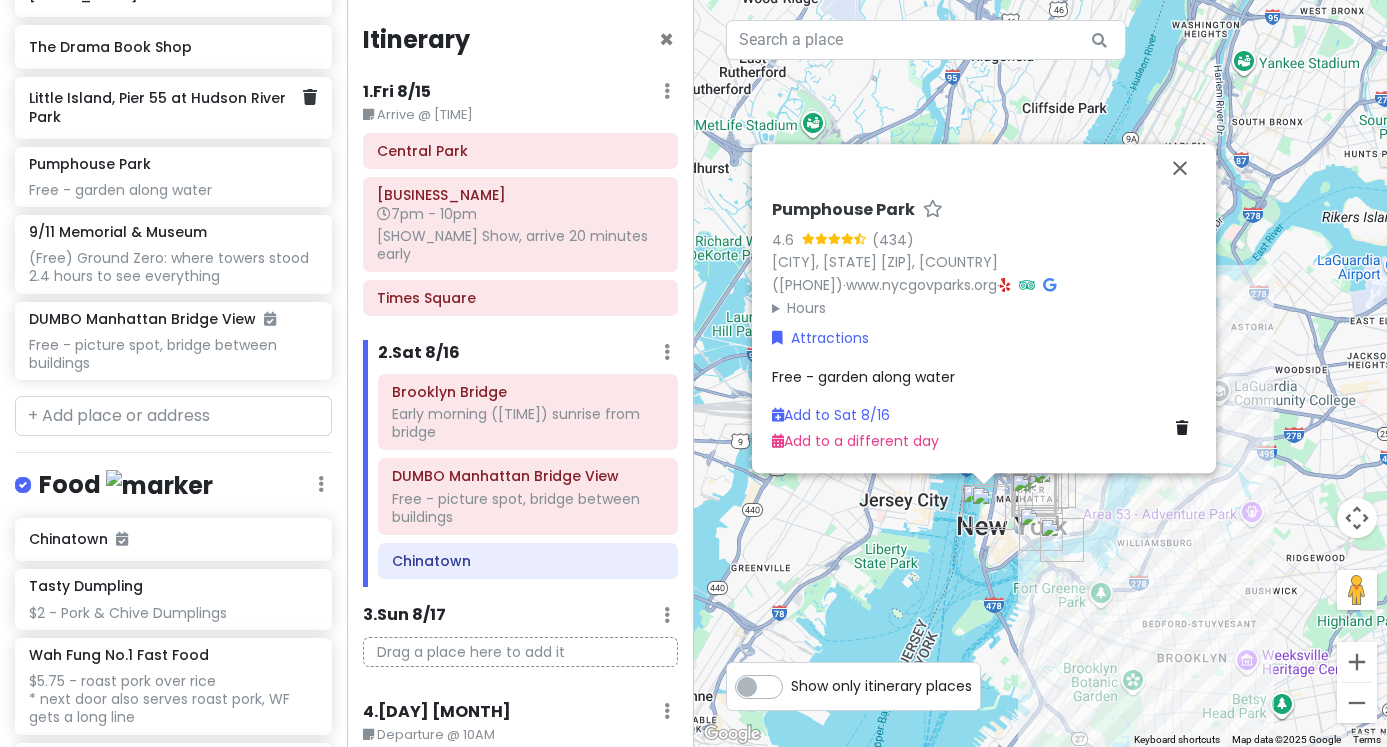 click on "Little Island, Pier 55 at Hudson River Park" at bounding box center (166, 107) 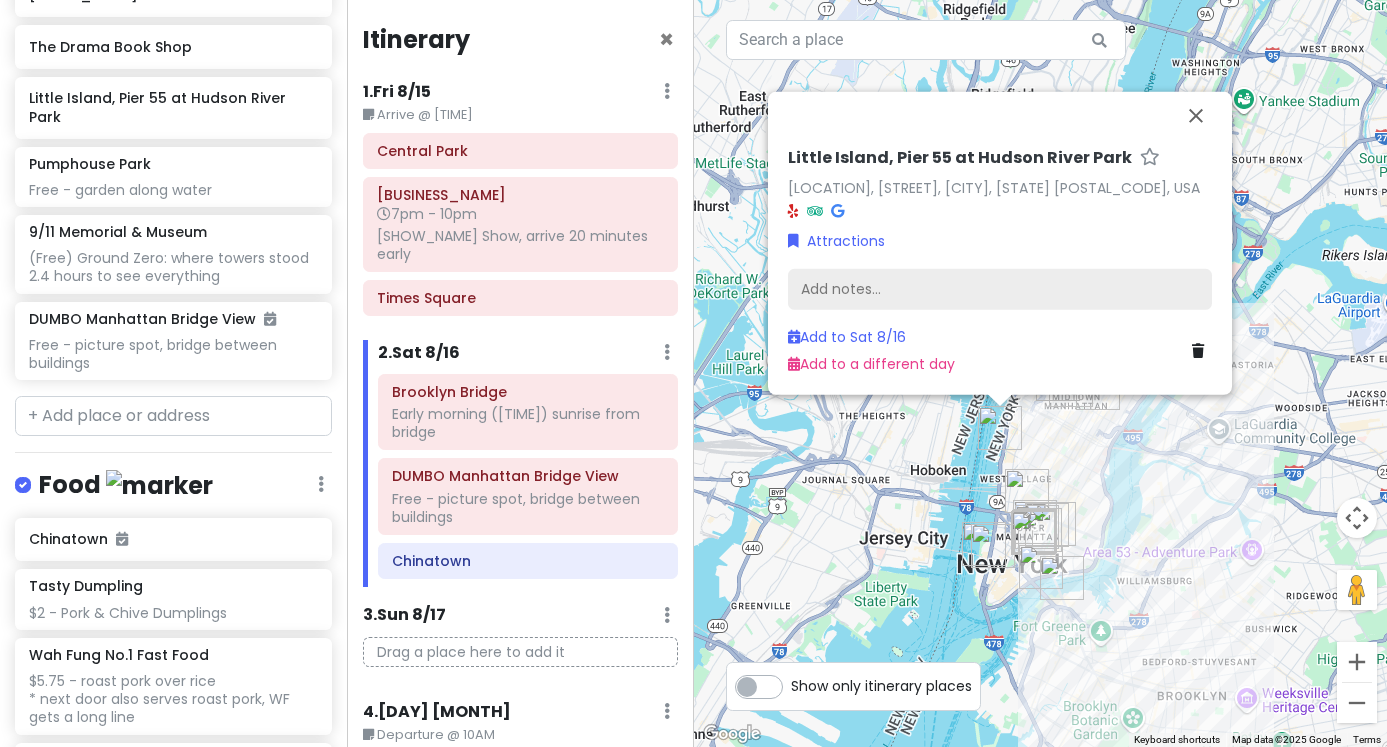 click on "Add notes..." at bounding box center [1000, 289] 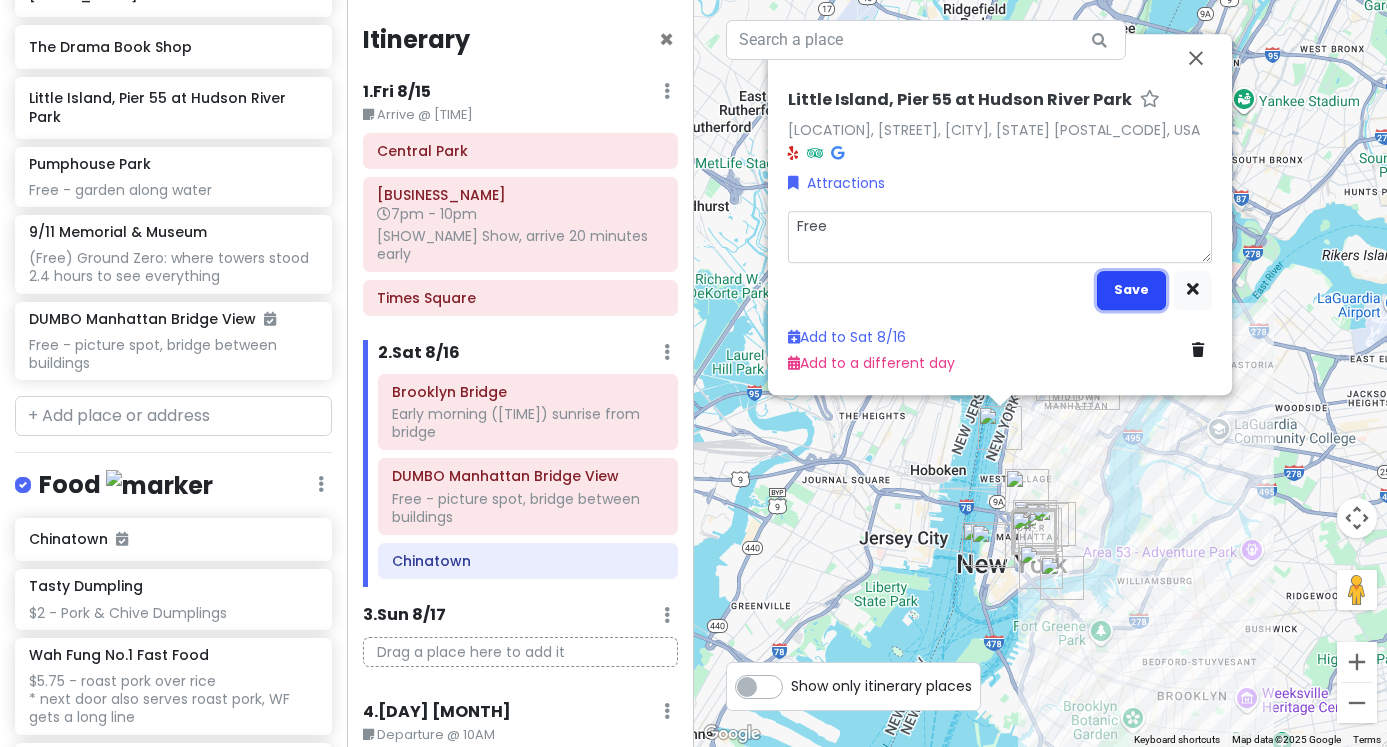 click on "Save" at bounding box center (1131, 289) 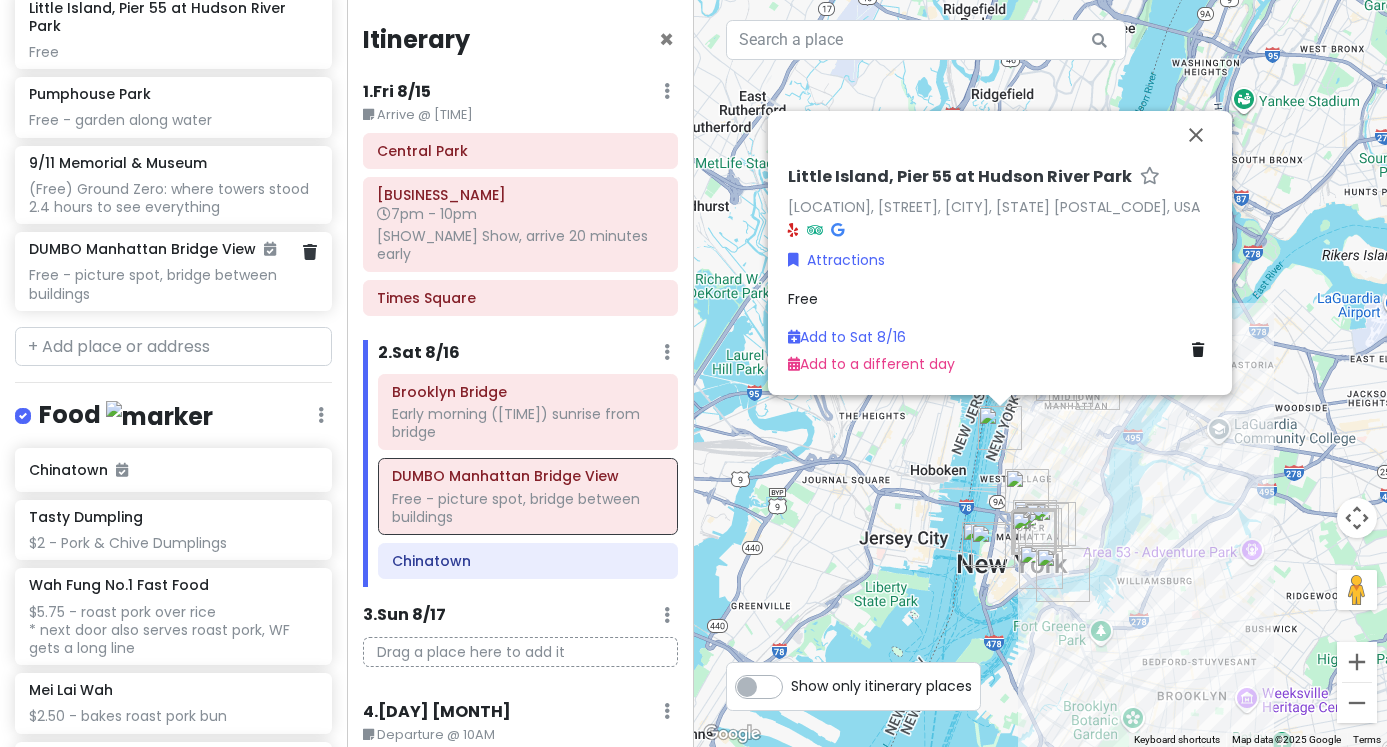 scroll, scrollTop: 899, scrollLeft: 0, axis: vertical 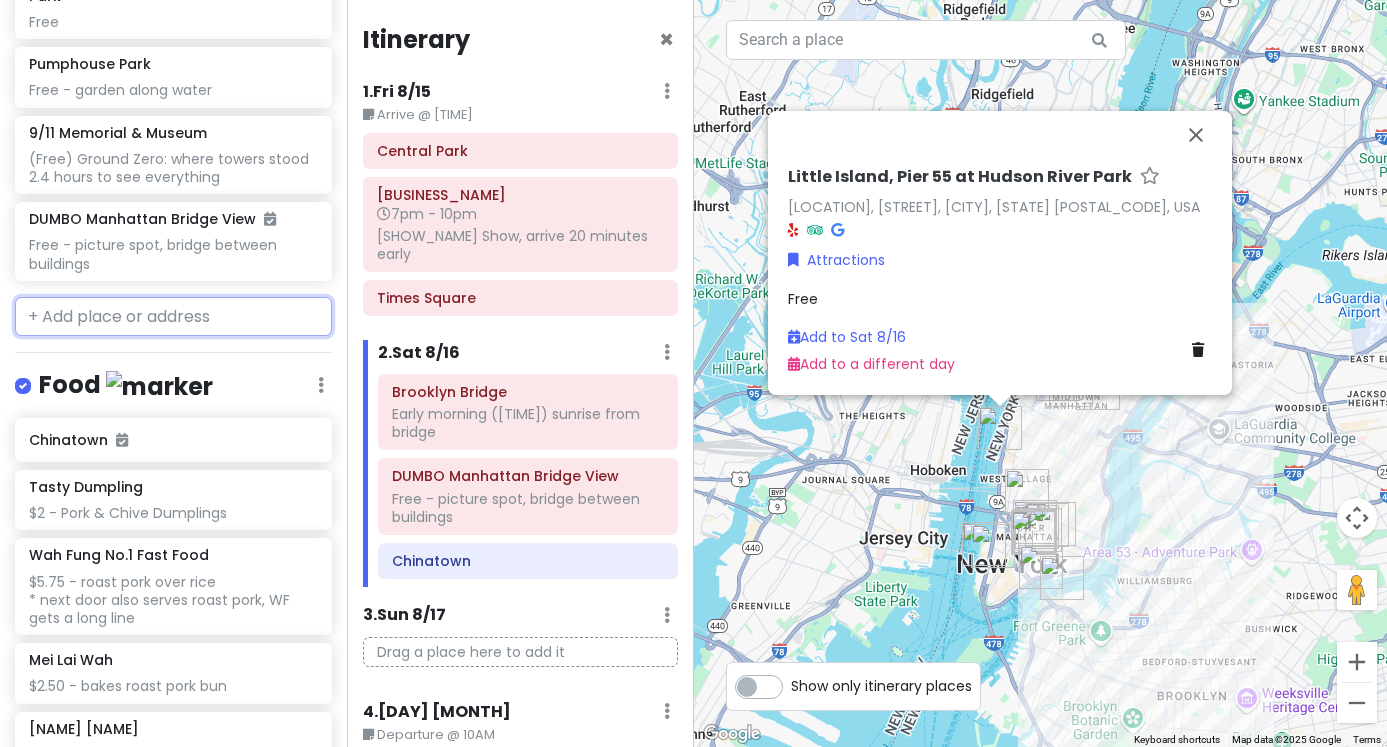 click at bounding box center (173, 317) 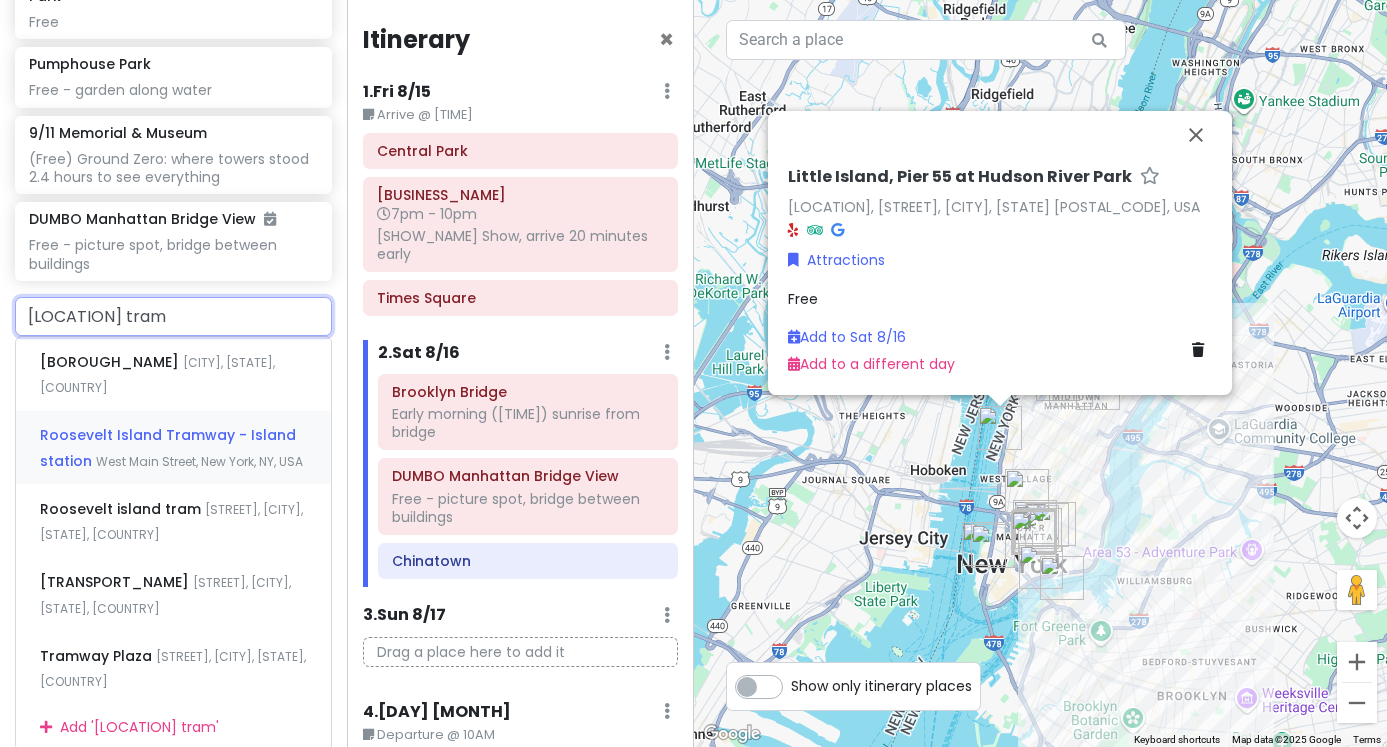 click on "West Main Street, New York, NY, USA" at bounding box center [157, 375] 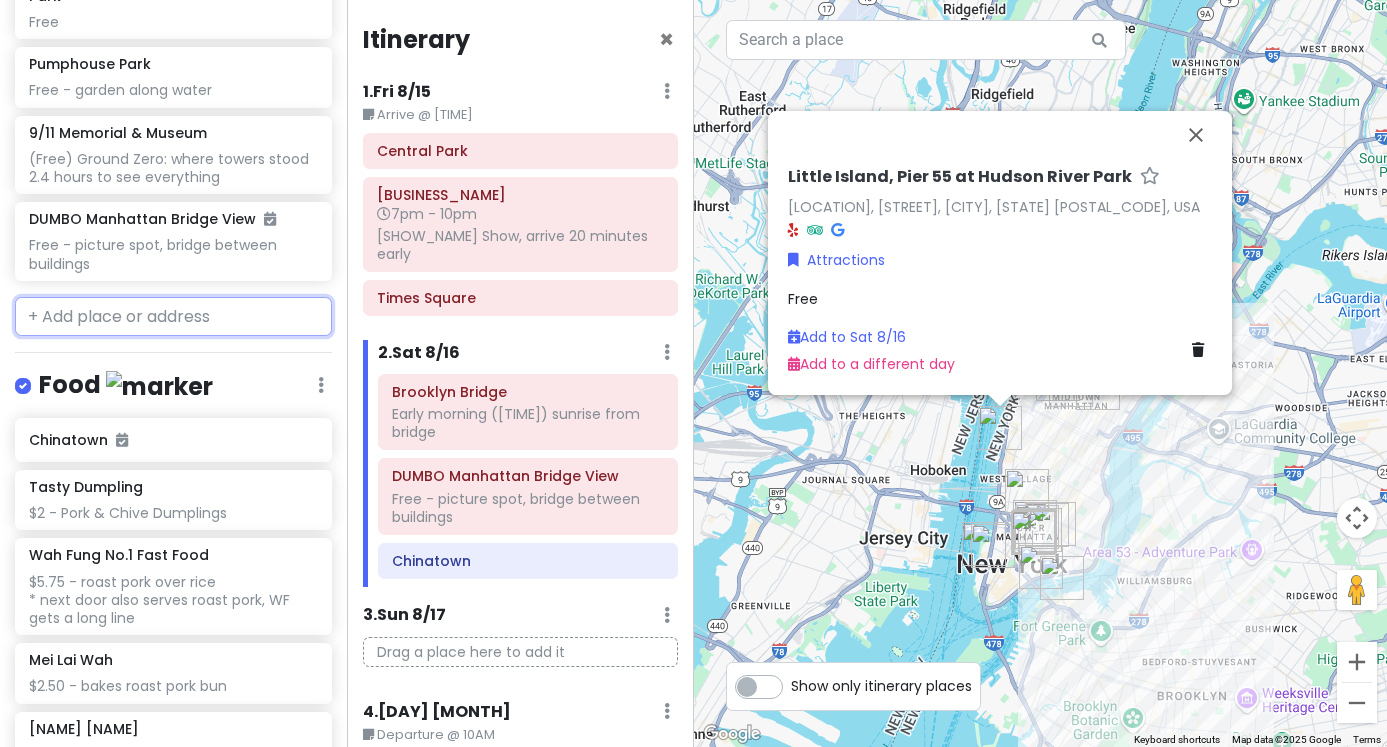 scroll, scrollTop: 969, scrollLeft: 0, axis: vertical 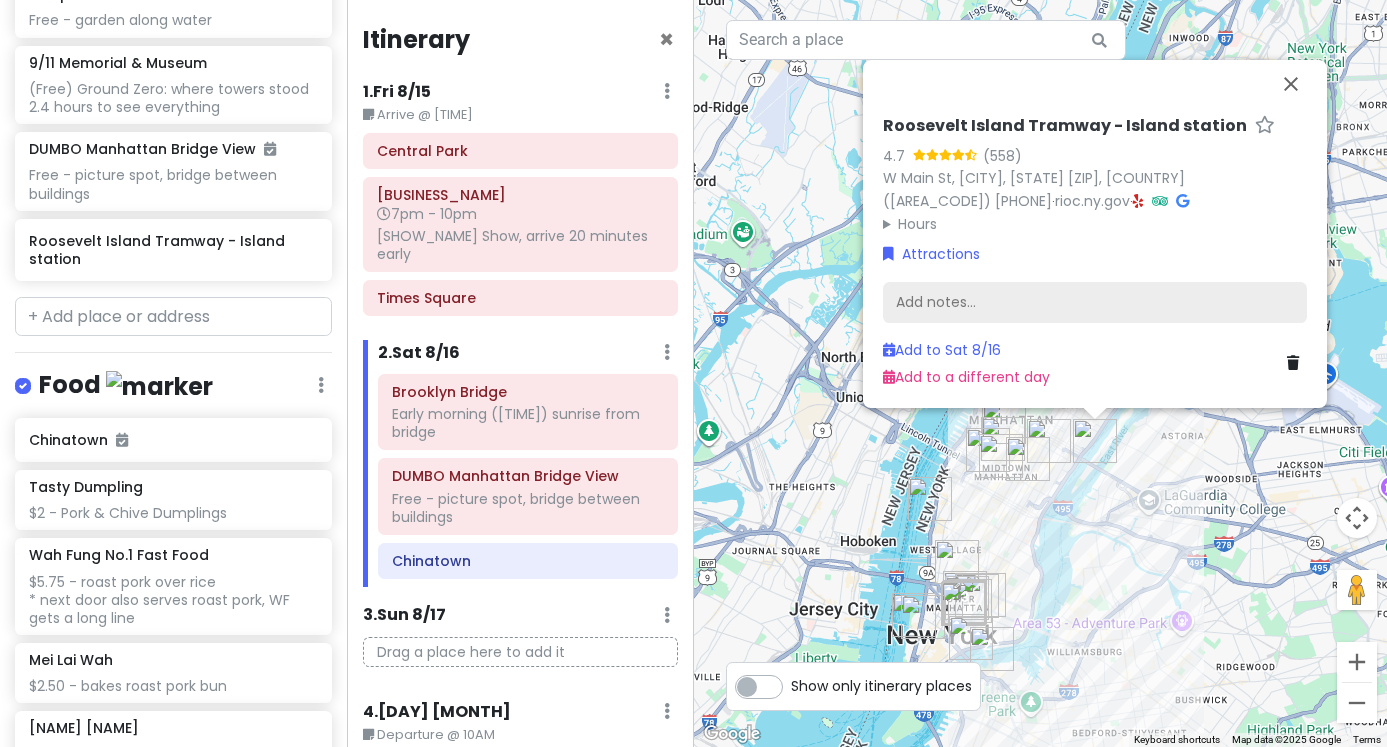 click on "Add notes..." at bounding box center [1095, 302] 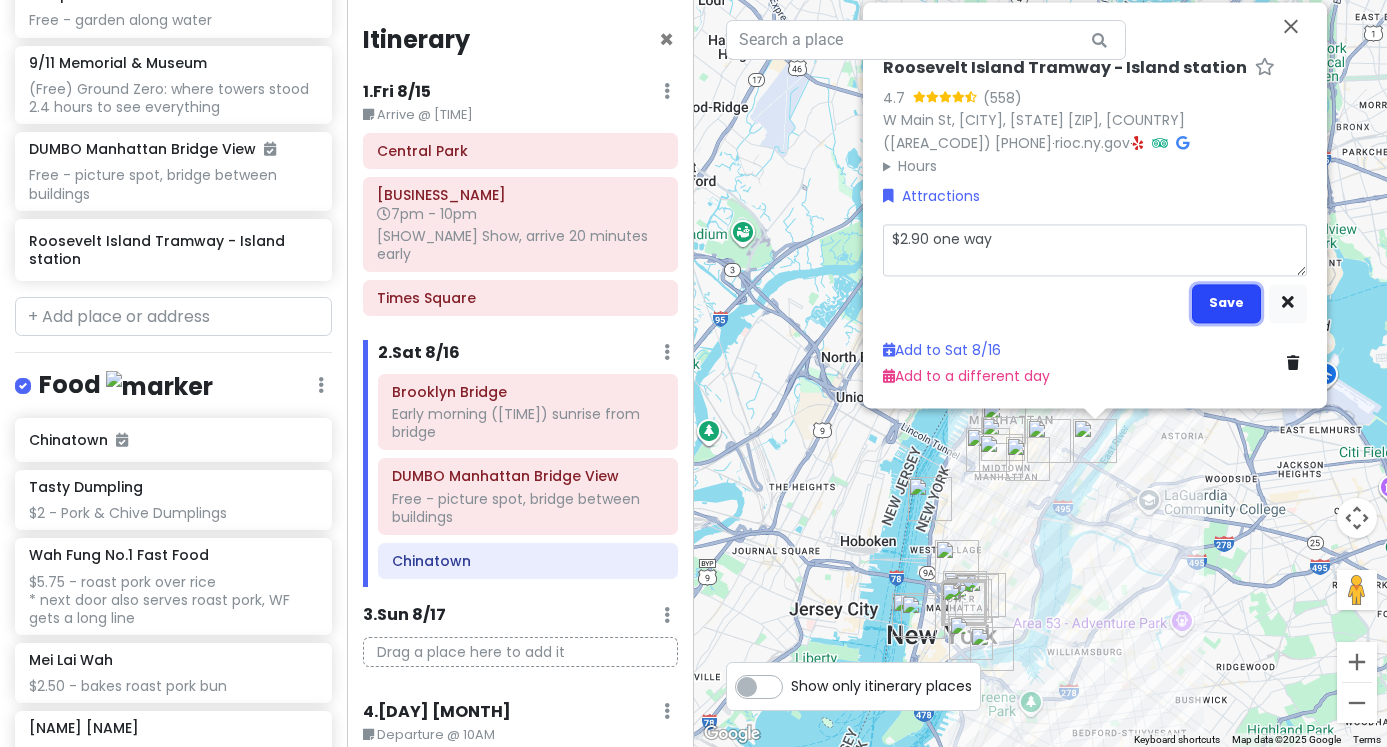 click on "Save" at bounding box center (1226, 302) 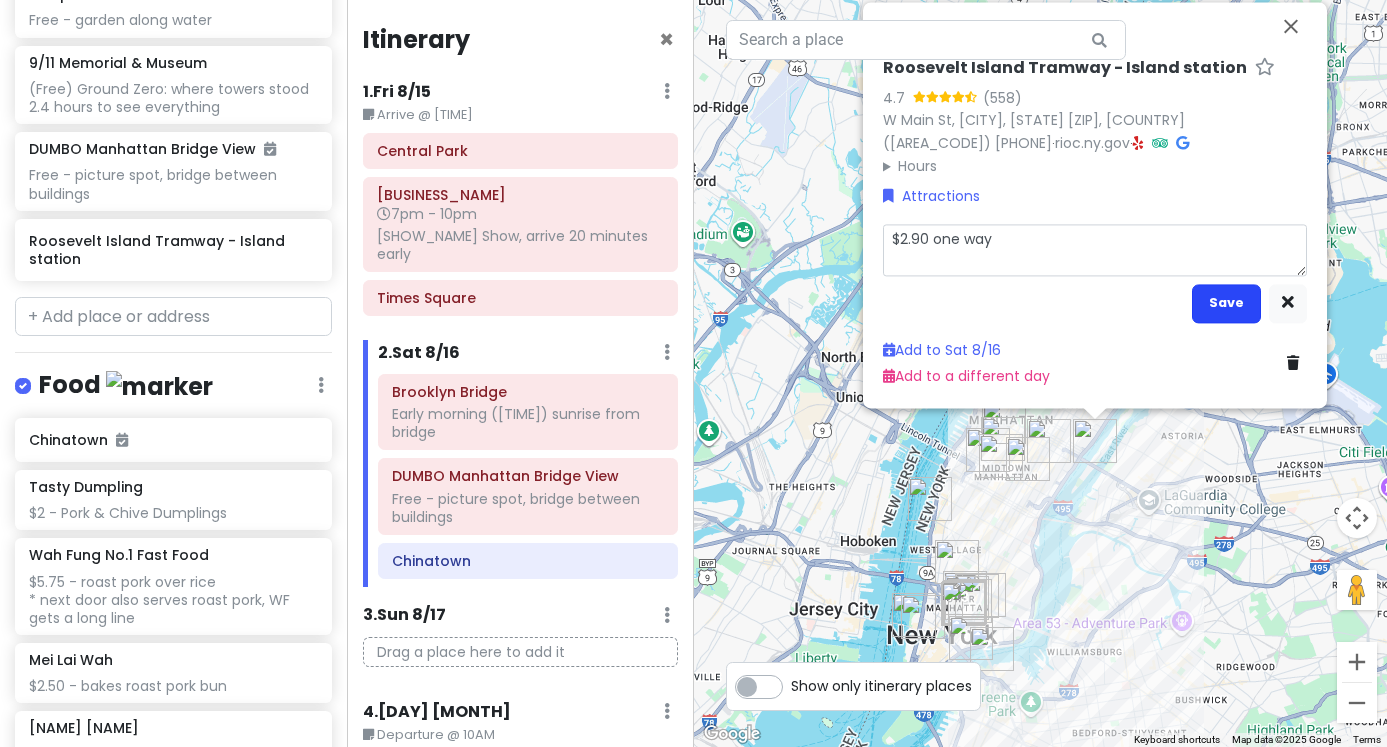 scroll, scrollTop: 986, scrollLeft: 0, axis: vertical 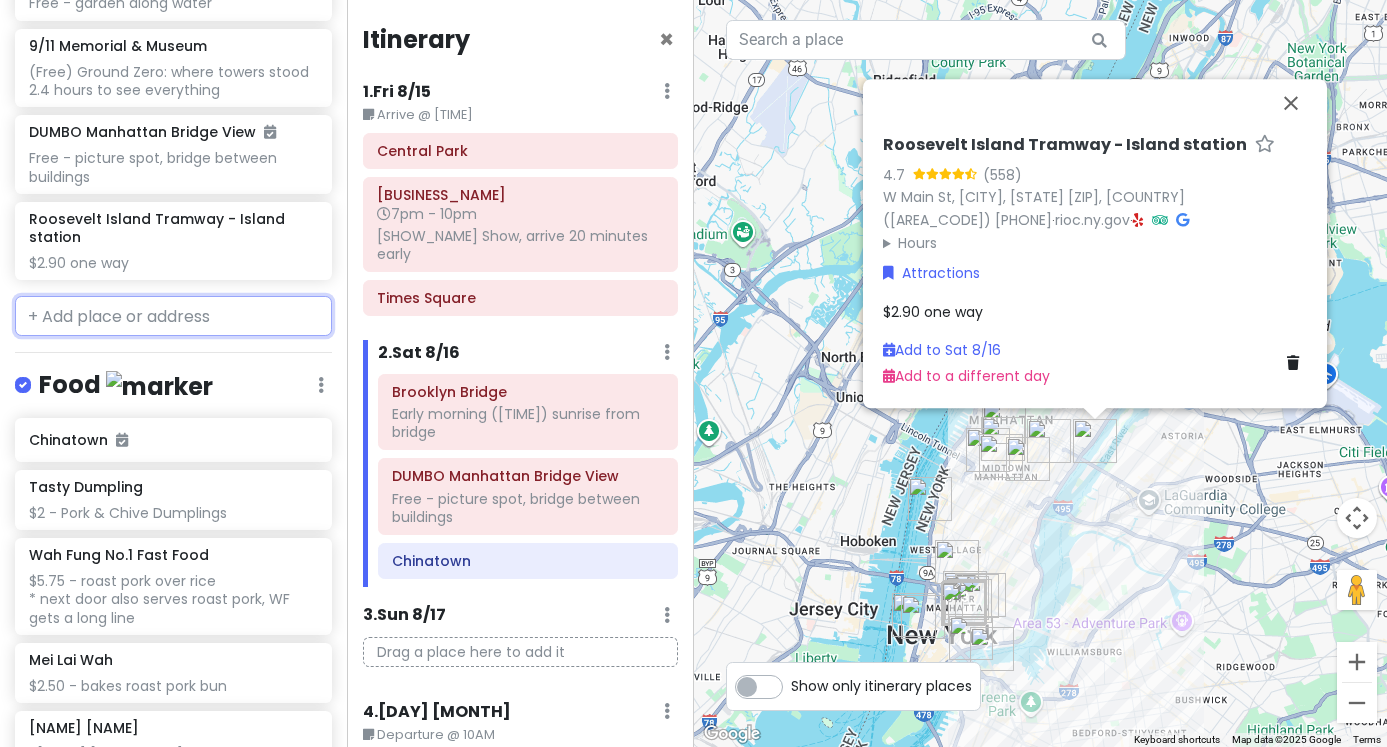 click at bounding box center (173, 316) 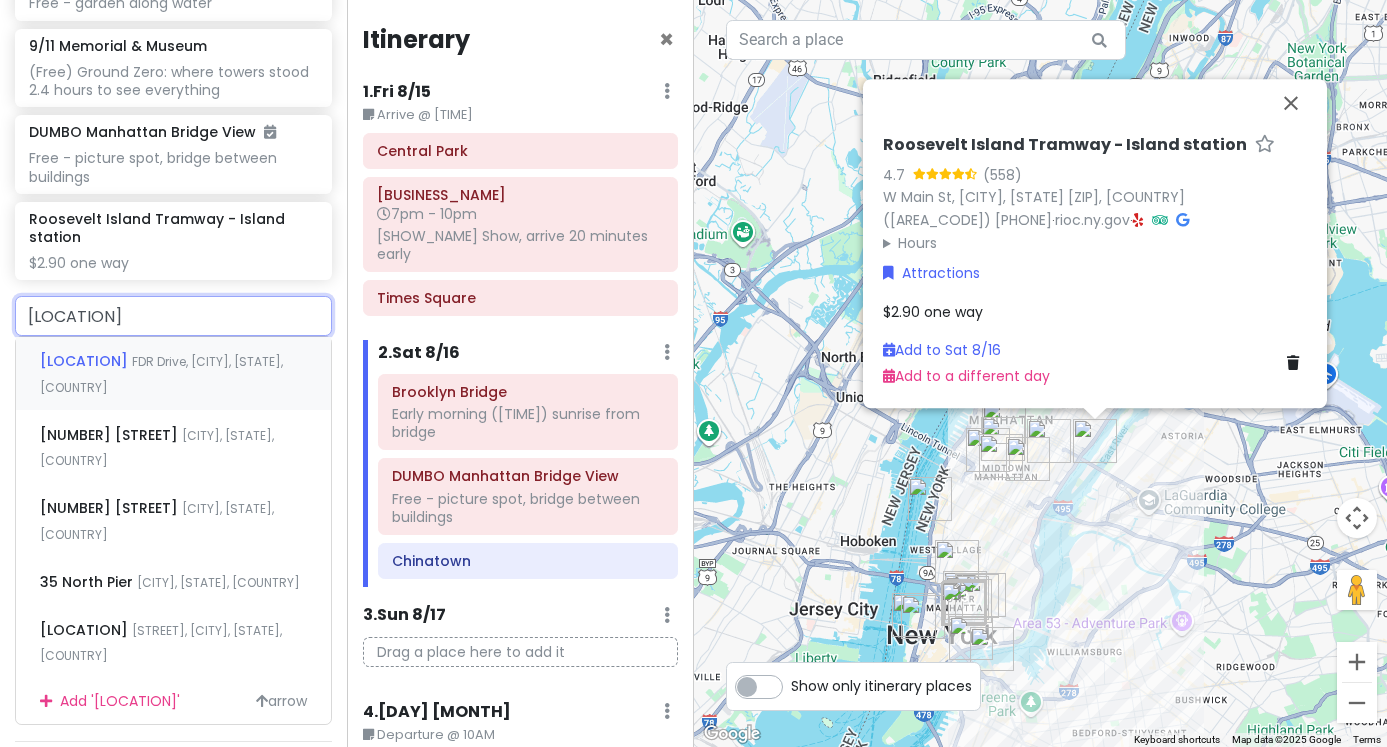 click on "FDR Drive, [CITY], [STATE], [COUNTRY]" at bounding box center [161, 374] 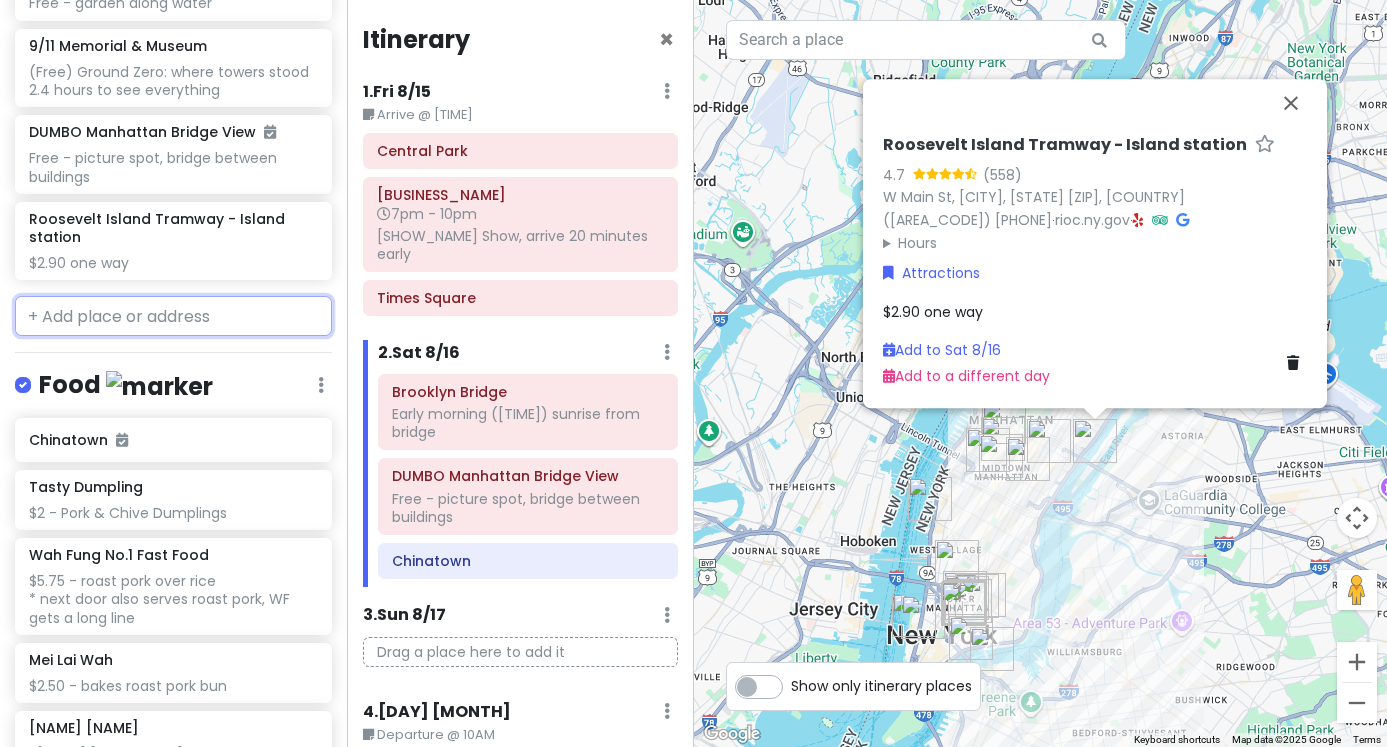 scroll, scrollTop: 1038, scrollLeft: 0, axis: vertical 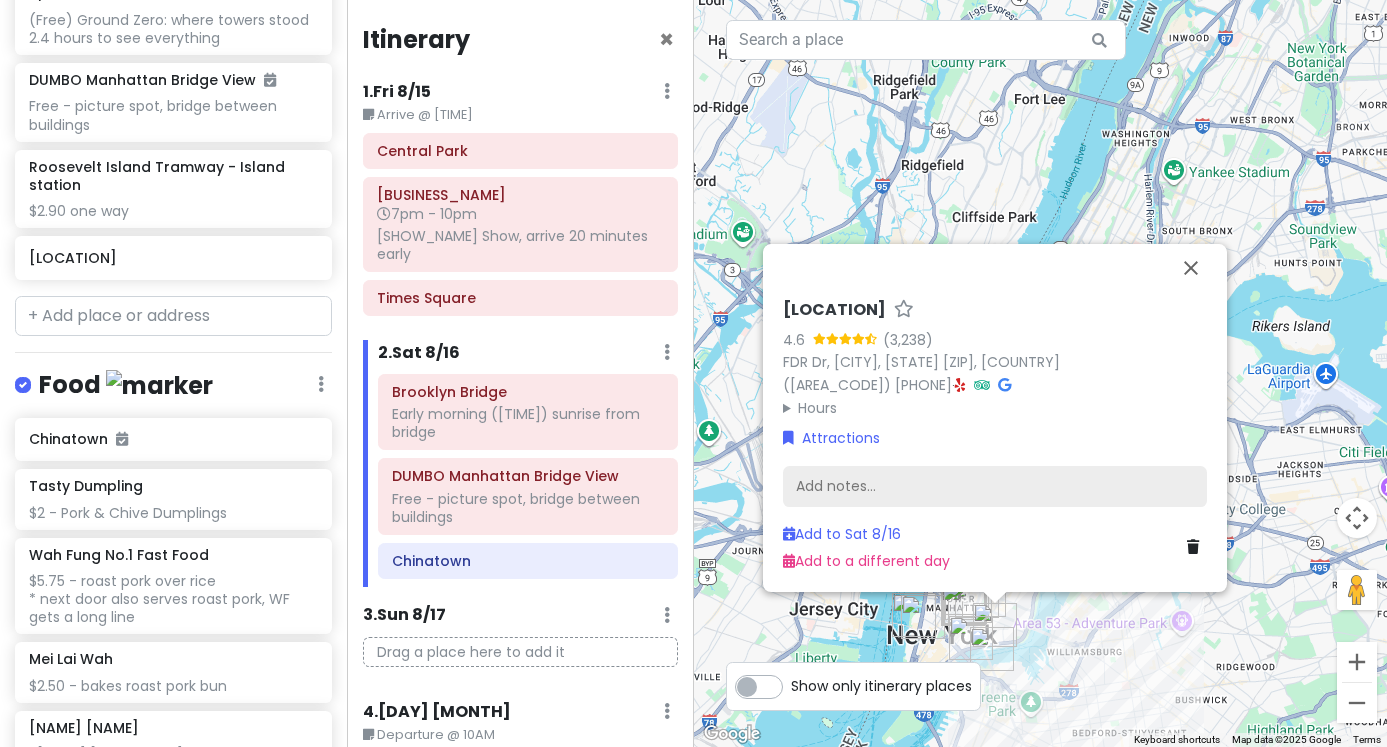 click on "Add notes..." at bounding box center [995, 486] 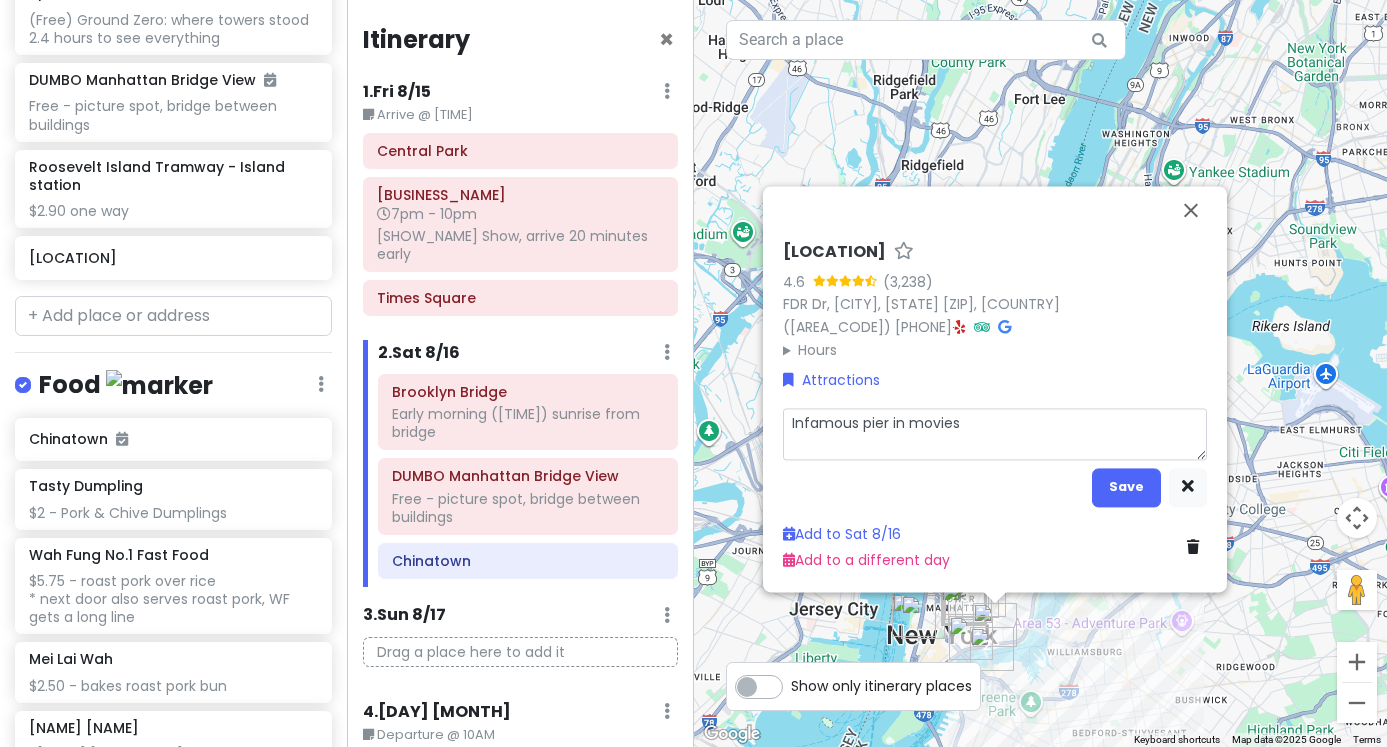 click on "Infamous pier in movies" at bounding box center [995, 433] 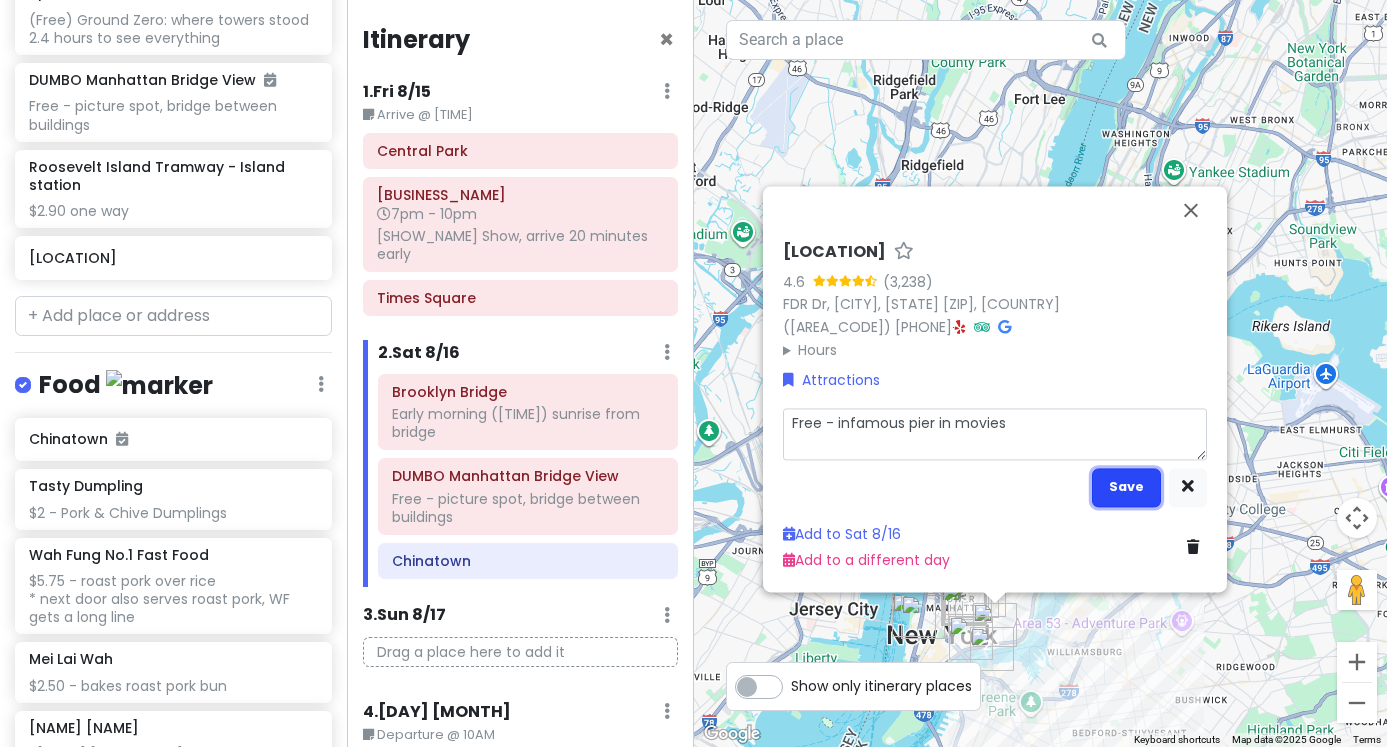 click on "Save" at bounding box center [1126, 486] 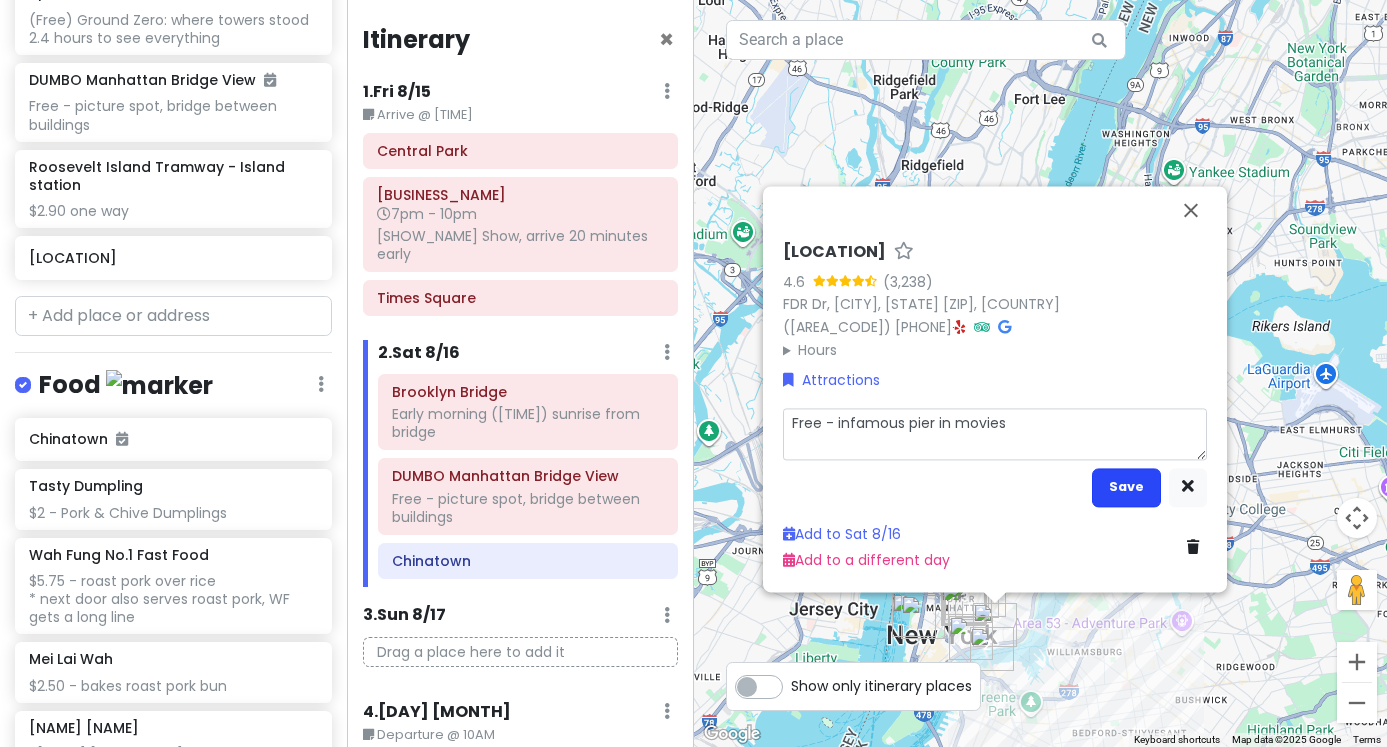 scroll, scrollTop: 1054, scrollLeft: 0, axis: vertical 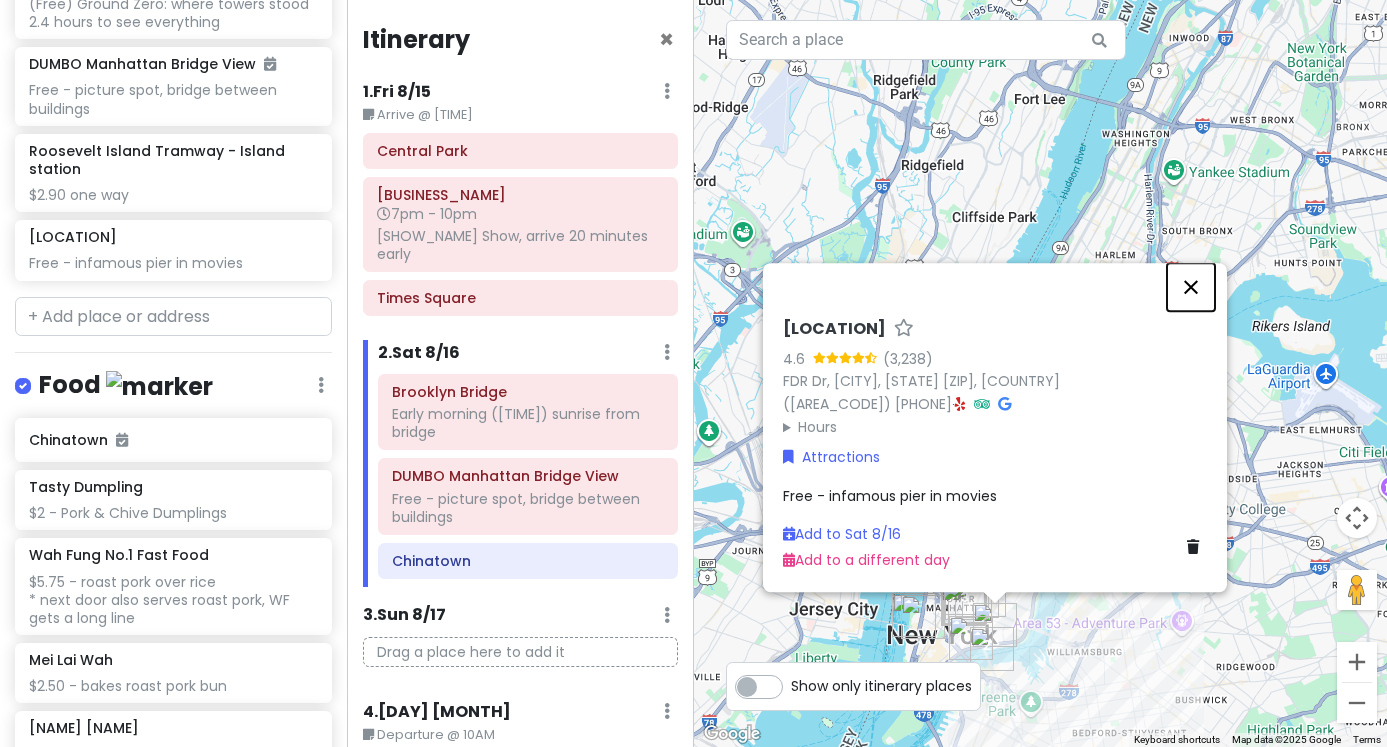 click at bounding box center (1191, 287) 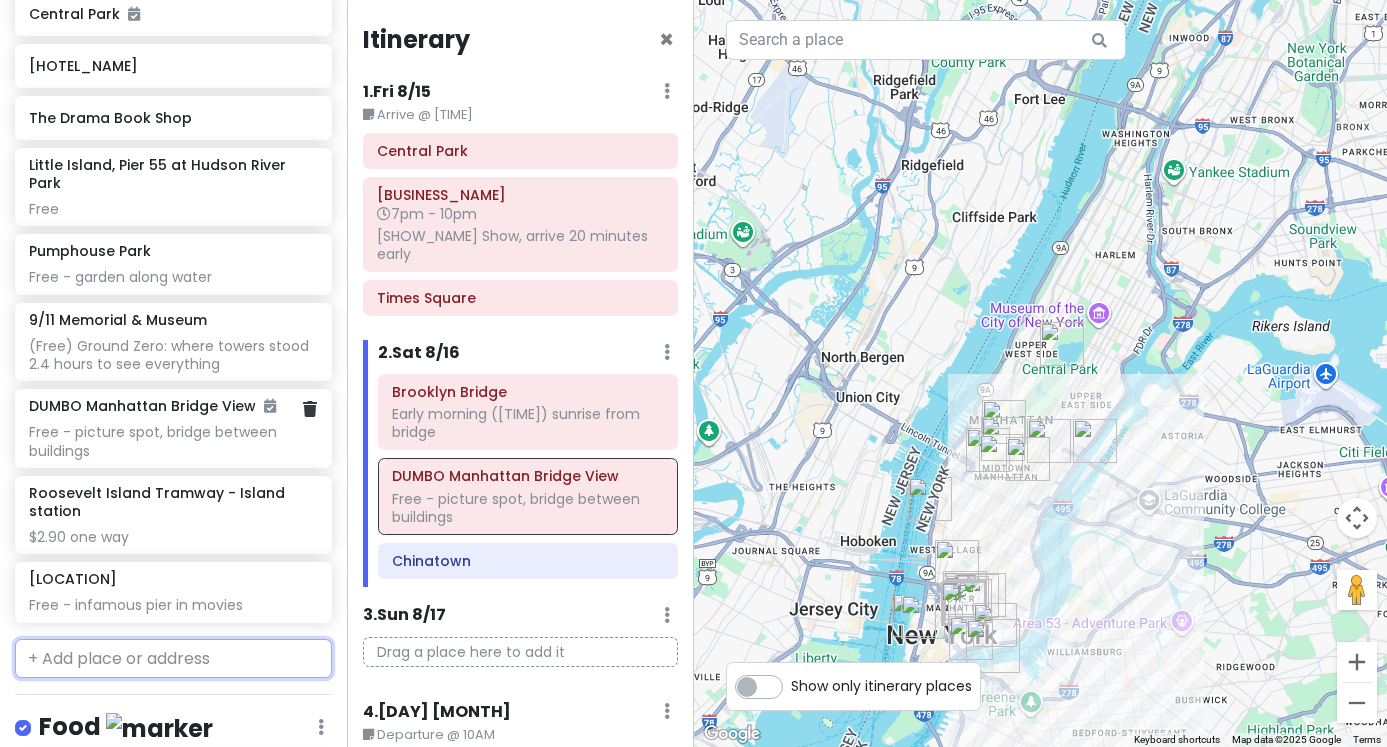 scroll, scrollTop: 654, scrollLeft: 0, axis: vertical 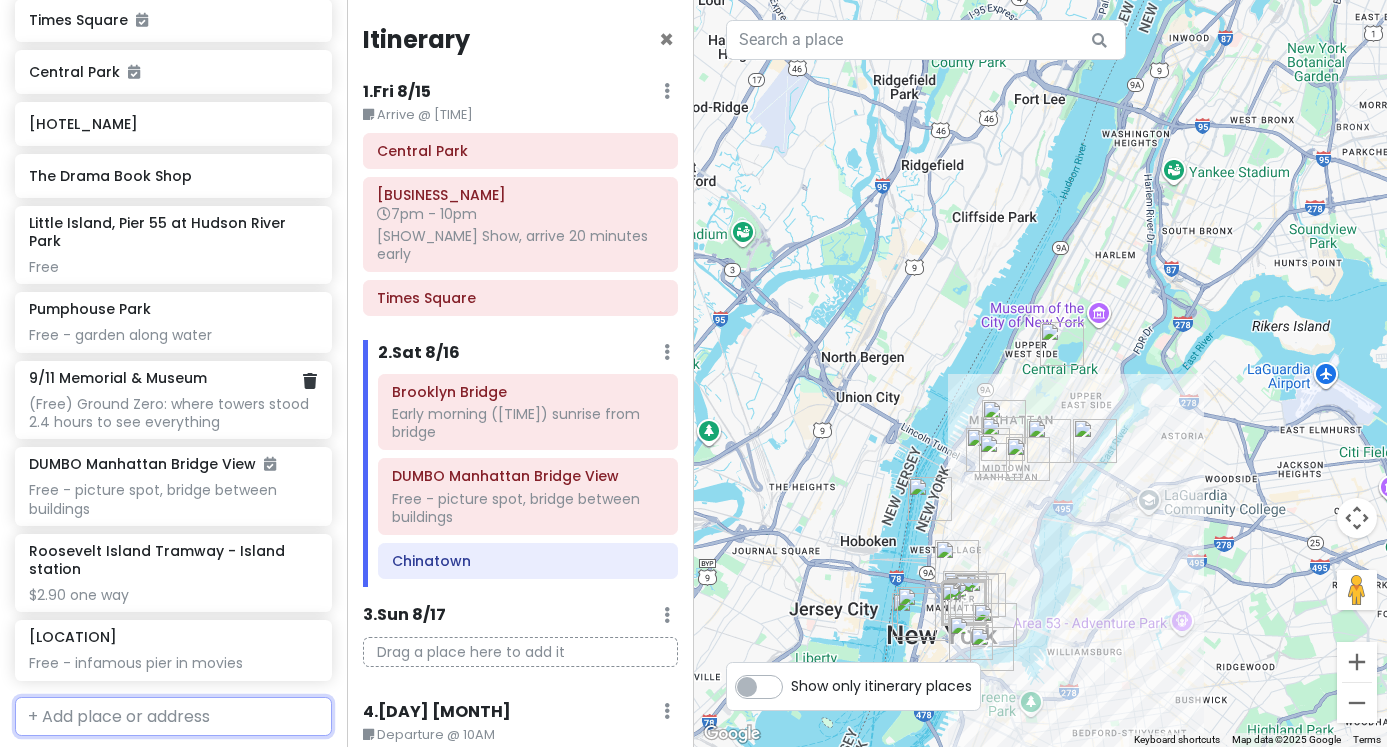 click on "(Free) Ground Zero: where towers stood
2.4 hours to see everything" at bounding box center [173, -174] 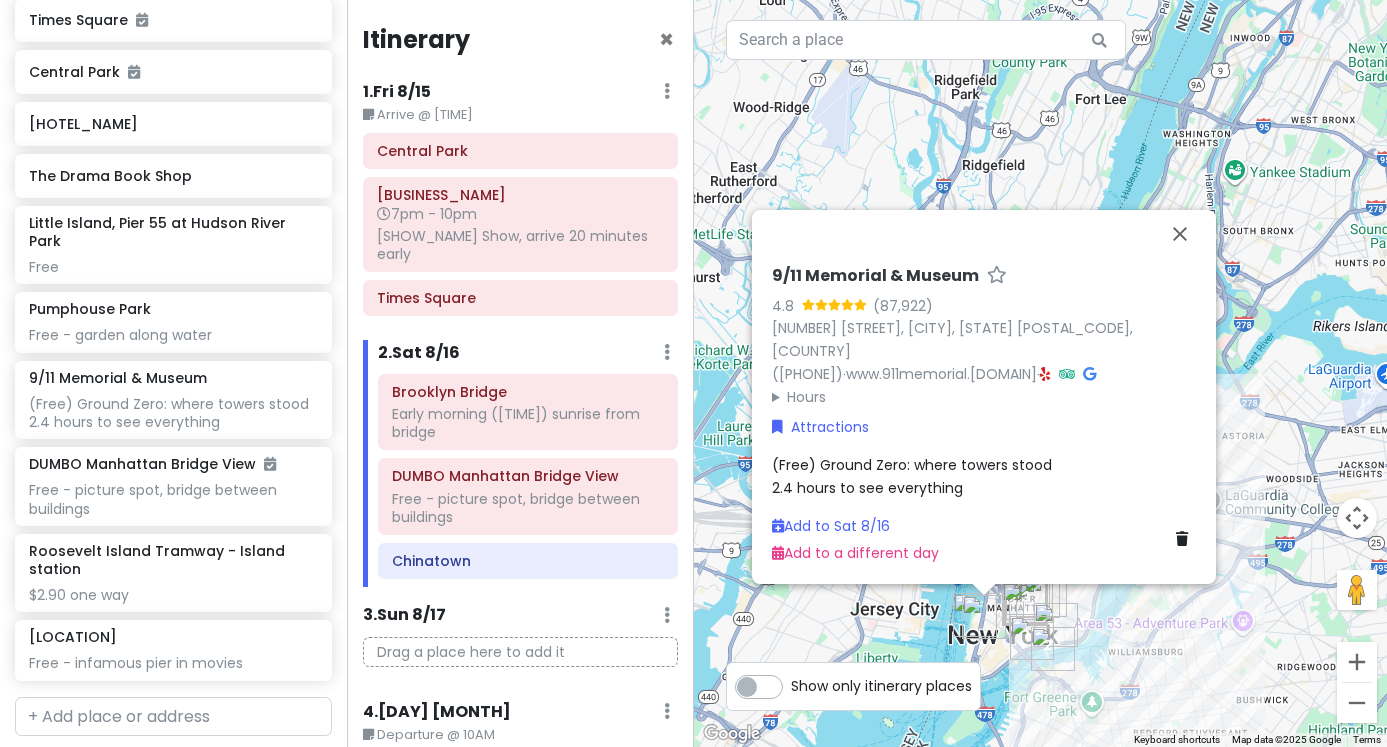 click on "(Free) [LANDMARK]: where towers stood
2.4 hours to see everything" at bounding box center (912, 476) 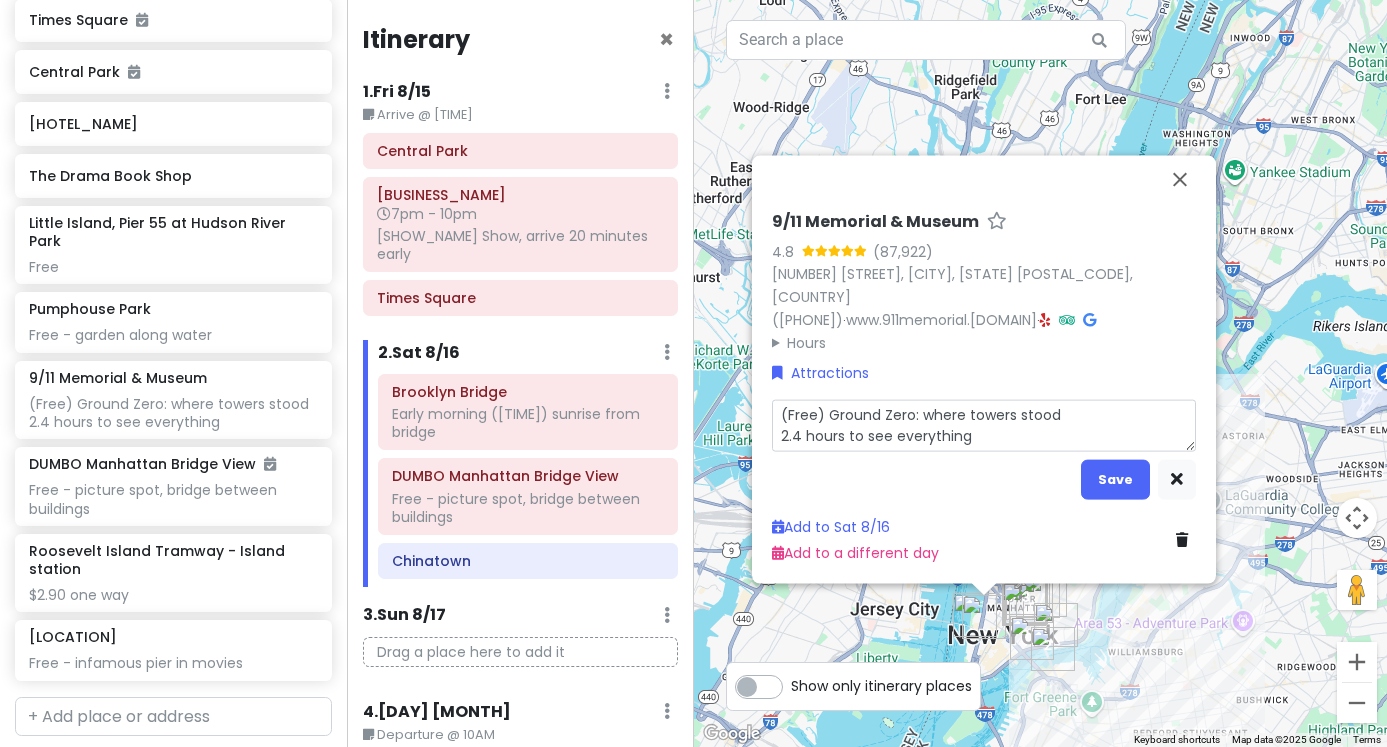 click on "(Free) Ground Zero: where towers stood
2.4 hours to see everything" at bounding box center (984, 425) 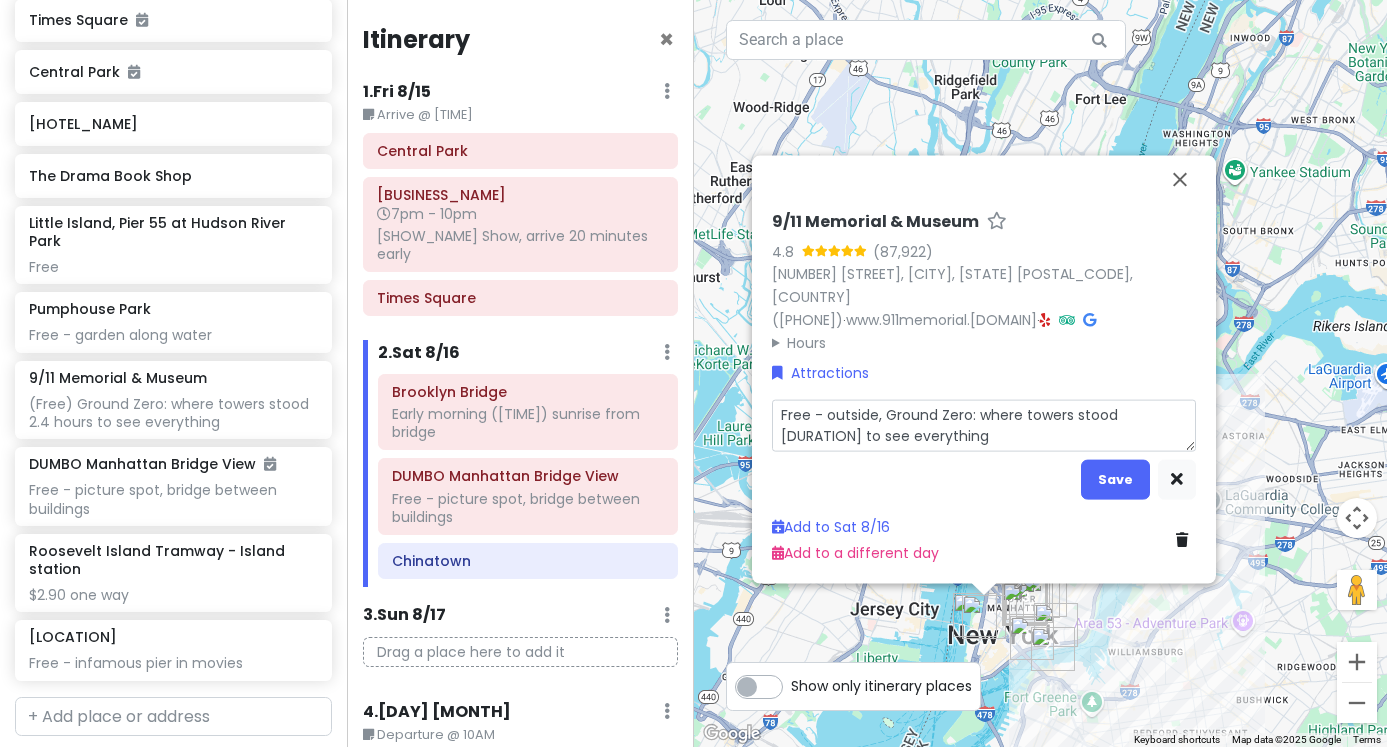 click on "Free - outside, Ground Zero: where towers stood
[DURATION] to see everything" at bounding box center [984, 425] 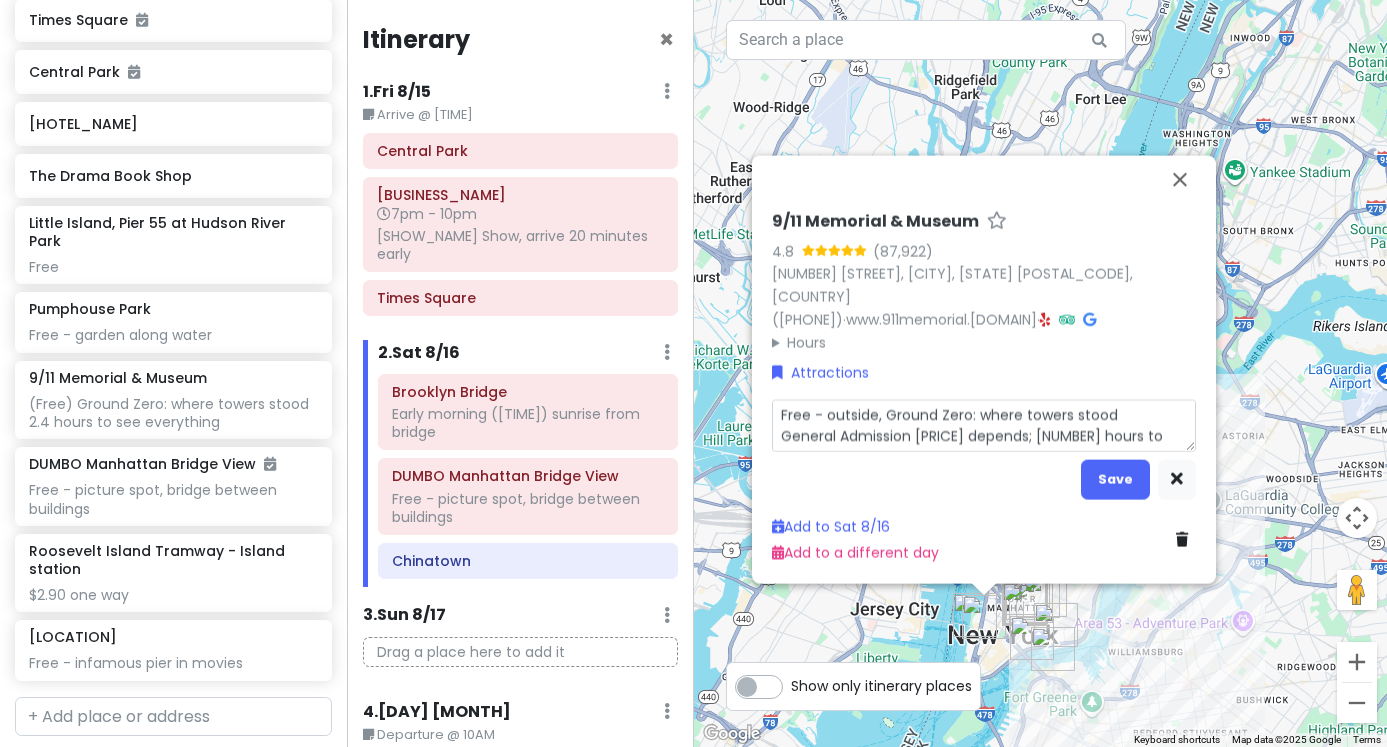 click on "Free - outside, Ground Zero: where towers stood
General Admission [PRICE] depends; [NUMBER] hours to see everything" at bounding box center [984, 425] 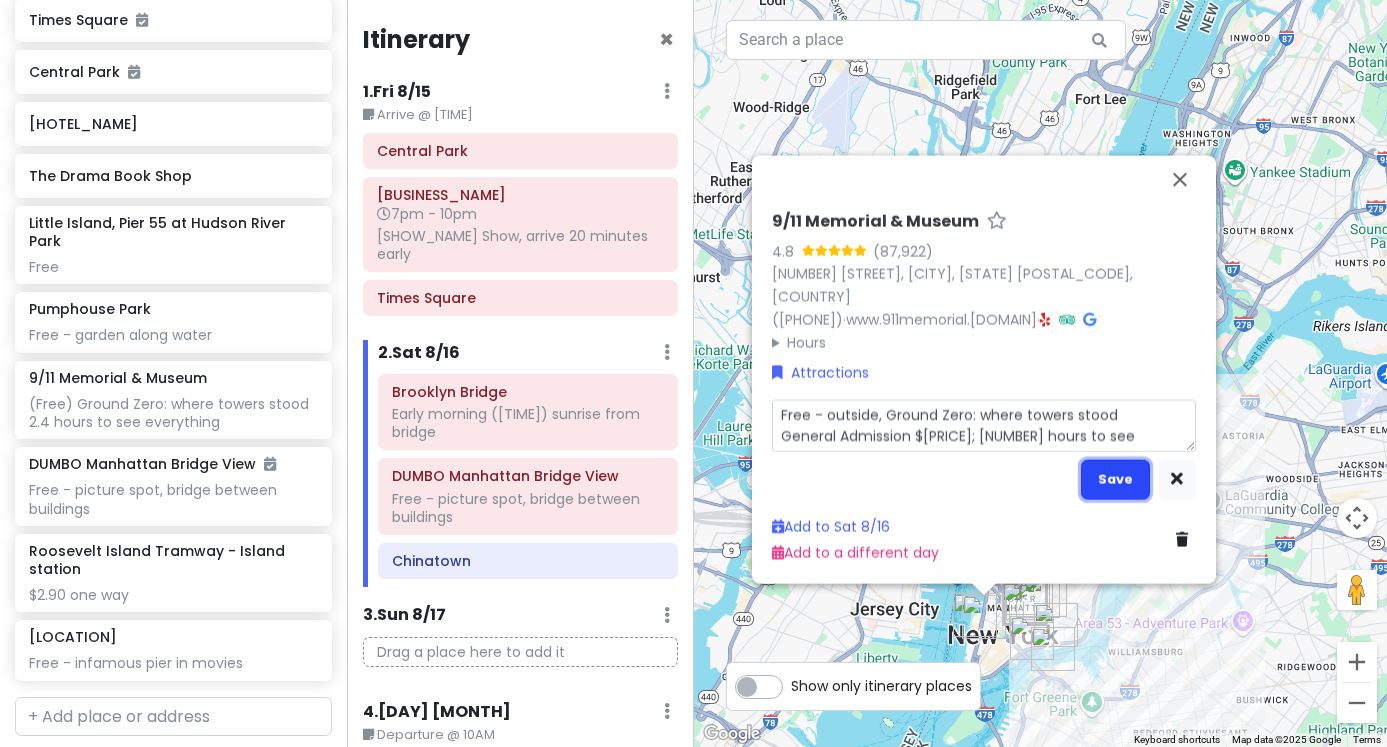 click on "Save" at bounding box center [1115, 478] 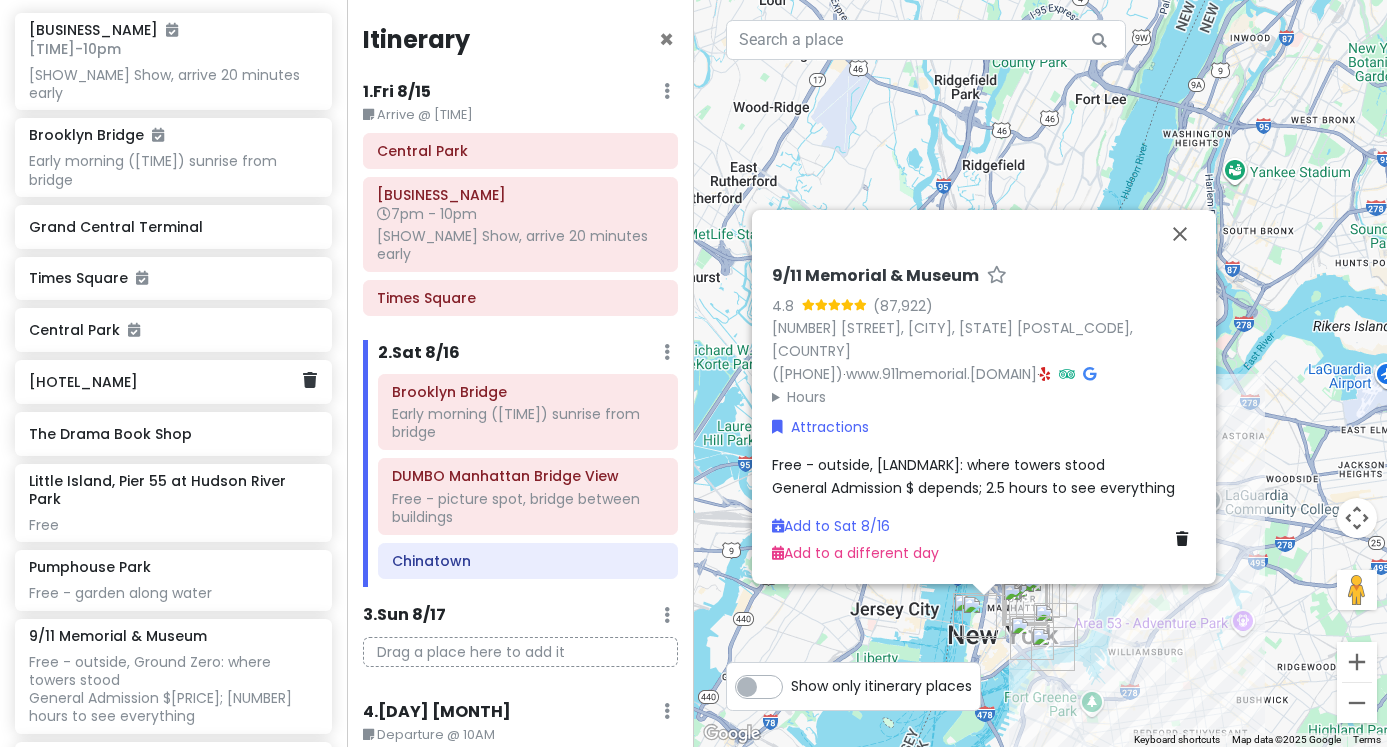 scroll, scrollTop: 373, scrollLeft: 0, axis: vertical 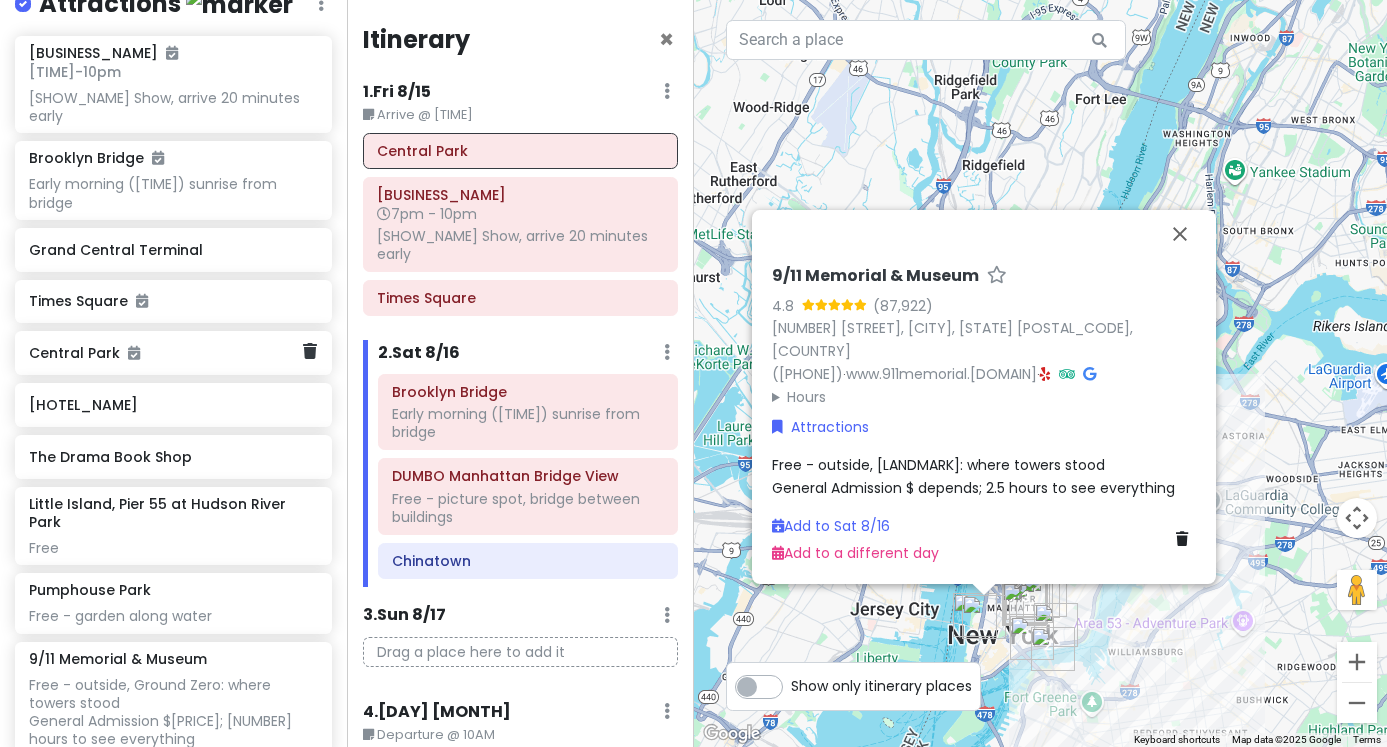 click on "Central Park" at bounding box center (166, 353) 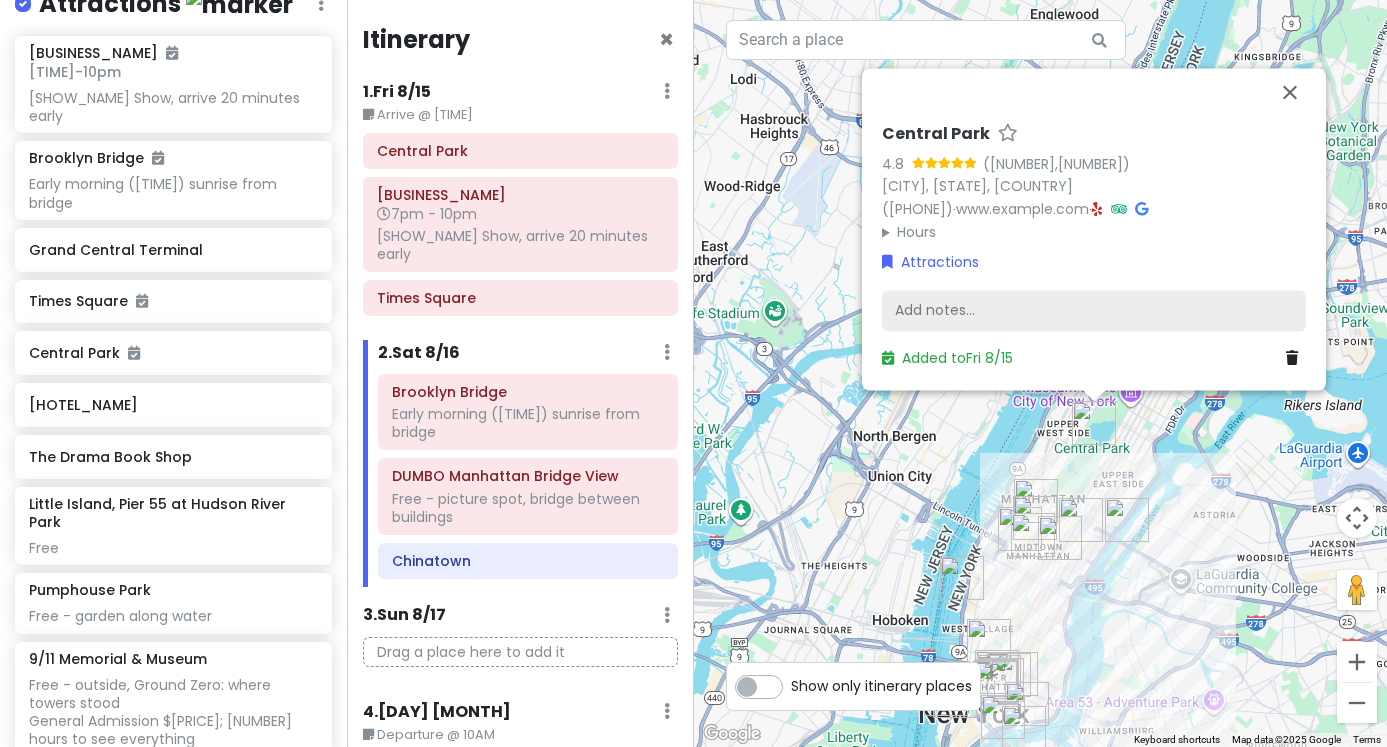 click on "Add notes..." at bounding box center [1094, 311] 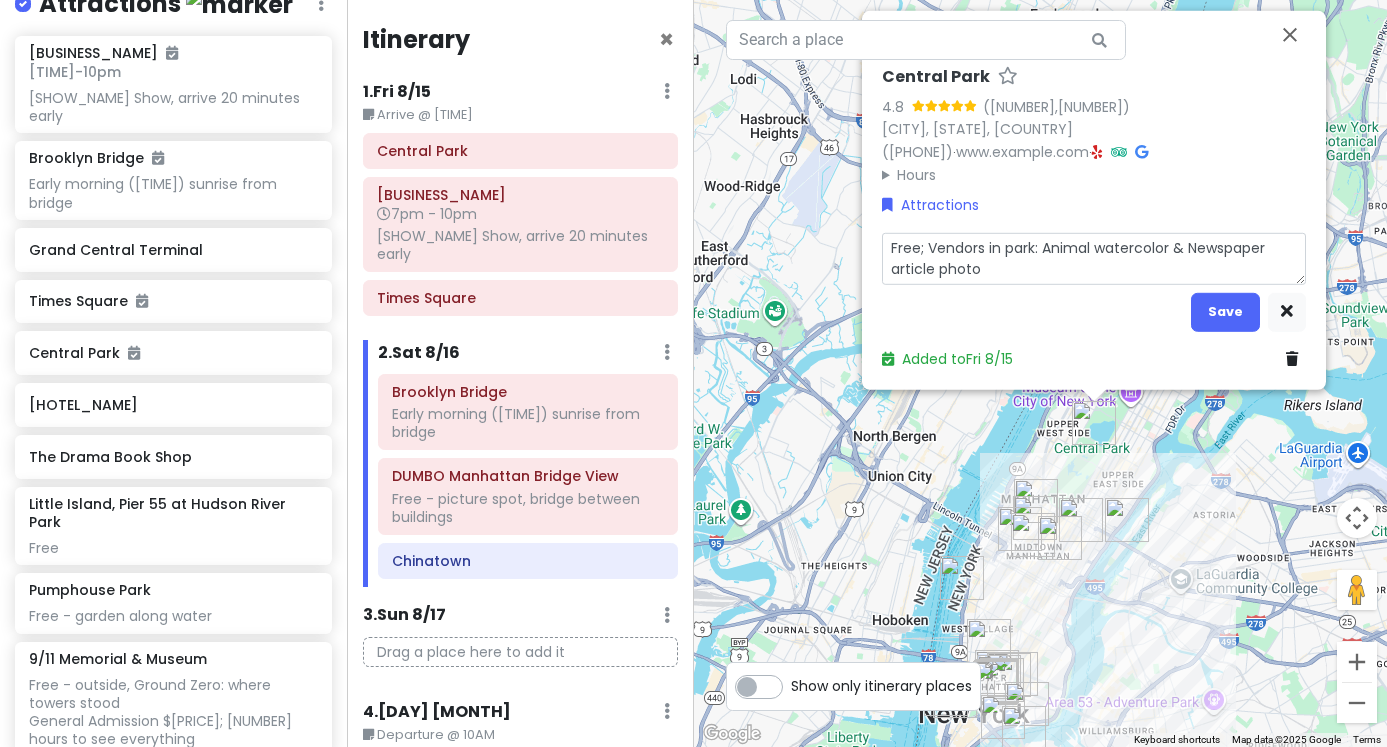 click on "Free; Vendors in park: Animal watercolor & Newspaper article photo" at bounding box center [1094, 258] 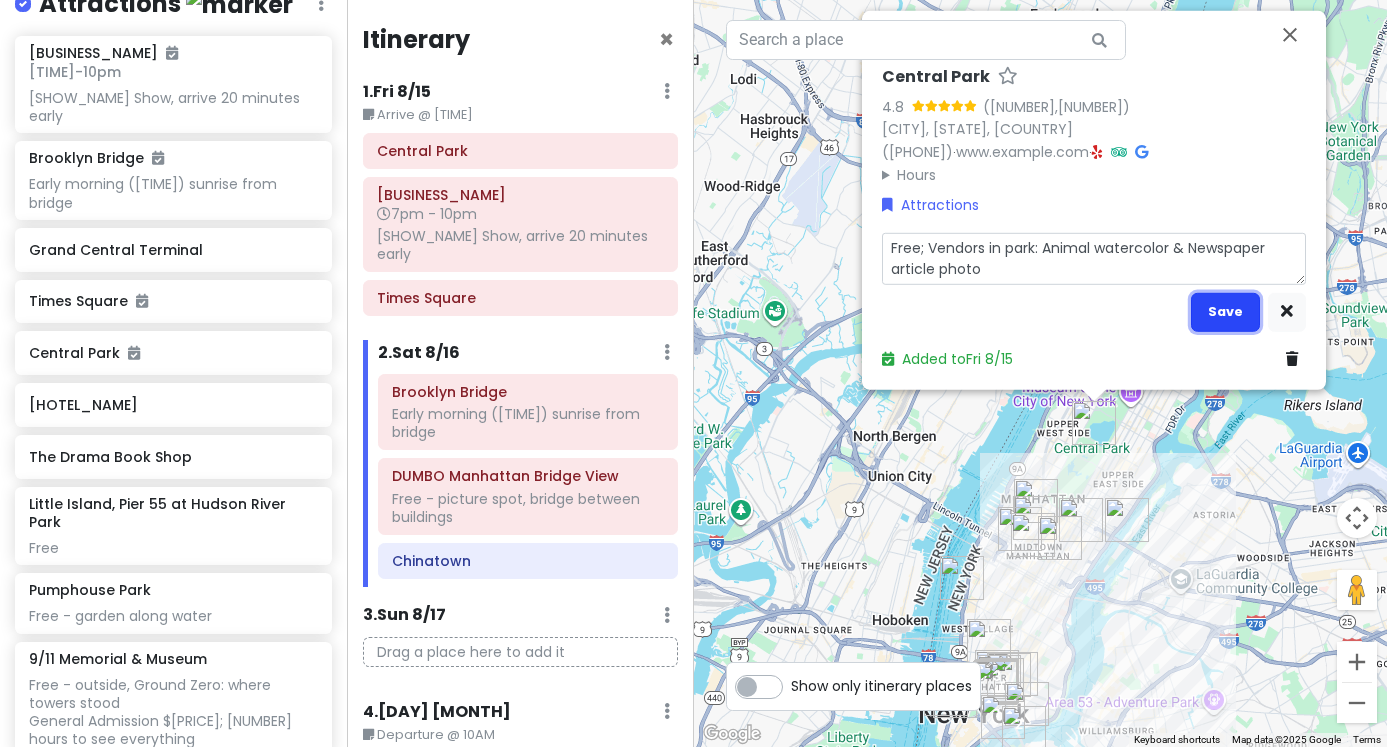 click on "Save" at bounding box center (1225, 311) 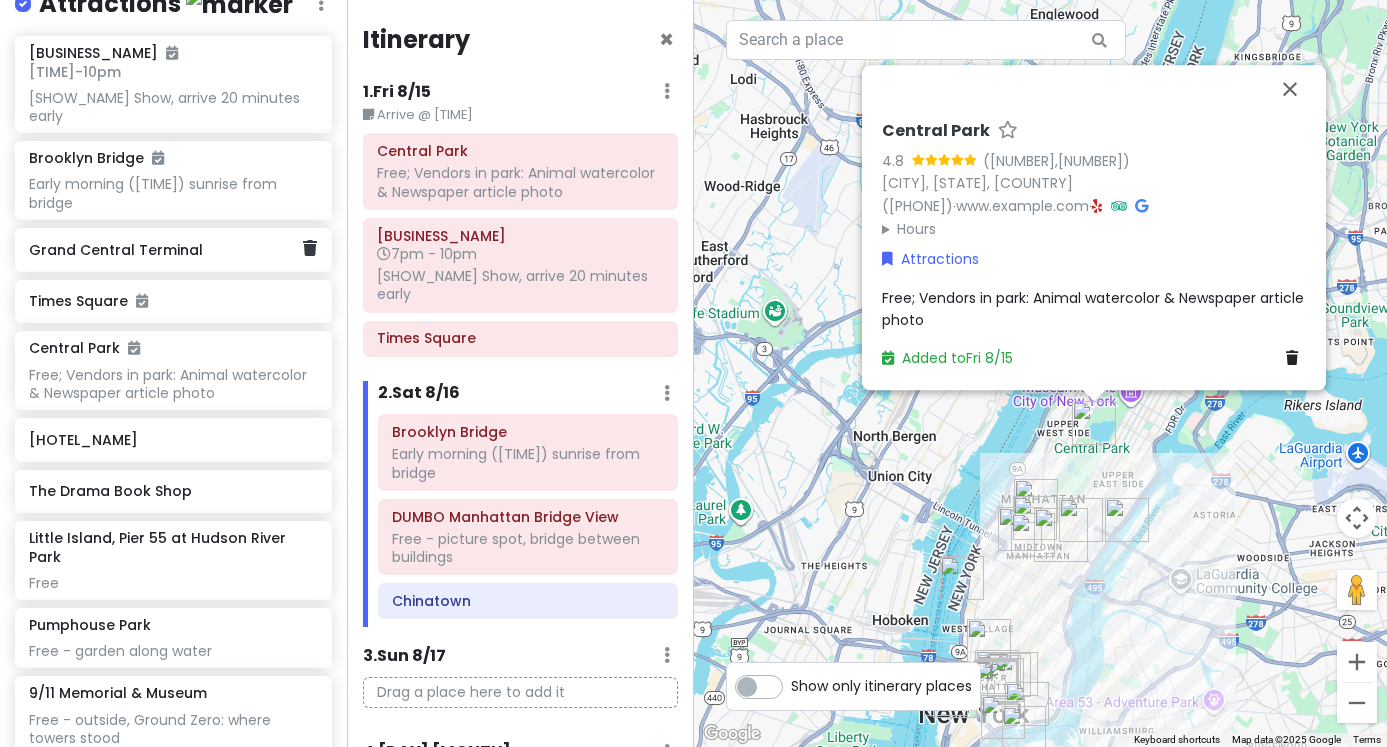 click on "Grand Central Terminal" at bounding box center [166, 250] 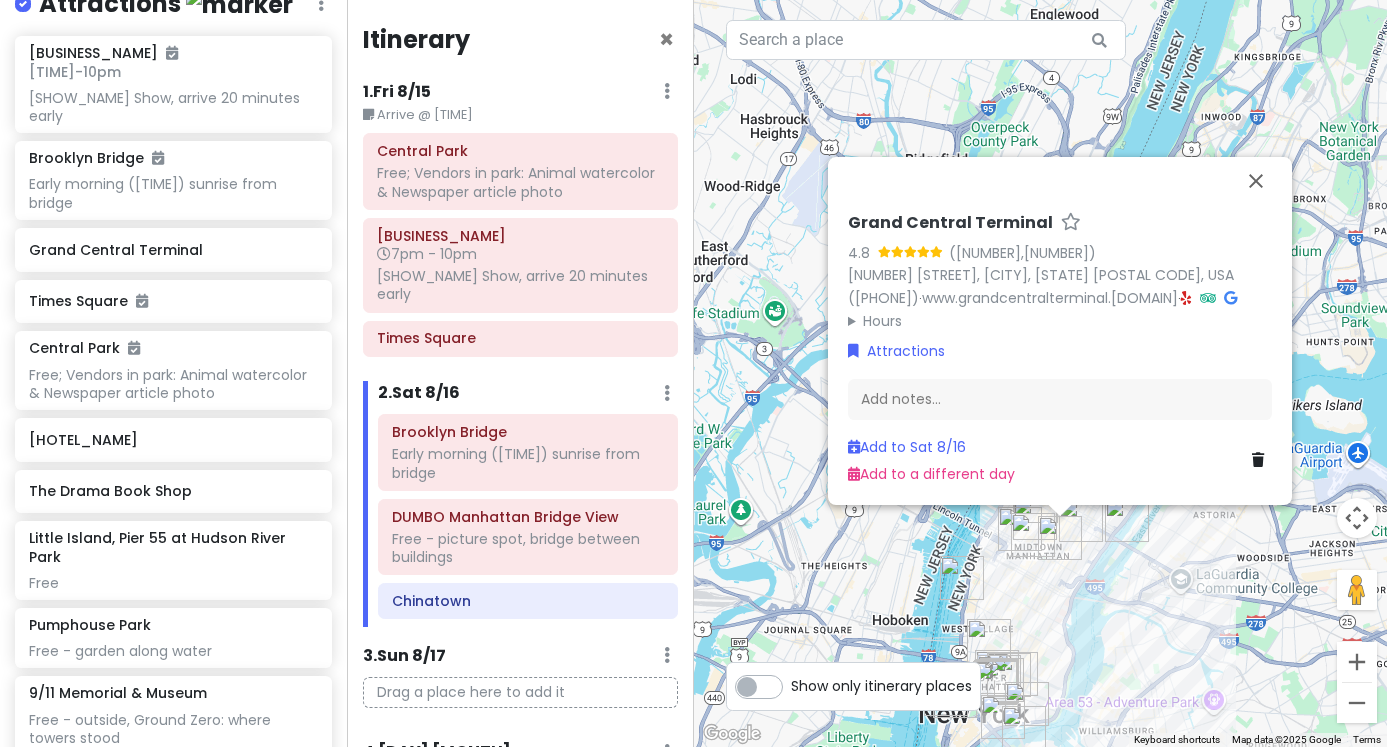 click on "Add notes..." at bounding box center (1060, 399) 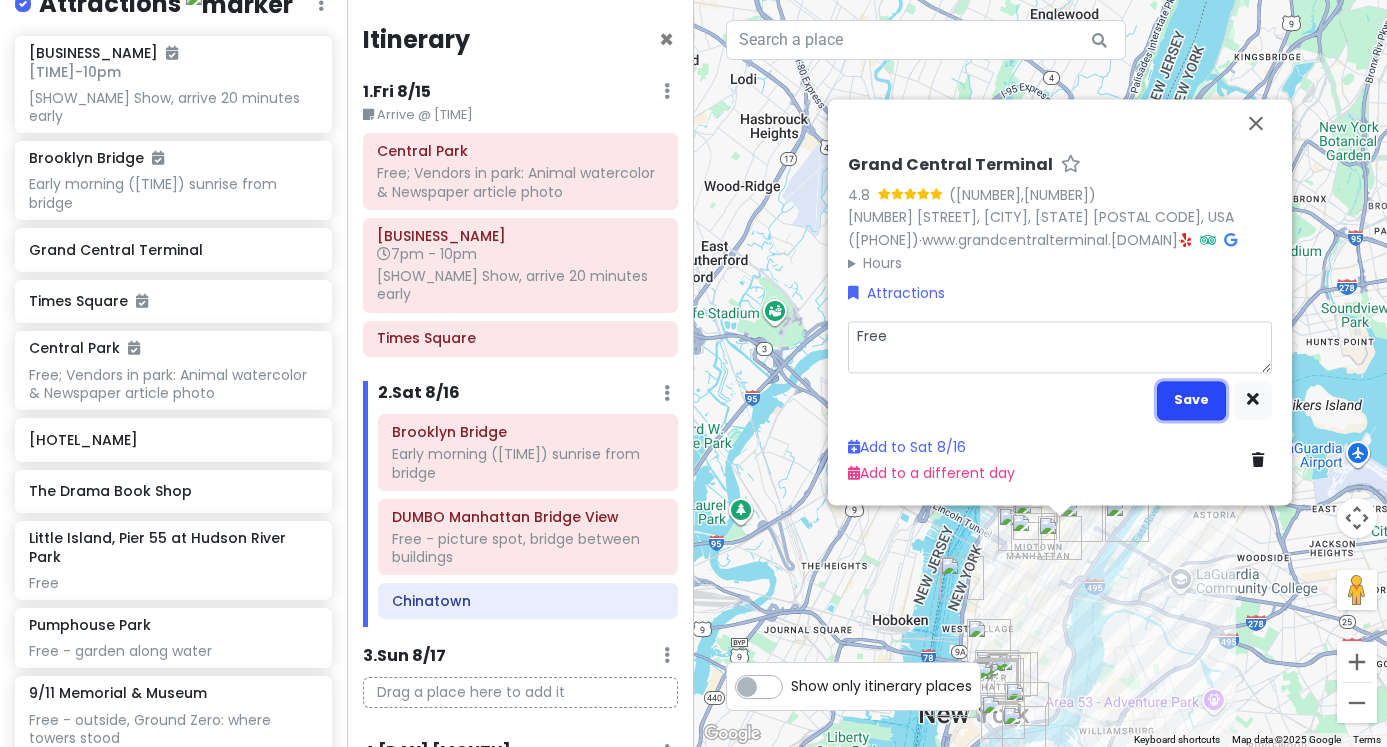 click on "Save" at bounding box center (1191, 399) 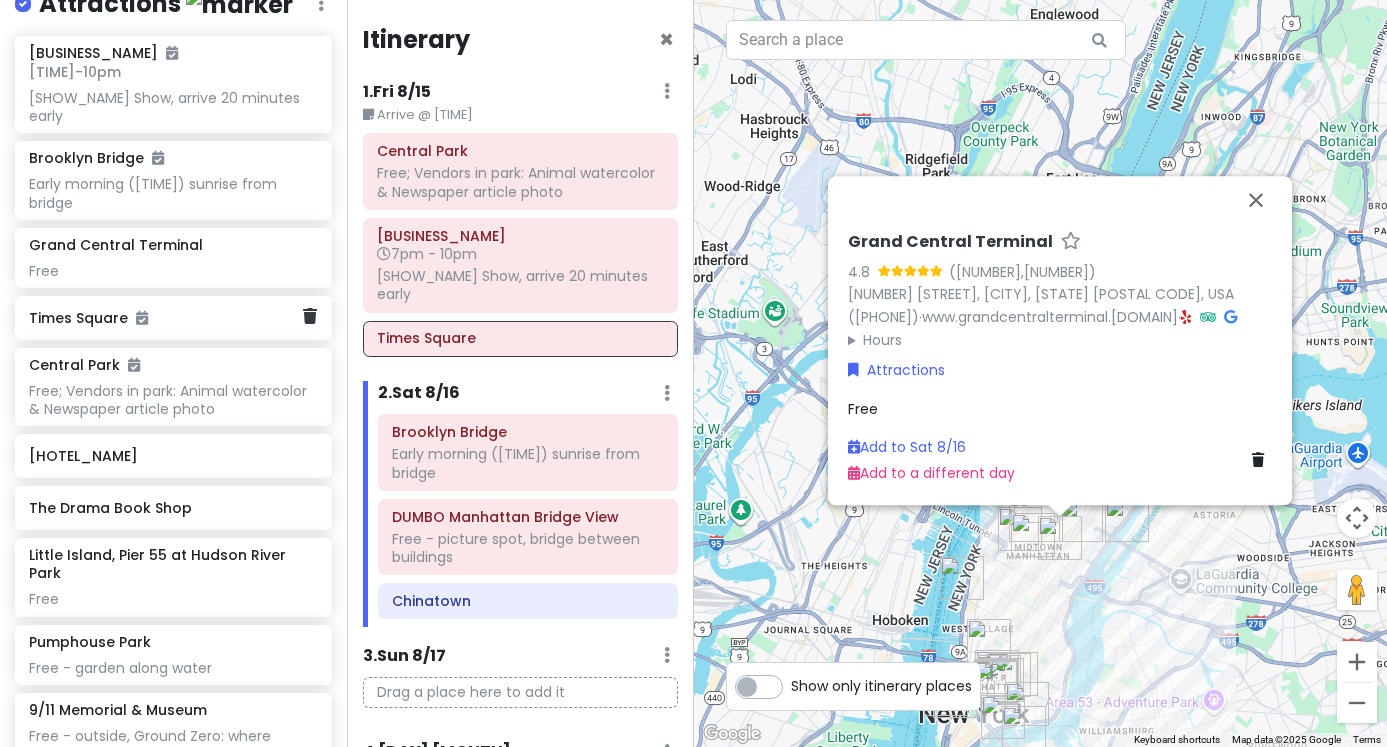 click on "Times Square" at bounding box center [173, 318] 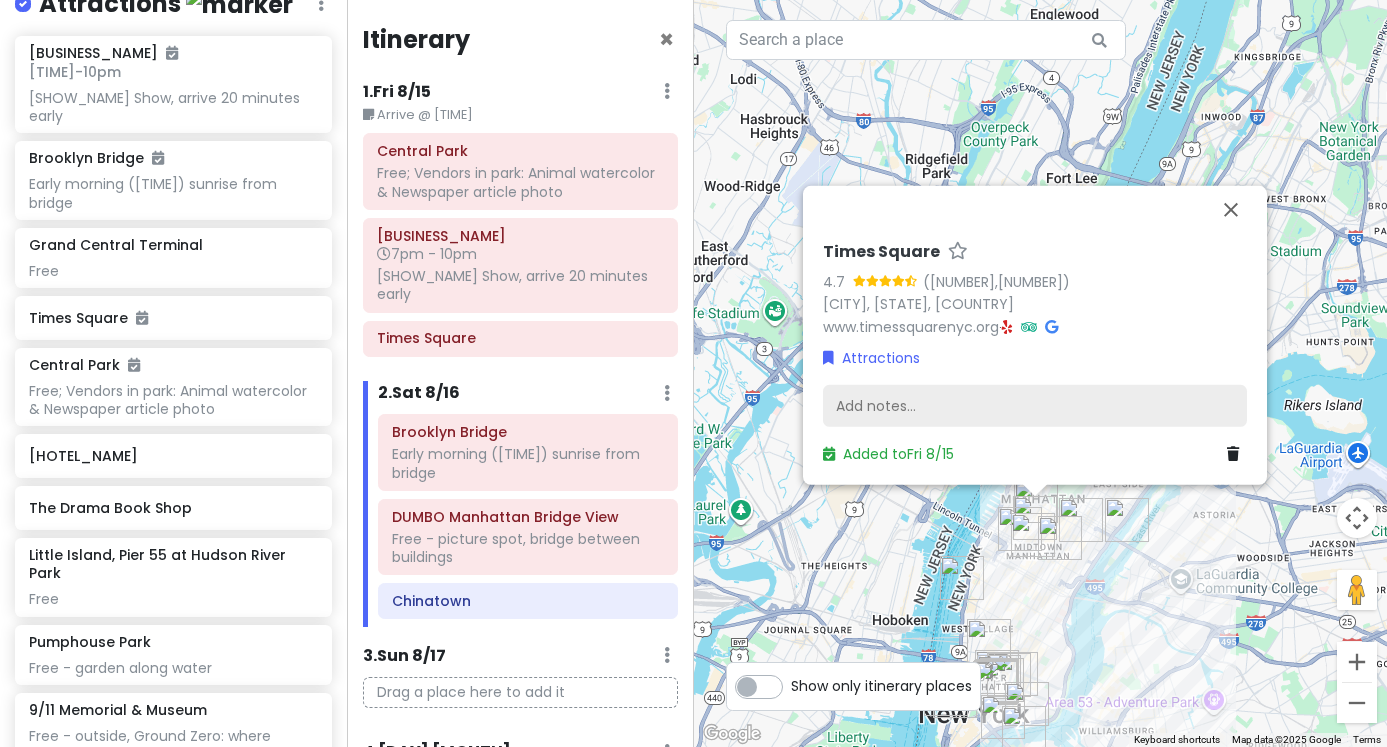 click on "Add notes..." at bounding box center (1035, 406) 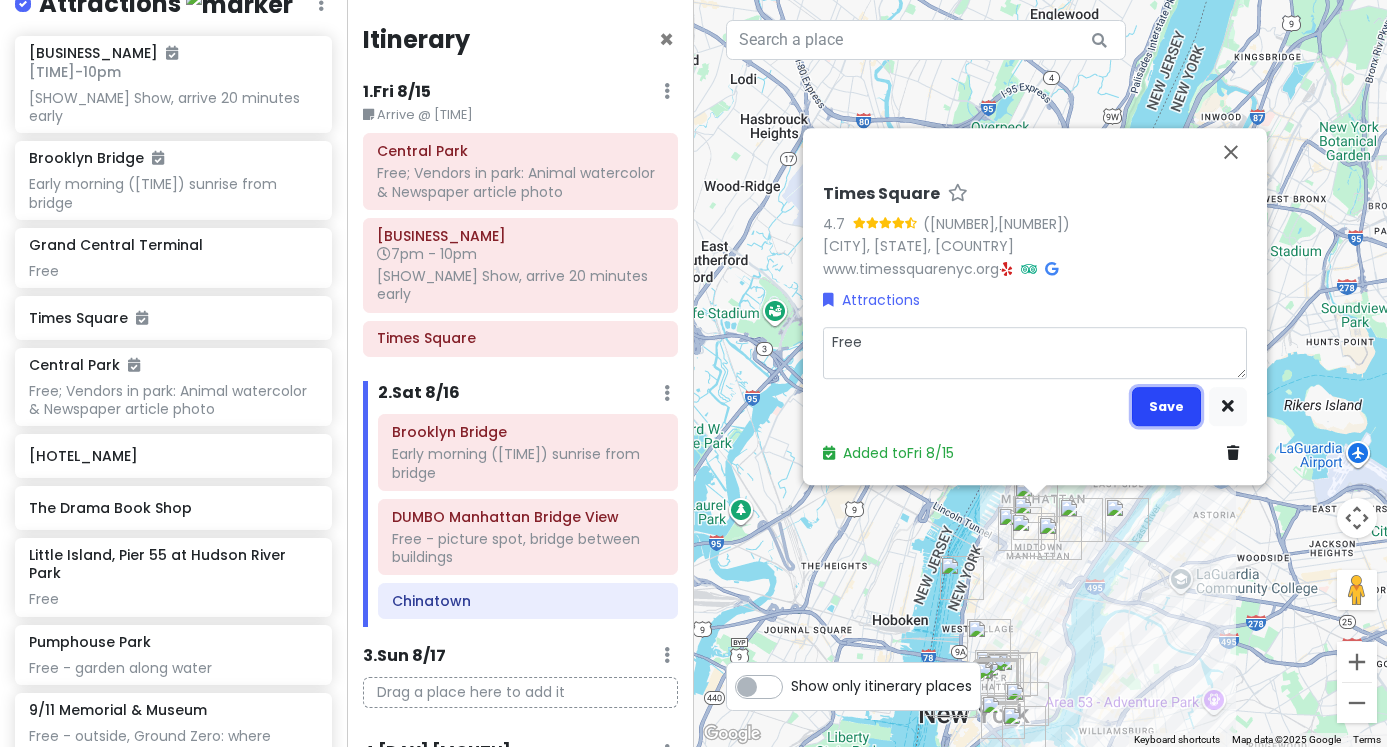 click on "Save" at bounding box center [1166, 406] 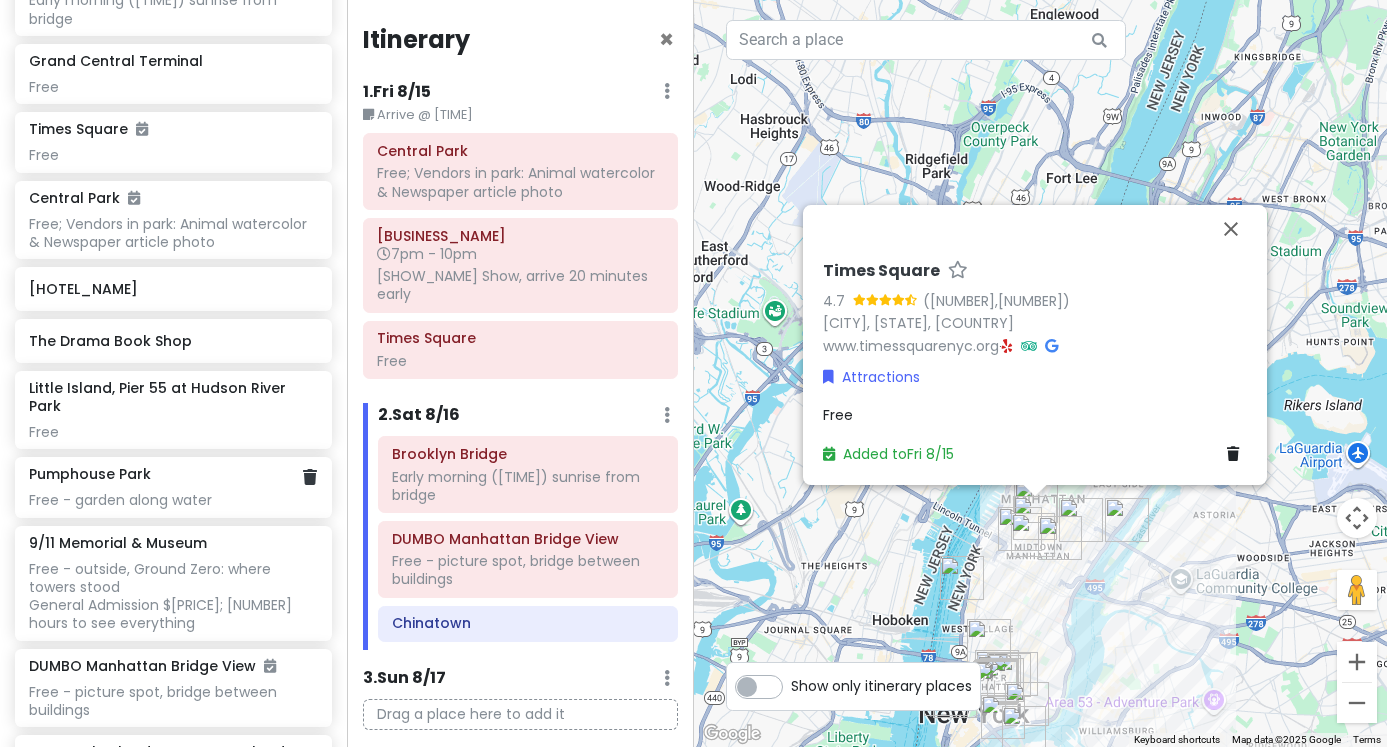 scroll, scrollTop: 673, scrollLeft: 0, axis: vertical 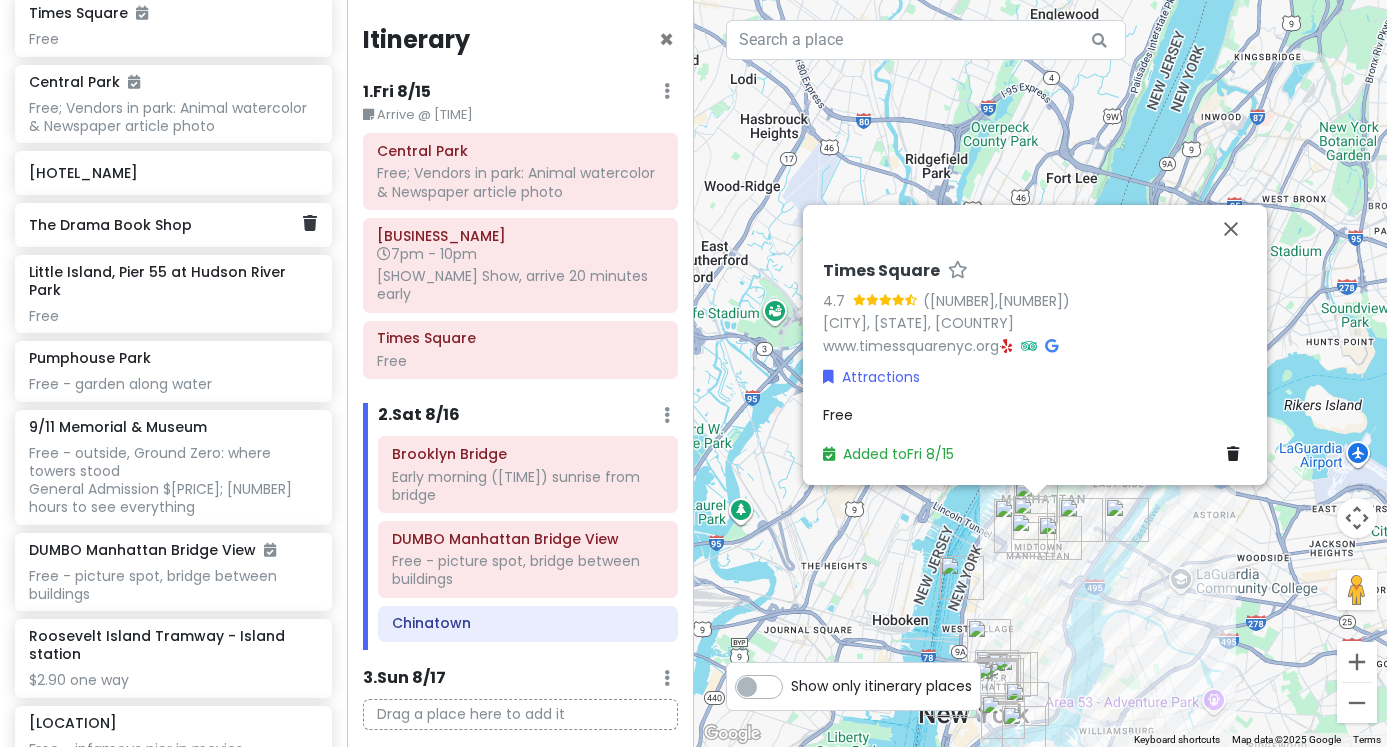 click on "The Drama Book Shop" 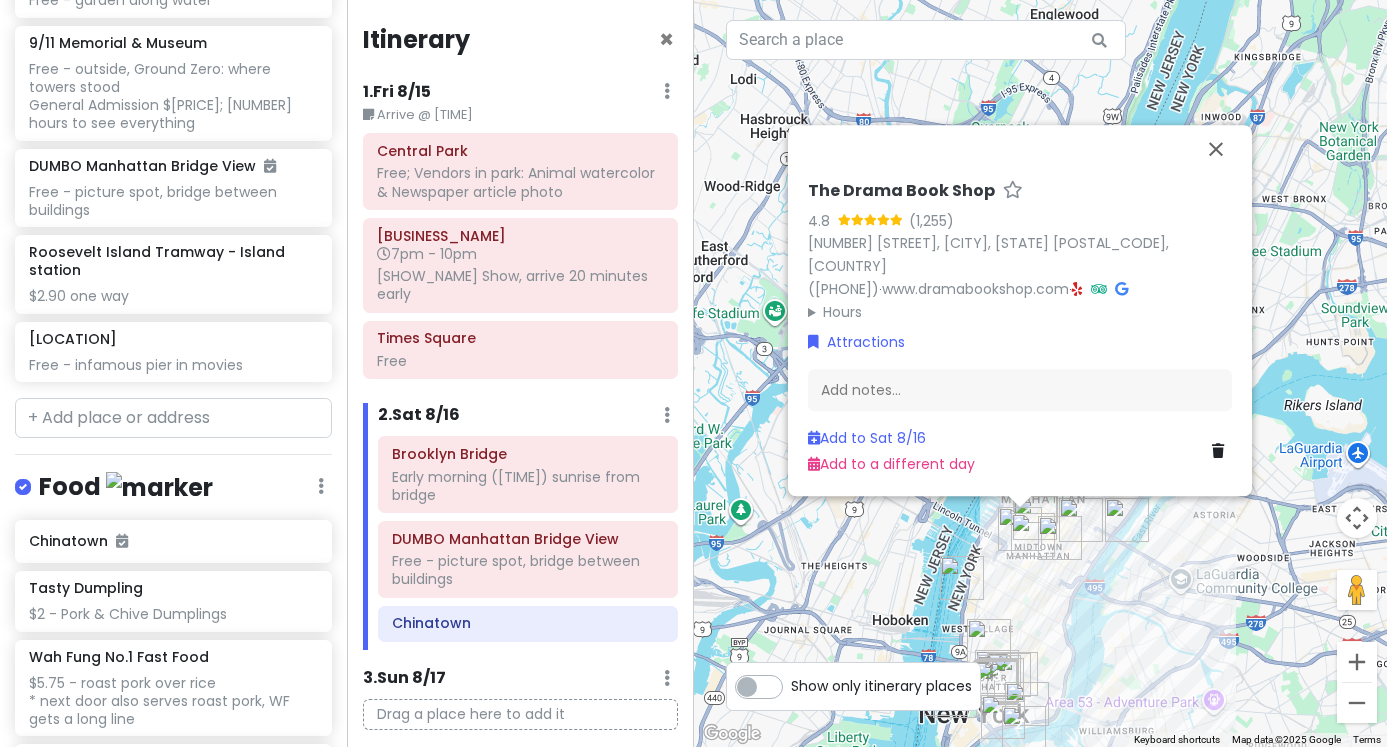 scroll, scrollTop: 1173, scrollLeft: 0, axis: vertical 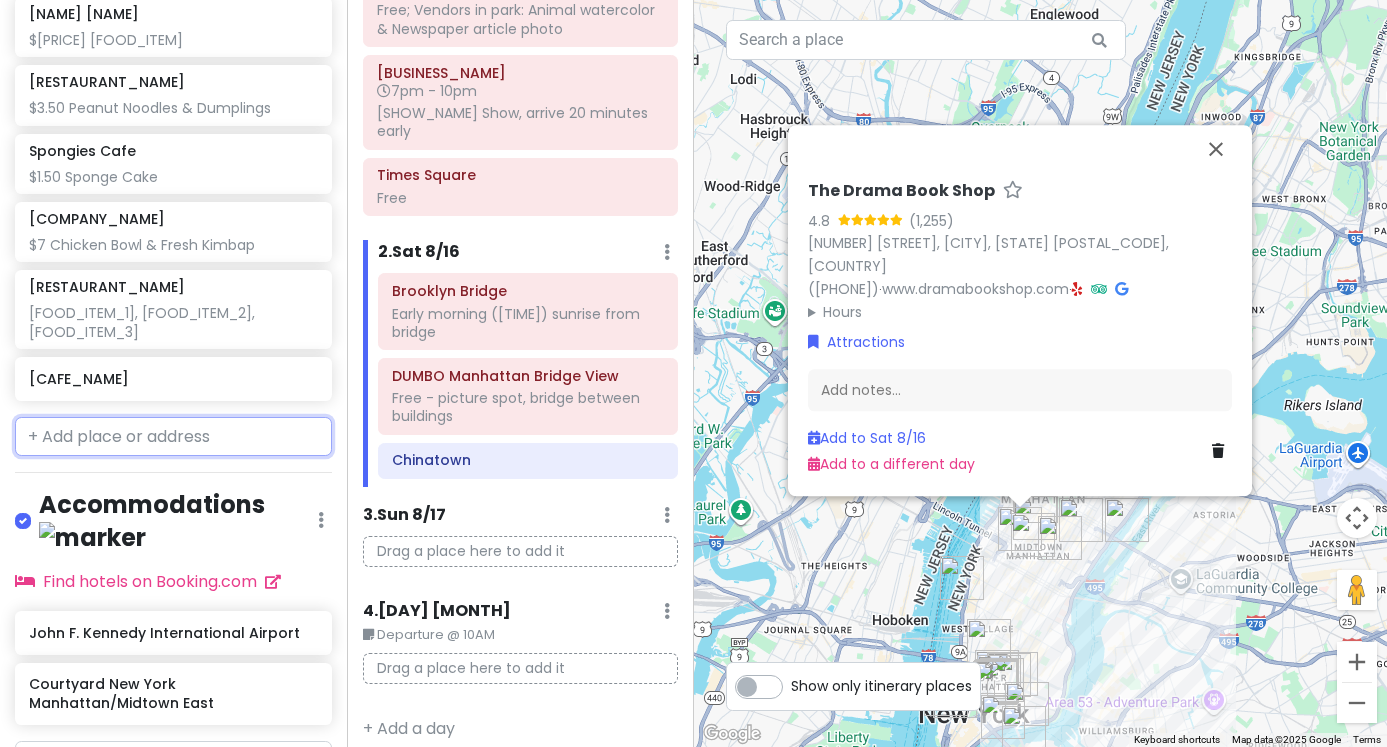 click at bounding box center [173, 437] 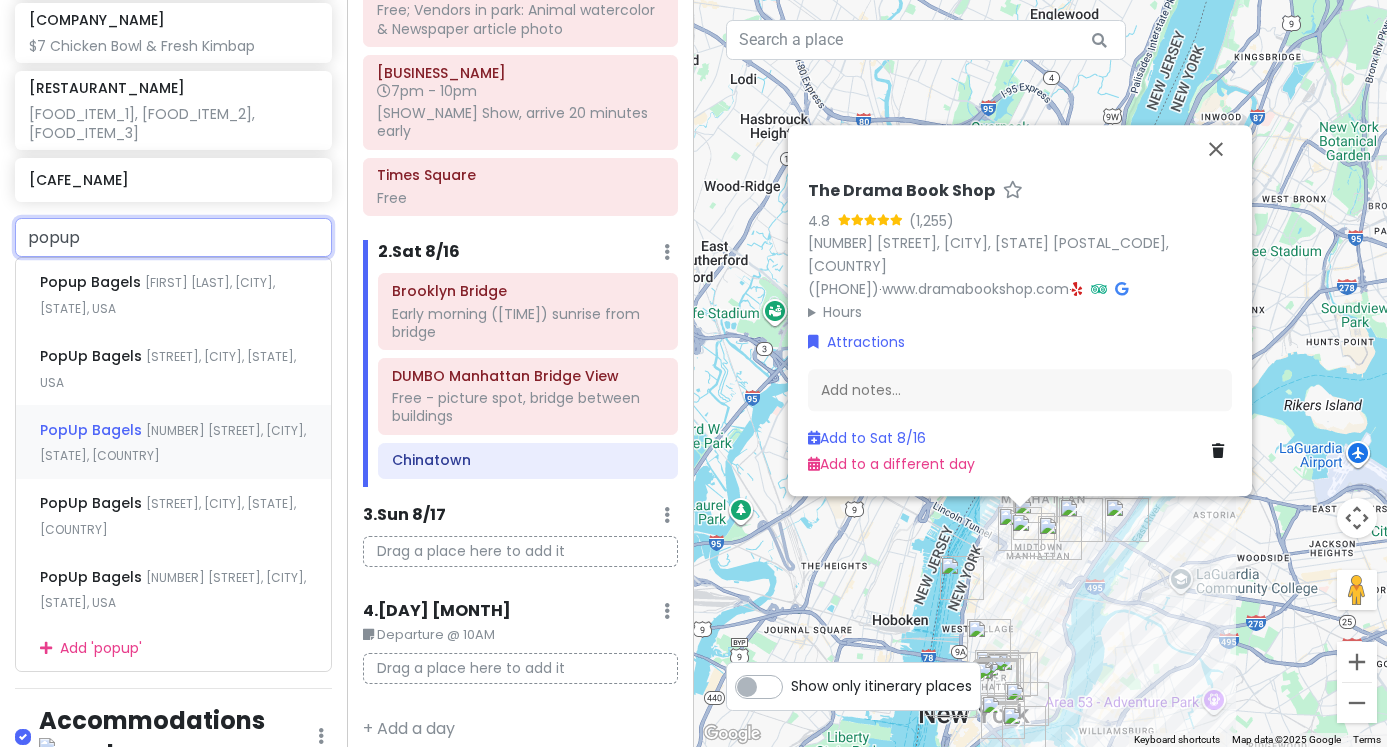 scroll, scrollTop: 2073, scrollLeft: 0, axis: vertical 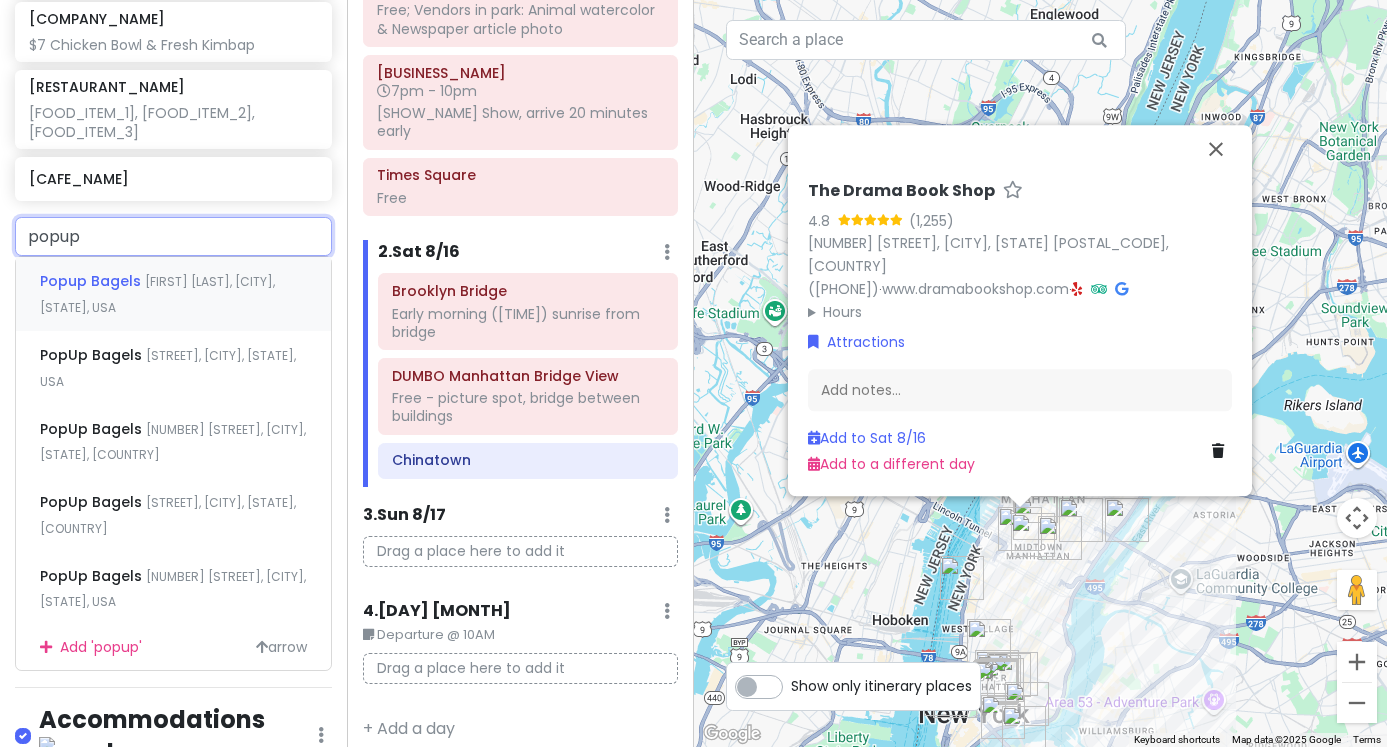 click on "[BAGEL_SHOP_NAME]   [STREET], [CITY], [STATE], [COUNTRY]" at bounding box center [173, 294] 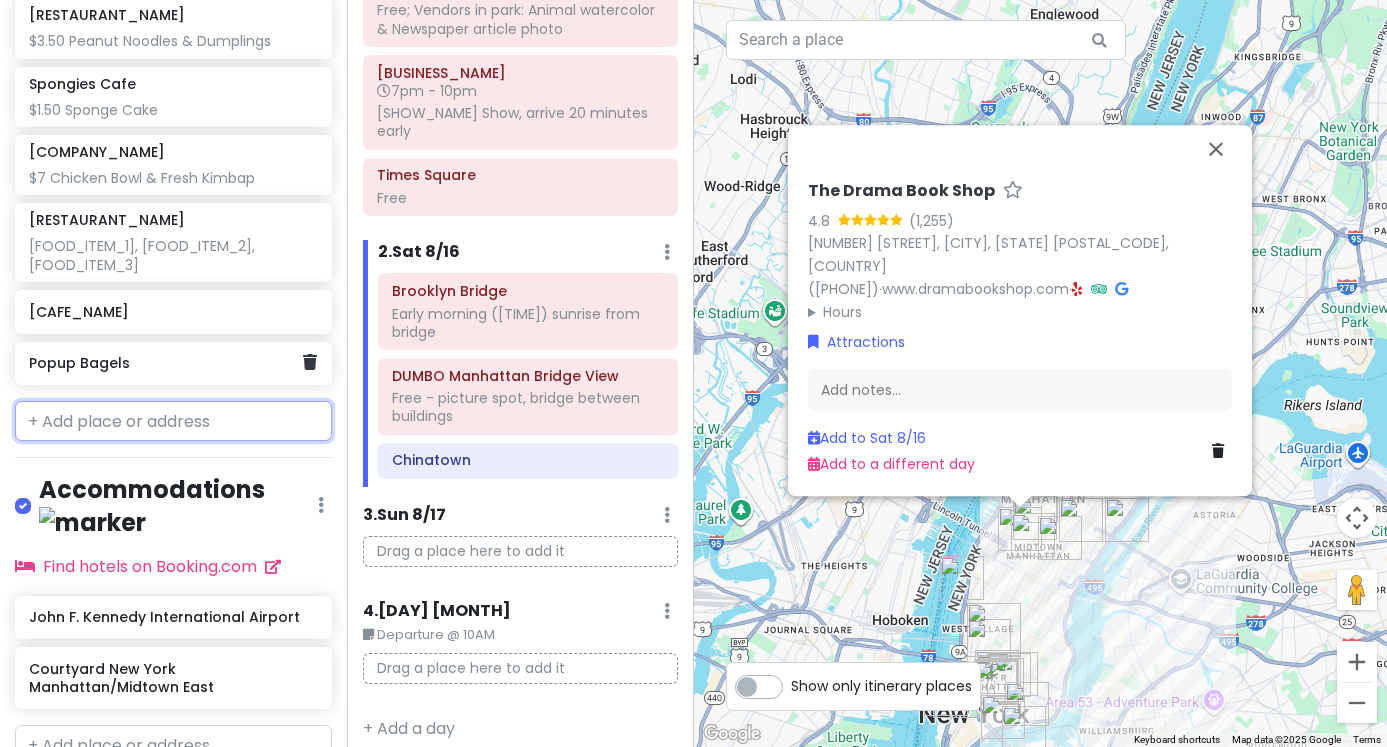 scroll, scrollTop: 1992, scrollLeft: 0, axis: vertical 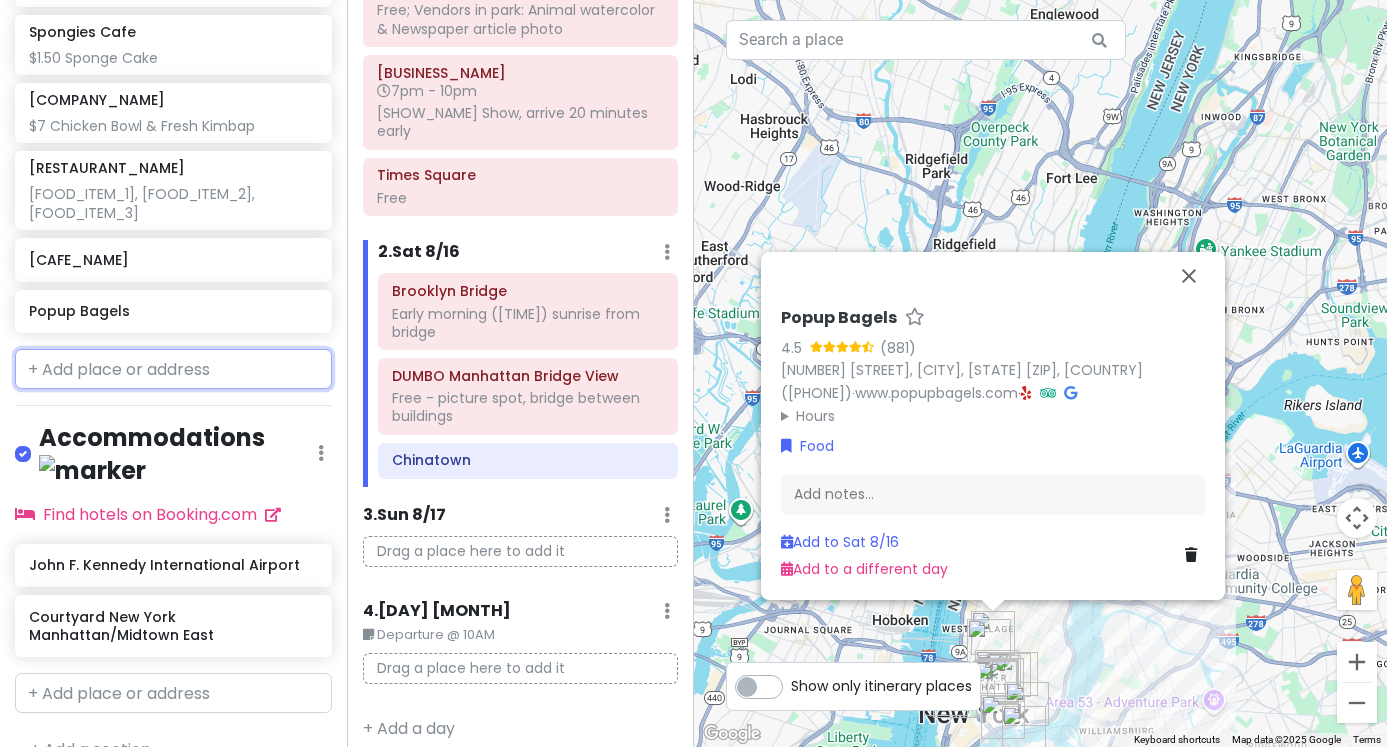 click at bounding box center [173, 369] 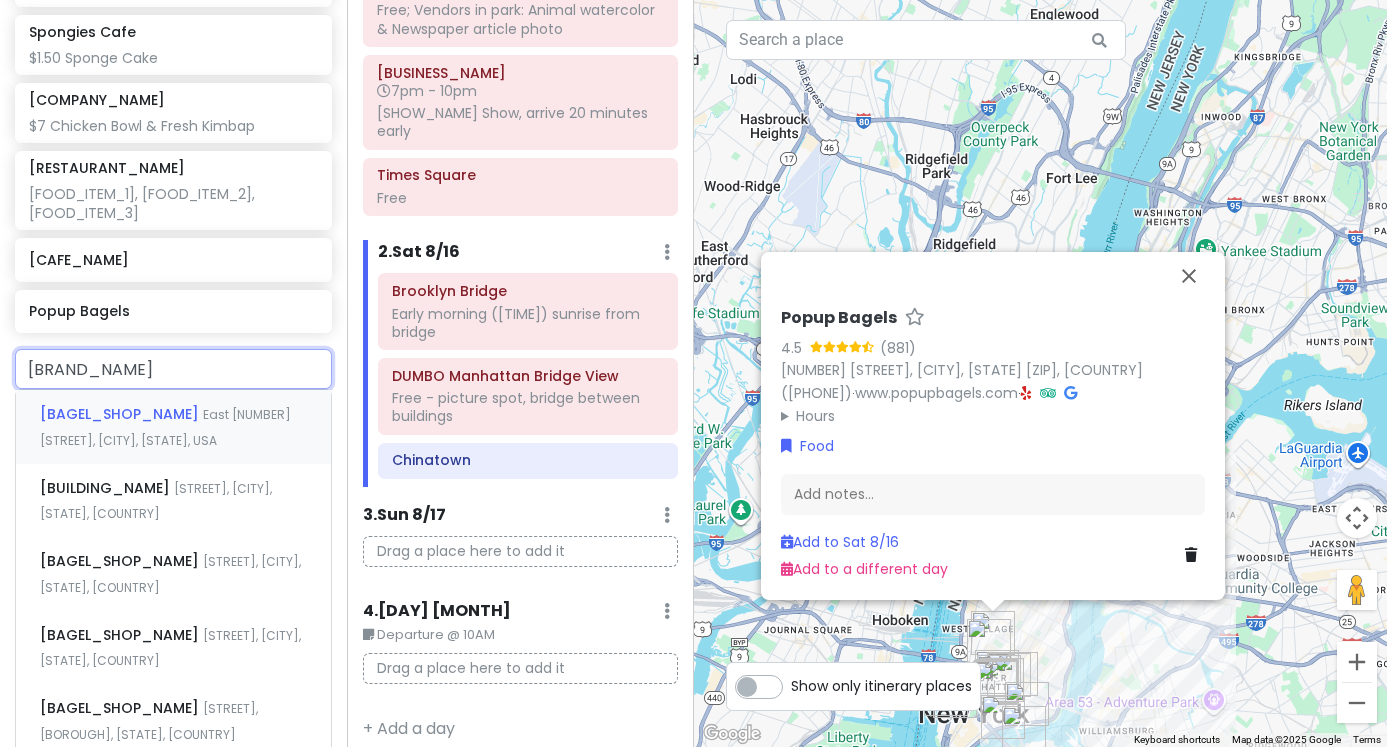click on "[COMPANY_NAME] [STREET], [CITY], [STATE], [COUNTRY]" at bounding box center (173, 427) 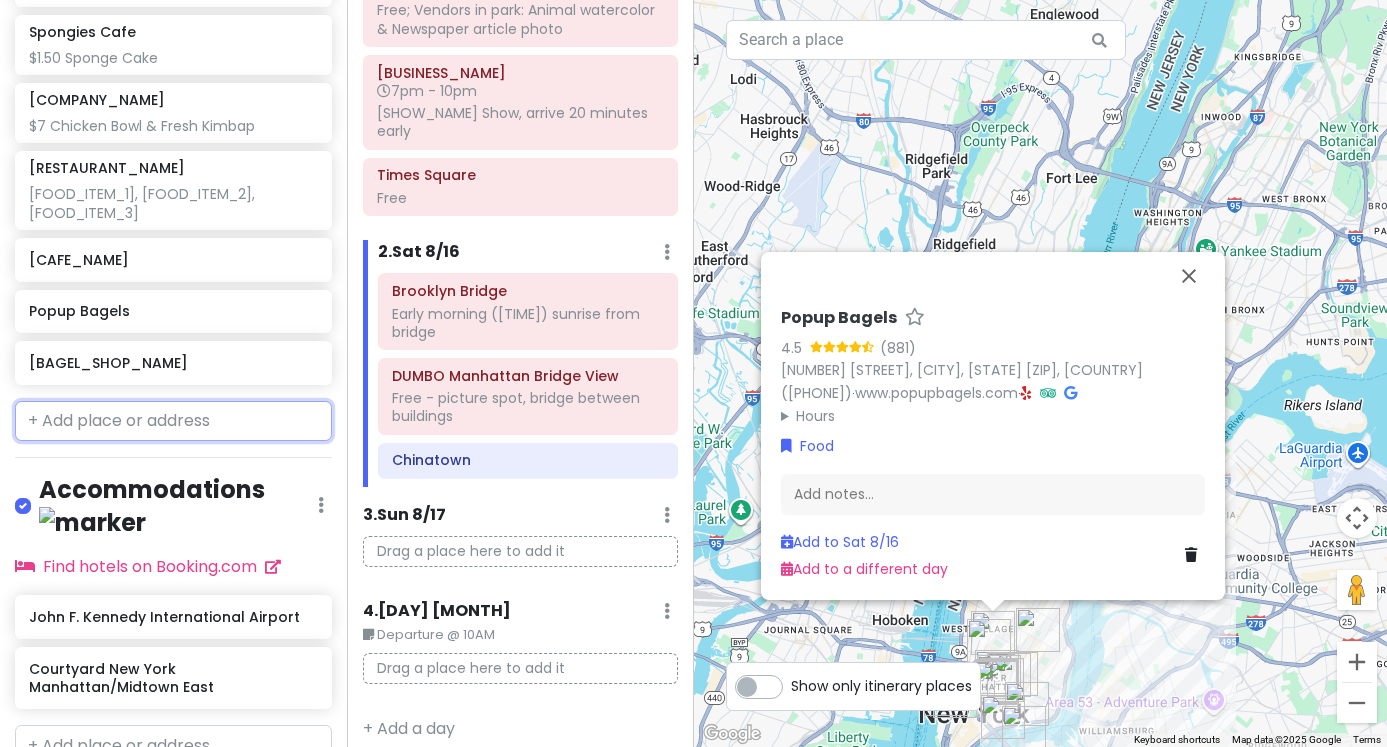 scroll, scrollTop: 2044, scrollLeft: 0, axis: vertical 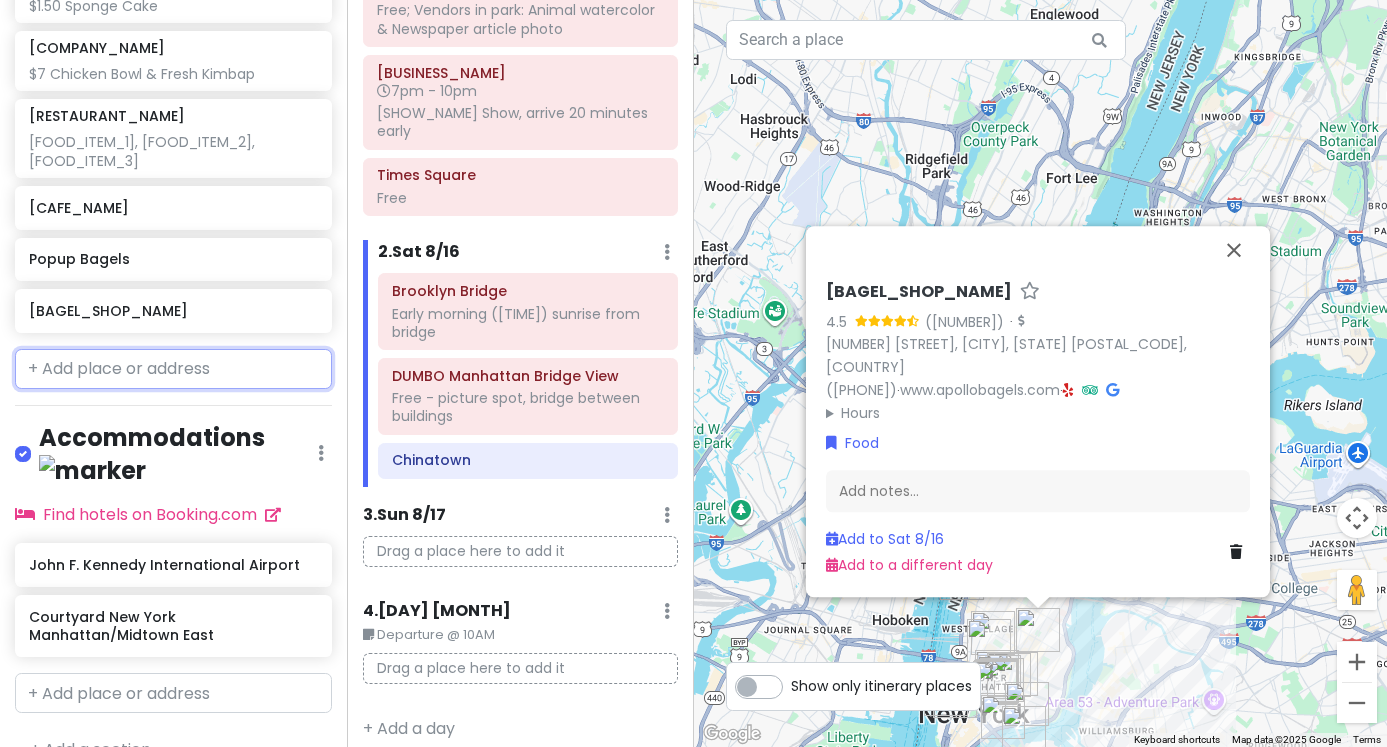click at bounding box center (173, 369) 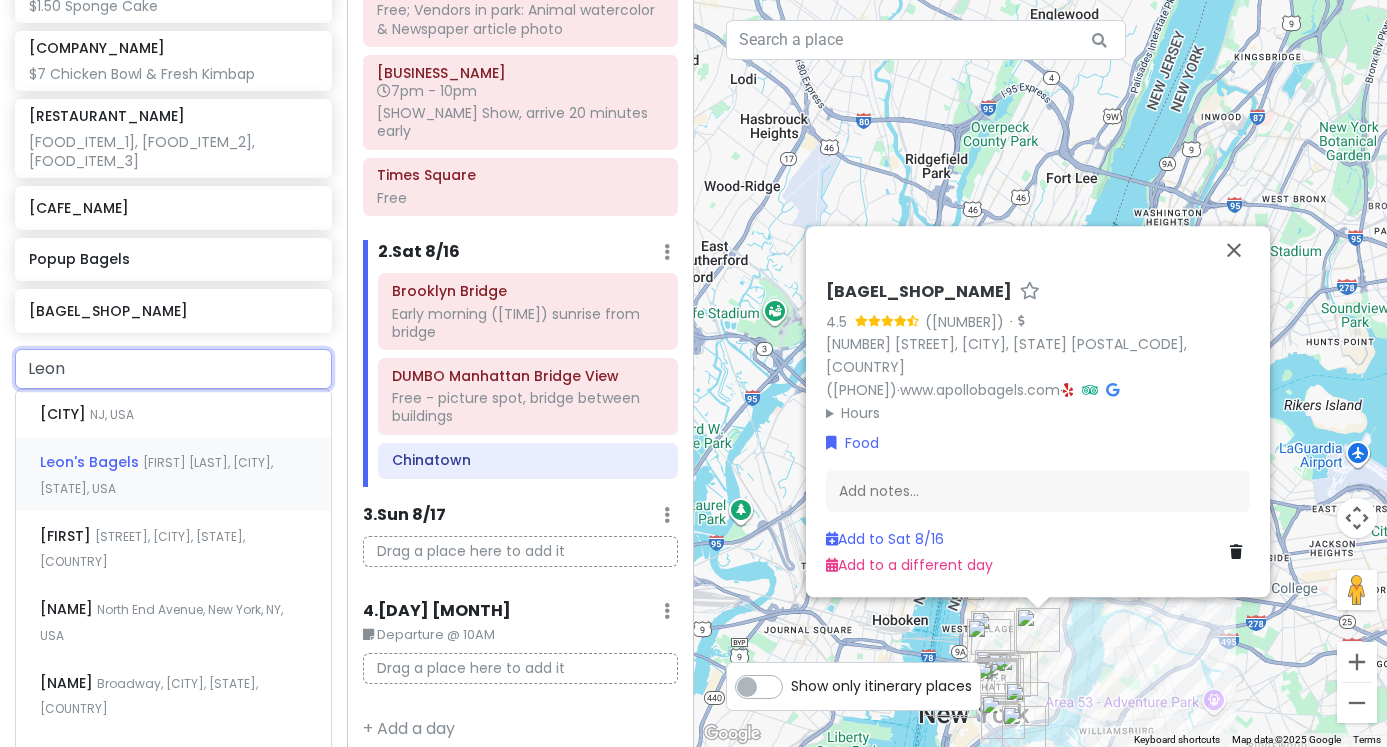 click on "[FIRST]'s Bagels   [STREET], [CITY], [STATE], USA" at bounding box center (173, 475) 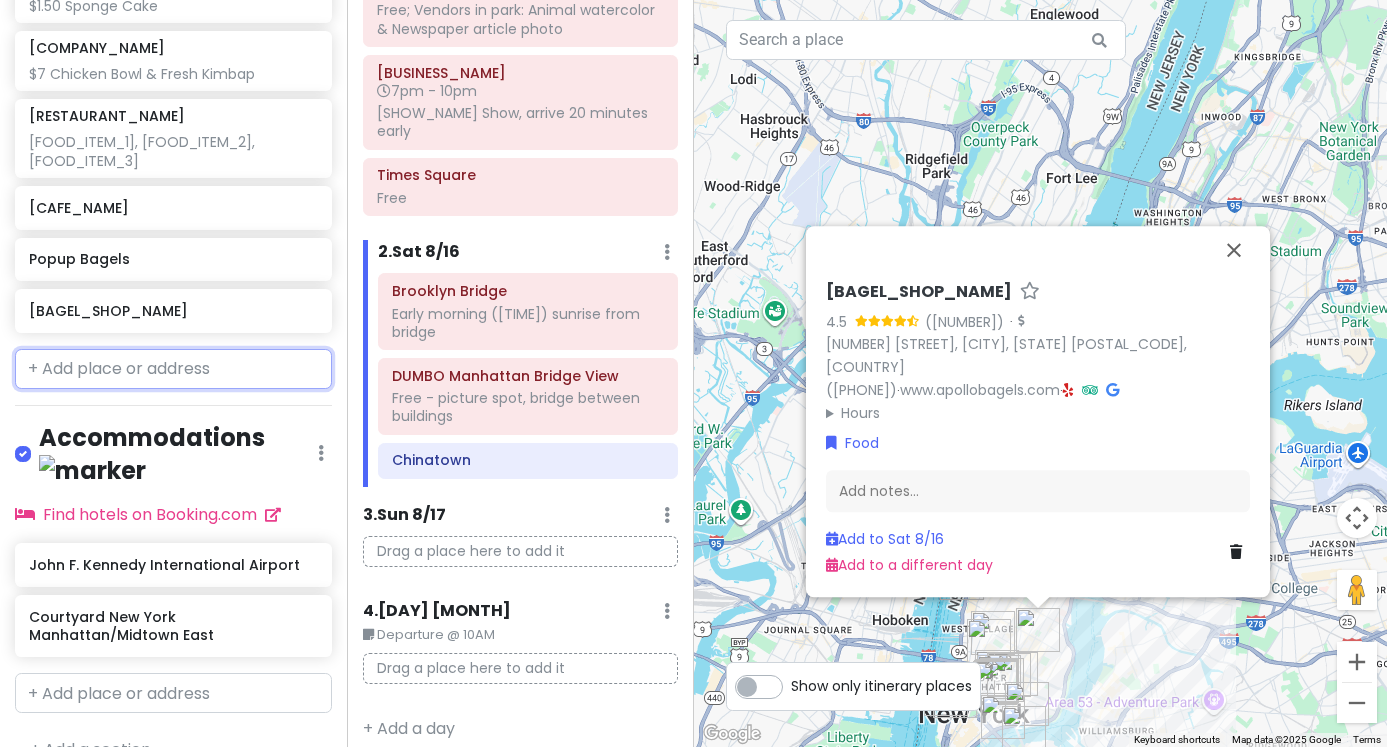scroll, scrollTop: 2095, scrollLeft: 0, axis: vertical 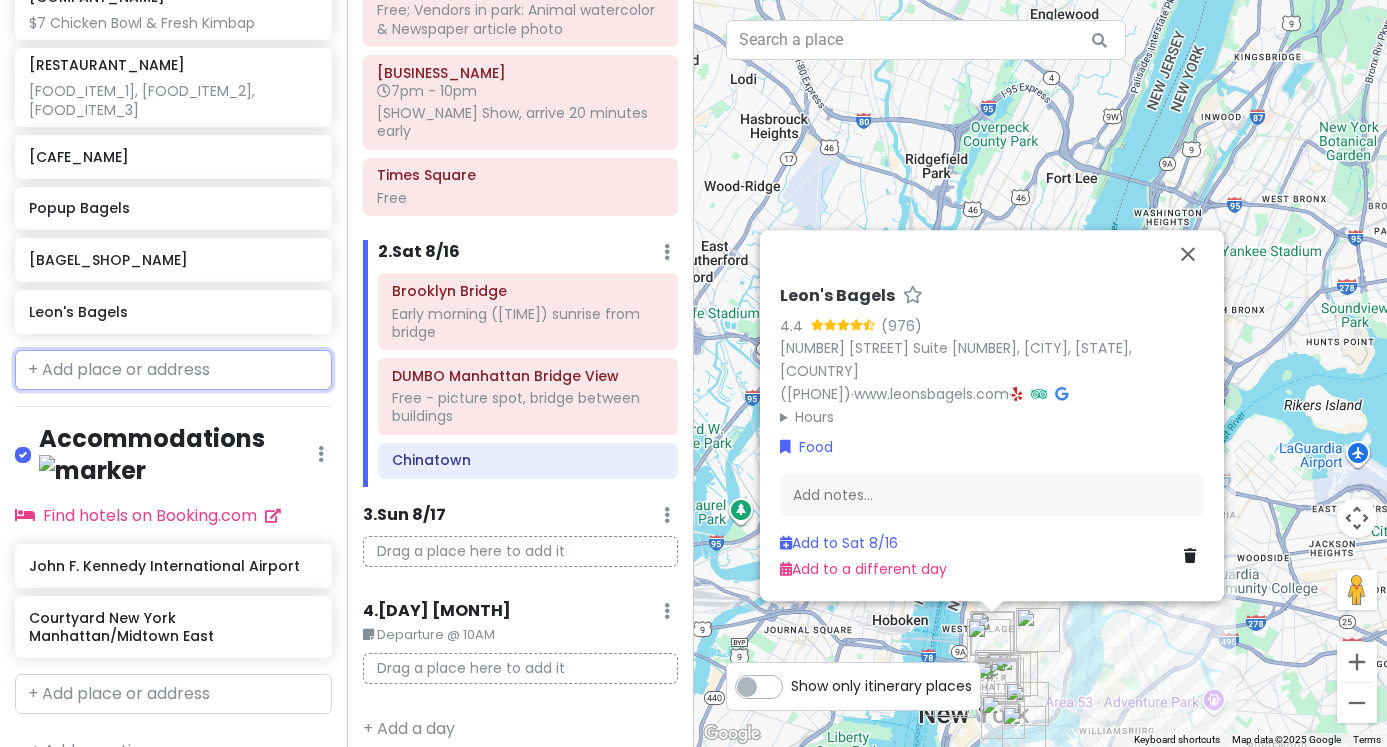 click at bounding box center [173, 370] 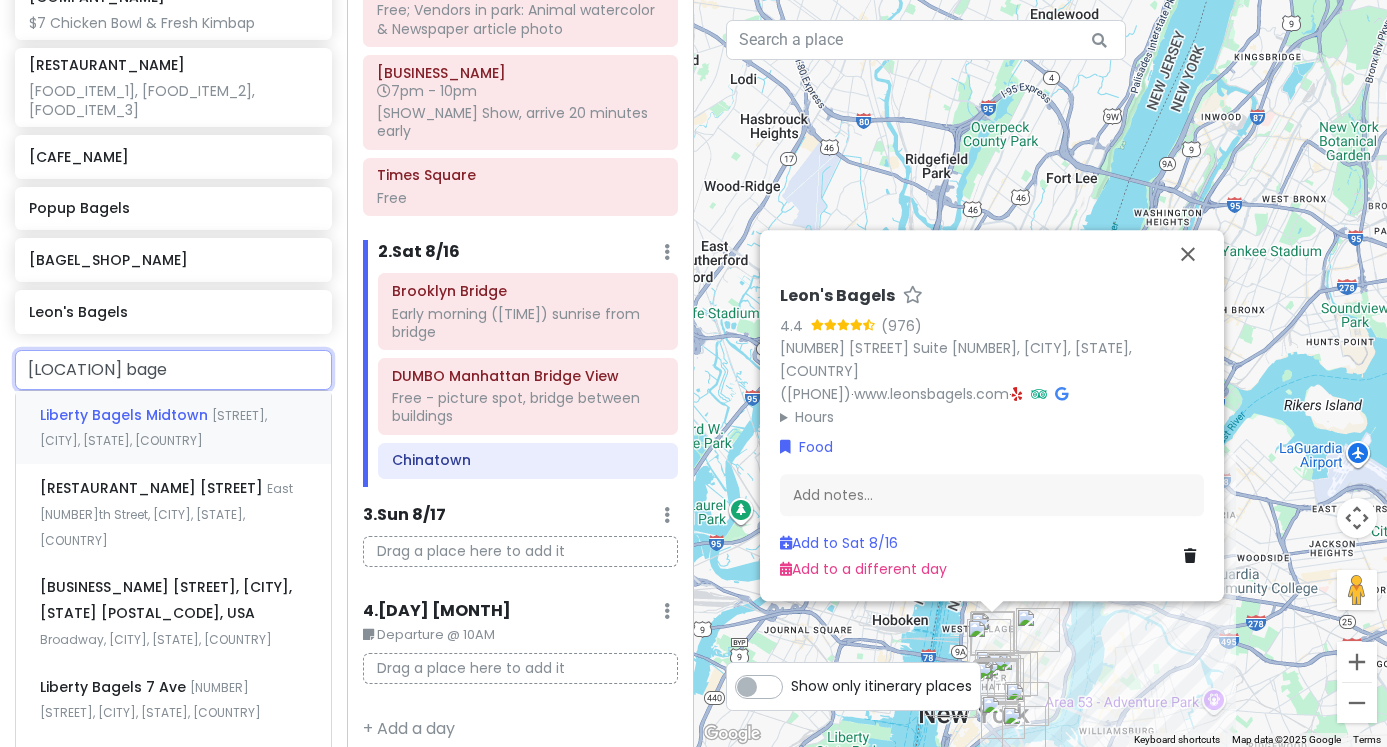 click on "Liberty Bagels Midtown   West [STREET], [CITY], [STATE], [COUNTRY]" at bounding box center [173, 428] 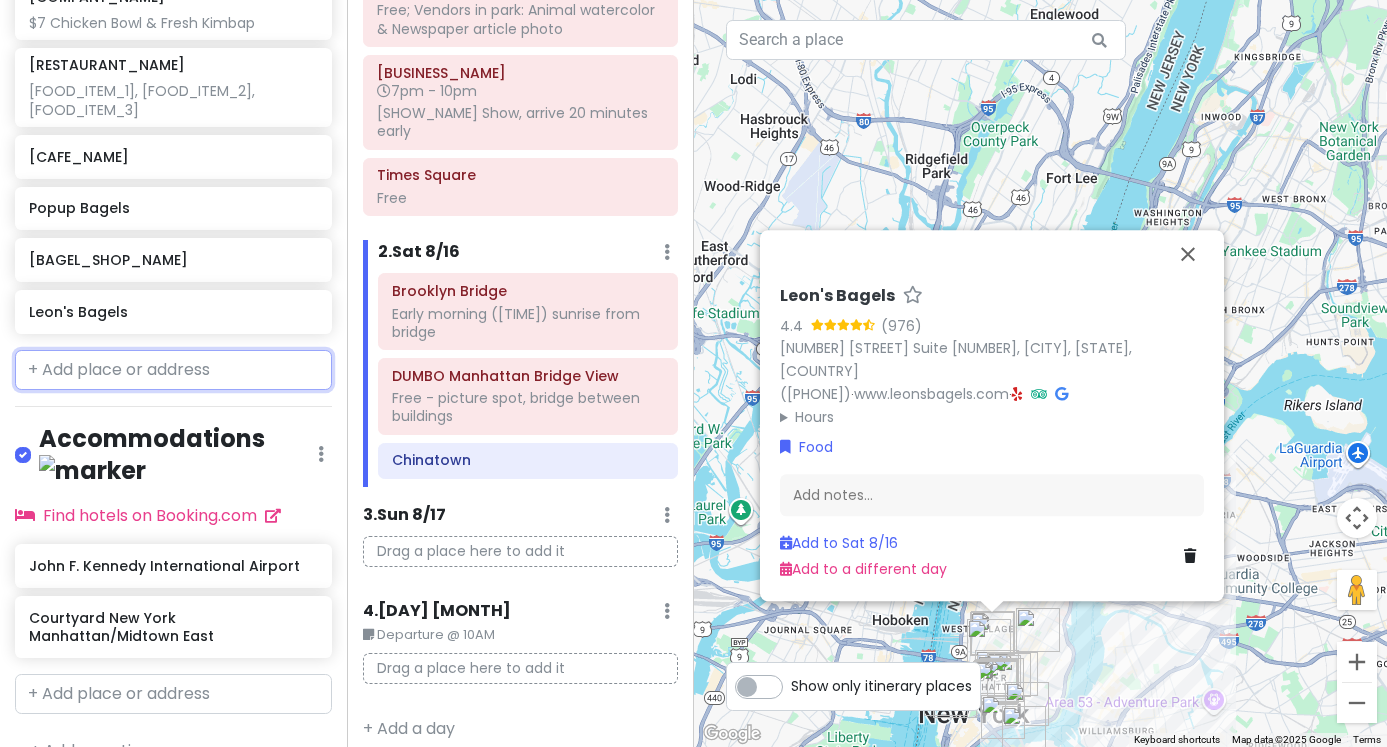 scroll, scrollTop: 2147, scrollLeft: 0, axis: vertical 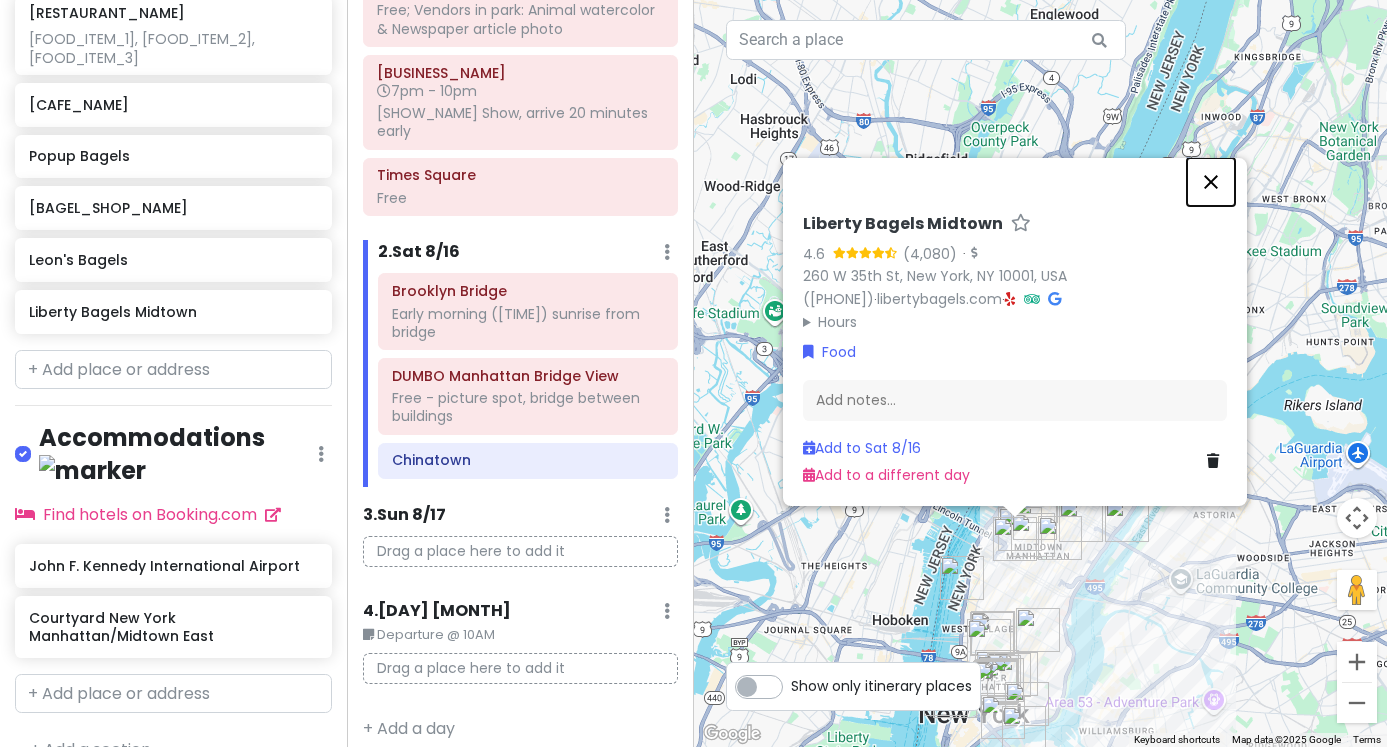 click at bounding box center [1211, 182] 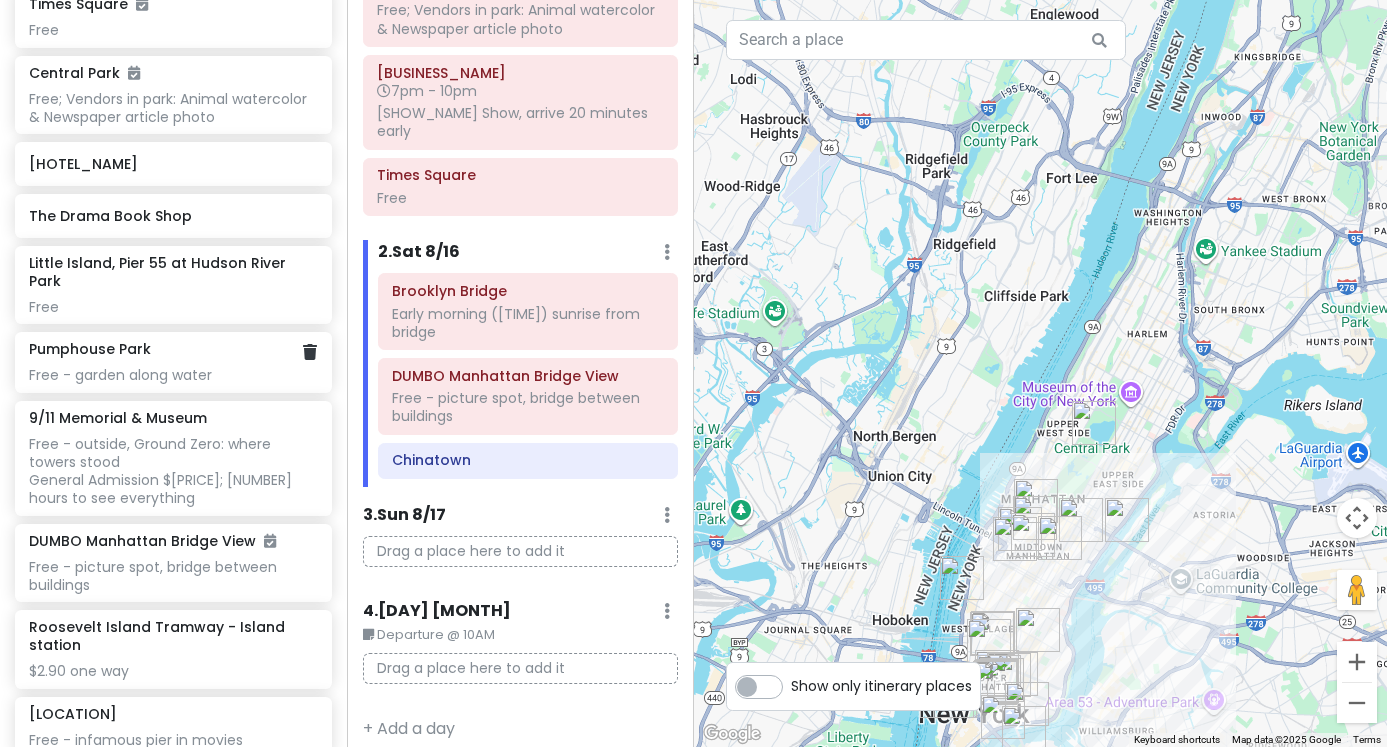 scroll, scrollTop: 647, scrollLeft: 0, axis: vertical 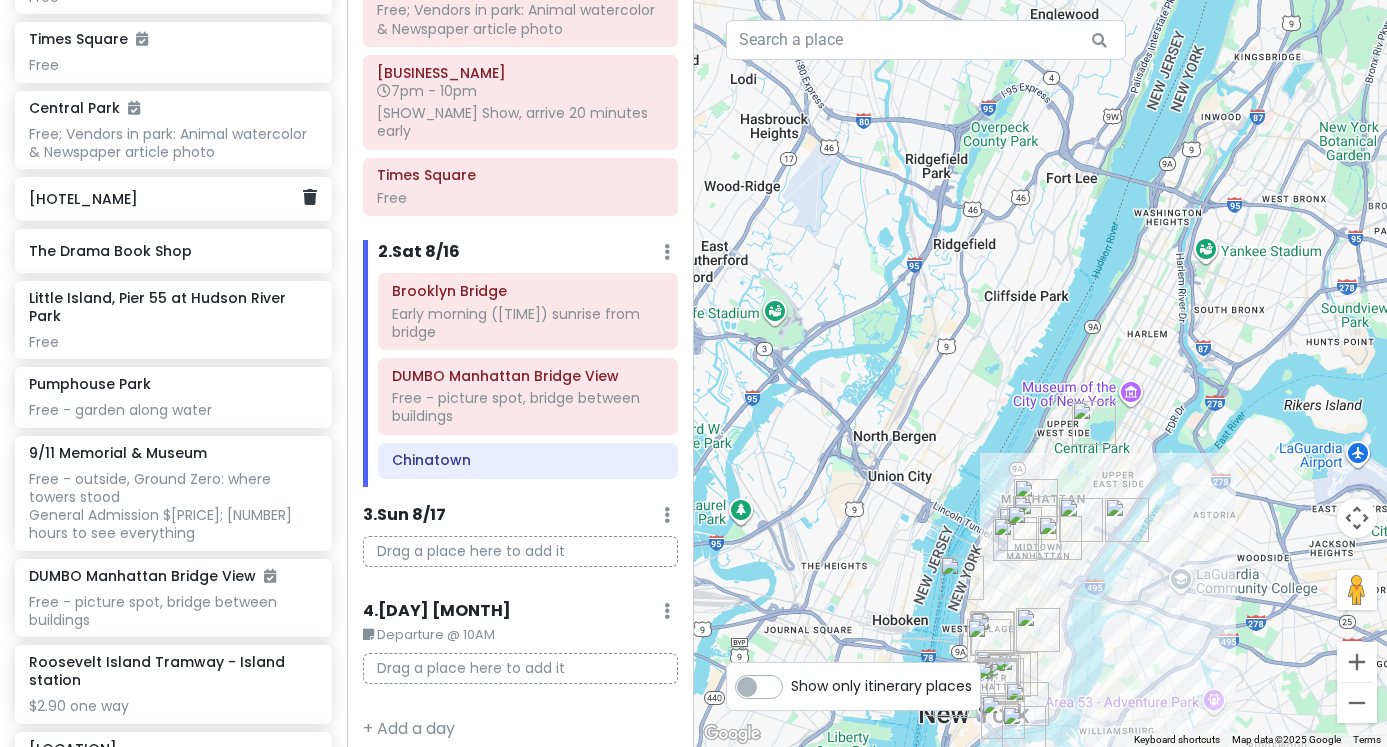 click on "[HOTEL_NAME]" at bounding box center (173, 199) 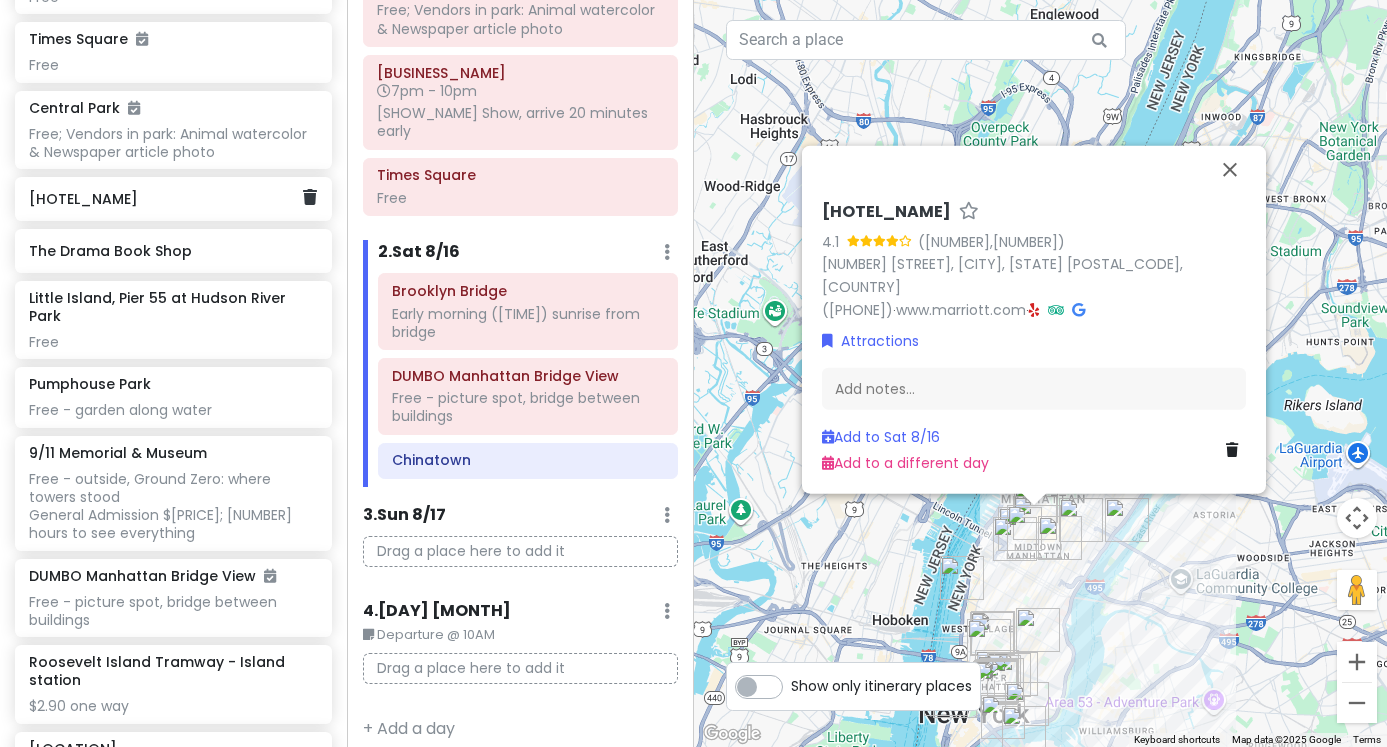 click on "[HOTEL_NAME]" at bounding box center (173, 199) 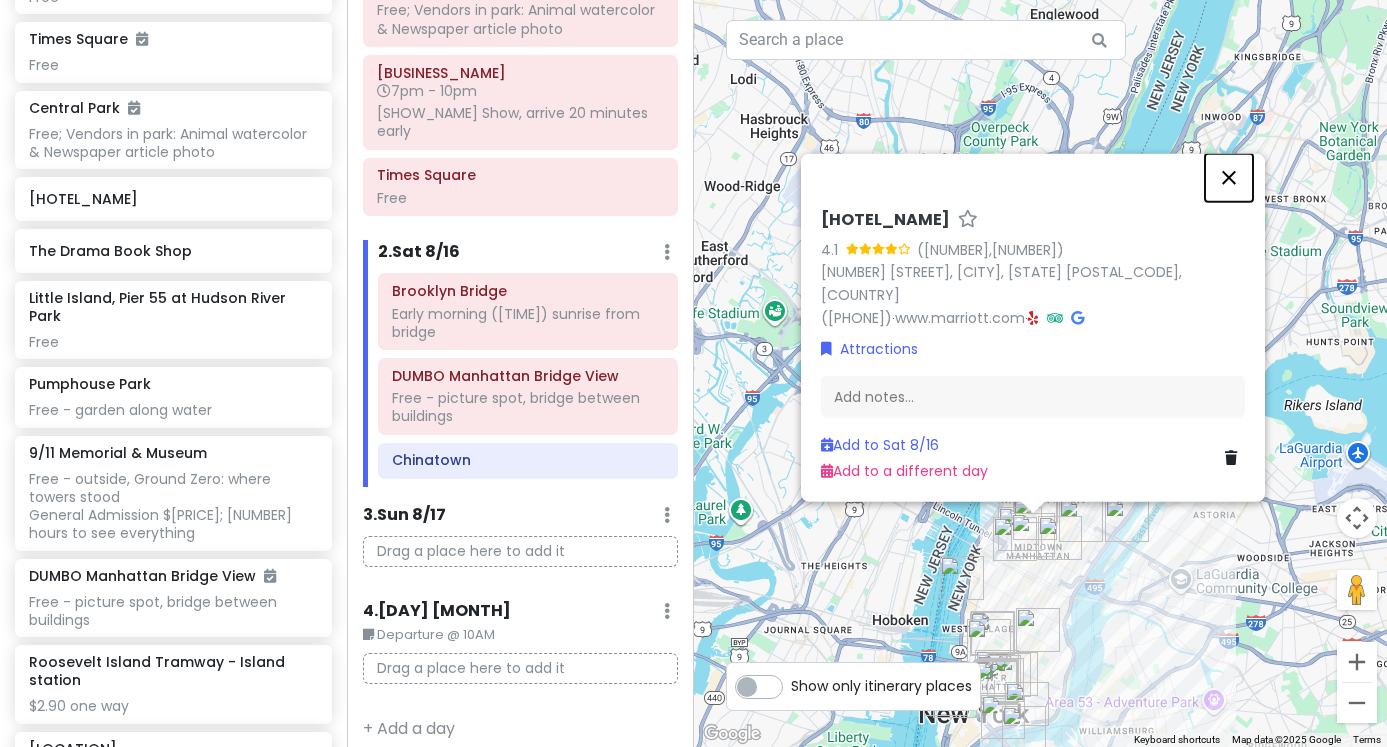 click at bounding box center [1229, 177] 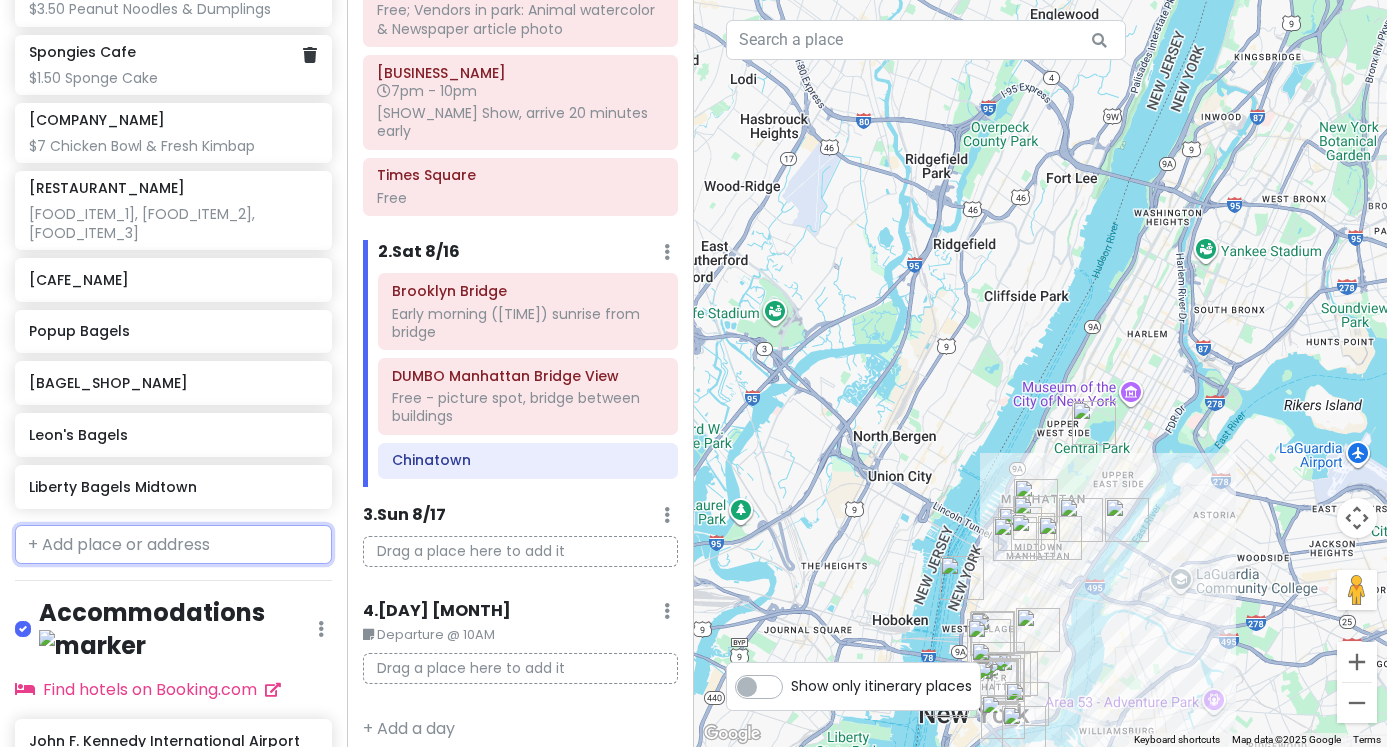 scroll, scrollTop: 2047, scrollLeft: 0, axis: vertical 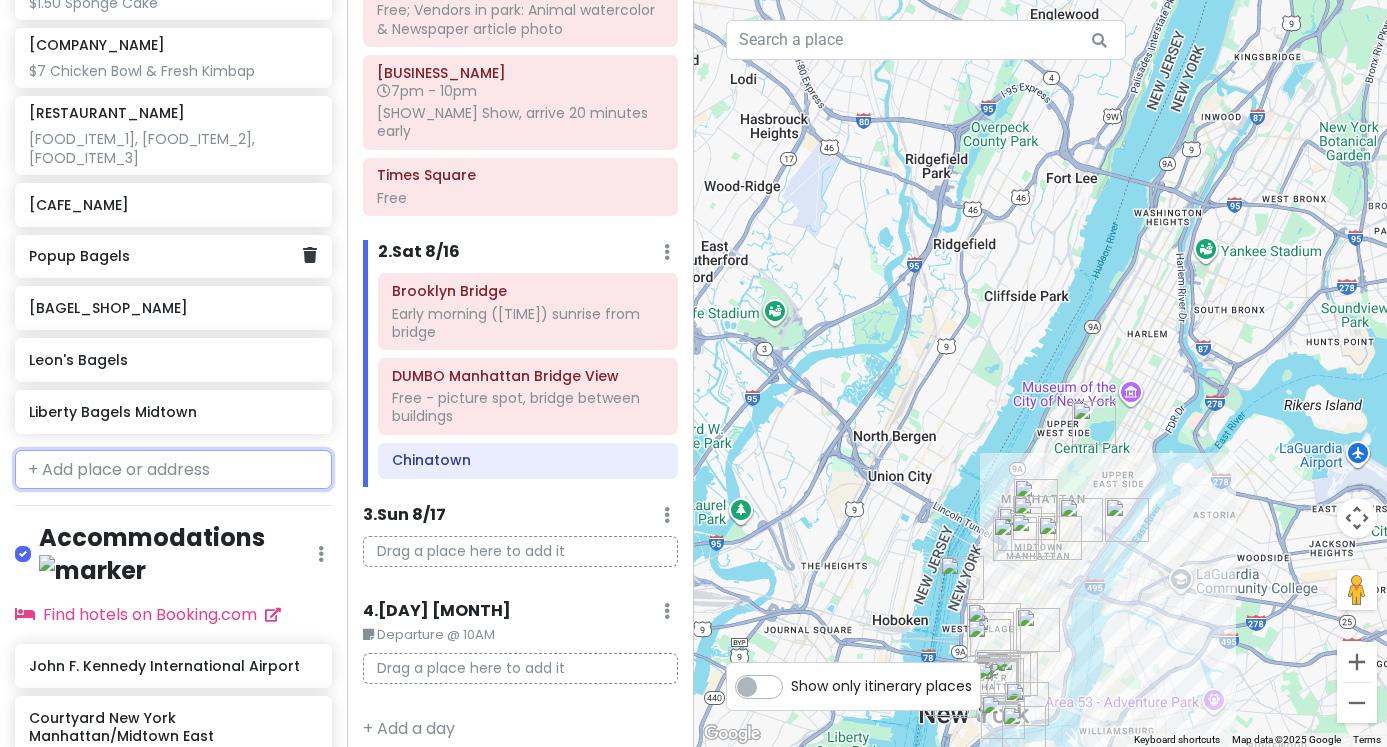 click on "Popup Bagels" 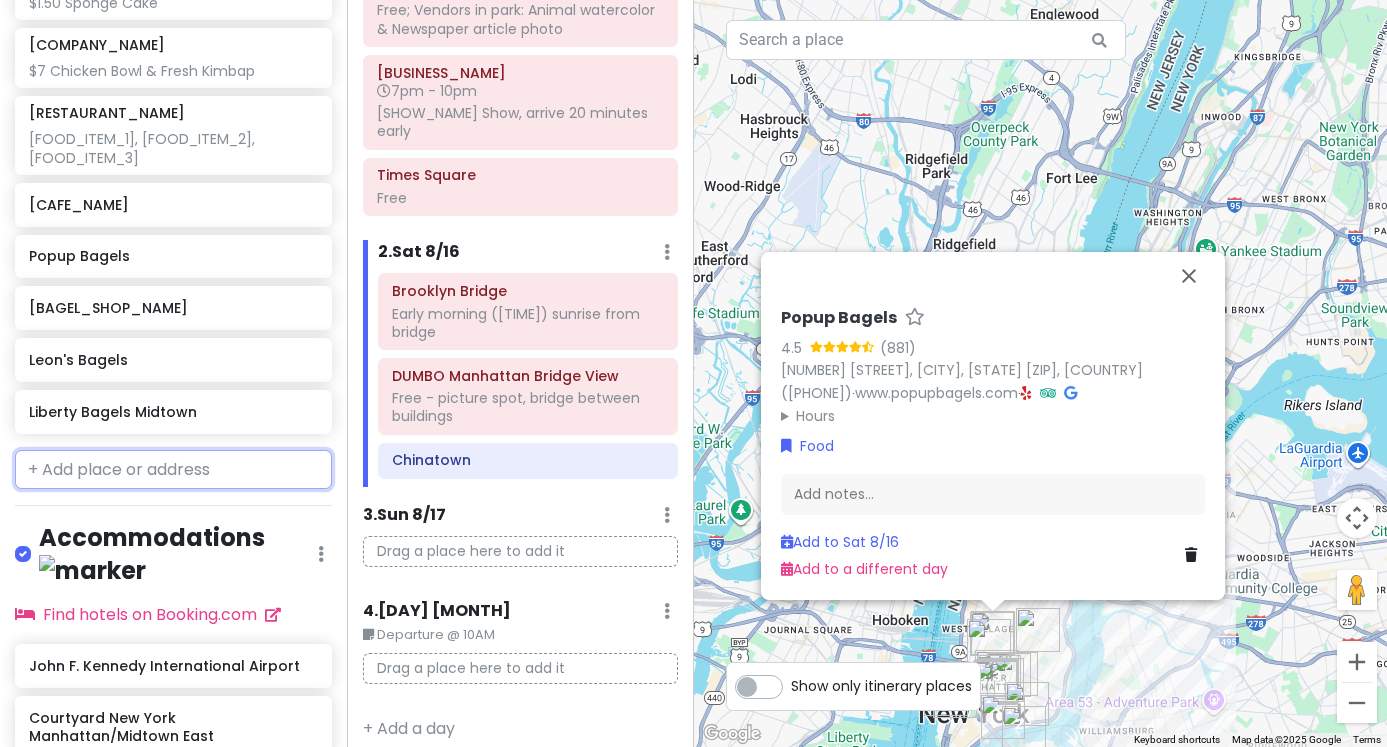 click at bounding box center [173, 470] 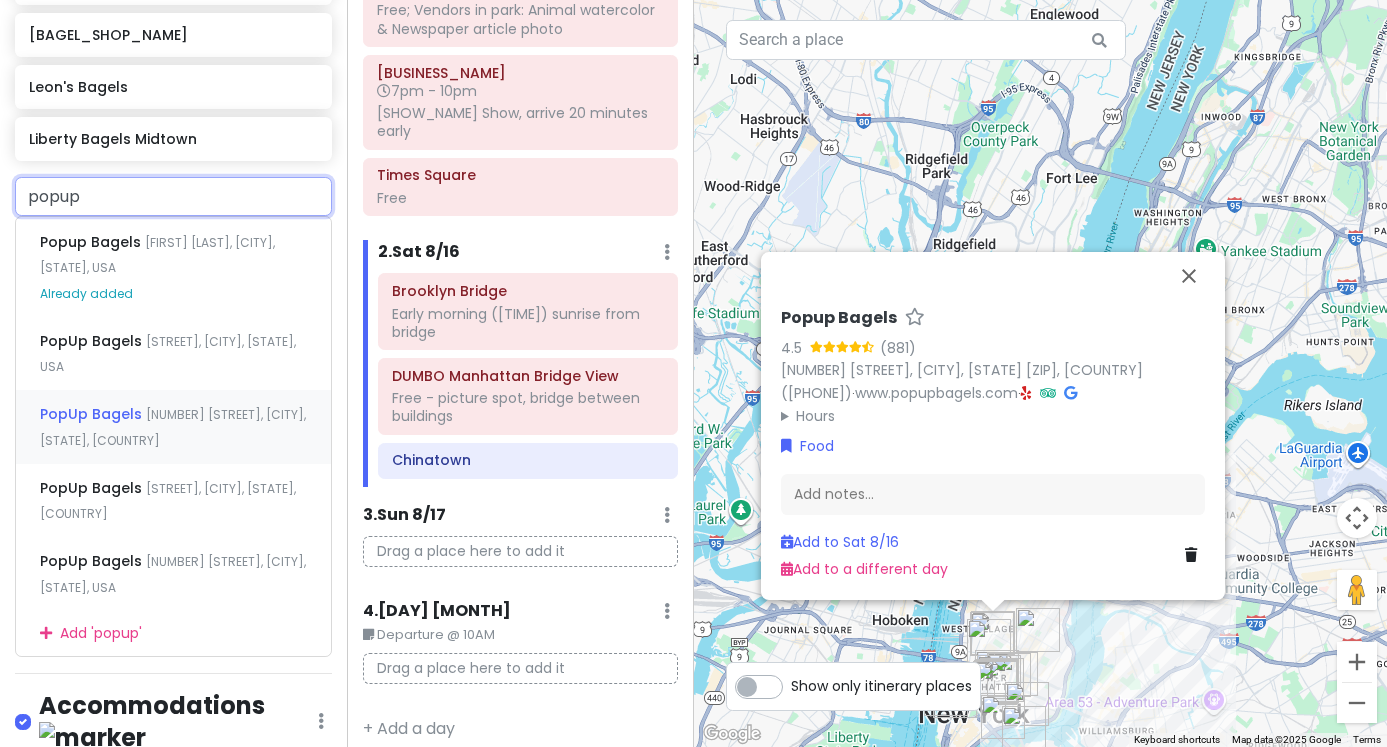 scroll, scrollTop: 2347, scrollLeft: 0, axis: vertical 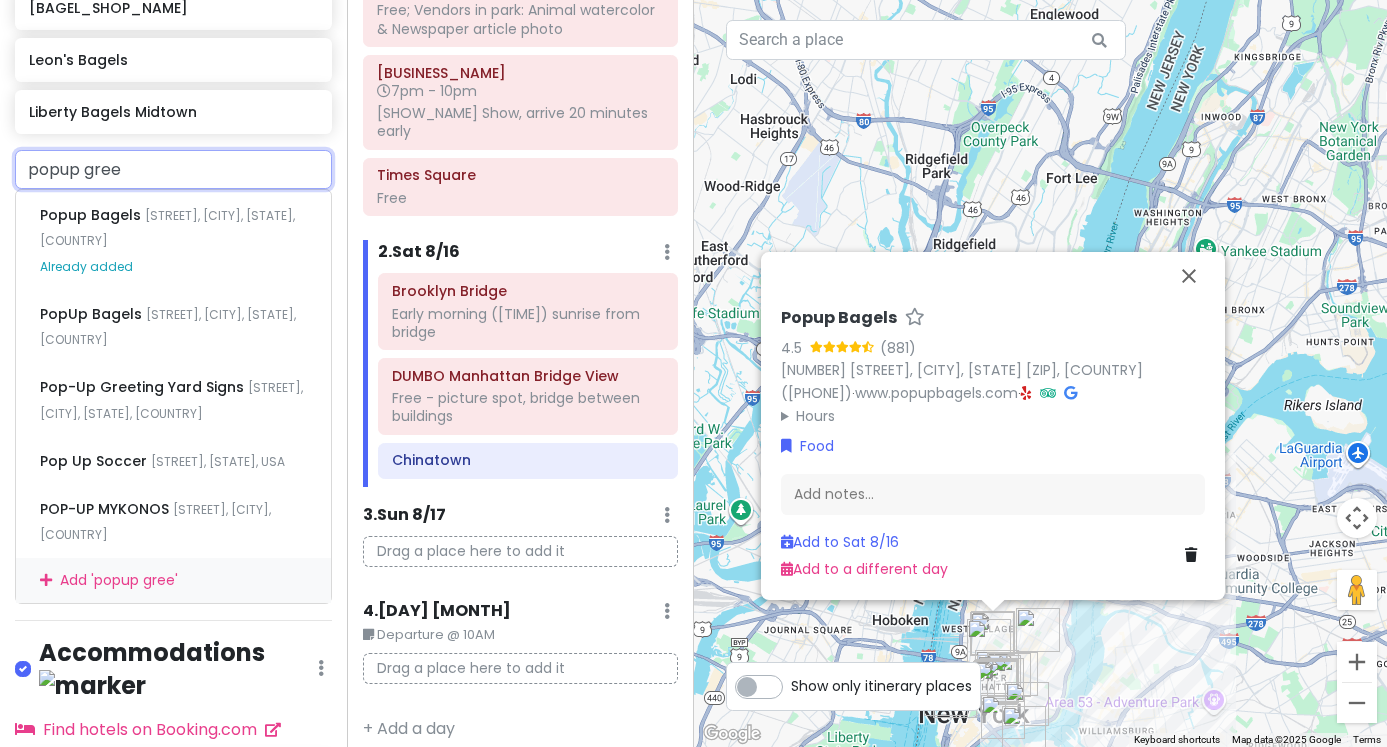 drag, startPoint x: 141, startPoint y: 129, endPoint x: -55, endPoint y: 151, distance: 197.23083 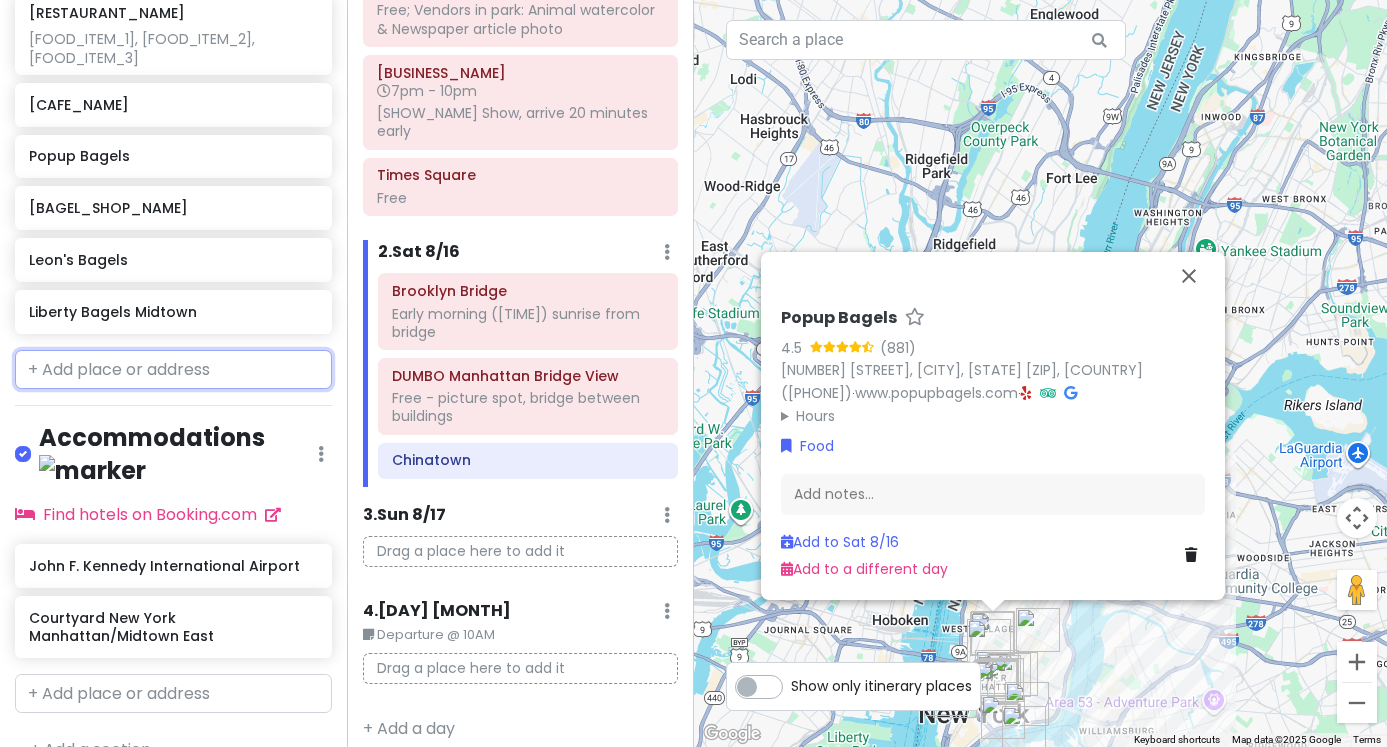scroll, scrollTop: 2147, scrollLeft: 0, axis: vertical 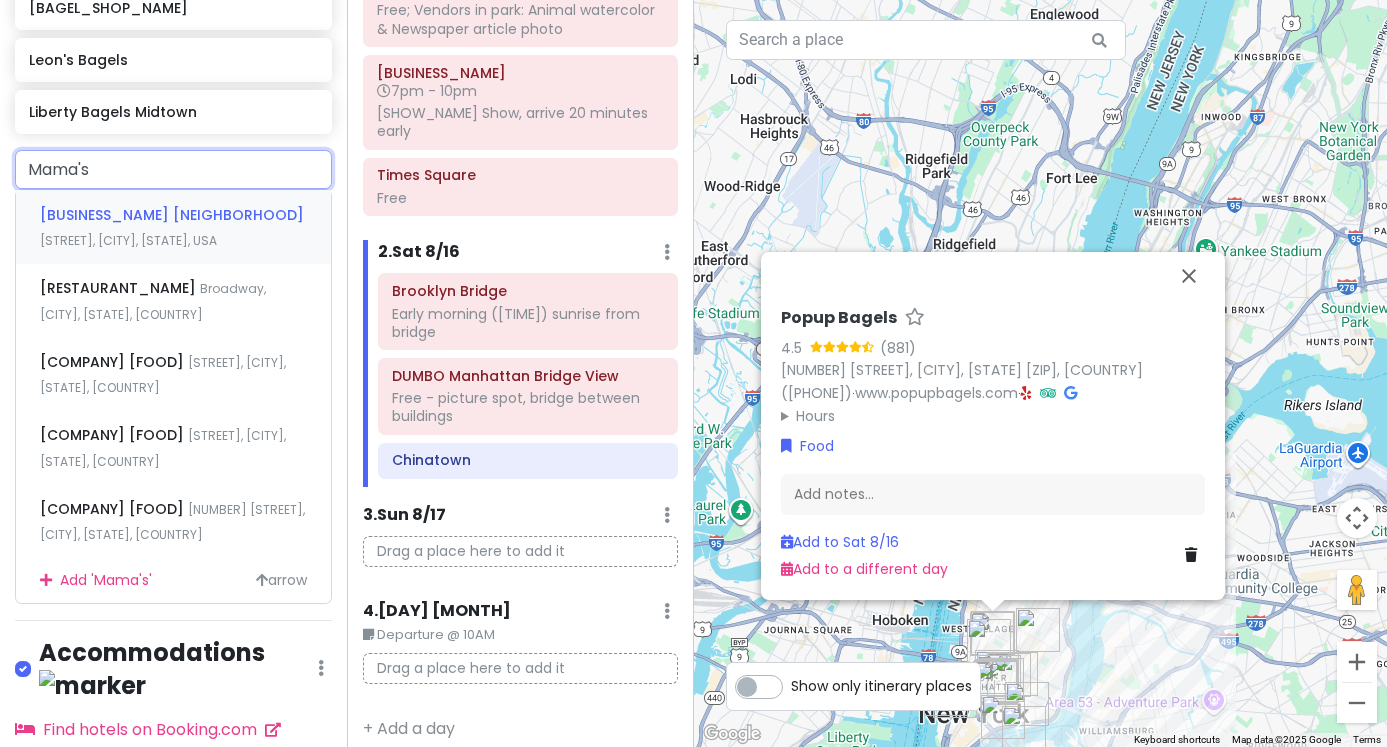 click on "[STREET], [CITY], [STATE], USA" at bounding box center (128, 240) 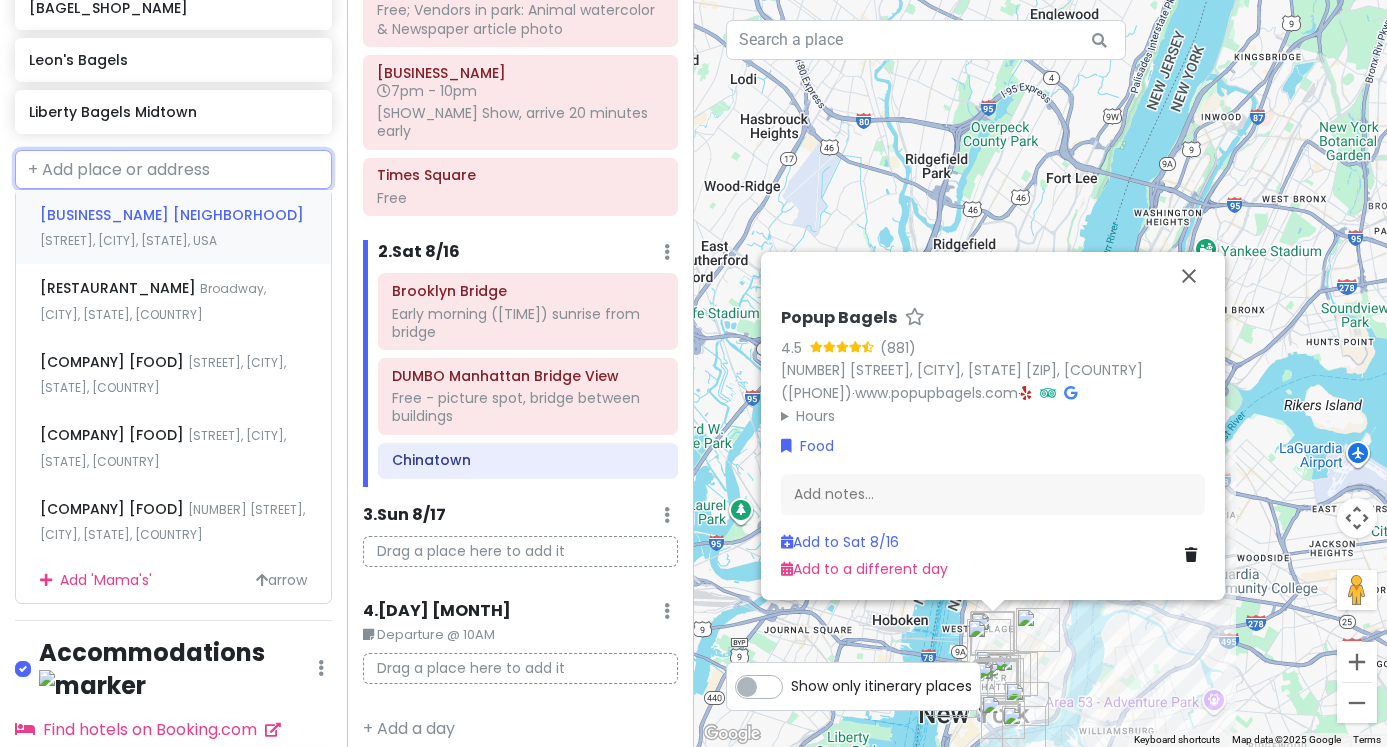 scroll, scrollTop: 2199, scrollLeft: 0, axis: vertical 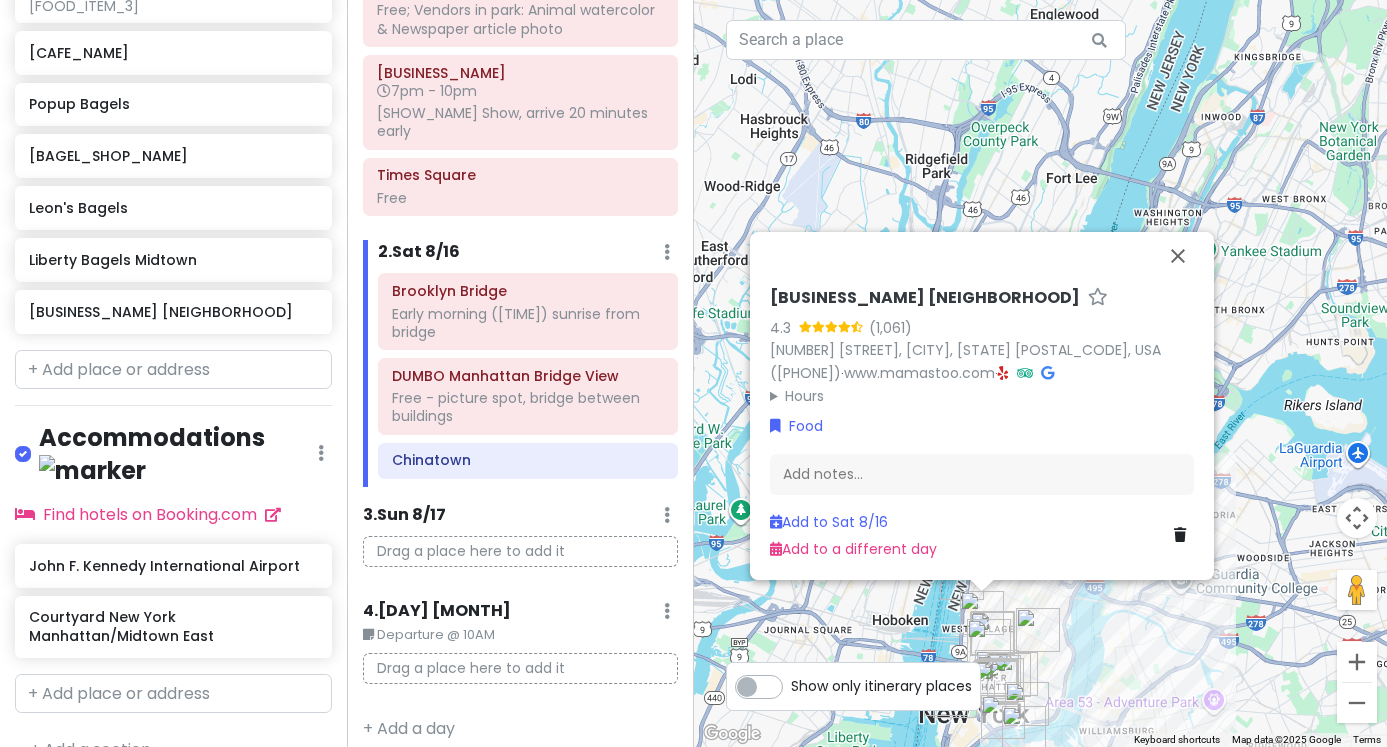 click on "Mama's TOO! Pizzeria West Village 4.3        (1,061) [NUMBER] Bleecker St, [CITY], [STATE] [ZIP], [COUNTRY] ([PHONE])   ·   www.mamastoo.com   ·   Hours Monday  12:00 – 10:00 PM Tuesday  12:00 – 10:00 PM Wednesday  12:00 – 10:00 PM Thursday  12:00 – 10:00 PM Friday  12:00 – 10:00 PM Saturday  12:00 – 10:00 PM Sunday  12:00 – 10:00 PM Food Add notes...  Add to   Sat 8/16  Add to a different day" at bounding box center [982, 424] 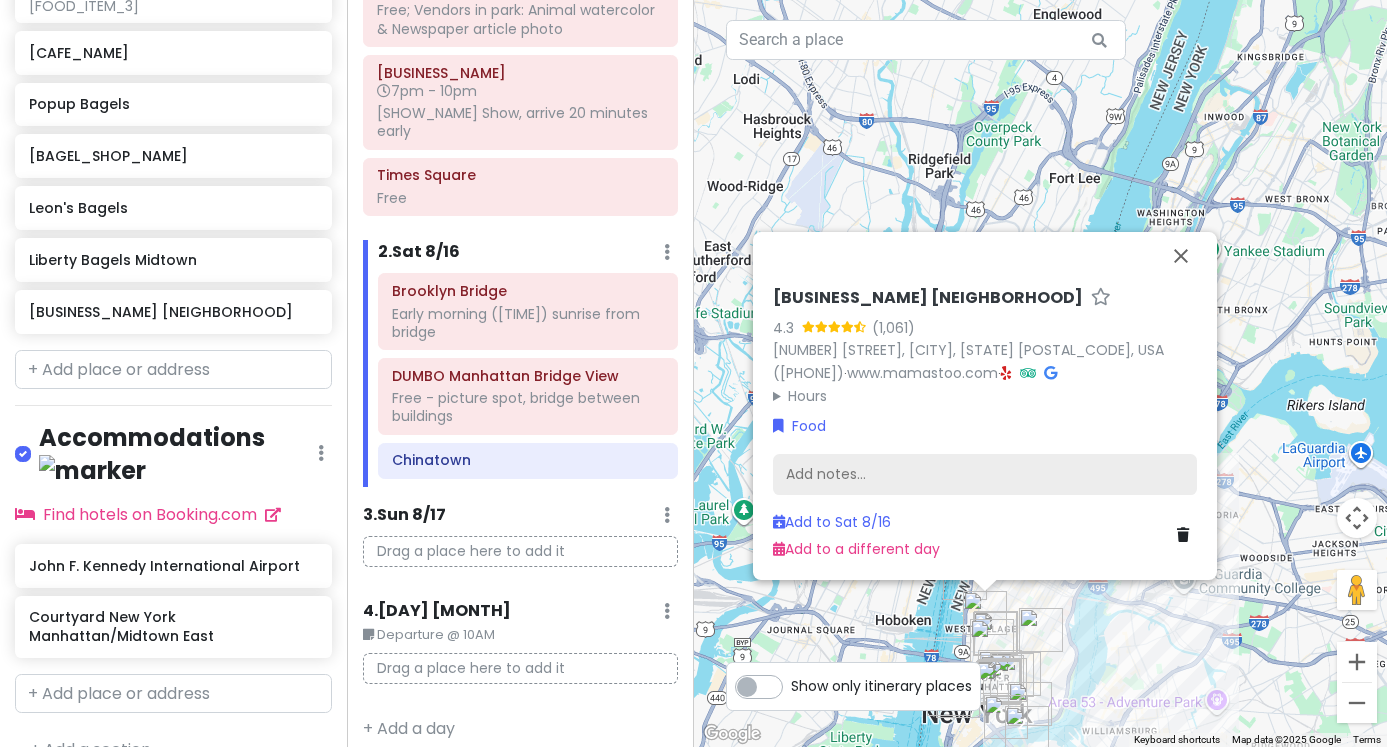 click on "Add notes..." at bounding box center (985, 474) 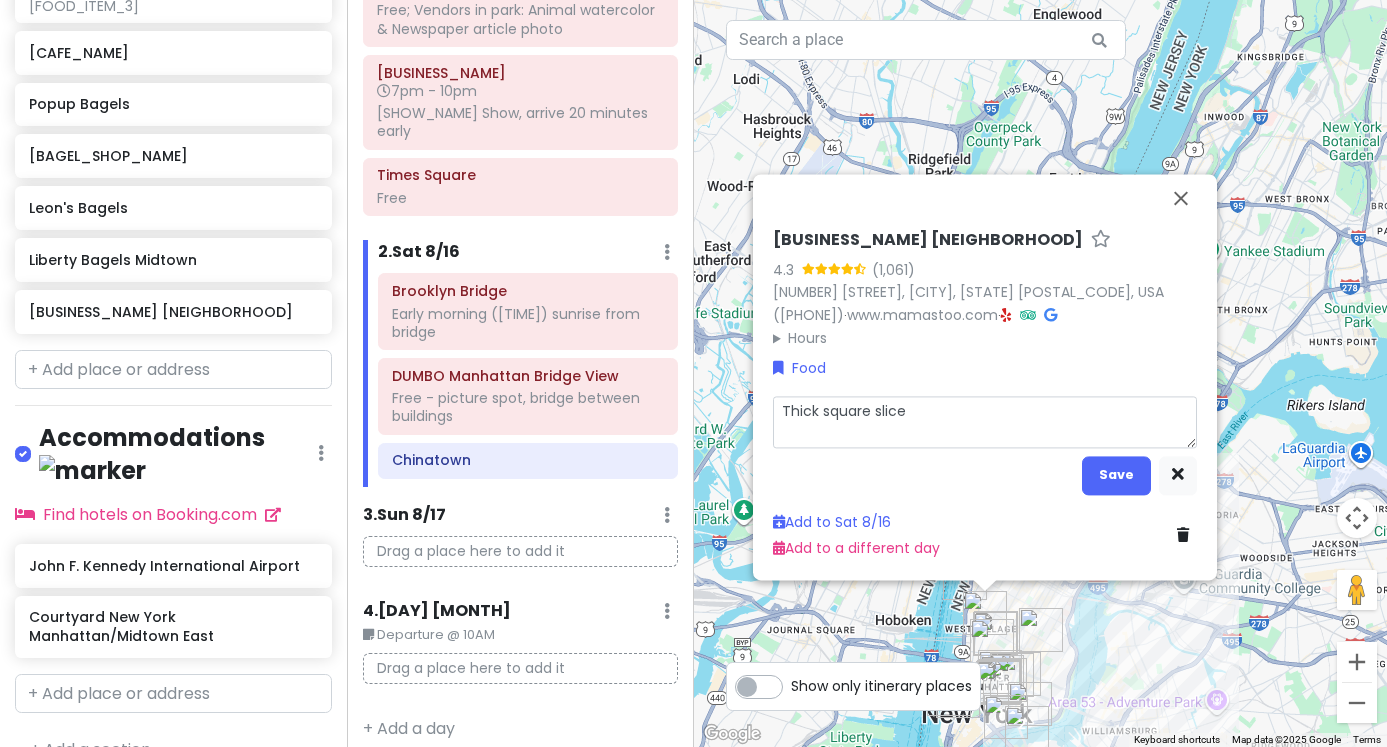 click on "Thick square slice" at bounding box center [985, 421] 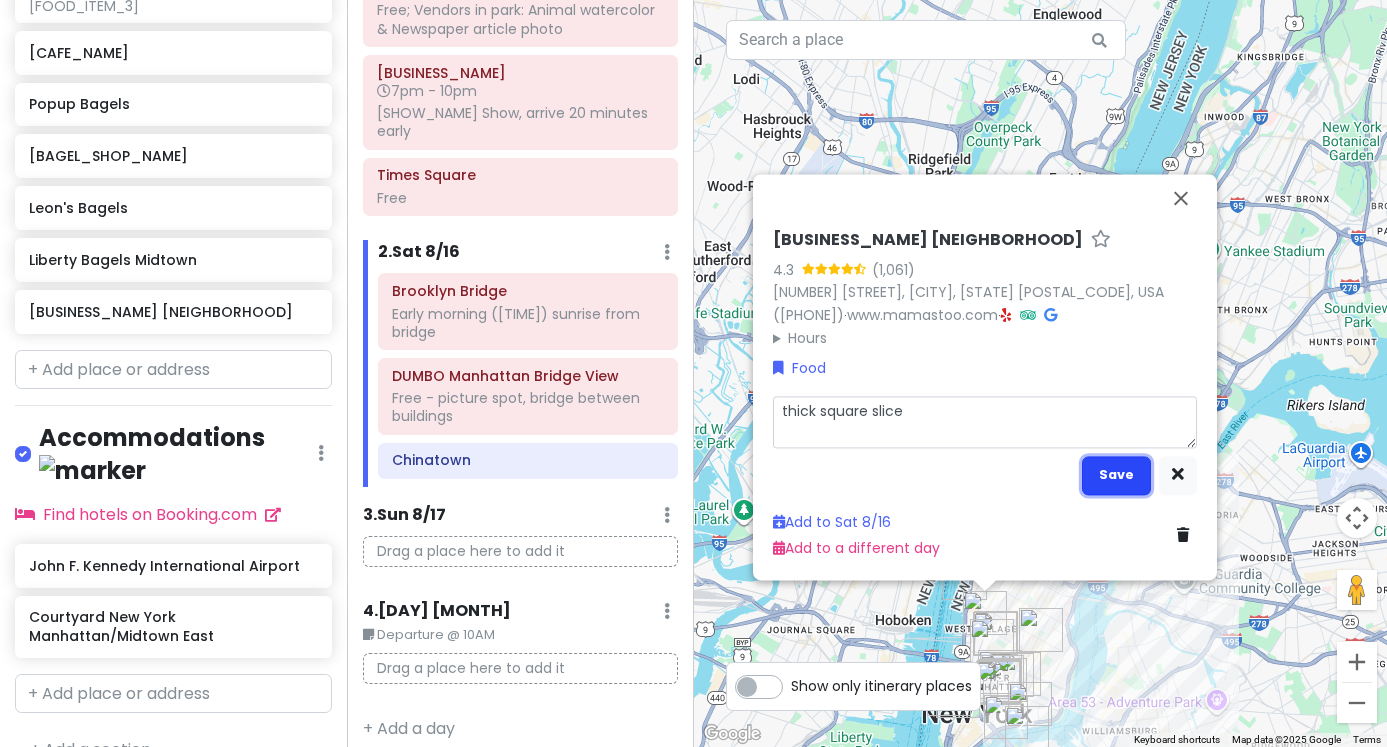 click on "Save" at bounding box center [1116, 474] 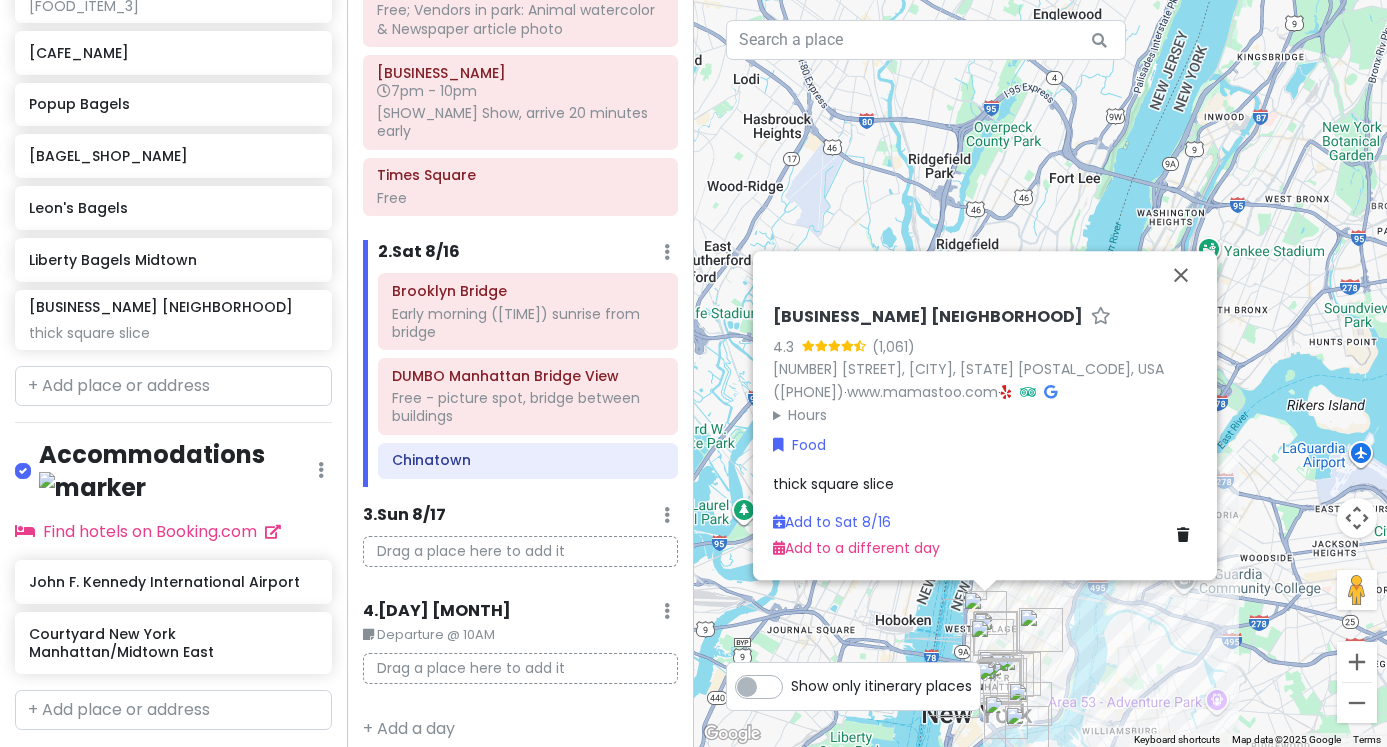 scroll, scrollTop: 2216, scrollLeft: 0, axis: vertical 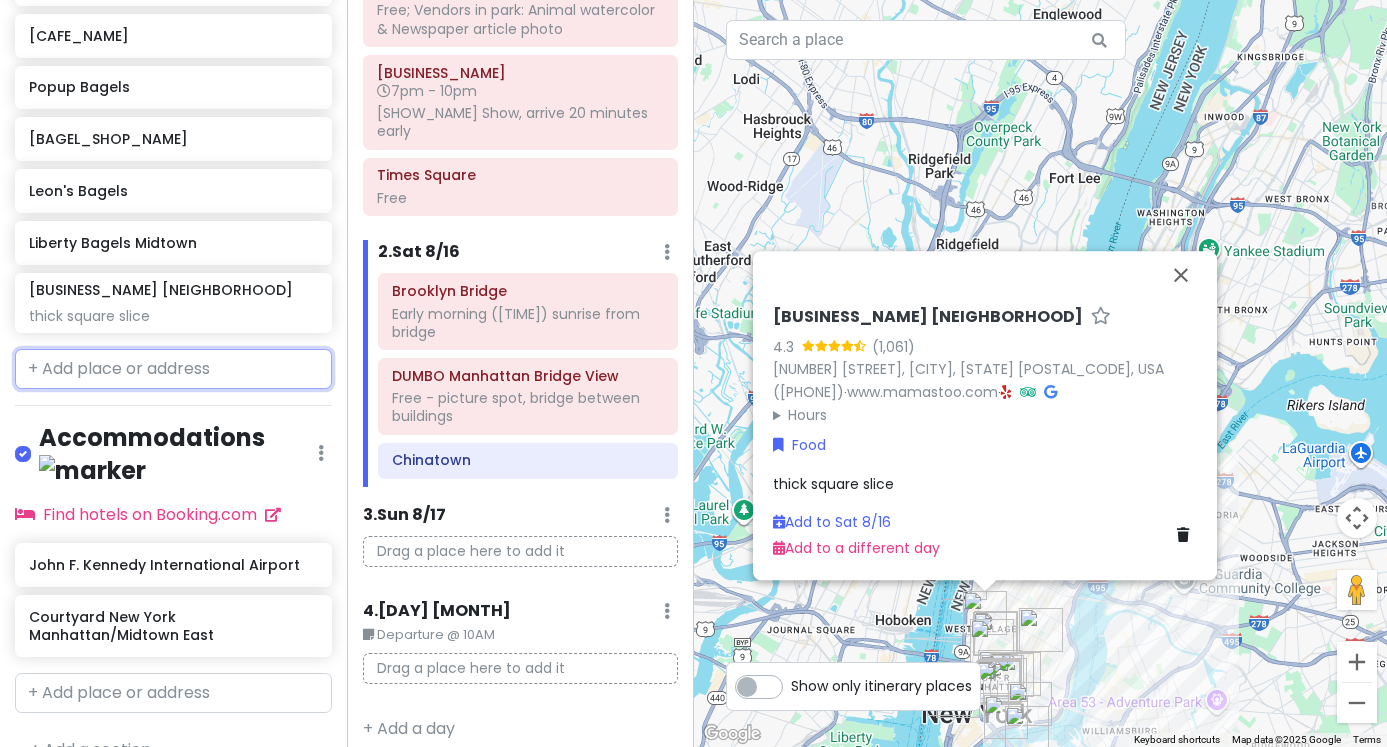 click at bounding box center (173, 369) 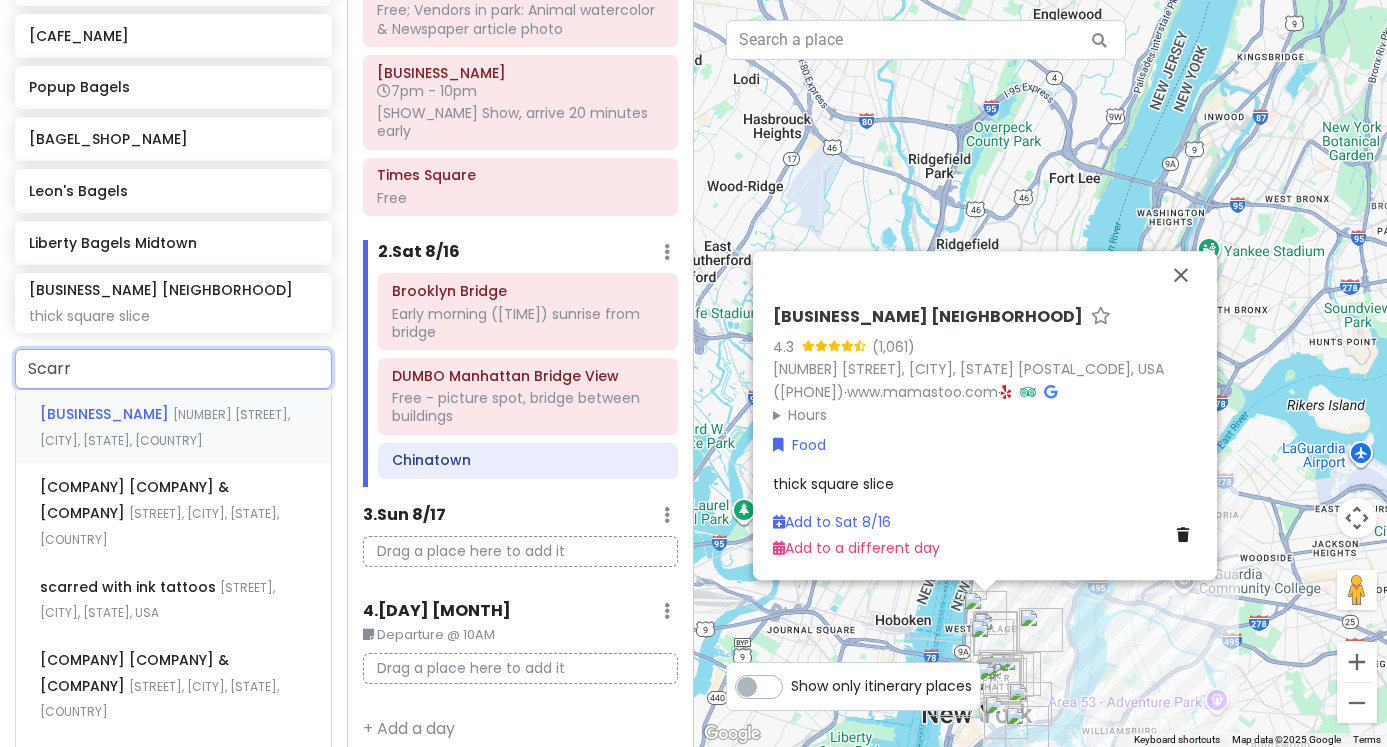 click on "[RESTAURANT_NAME] [STREET], [CITY], [STATE], [COUNTRY]" at bounding box center (173, 427) 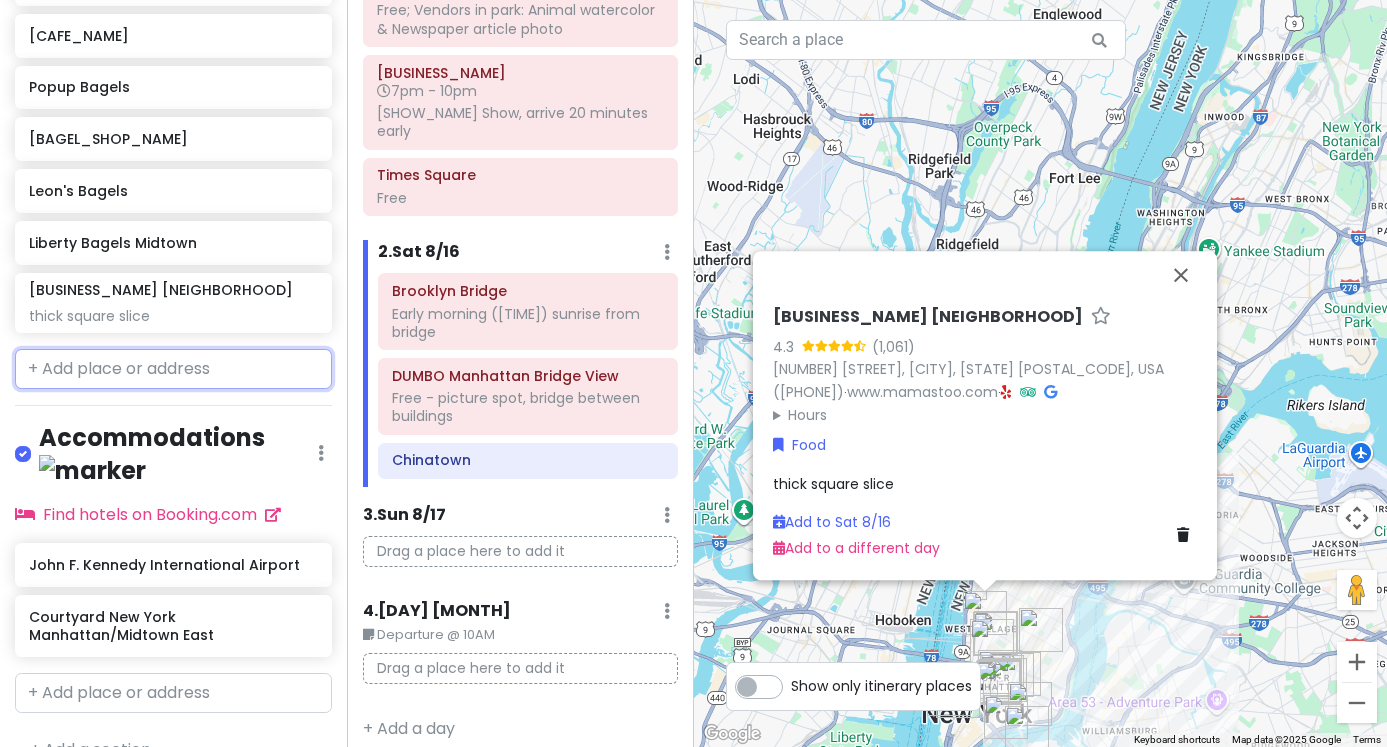 scroll, scrollTop: 2267, scrollLeft: 0, axis: vertical 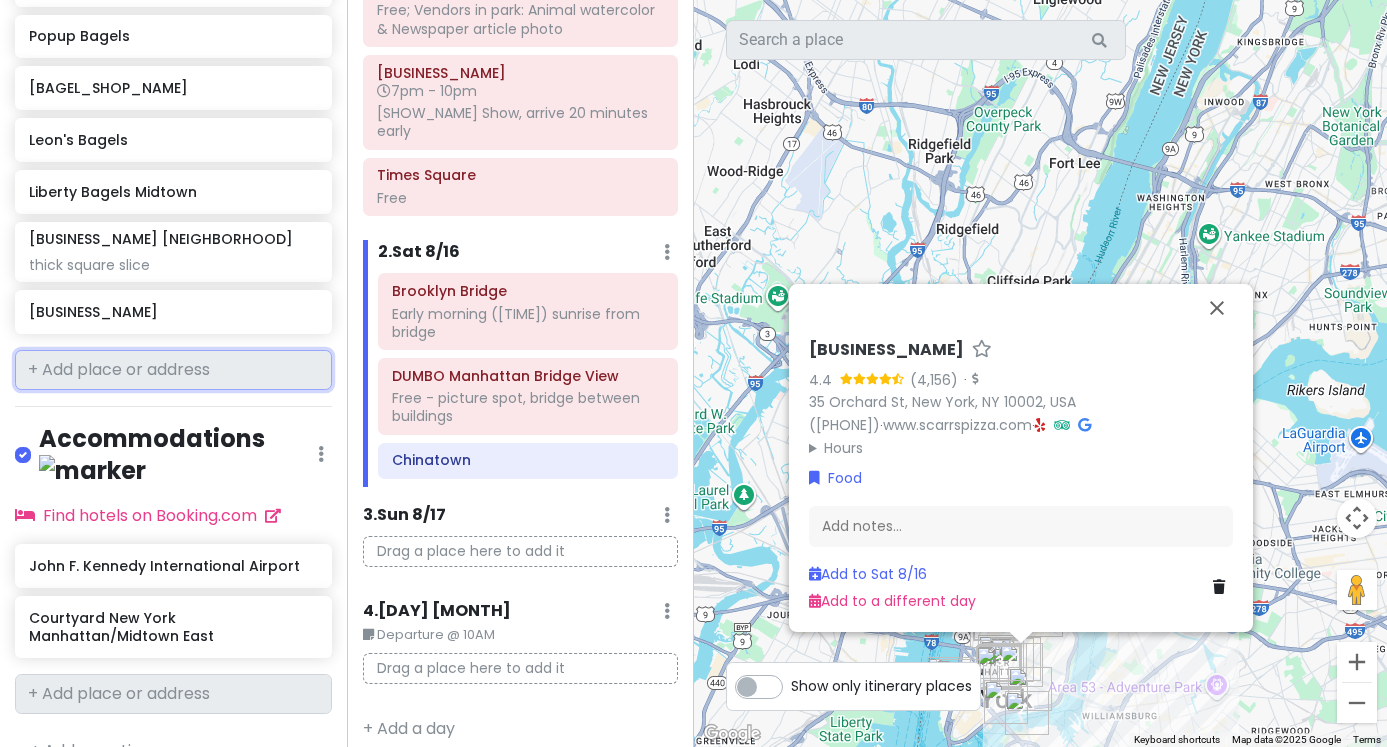 click at bounding box center (173, 370) 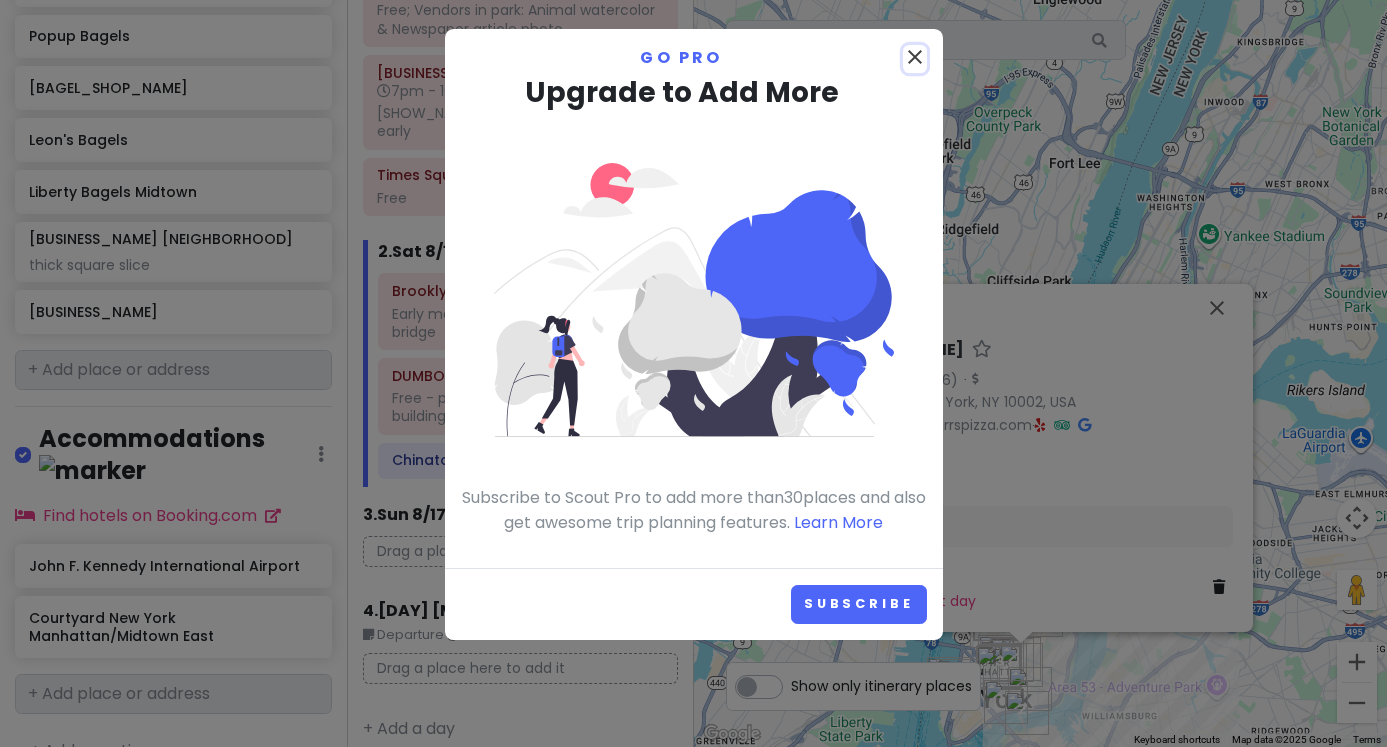 click on "close" at bounding box center (915, 57) 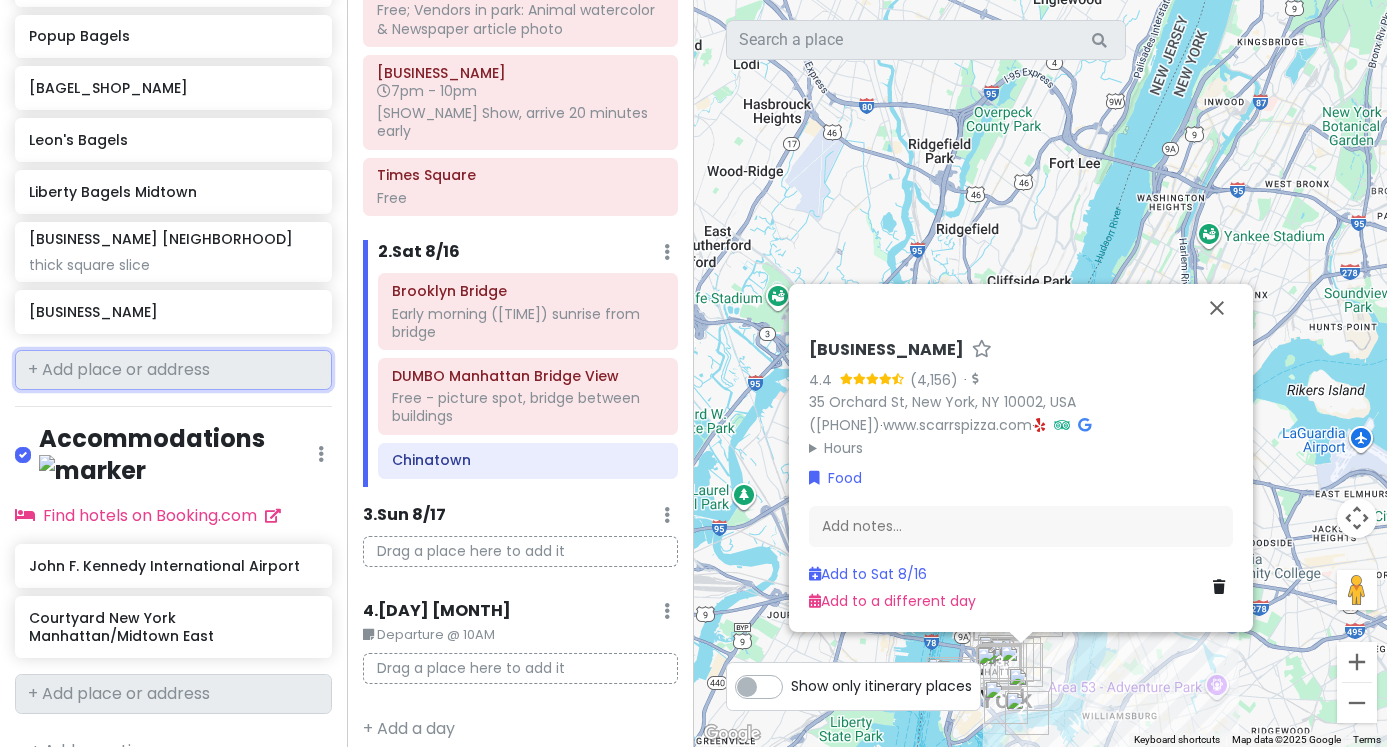 click at bounding box center (173, 370) 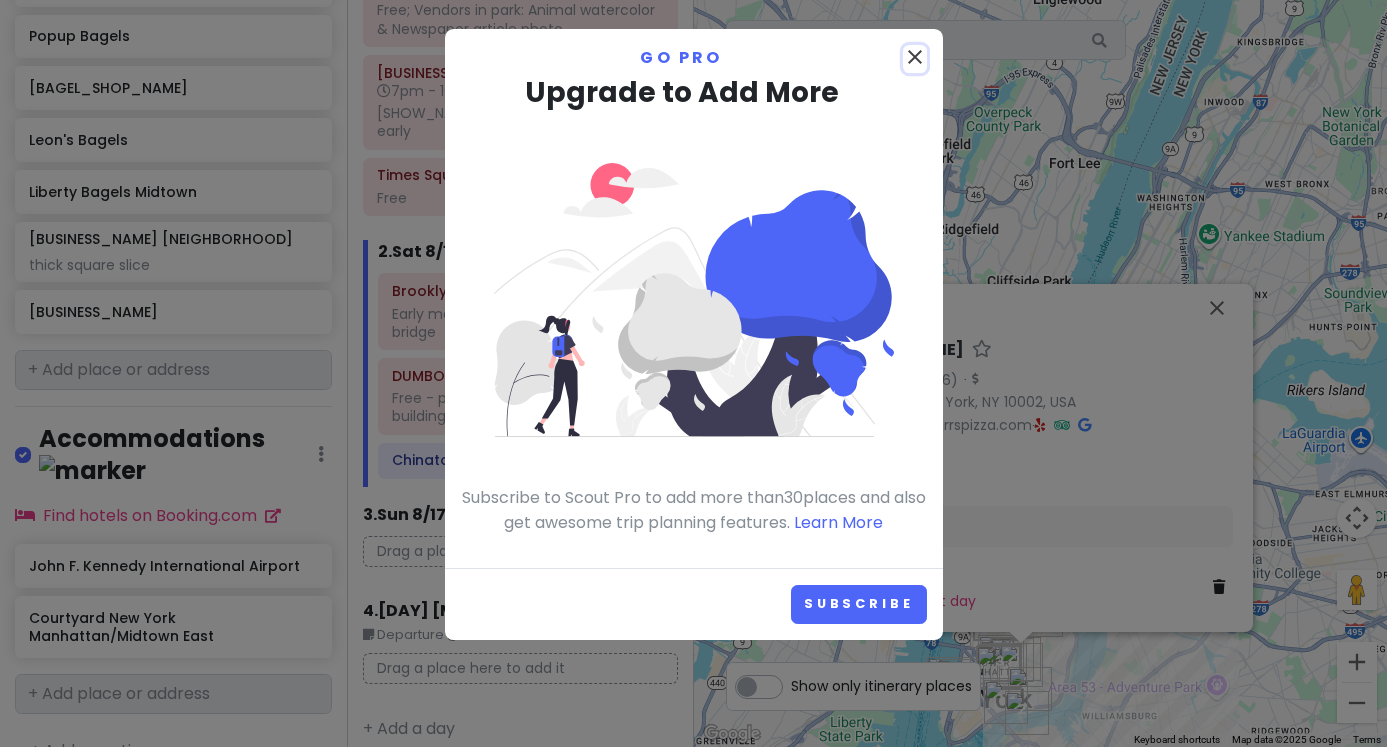 click on "close" at bounding box center [915, 57] 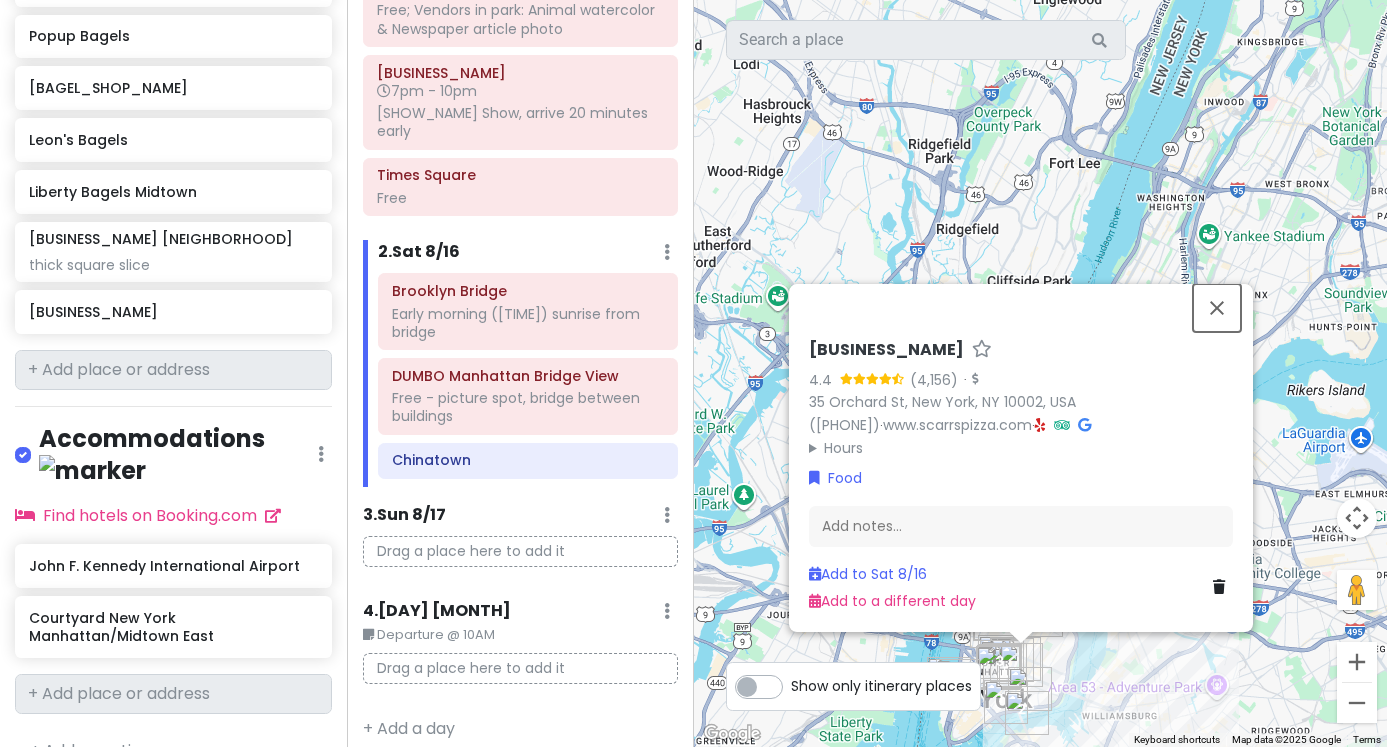 click at bounding box center (1217, 308) 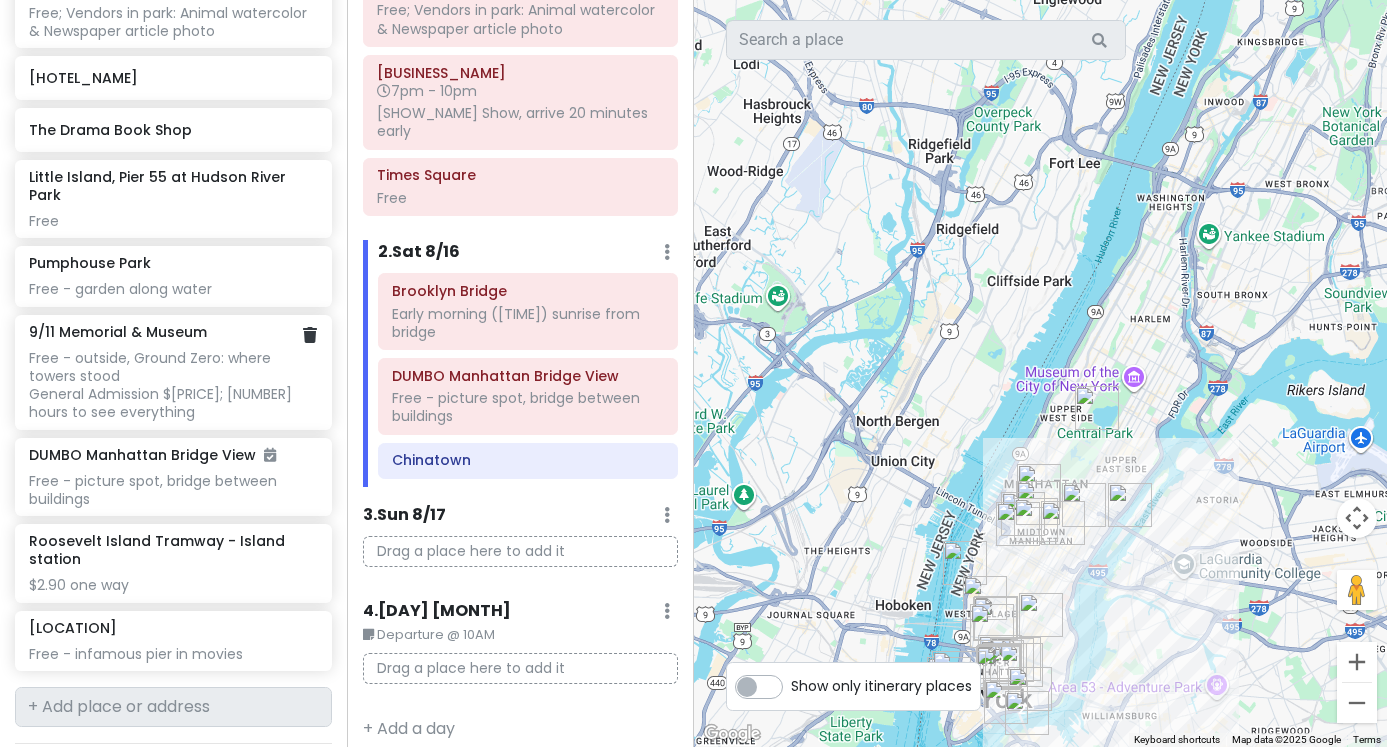 scroll, scrollTop: 968, scrollLeft: 0, axis: vertical 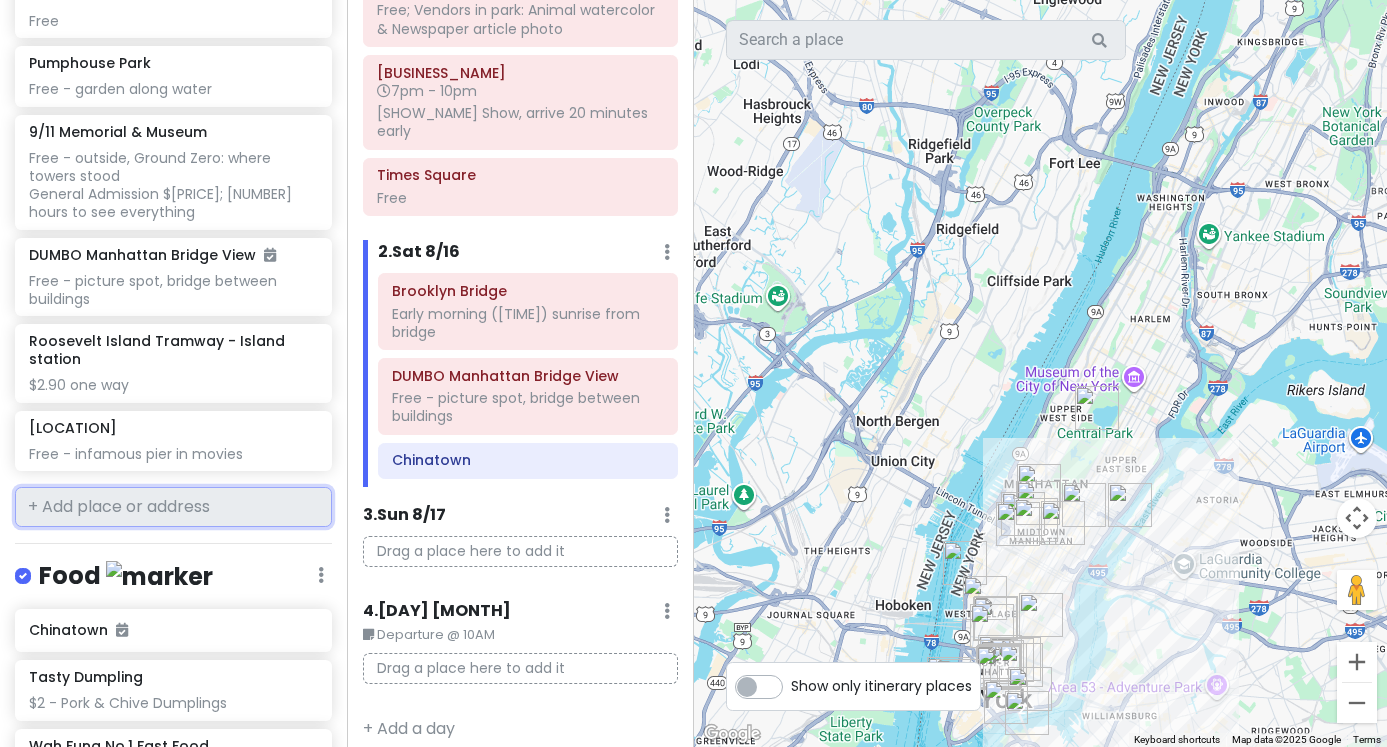 click at bounding box center (173, 507) 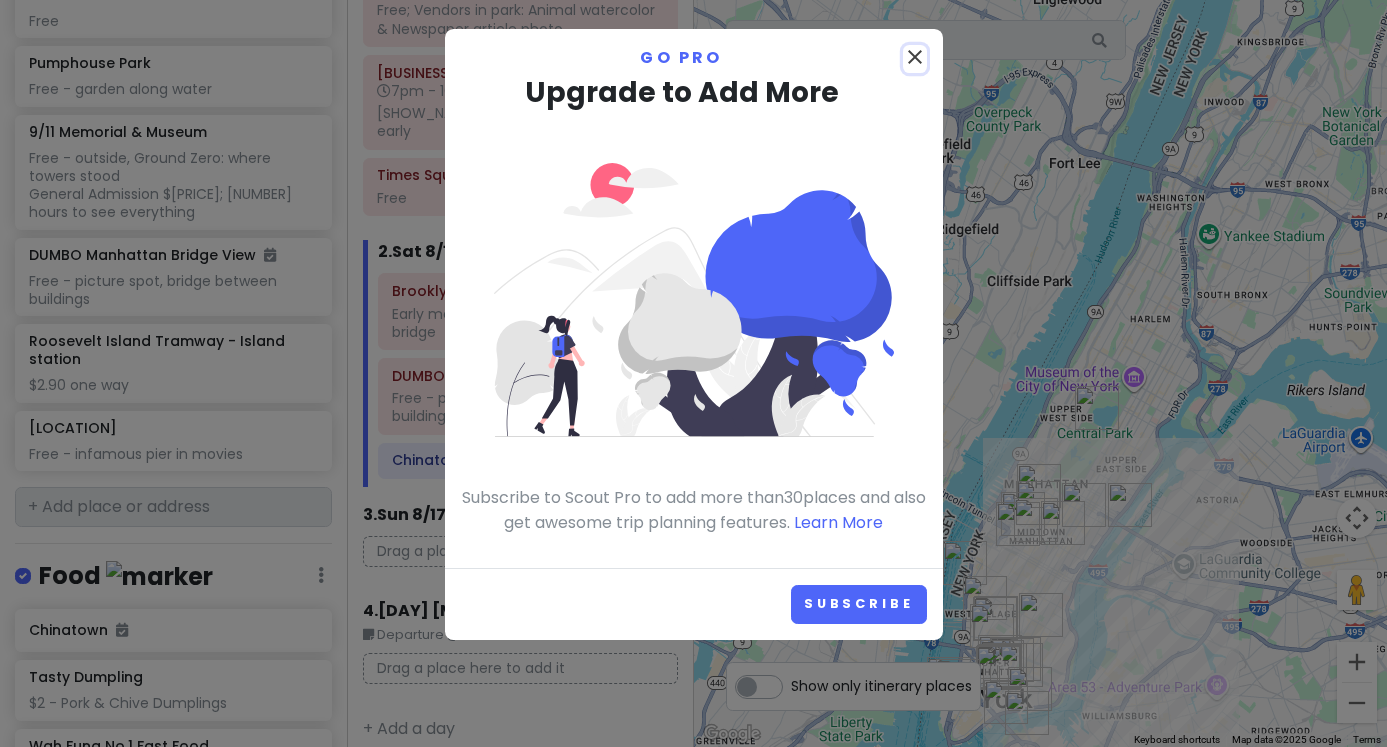 click on "close" at bounding box center [915, 57] 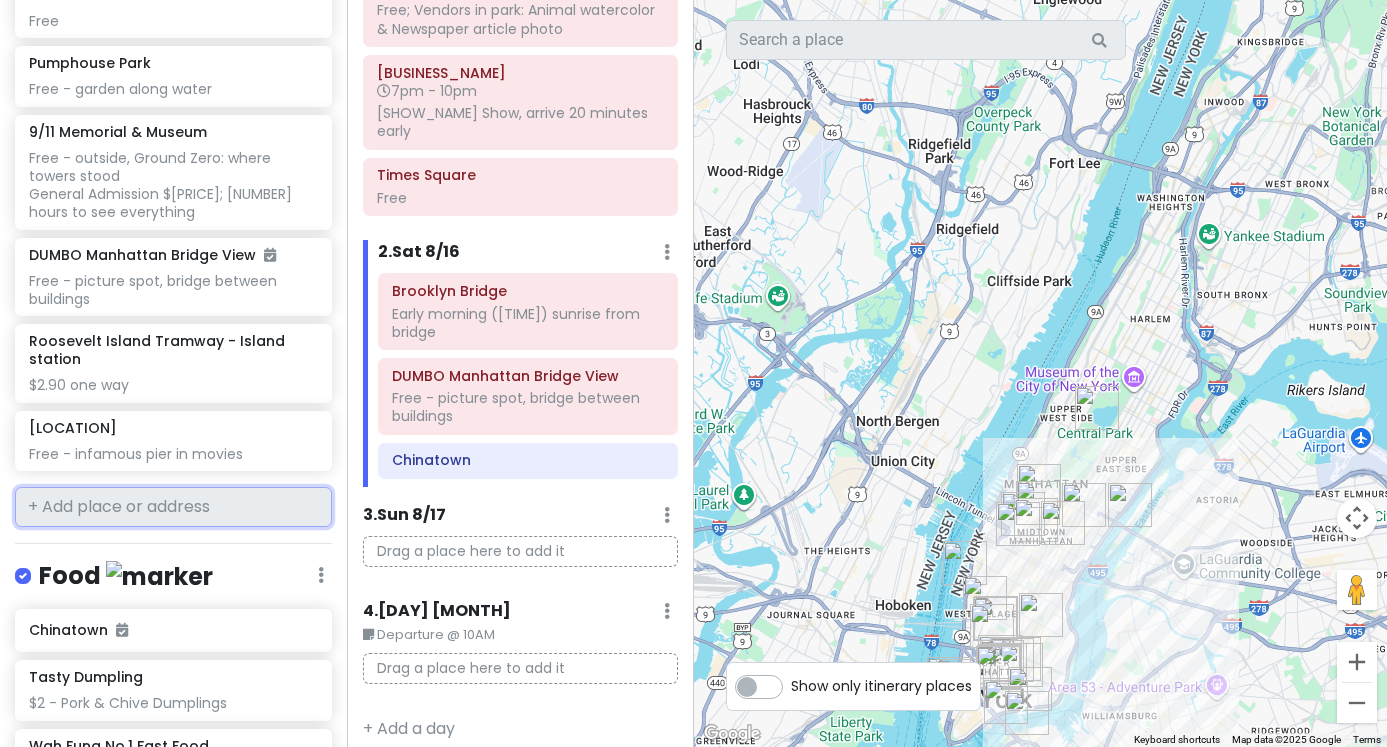 click at bounding box center (173, 507) 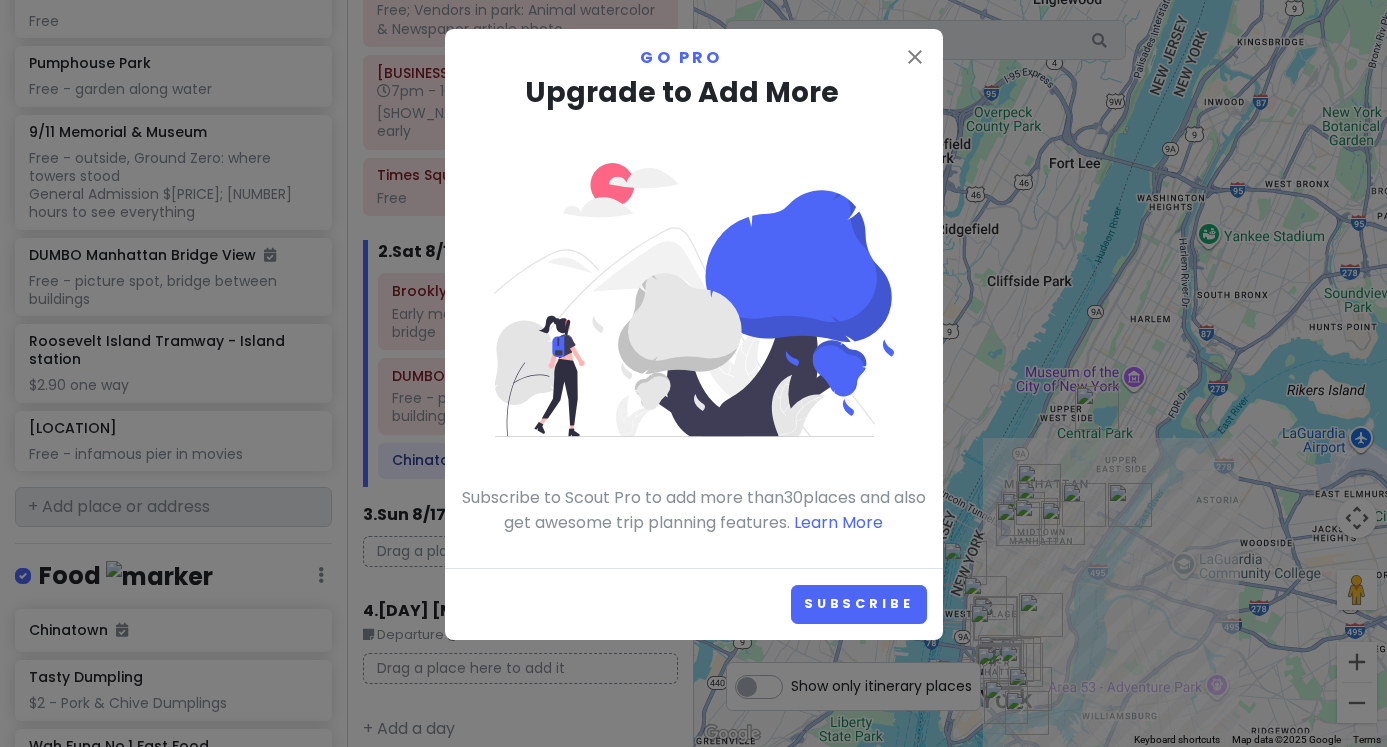 click on "close Go Pro Upgrade to Add More Subscribe to Scout Pro to add more than  30  places and also get awesome trip planning features.   Learn More Subscribe" at bounding box center (693, 373) 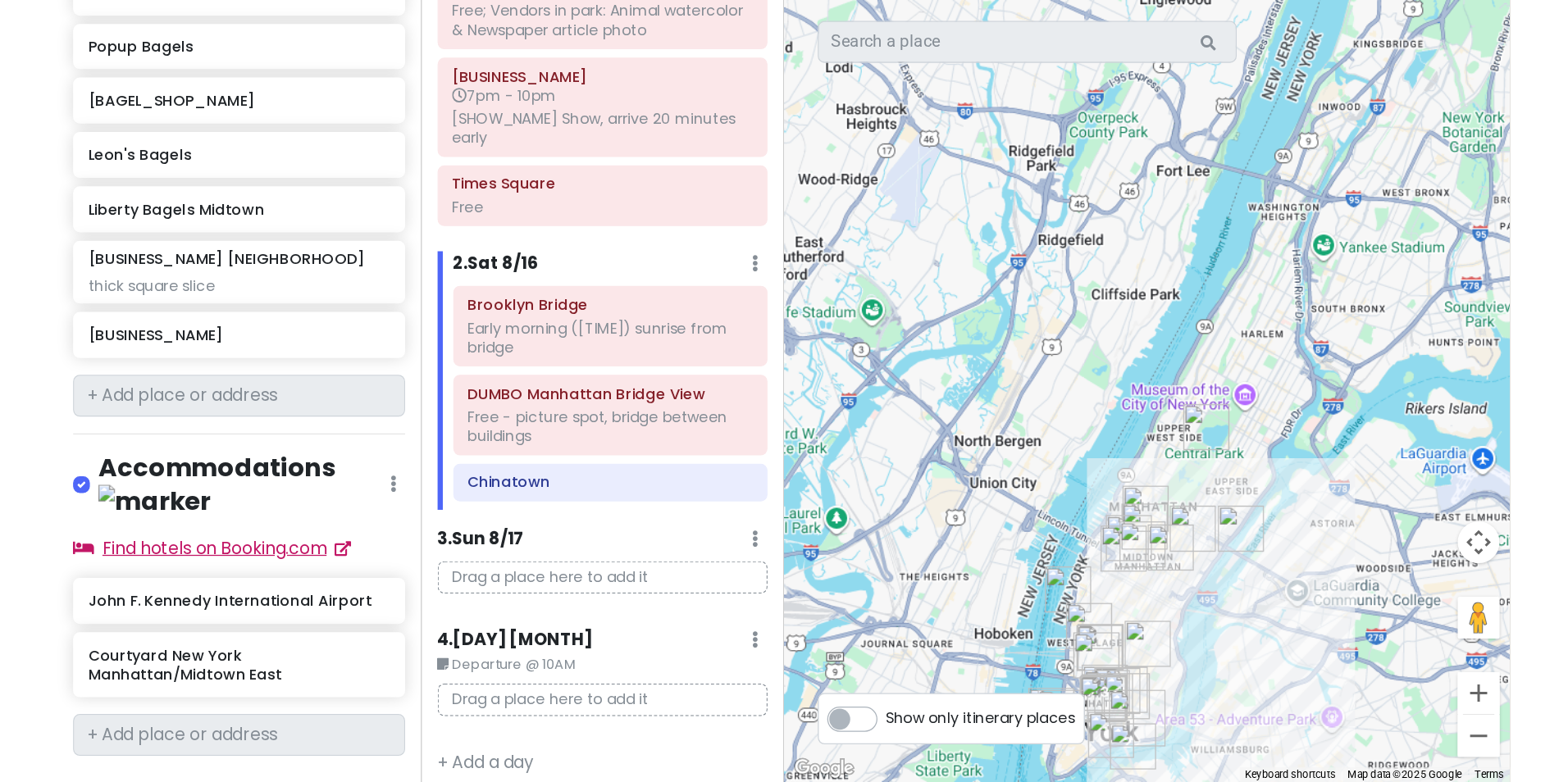 scroll, scrollTop: 1859, scrollLeft: 0, axis: vertical 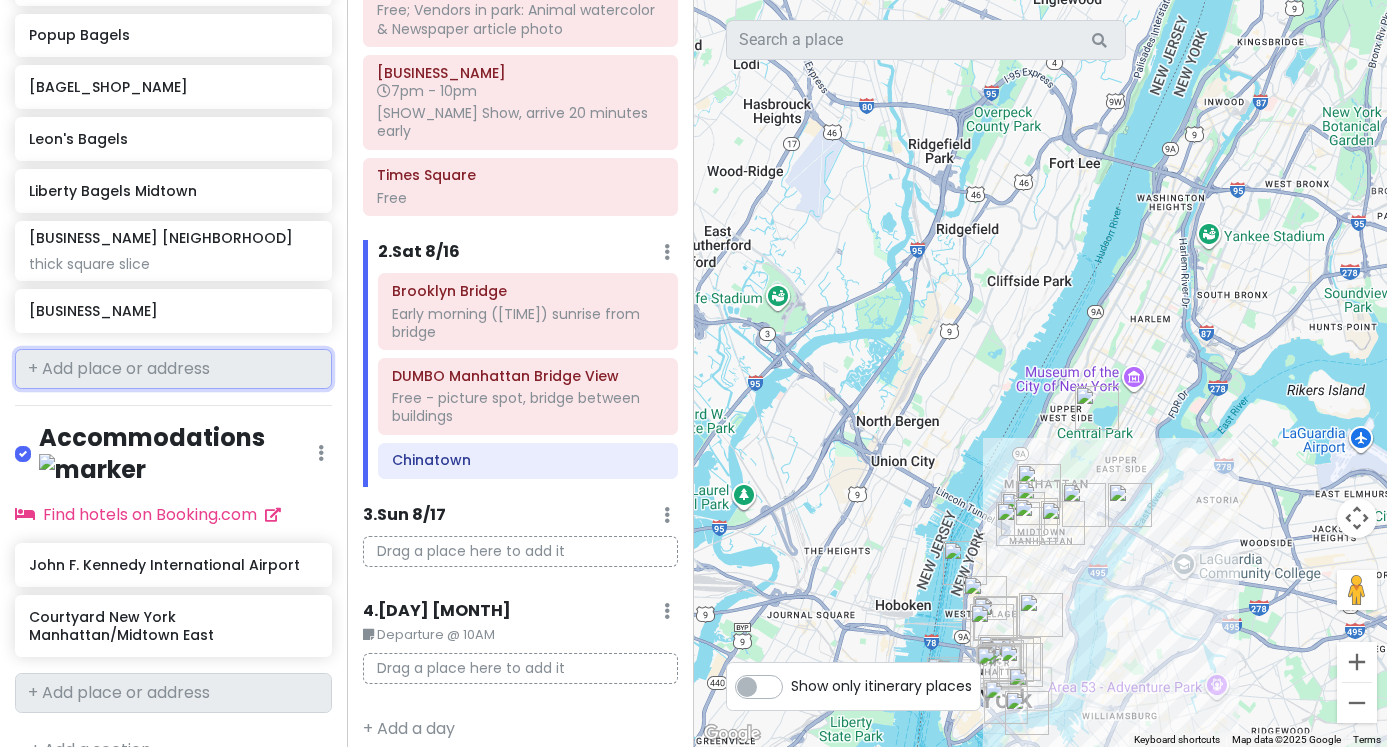 click at bounding box center [173, 369] 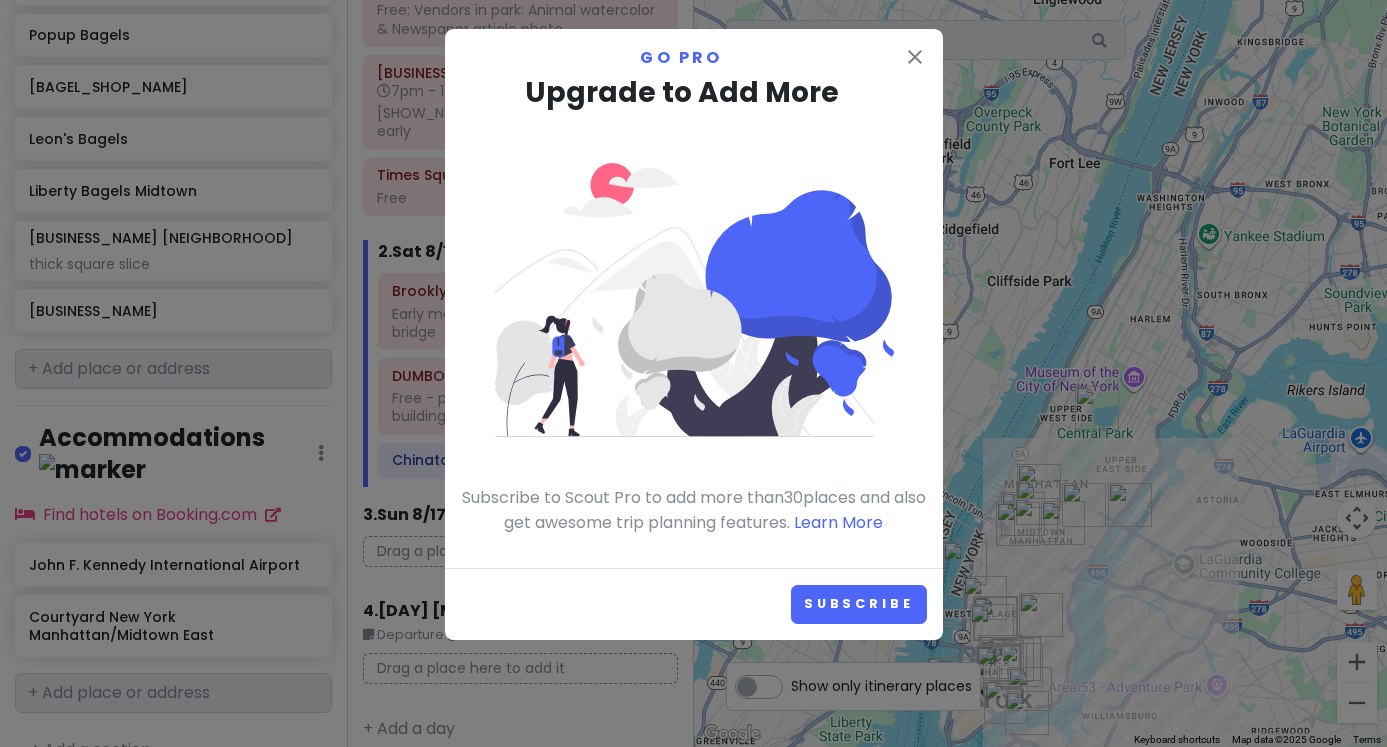 click on "close Go Pro Upgrade to Add More Subscribe to Scout Pro to add more than  30  places and also get awesome trip planning features.   Learn More" at bounding box center (694, 298) 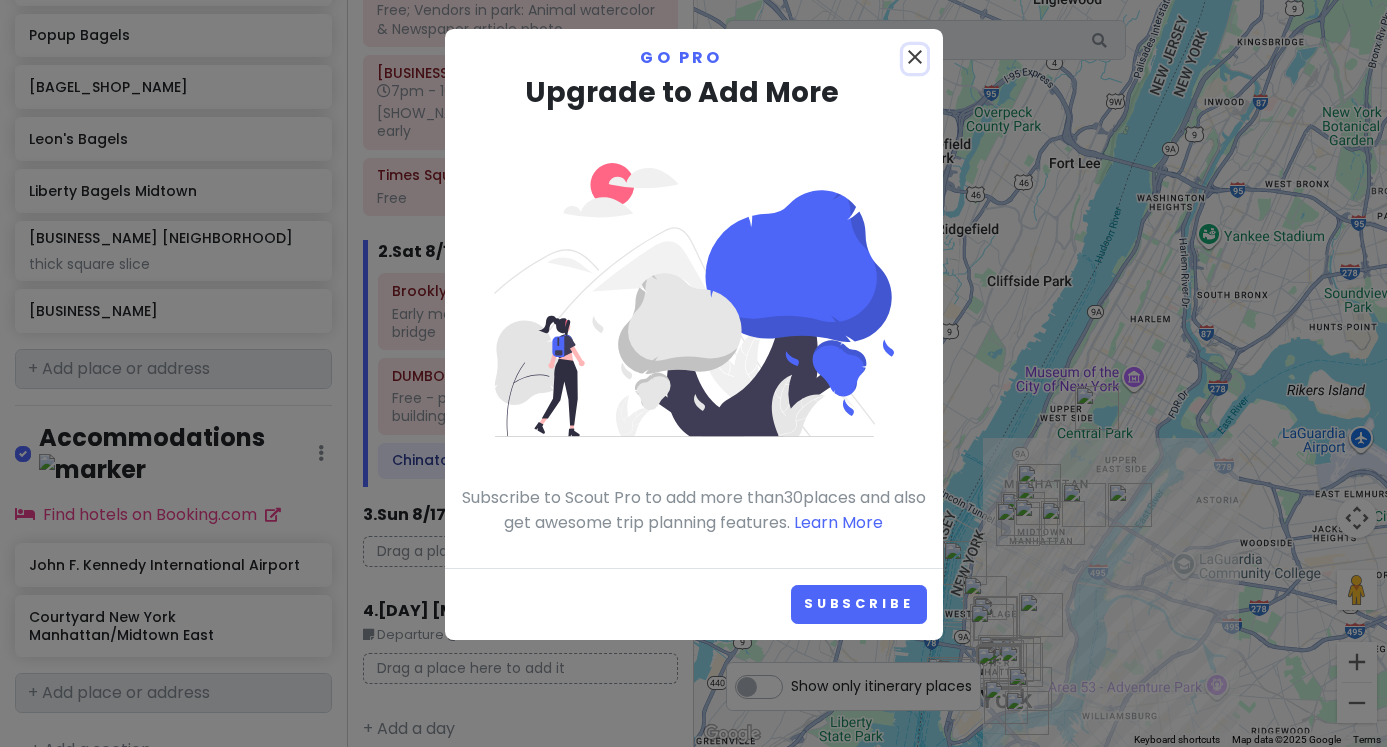 click on "close" at bounding box center (915, 57) 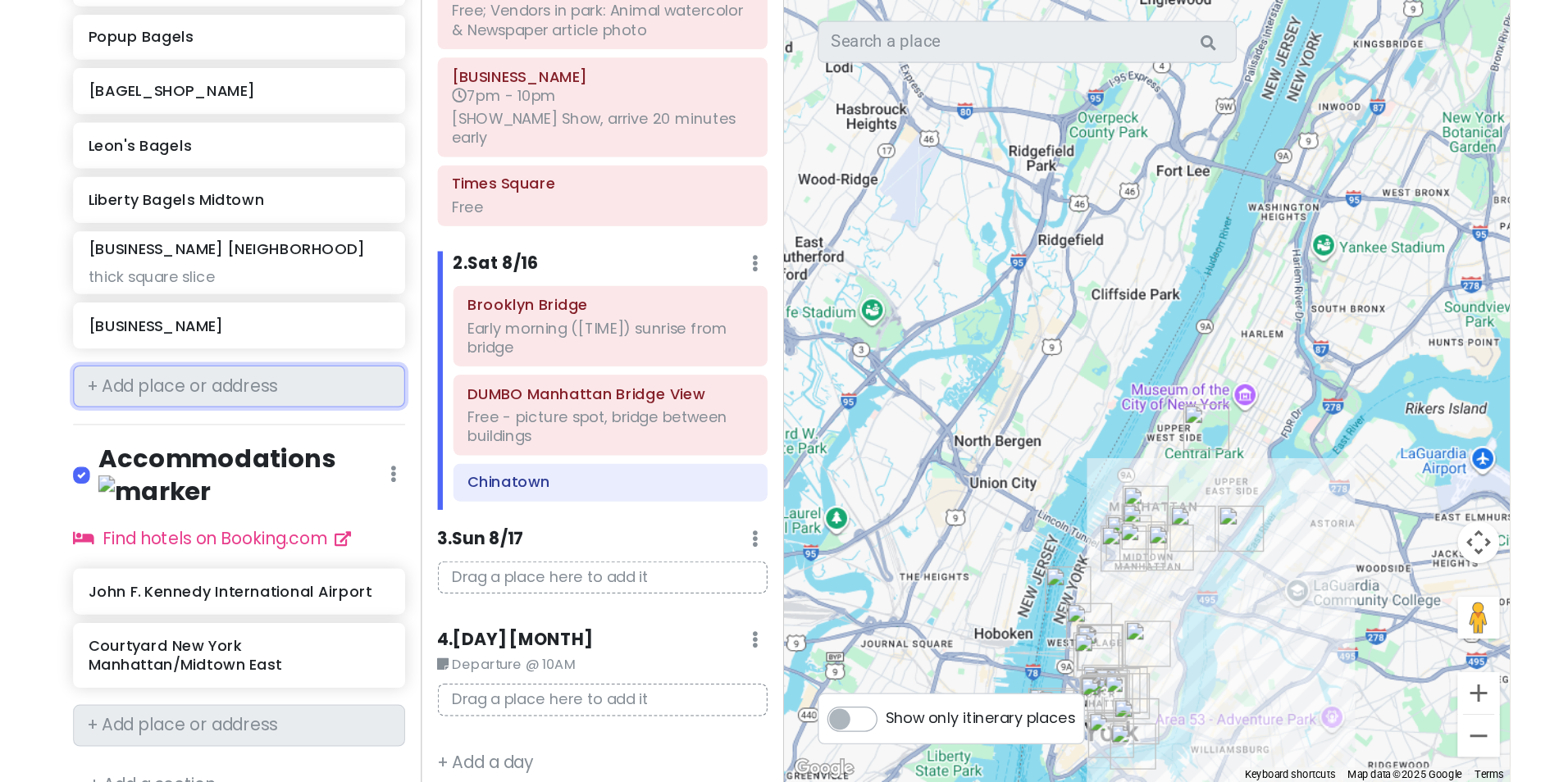 scroll, scrollTop: 1508, scrollLeft: 0, axis: vertical 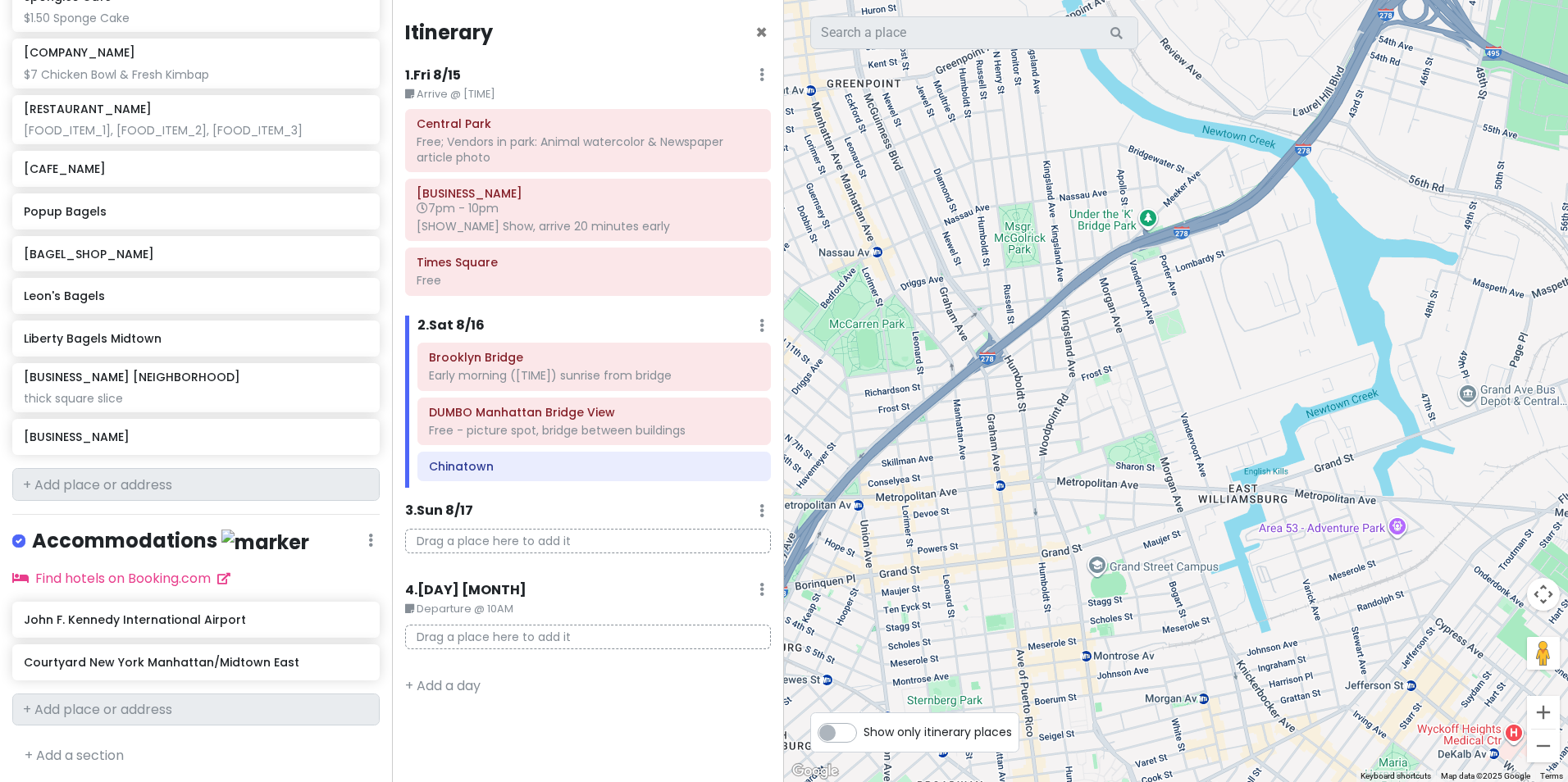 drag, startPoint x: 950, startPoint y: 389, endPoint x: 1570, endPoint y: 617, distance: 660.5937 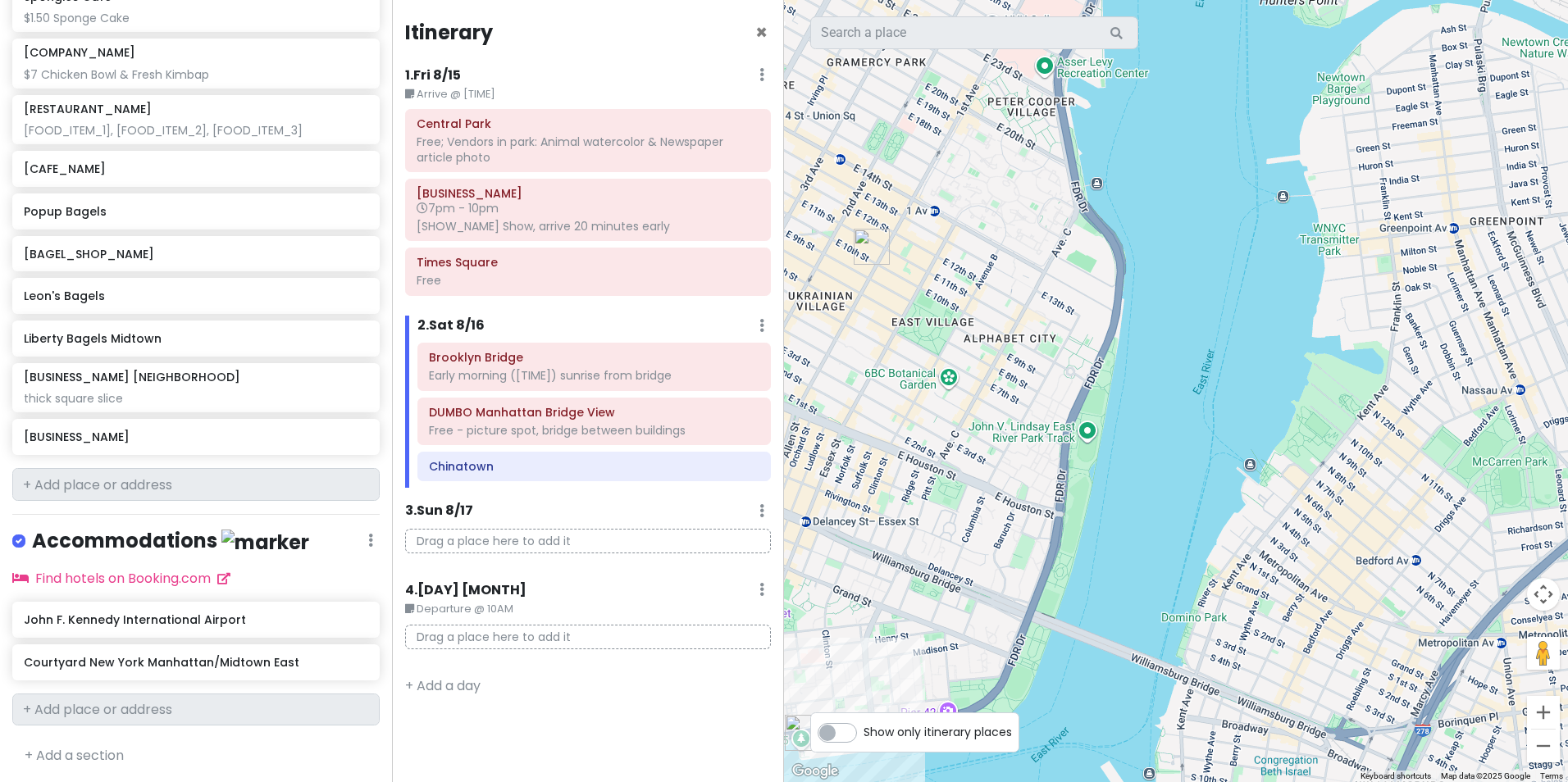 drag, startPoint x: 1401, startPoint y: 532, endPoint x: 1570, endPoint y: 611, distance: 186.55294 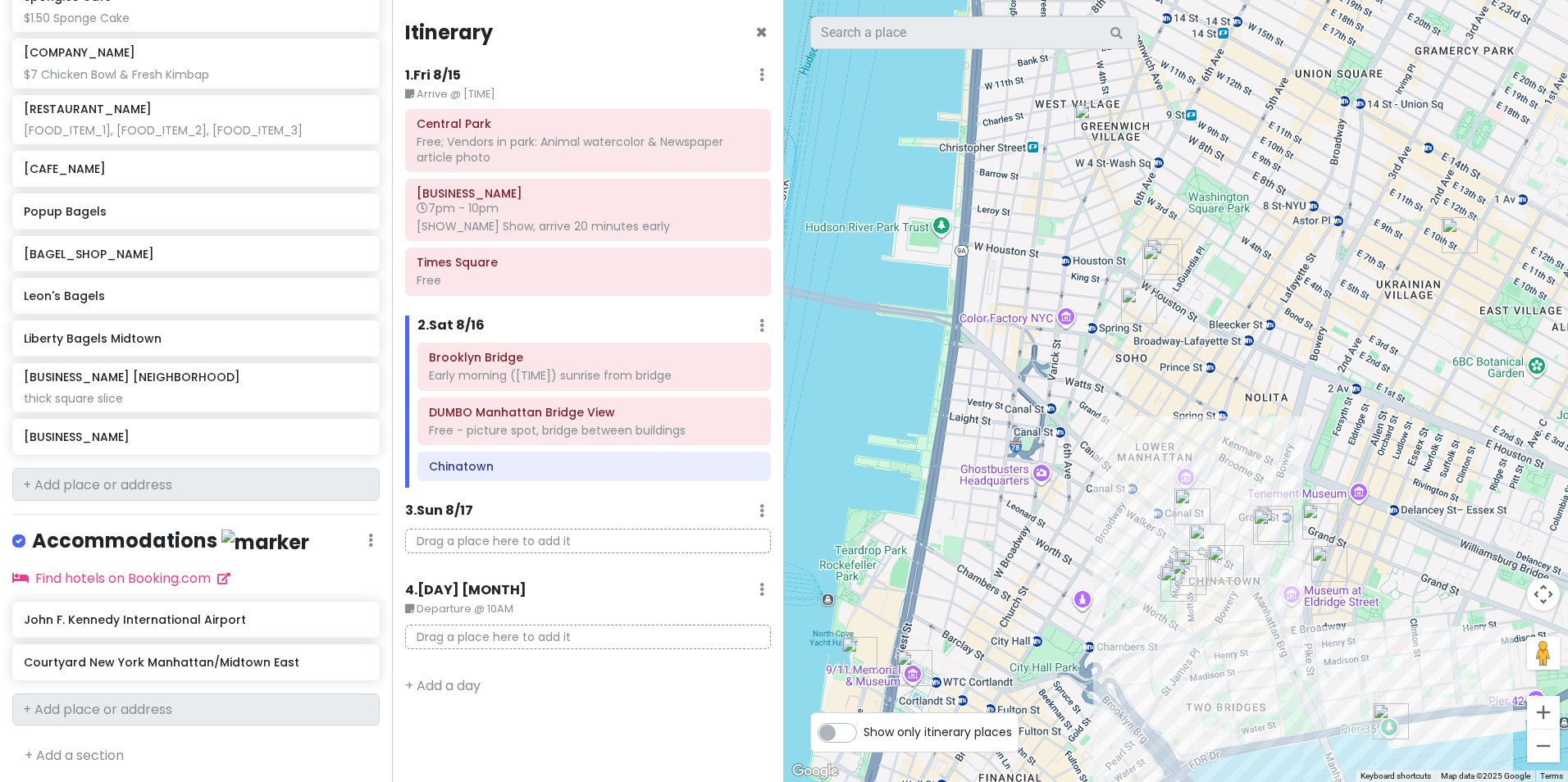 drag, startPoint x: 876, startPoint y: 363, endPoint x: 1440, endPoint y: 318, distance: 565.7924 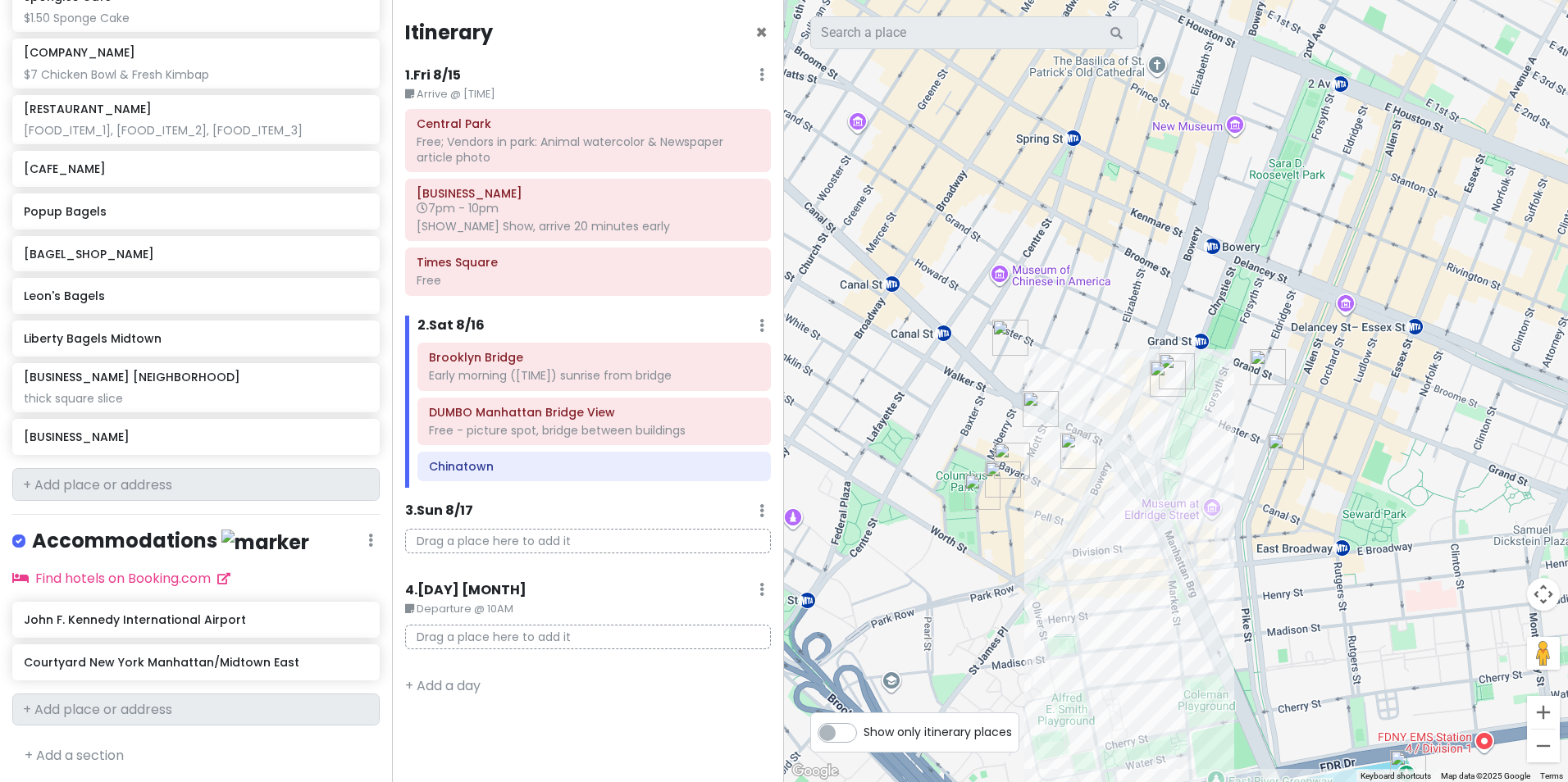 drag, startPoint x: 1114, startPoint y: 533, endPoint x: 1144, endPoint y: 452, distance: 86.37708 